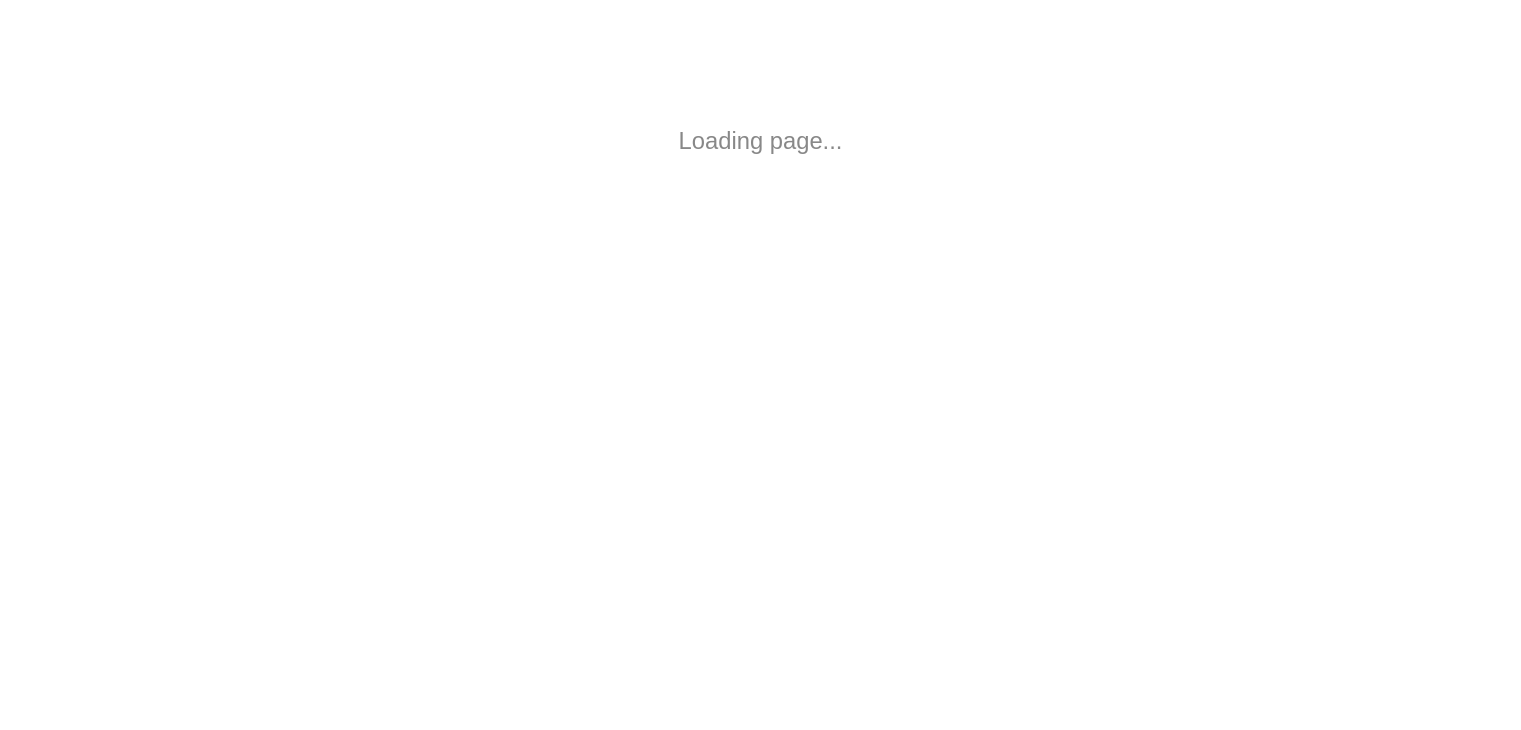 scroll, scrollTop: 0, scrollLeft: 0, axis: both 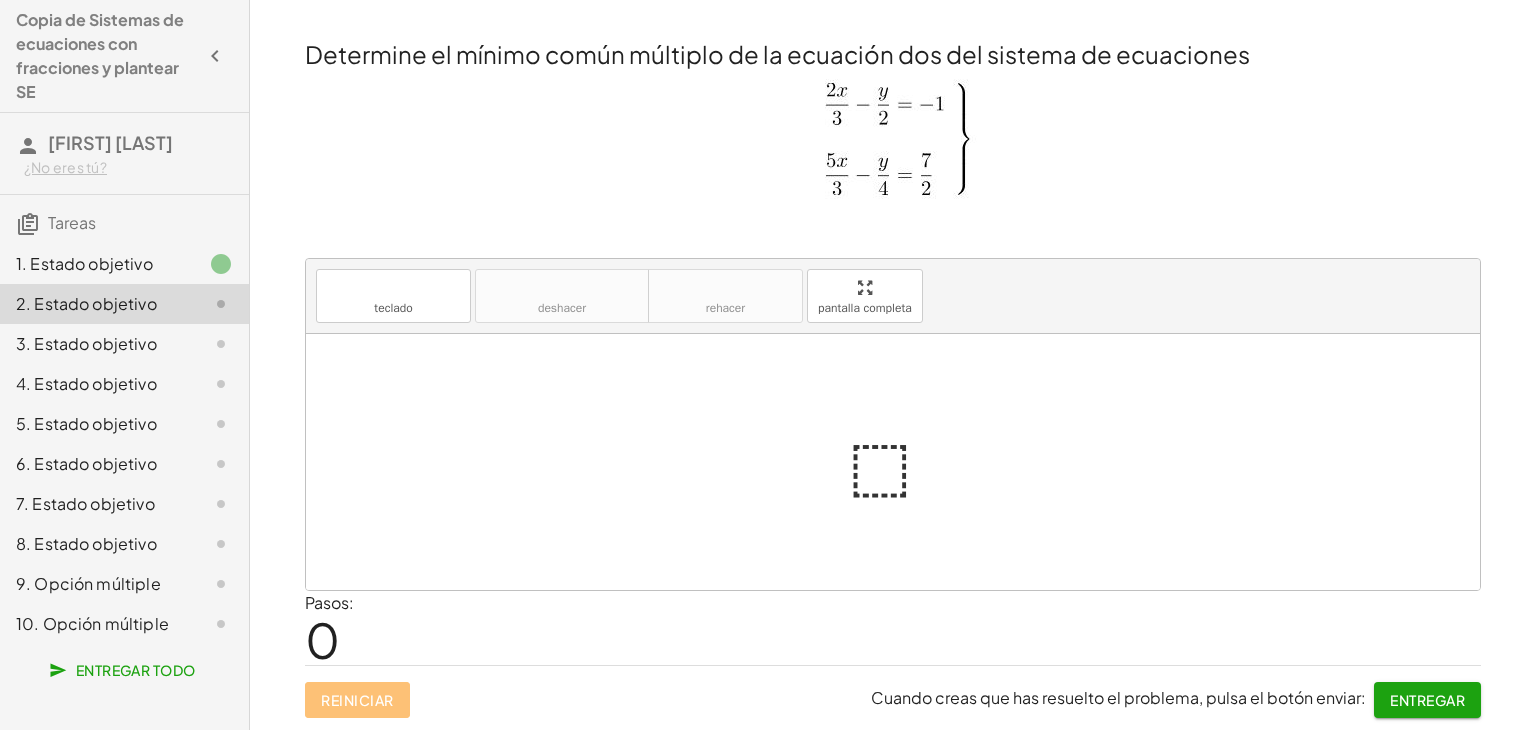 click on "4. Estado objetivo" 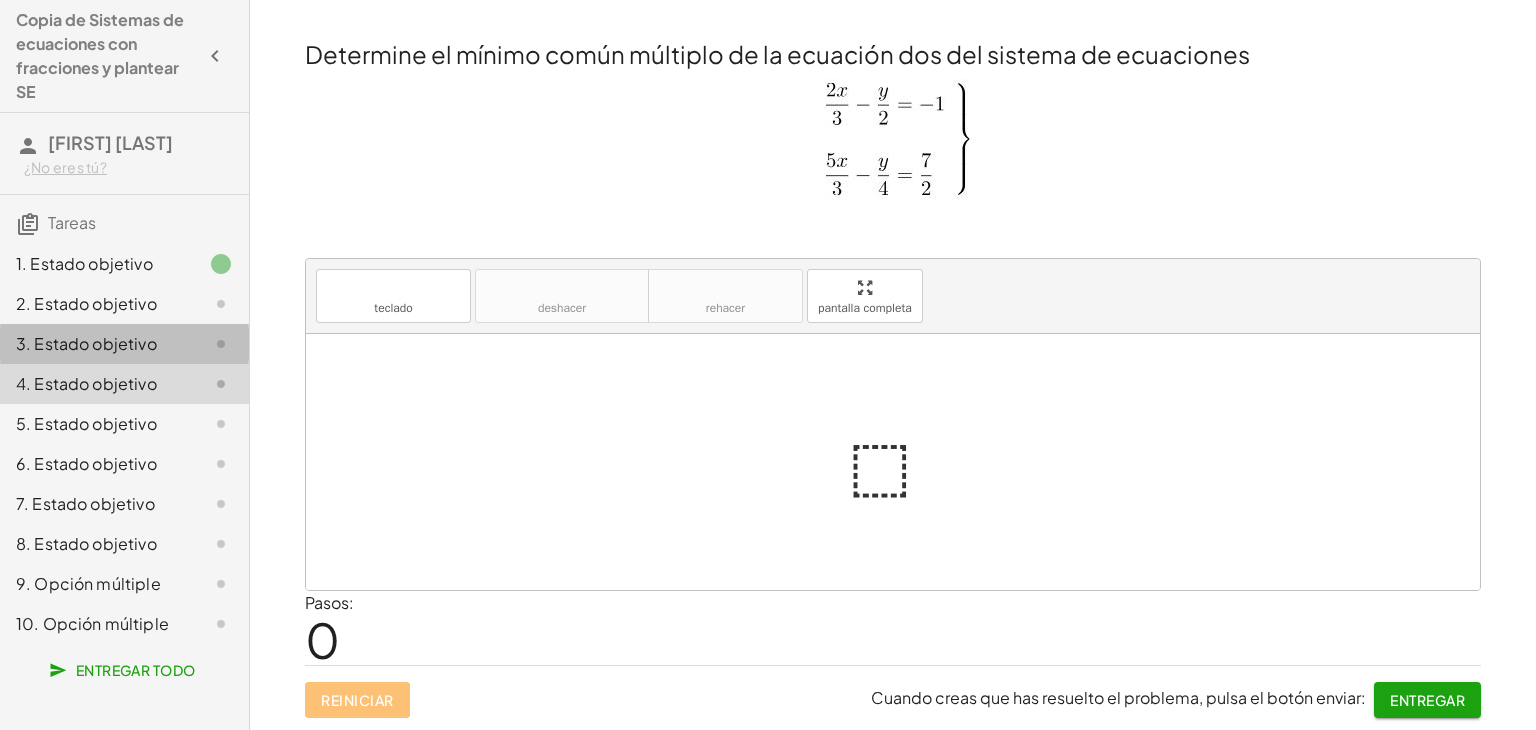 click on "3. Estado objetivo" 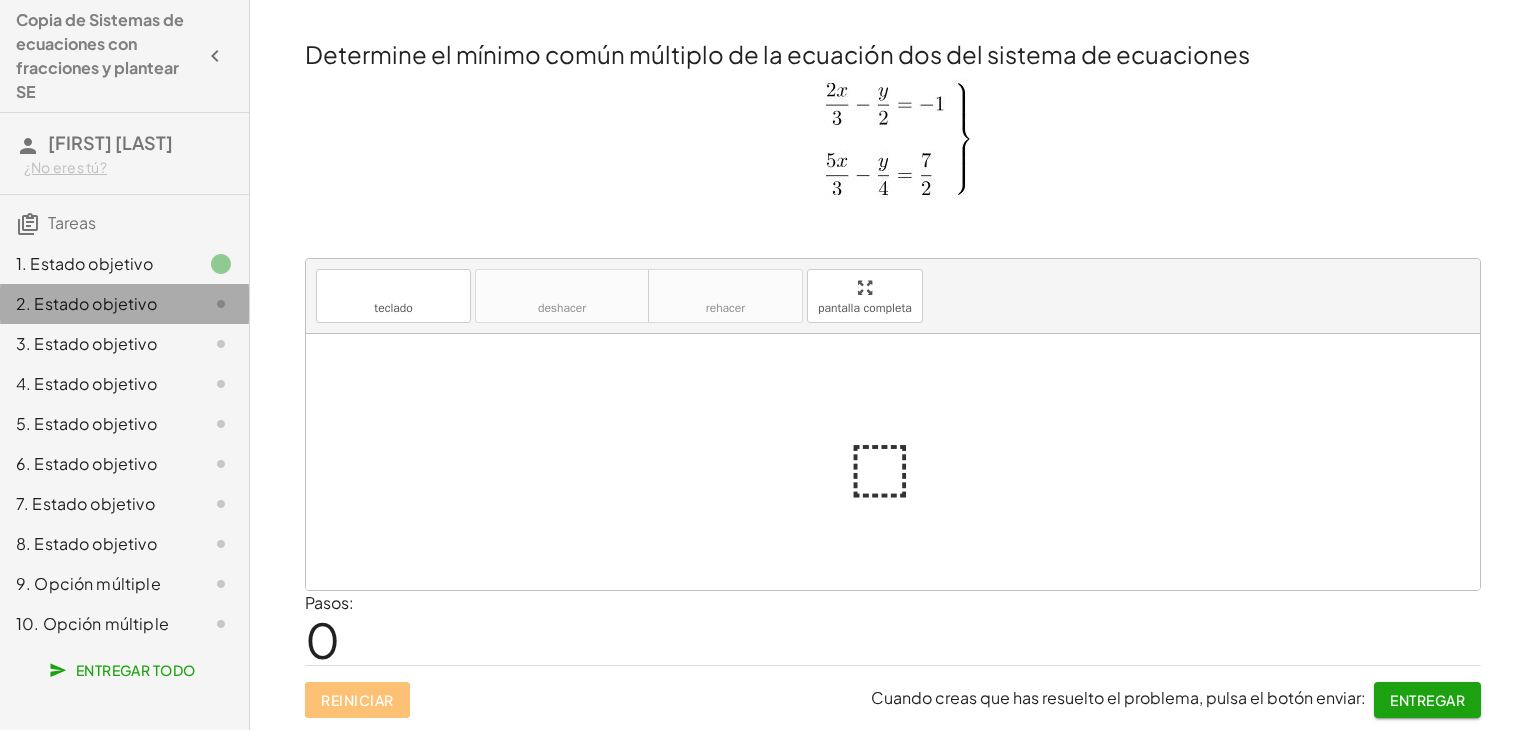 click on "2. Estado objetivo" at bounding box center [86, 303] 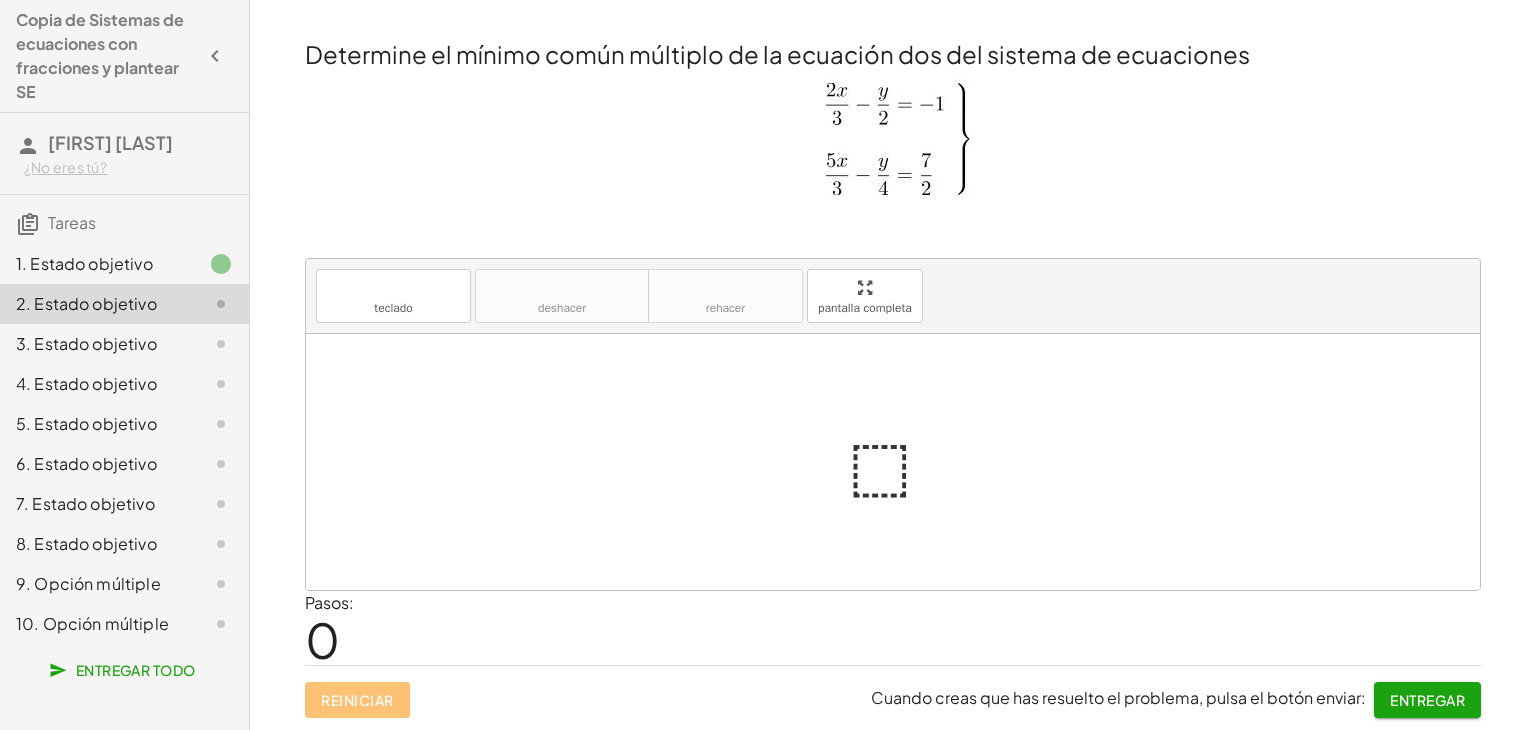 click at bounding box center (901, 462) 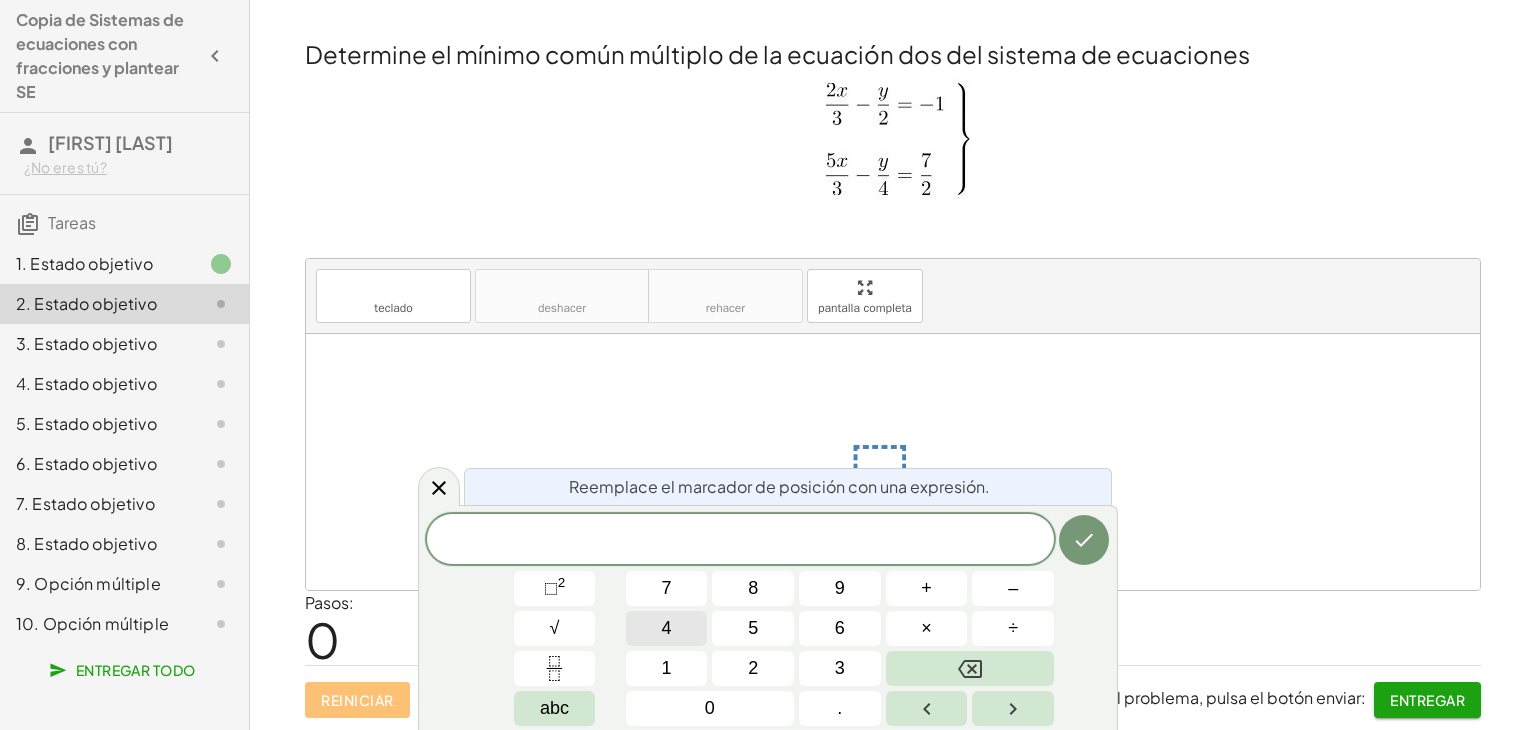 click on "4" at bounding box center (667, 628) 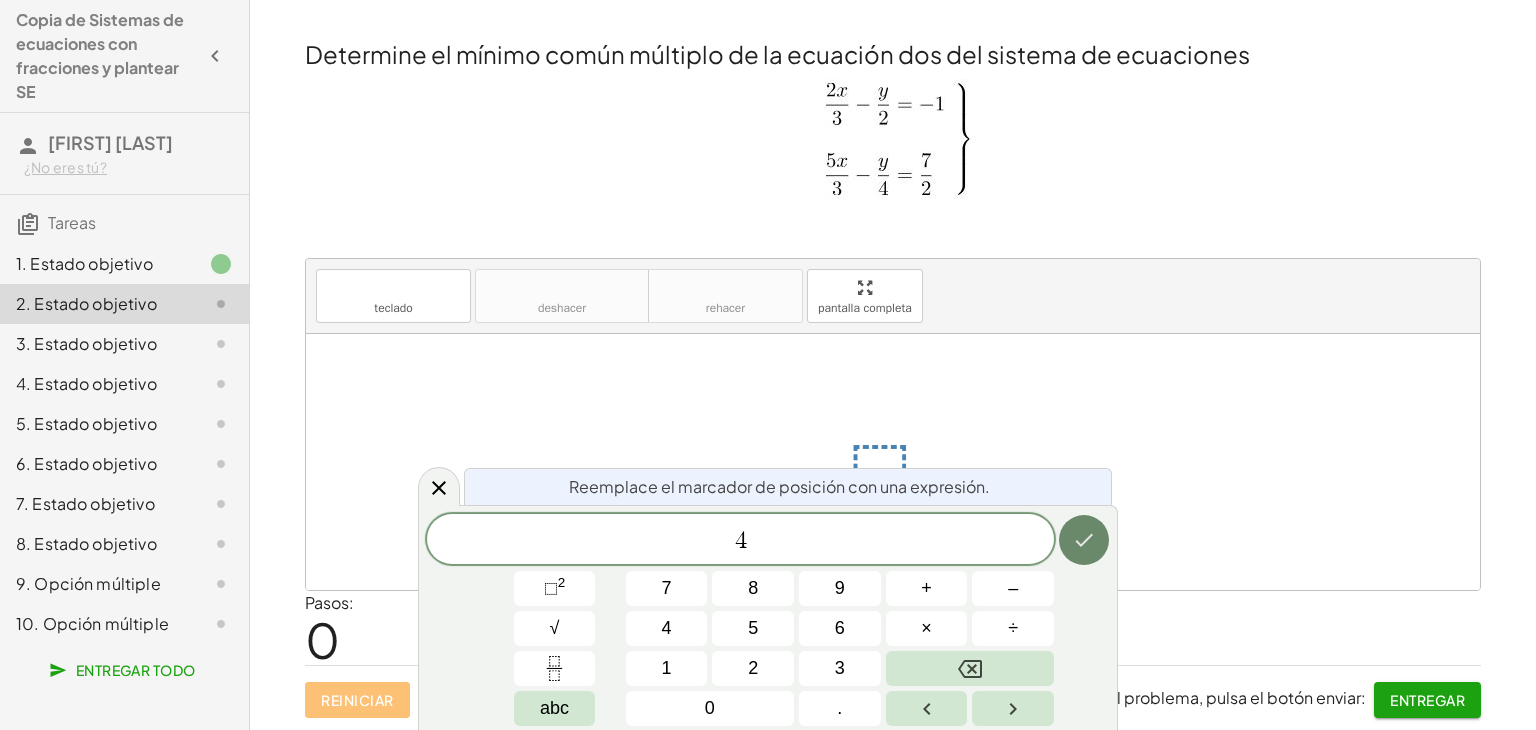 click 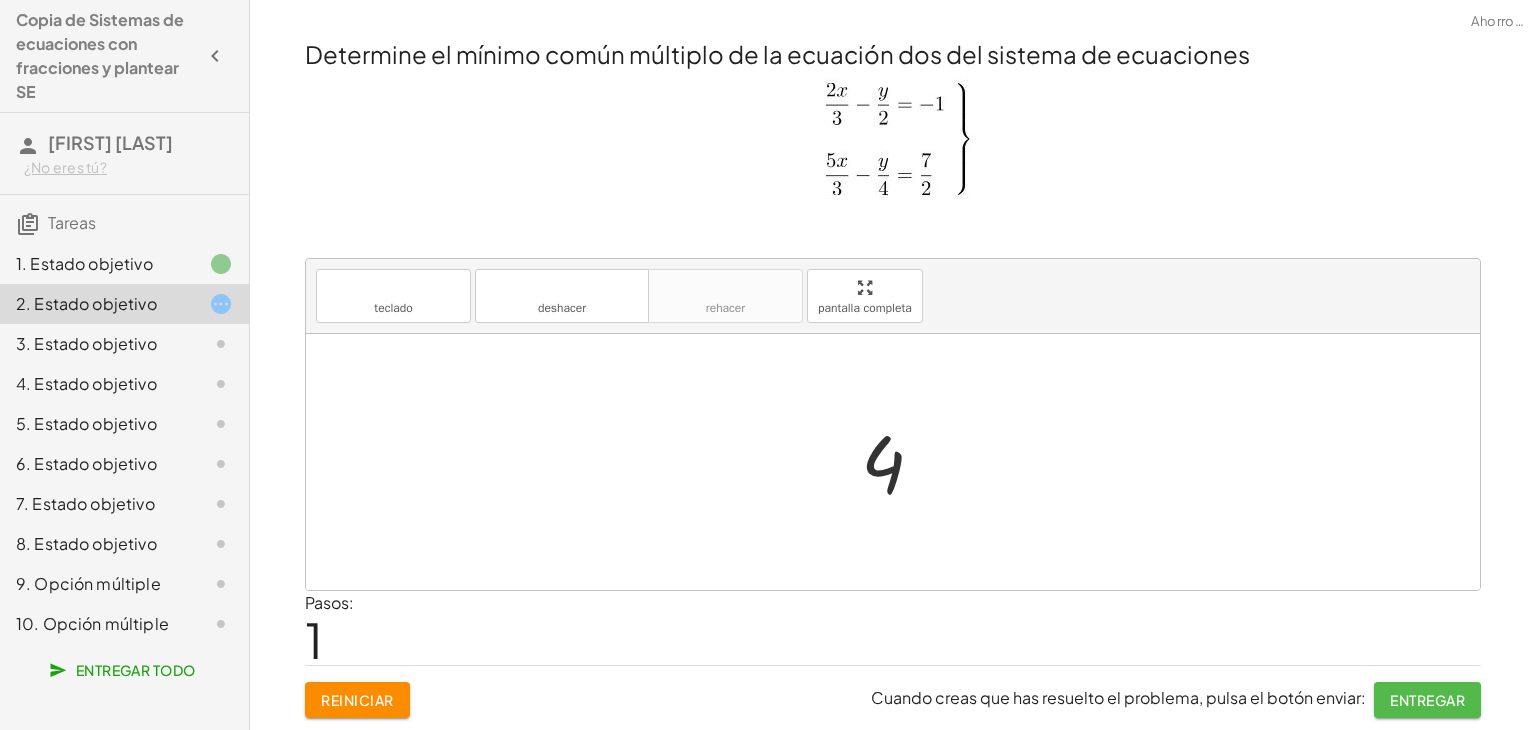 click on "Entregar" at bounding box center (1427, 700) 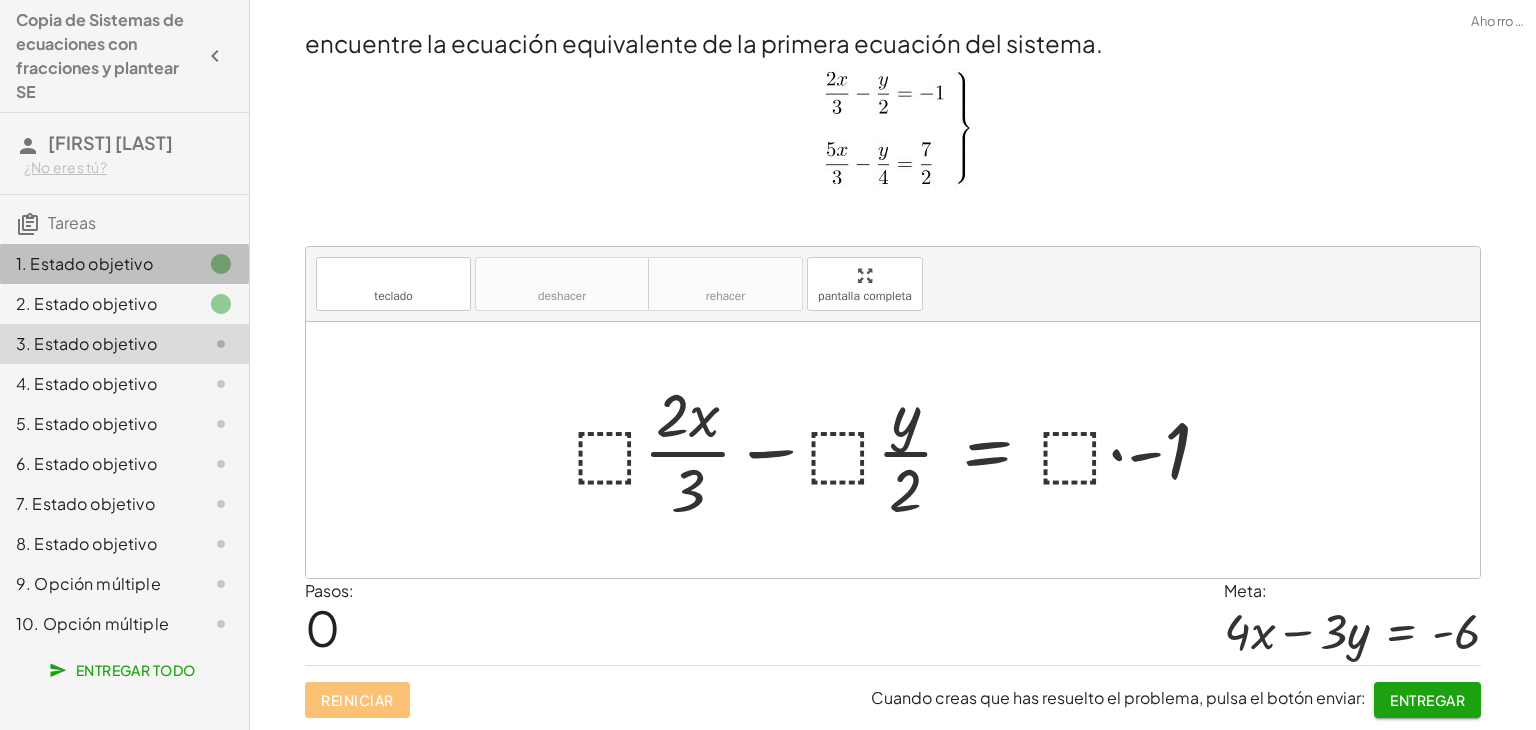 click 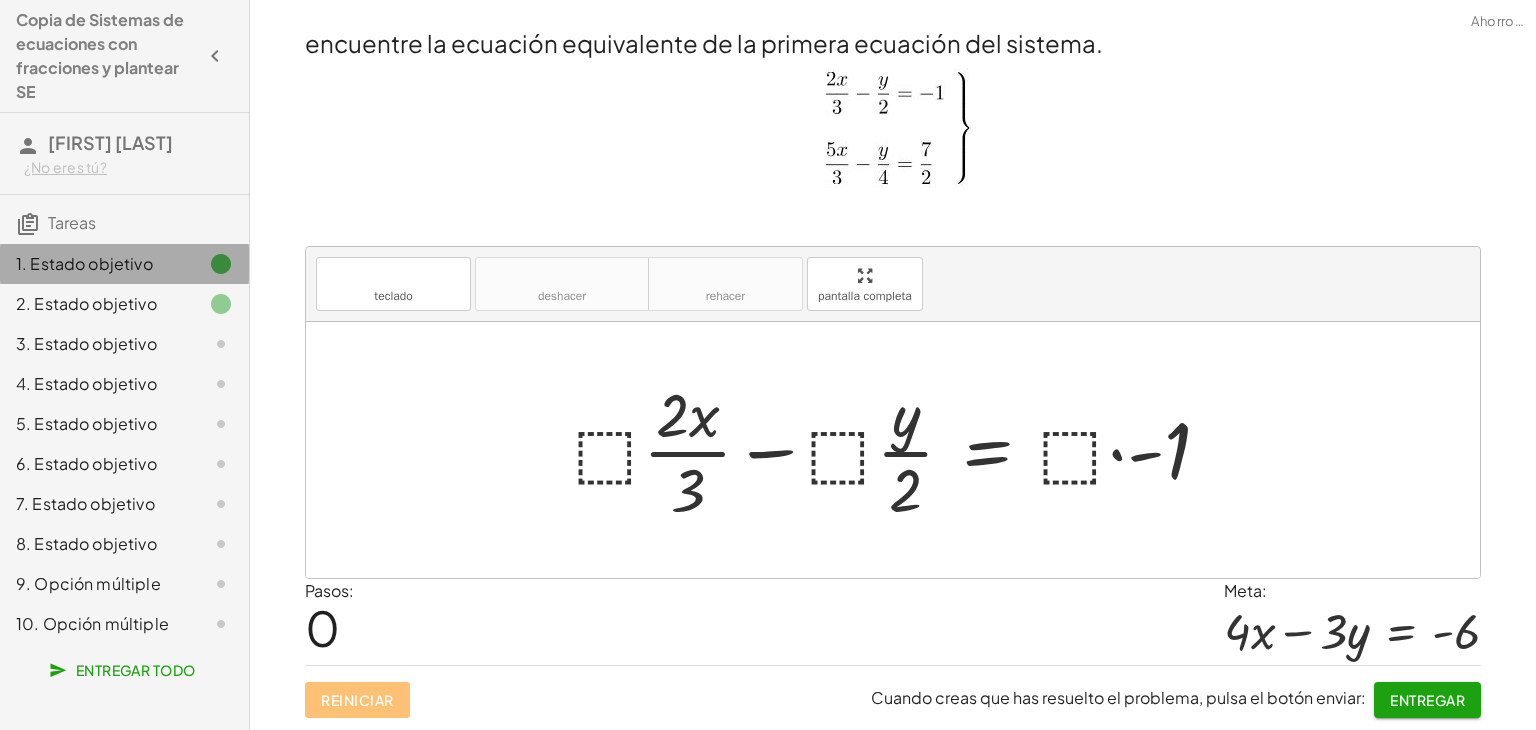 click on "1. Estado objetivo" at bounding box center [84, 263] 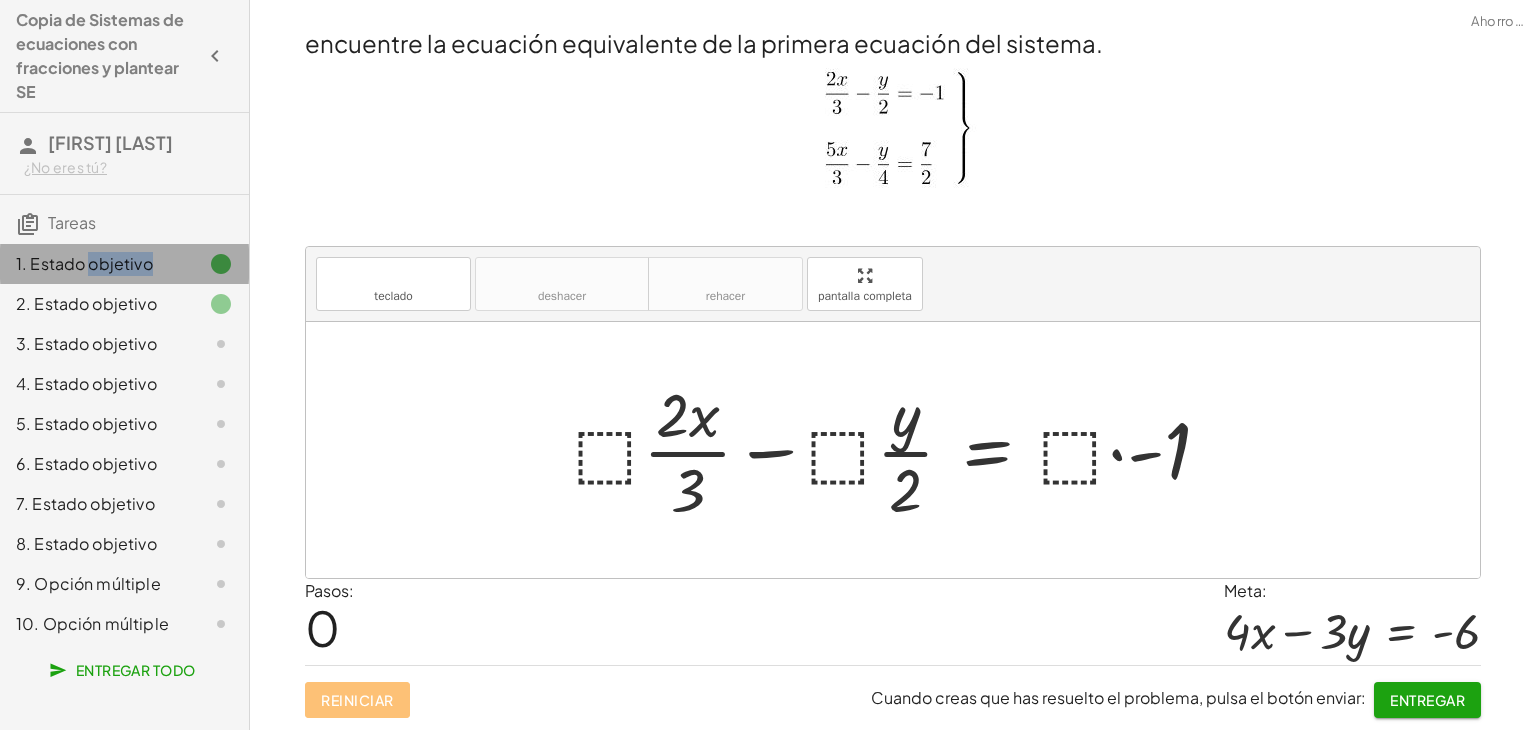 click on "1. Estado objetivo" at bounding box center (84, 263) 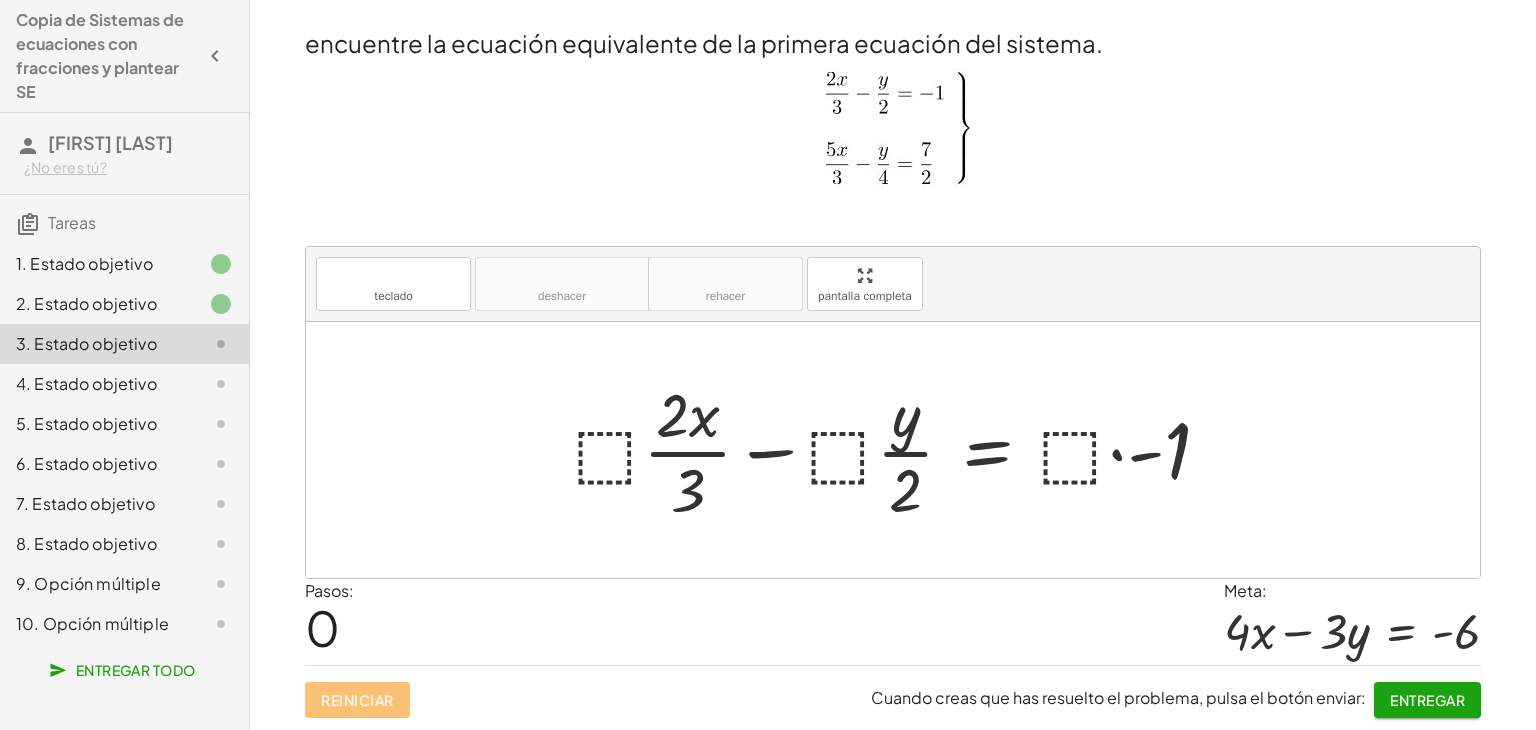 click on "2. Estado objetivo" at bounding box center (86, 303) 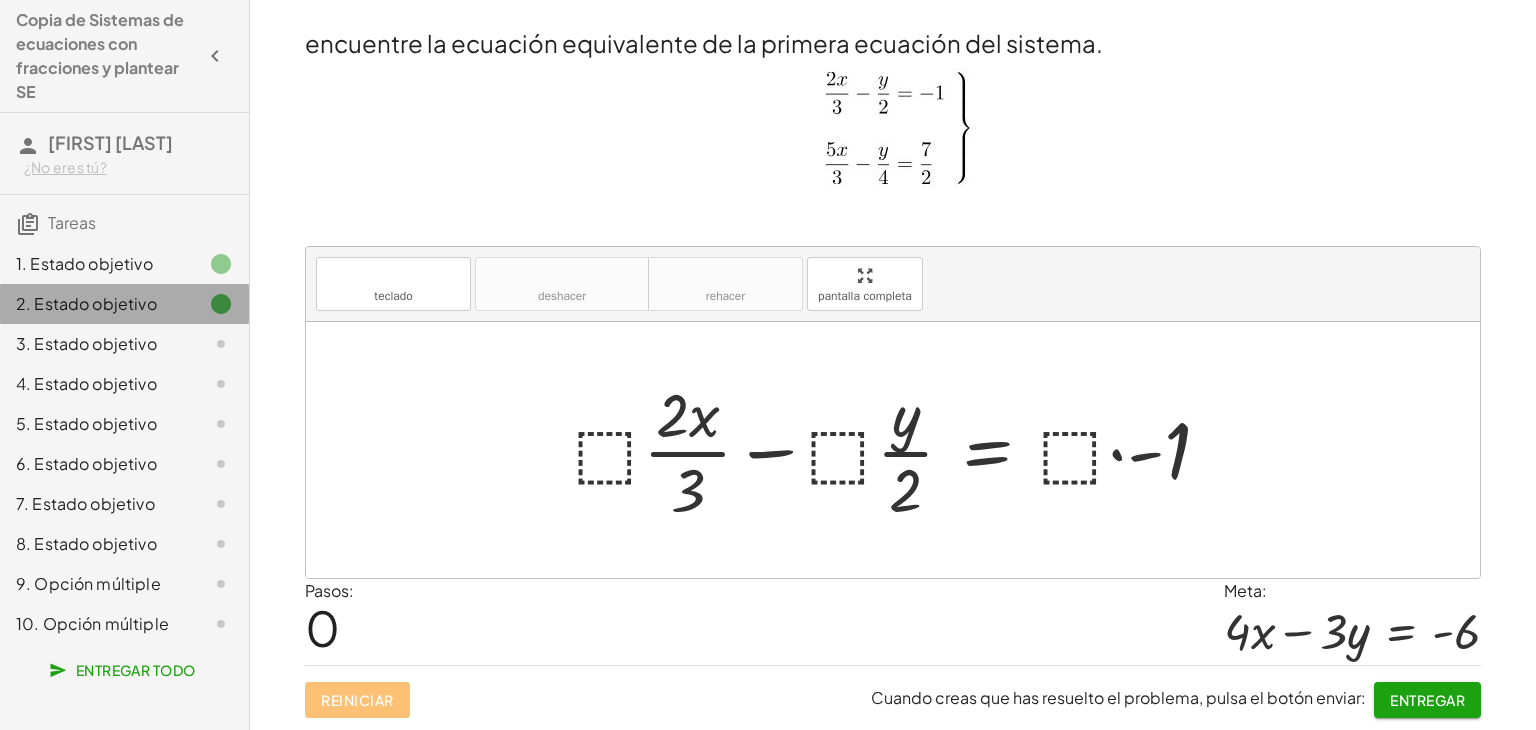 click on "2. Estado objetivo" at bounding box center [86, 303] 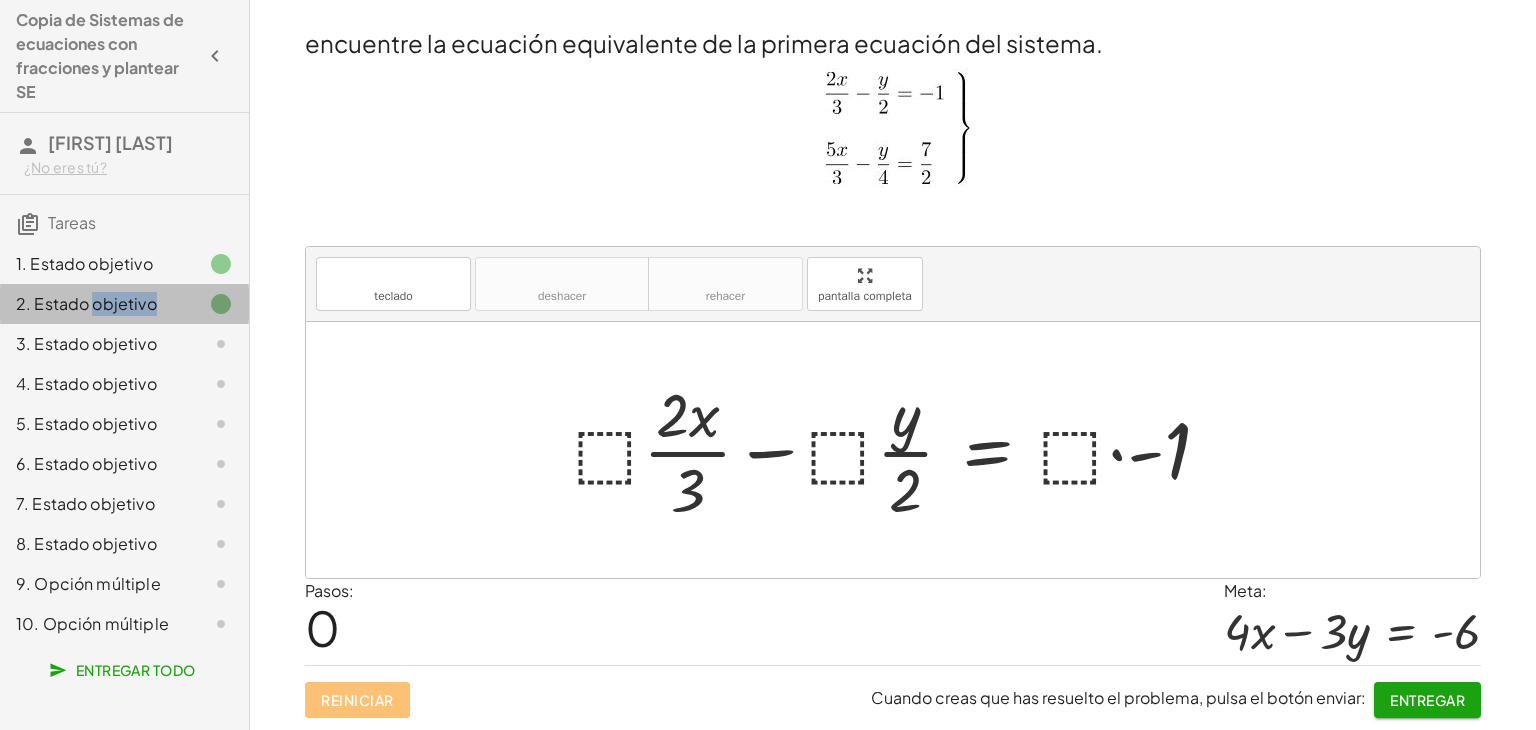 click on "2. Estado objetivo" at bounding box center [86, 303] 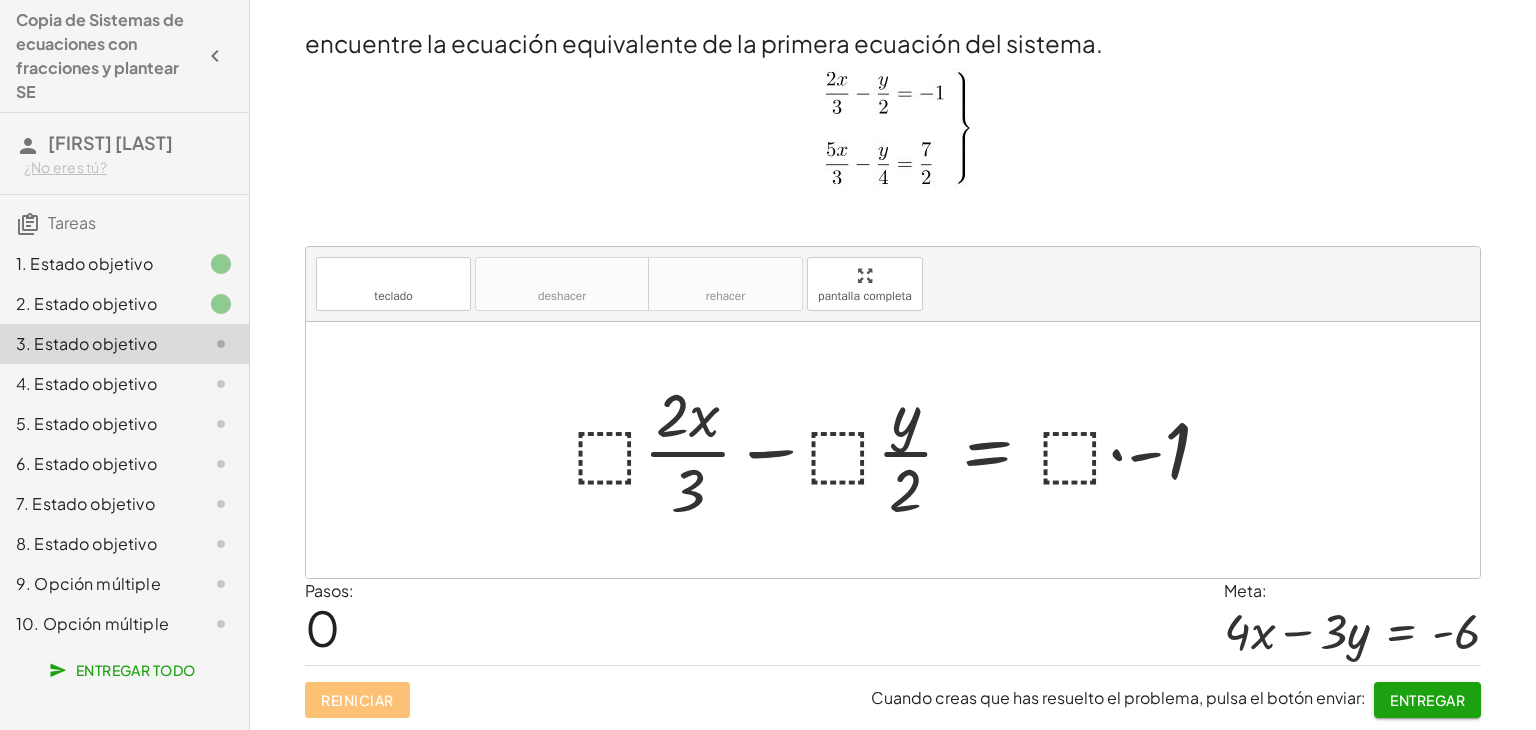 click on "+ · ⬚ · · 2 · x · 3 − · ⬚ · · y · 2 = · ⬚ · - 1" at bounding box center [892, 450] 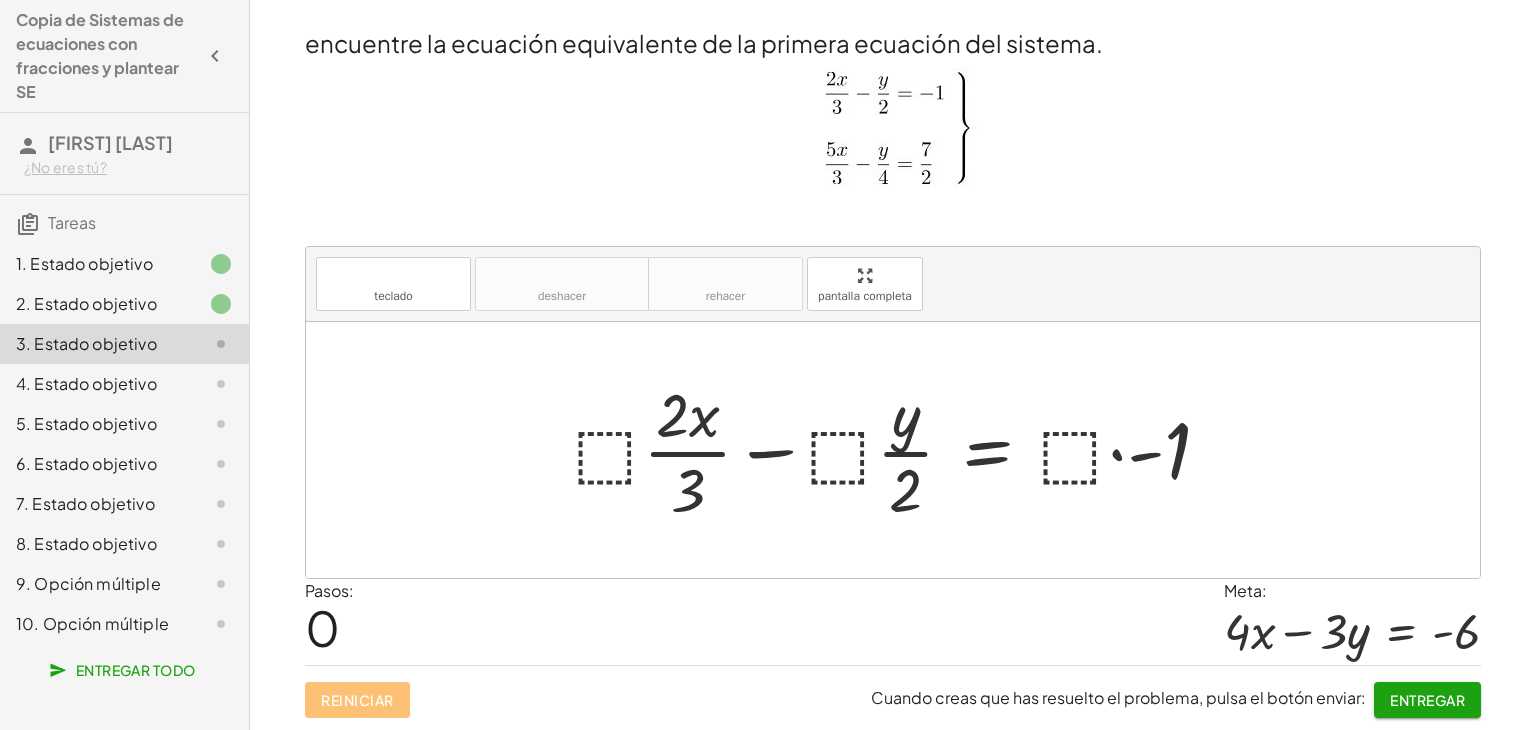 click at bounding box center (900, 450) 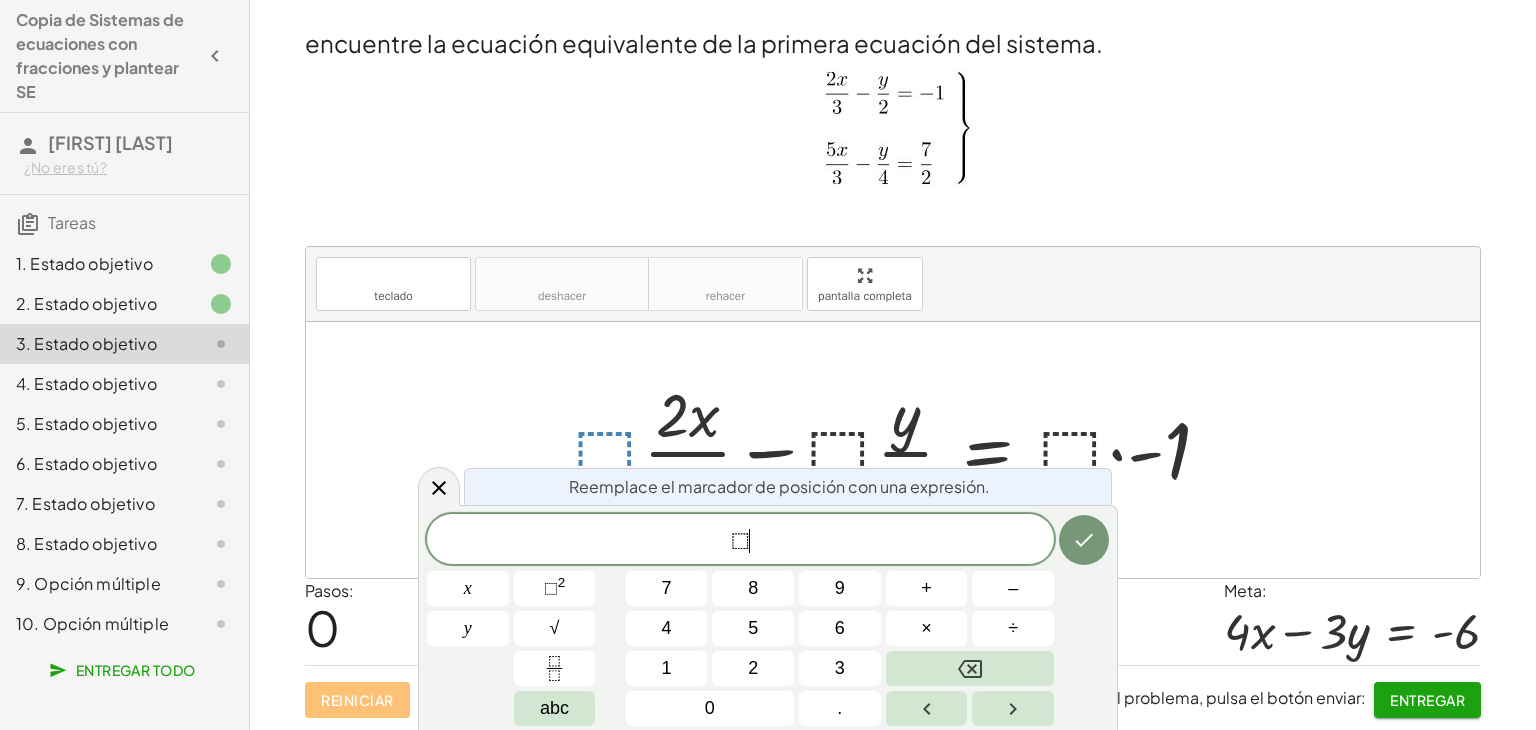 click on "⬚ ​" at bounding box center [740, 541] 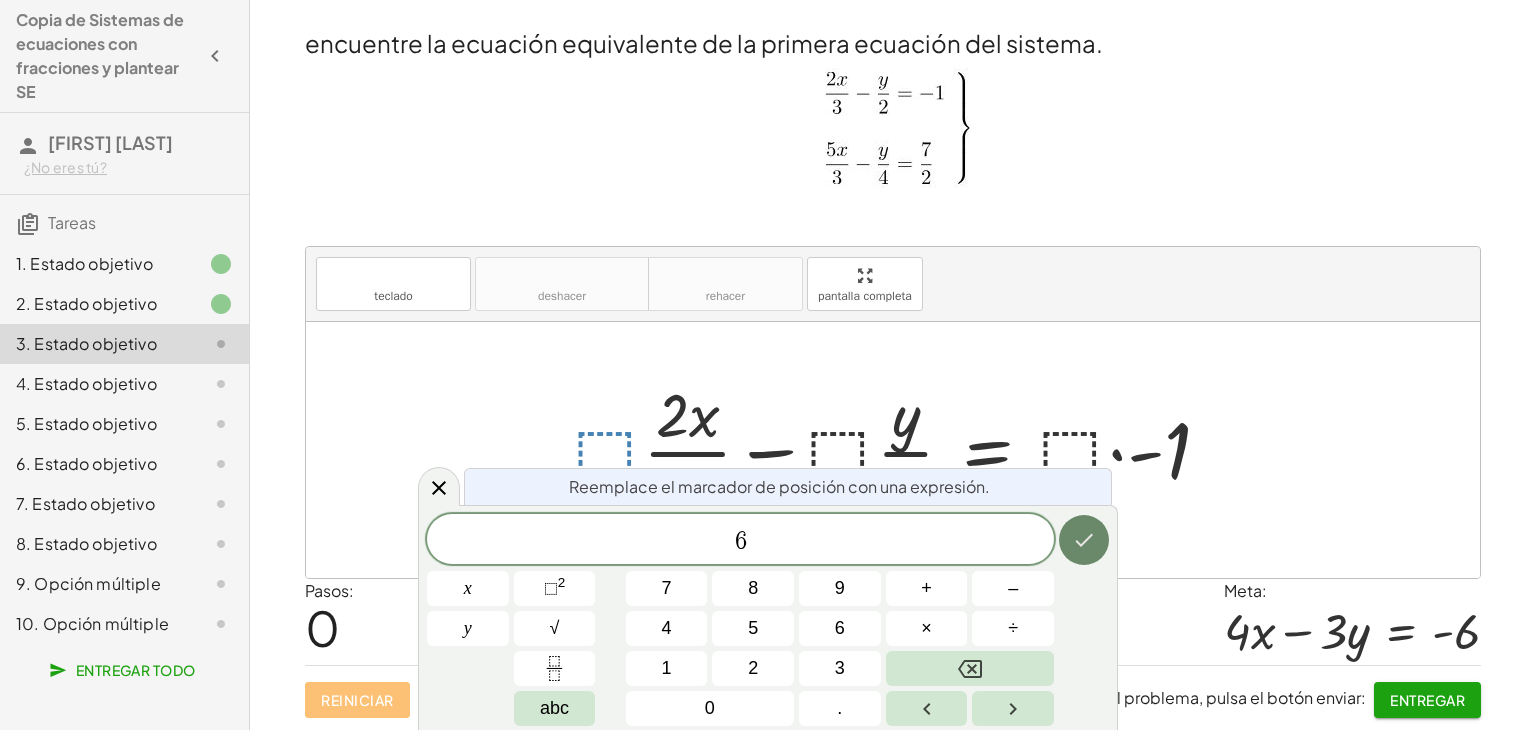 click 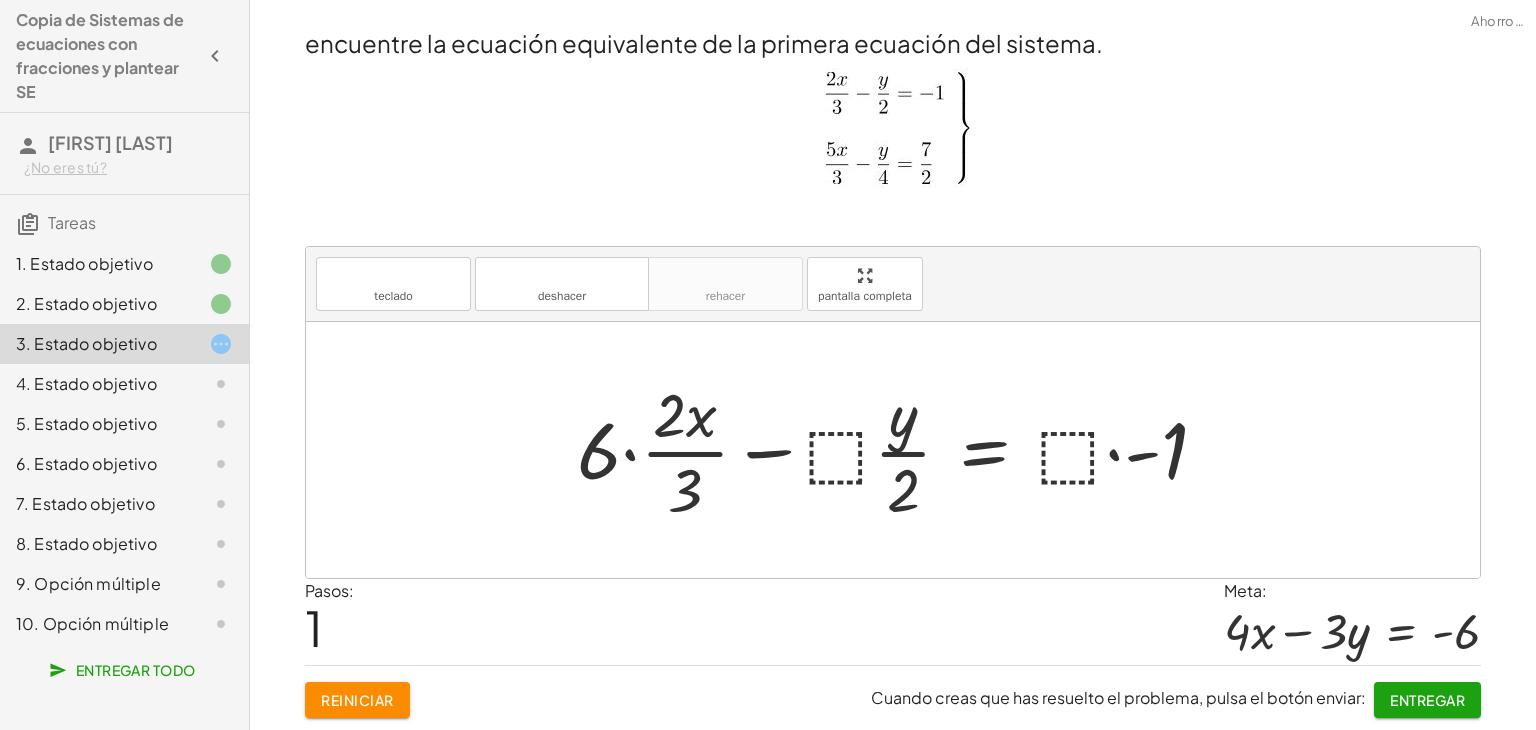 click at bounding box center [900, 450] 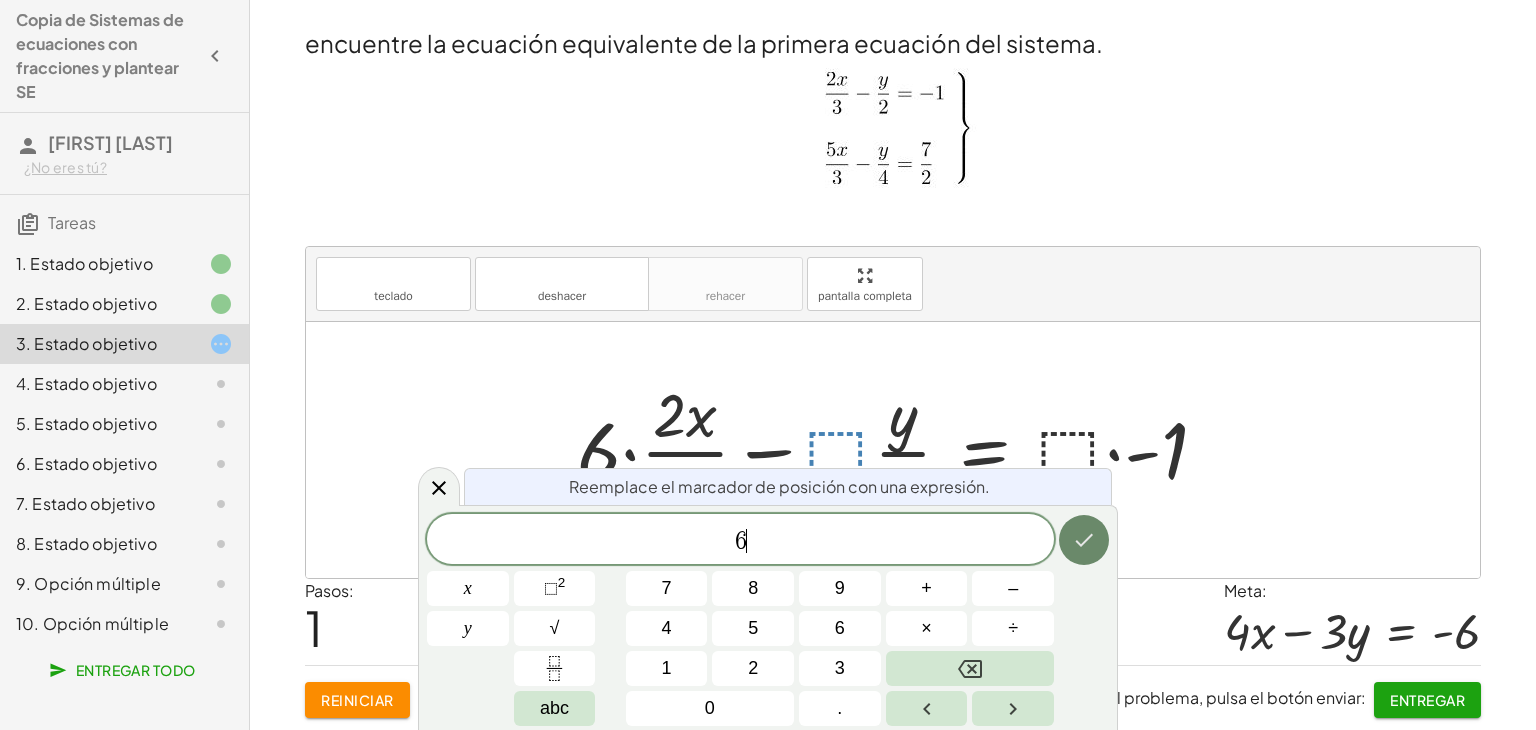 click 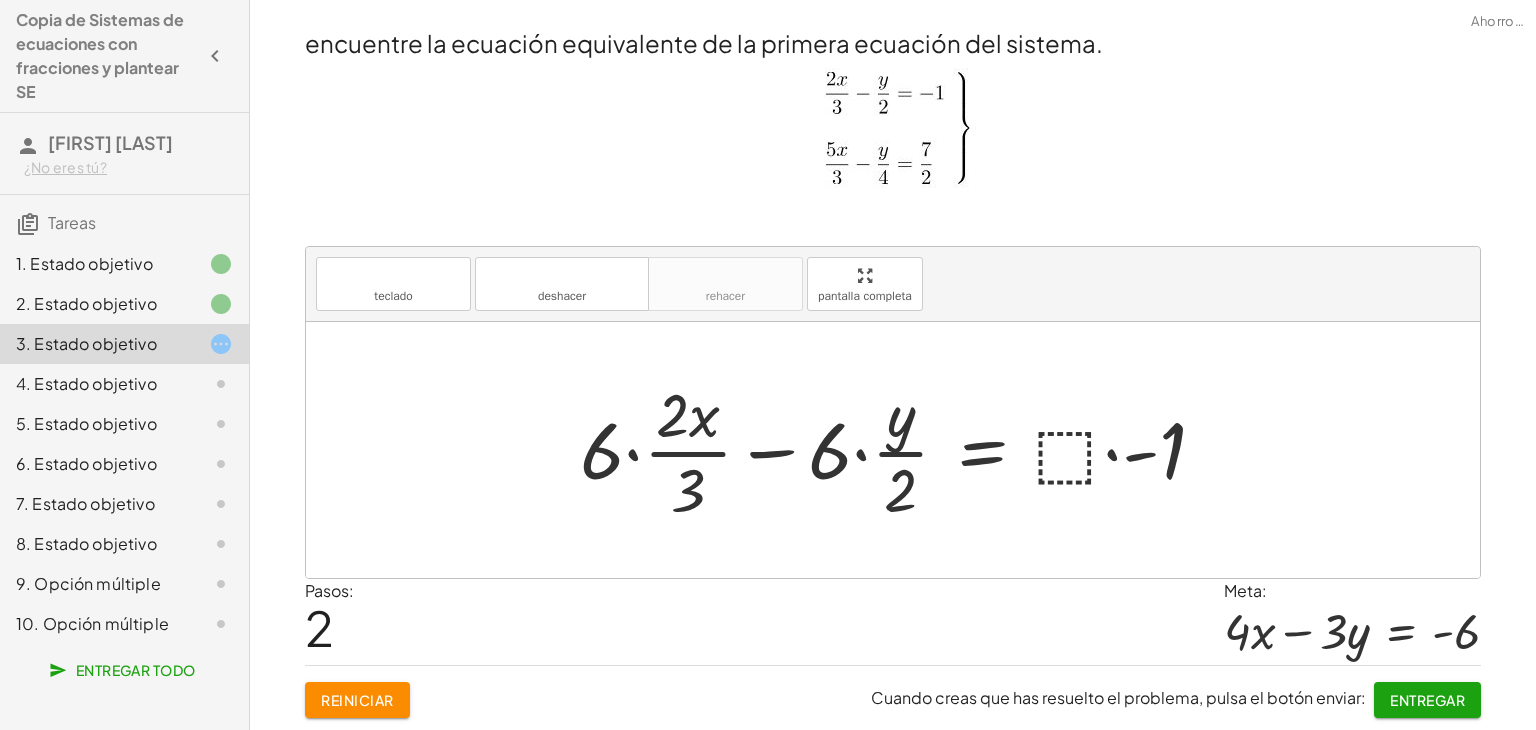 click at bounding box center [900, 450] 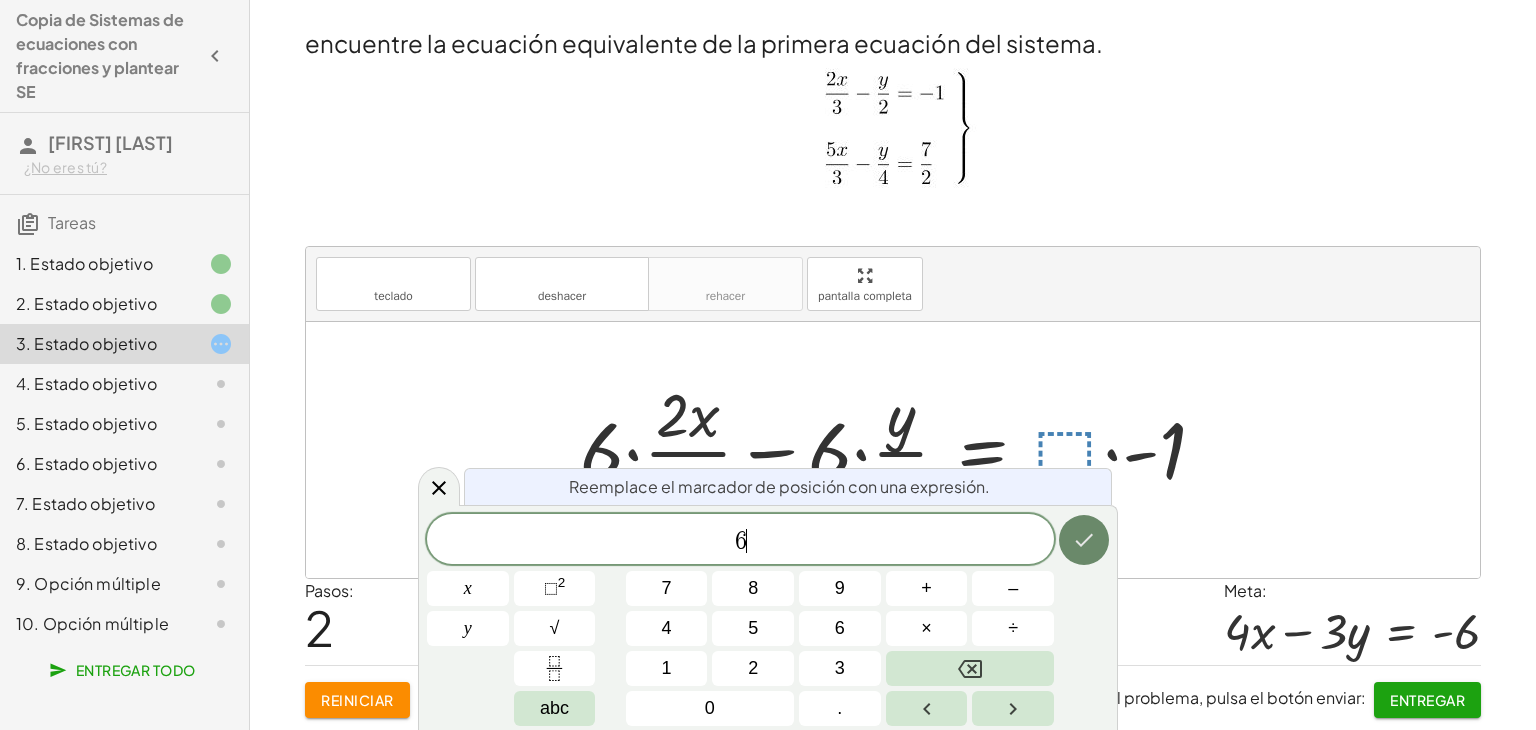 click at bounding box center (1084, 540) 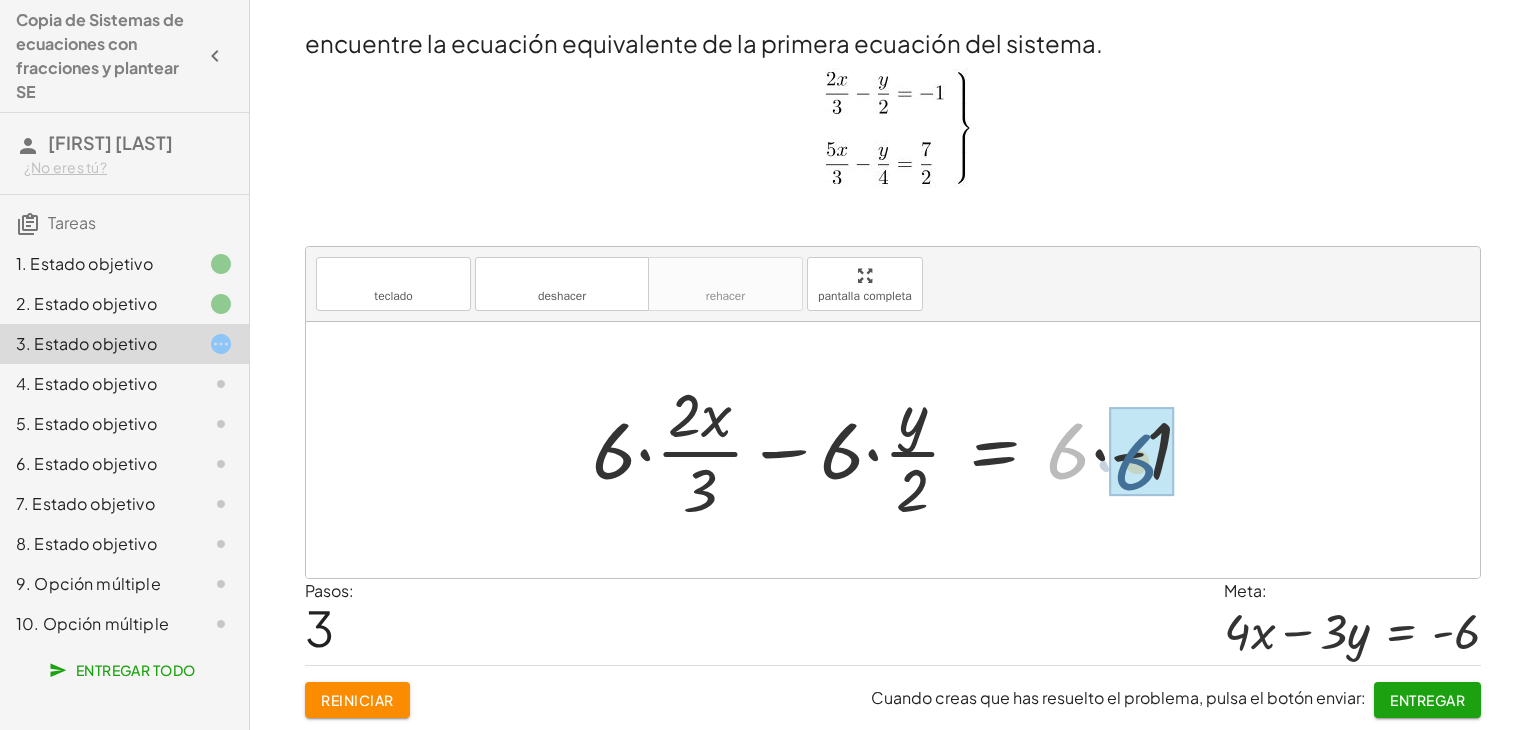 drag, startPoint x: 1077, startPoint y: 457, endPoint x: 1148, endPoint y: 469, distance: 72.00694 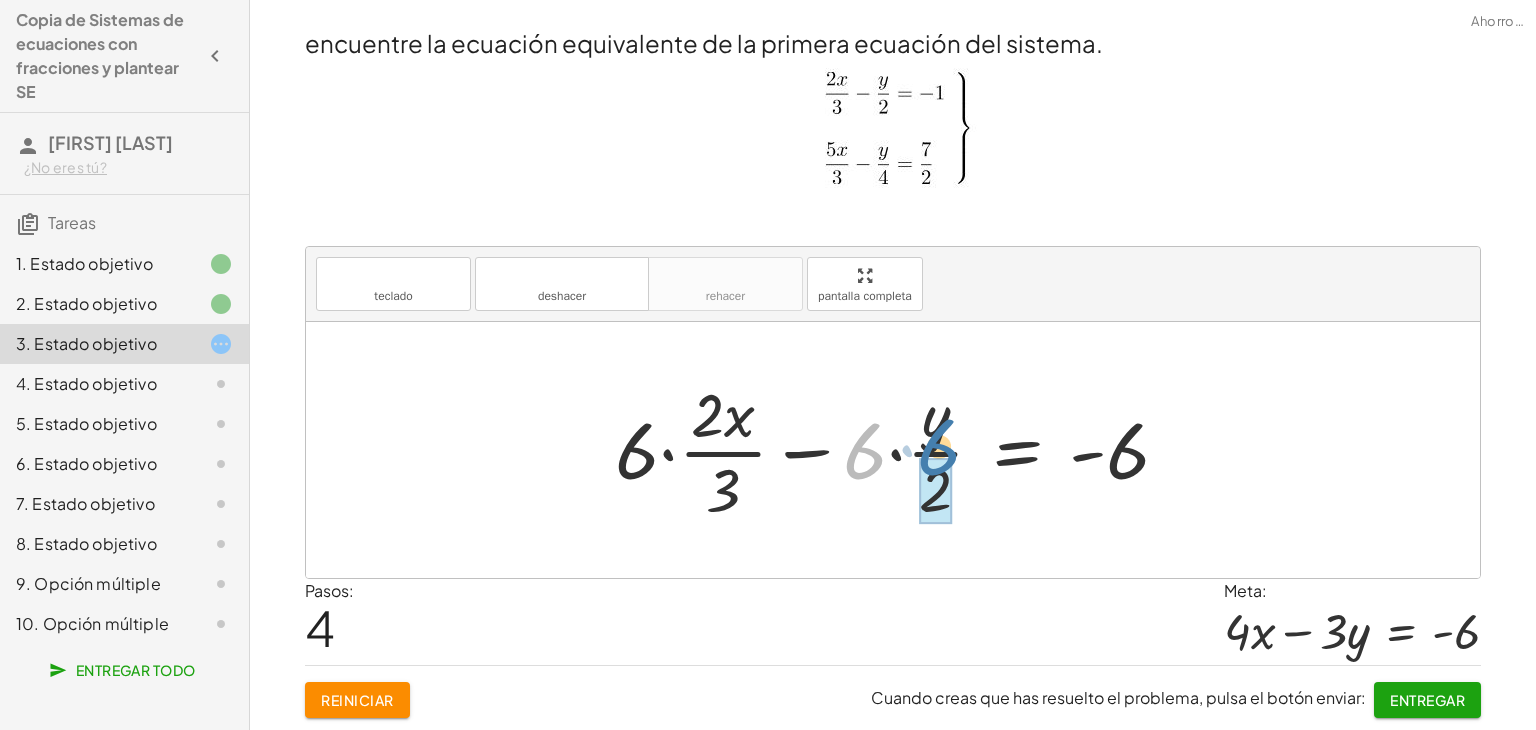 drag, startPoint x: 870, startPoint y: 461, endPoint x: 945, endPoint y: 457, distance: 75.10659 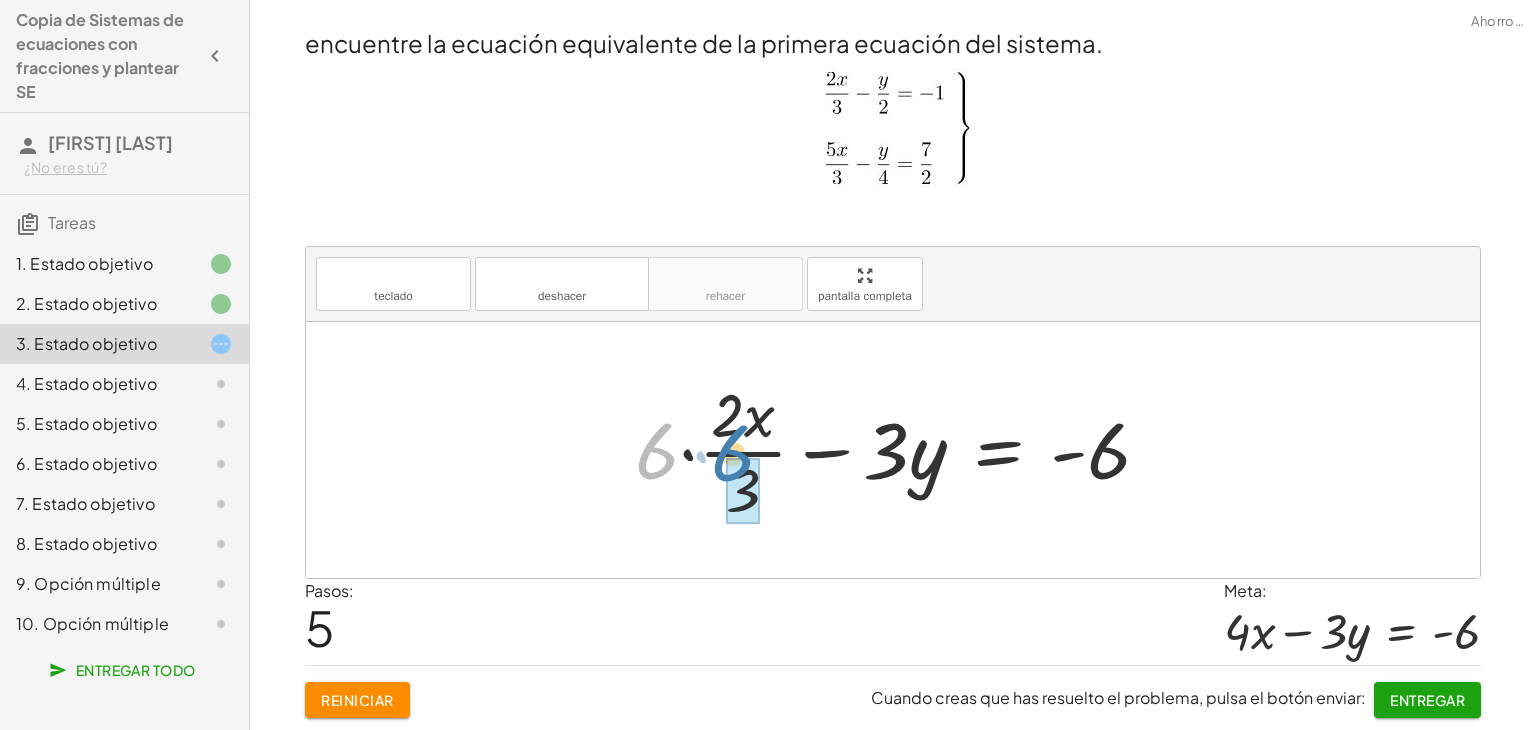 drag, startPoint x: 645, startPoint y: 469, endPoint x: 723, endPoint y: 472, distance: 78.05767 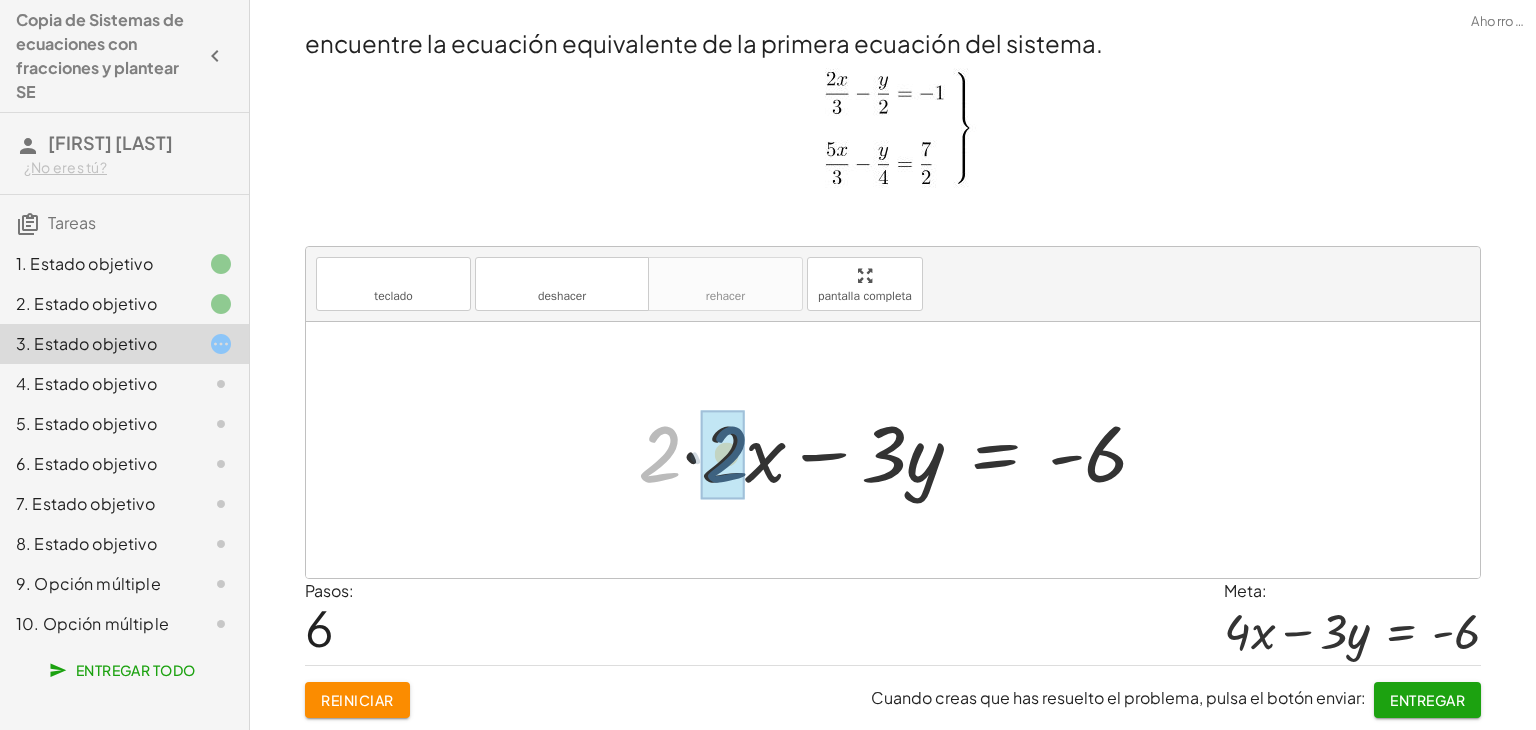 drag, startPoint x: 668, startPoint y: 470, endPoint x: 742, endPoint y: 469, distance: 74.00676 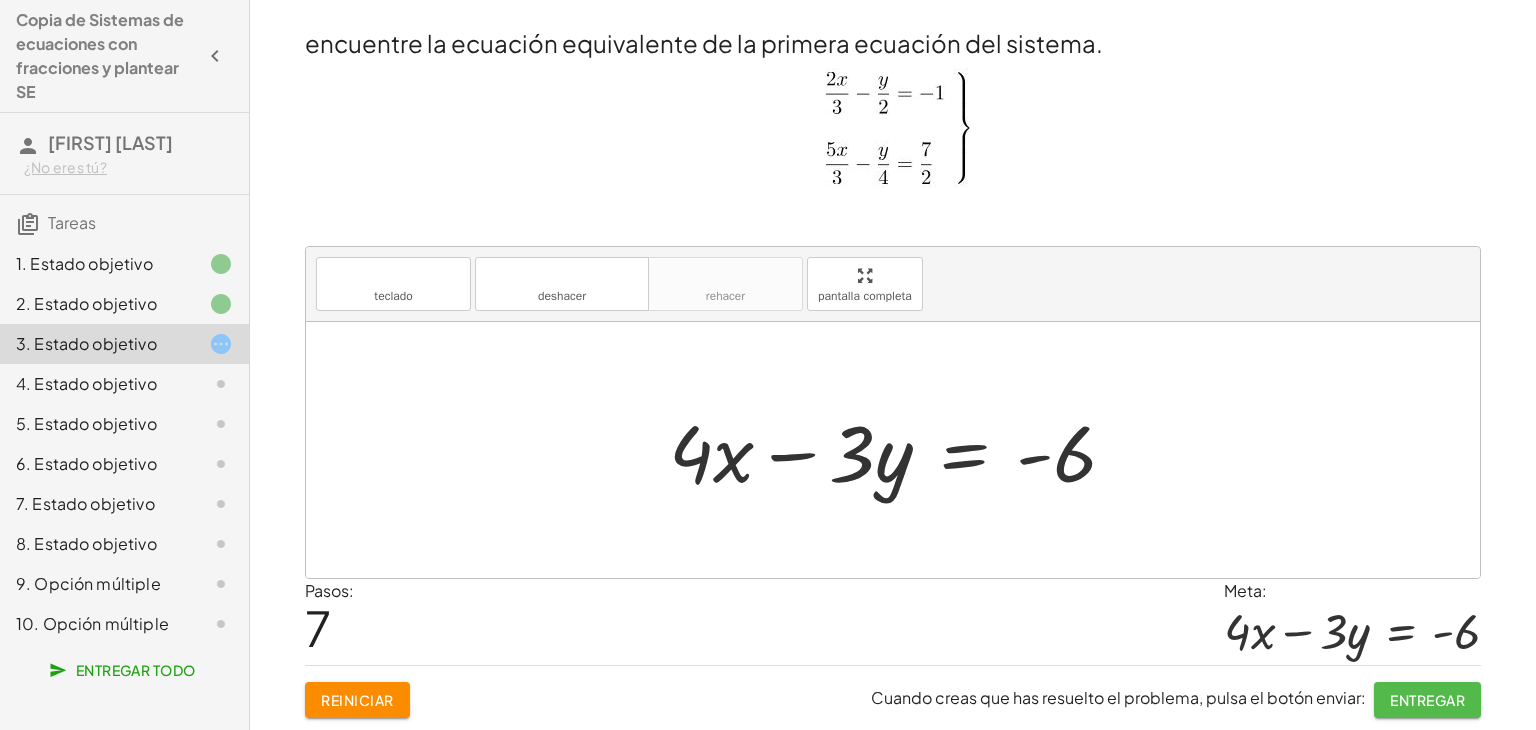 click on "Entregar" at bounding box center [1427, 700] 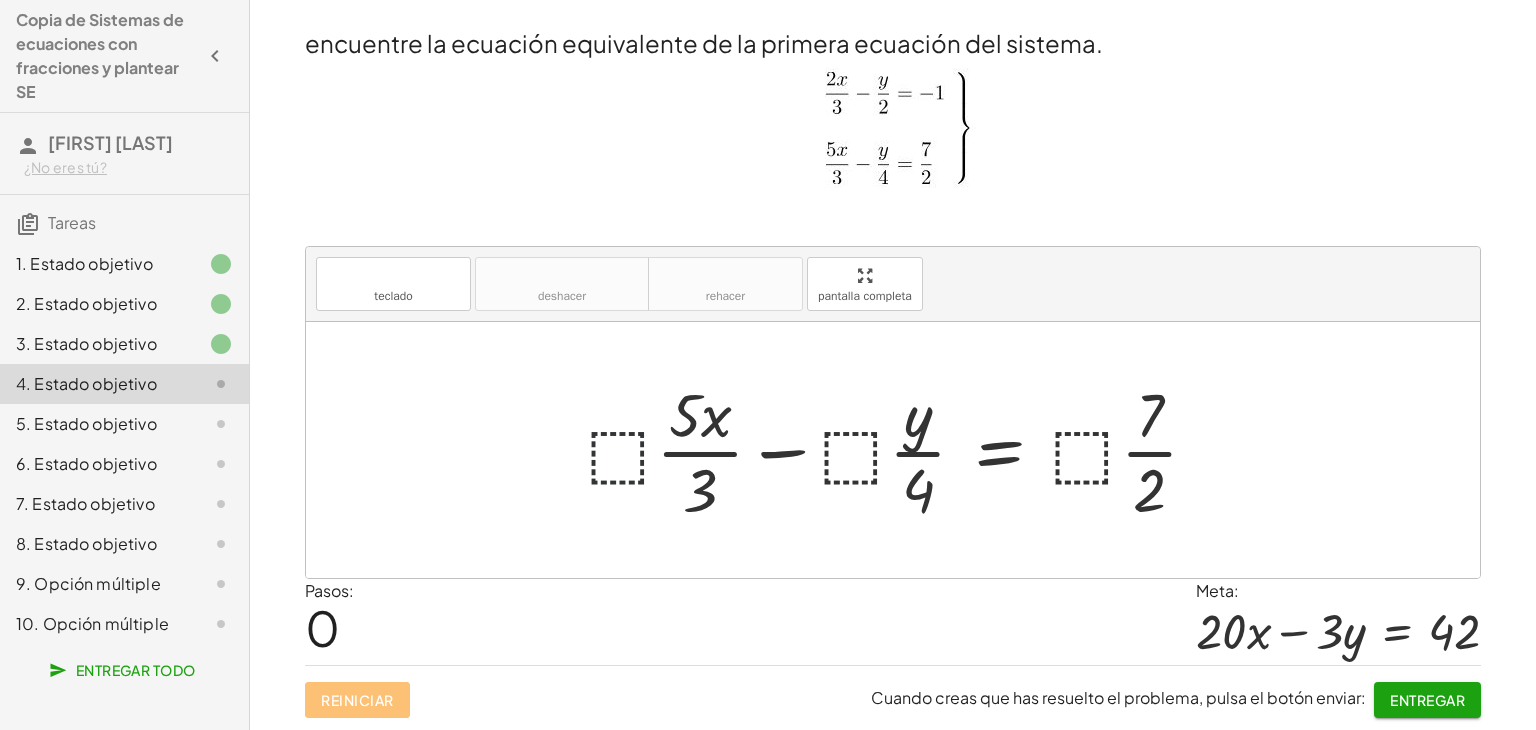 click at bounding box center [900, 450] 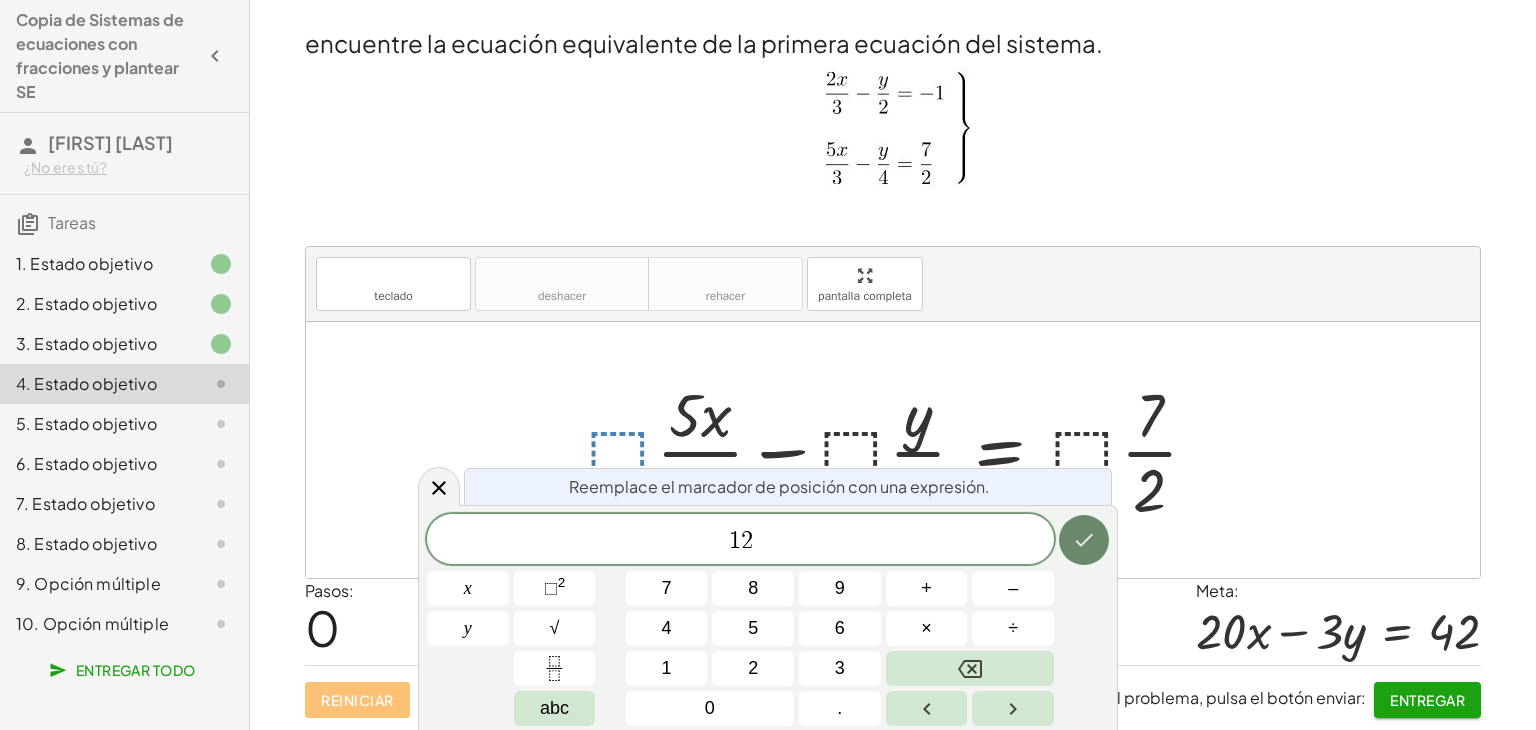 click 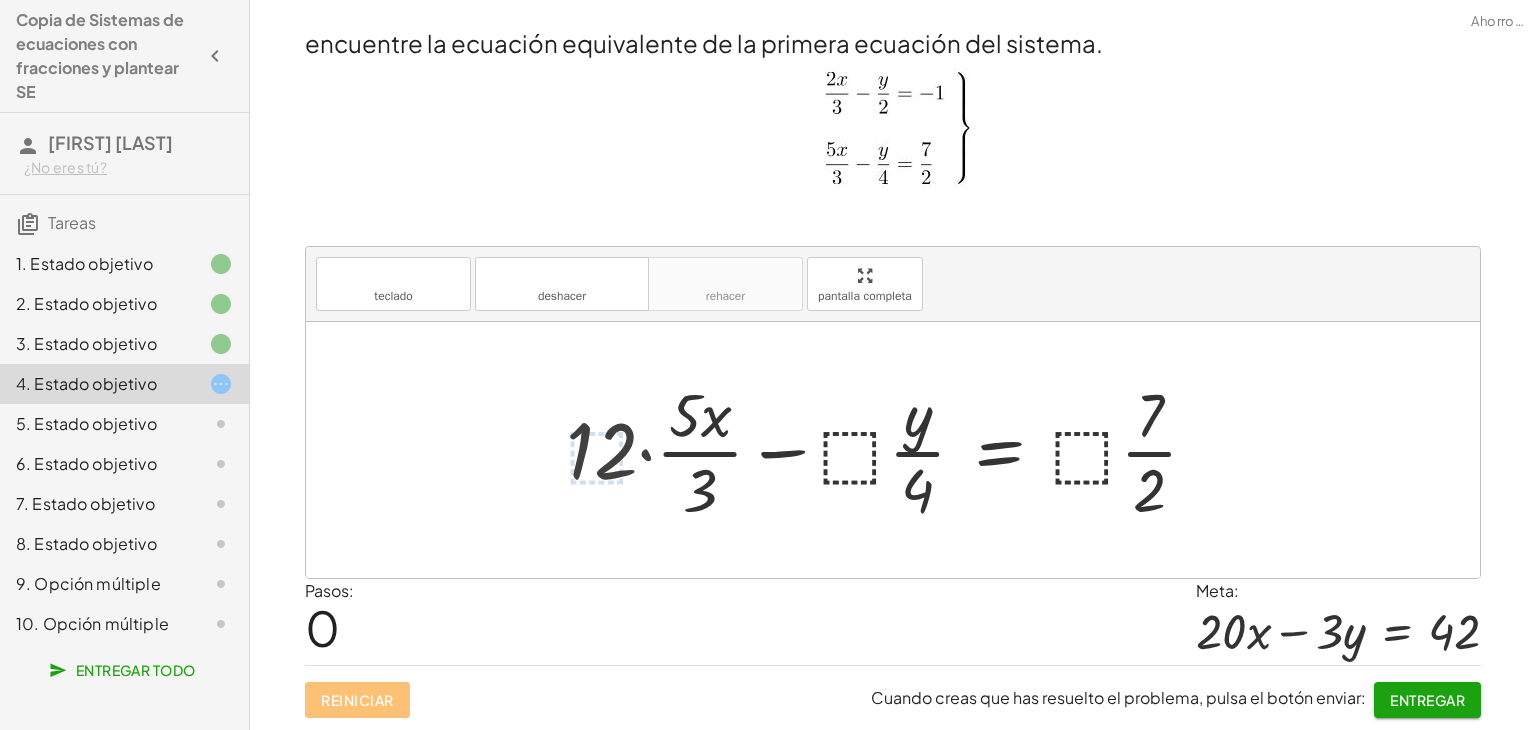 click at bounding box center (889, 450) 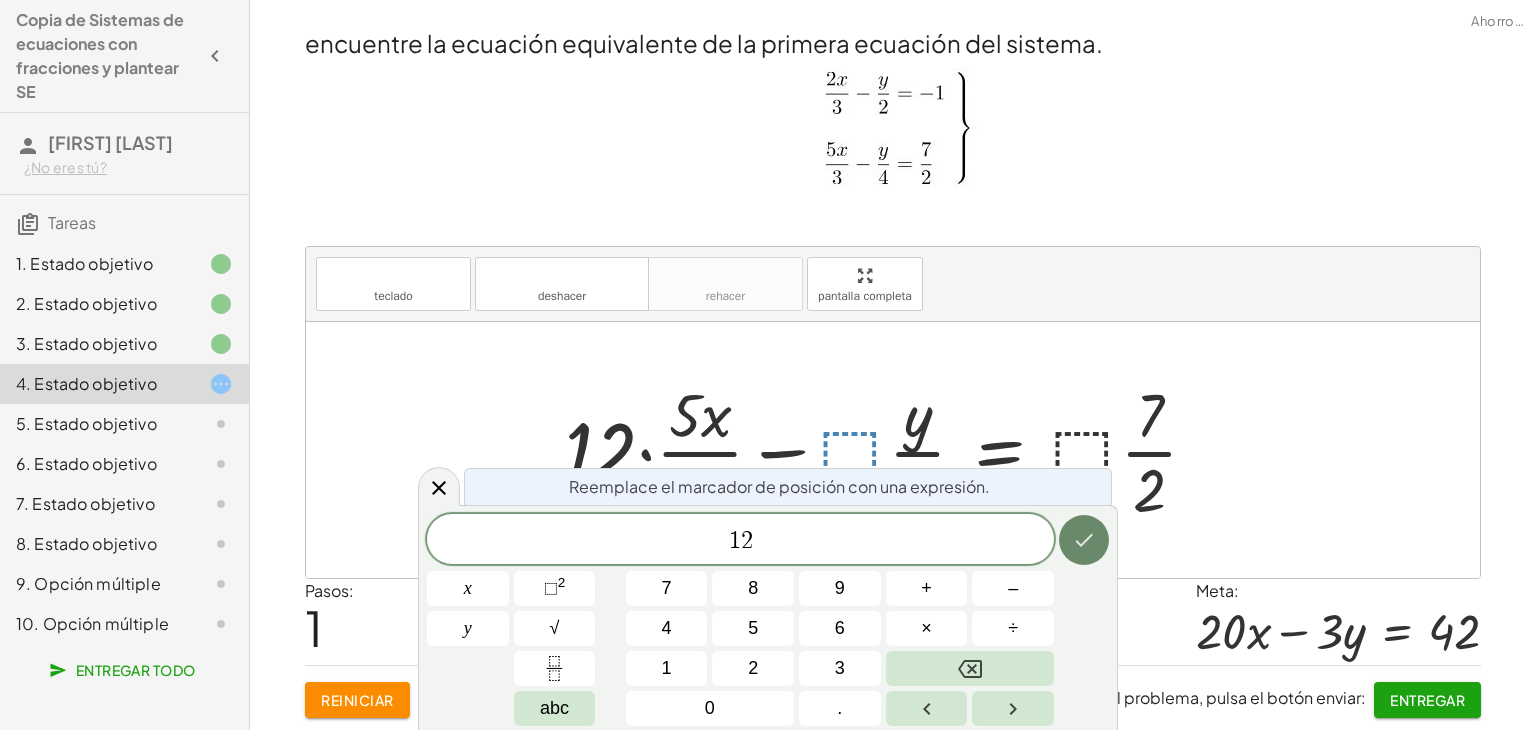 click 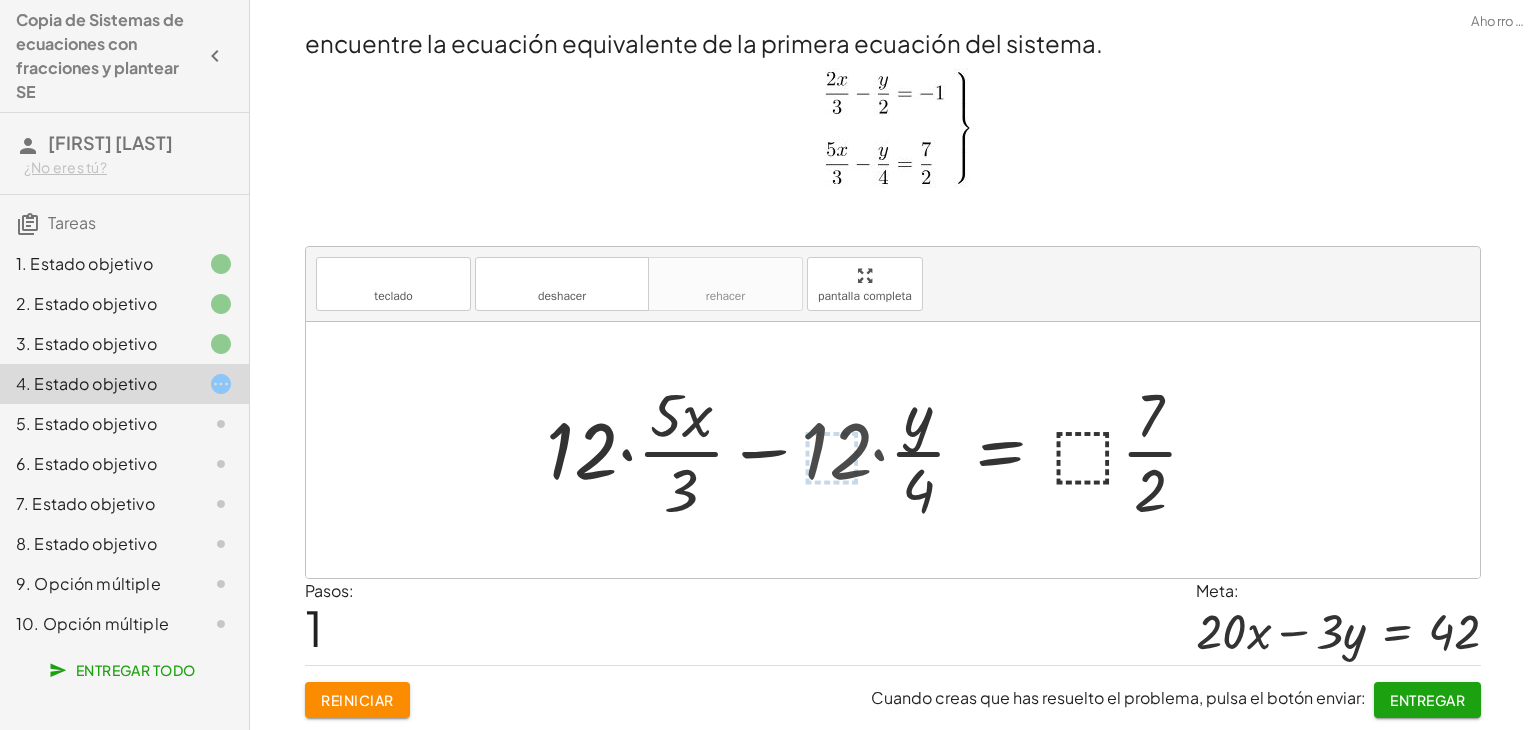click at bounding box center [879, 450] 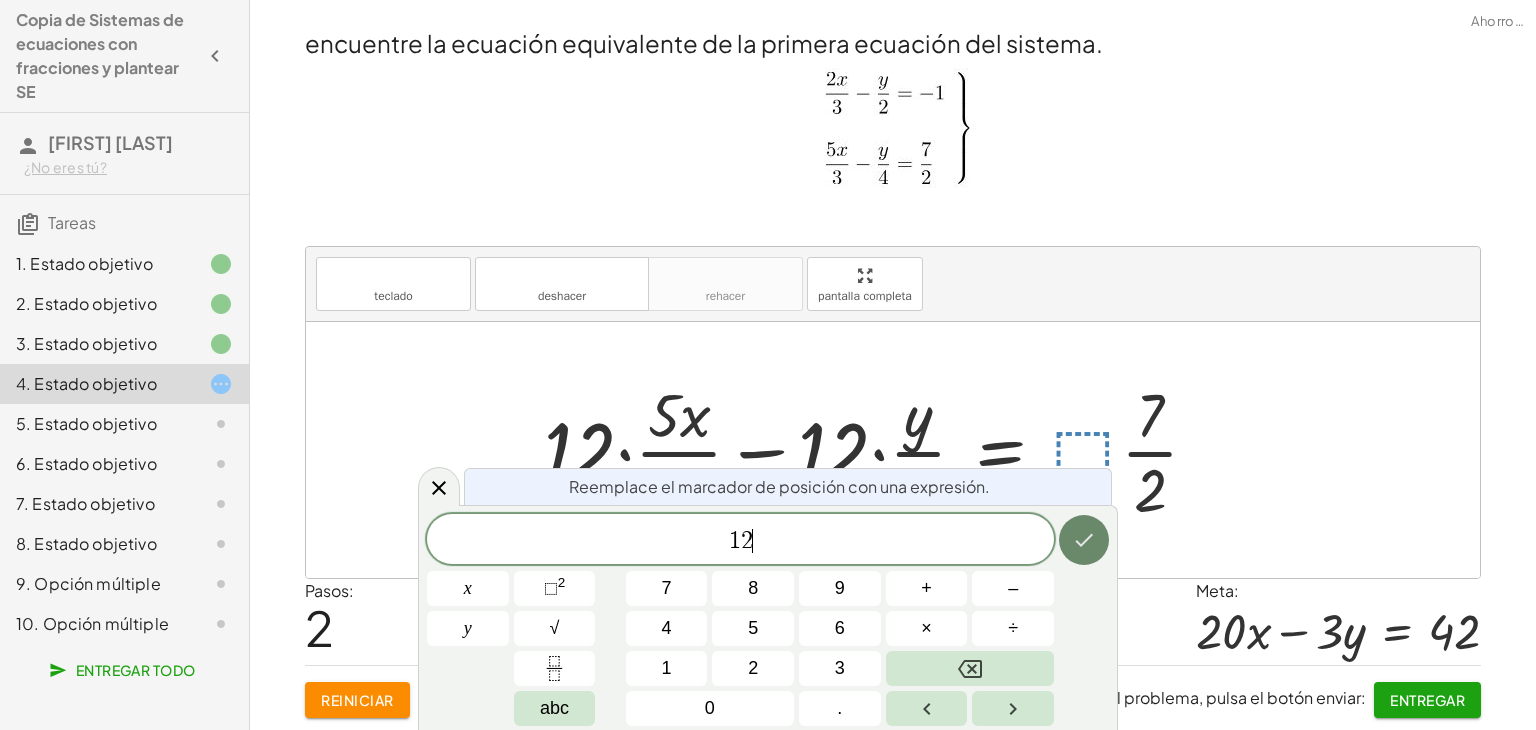 click at bounding box center (1084, 540) 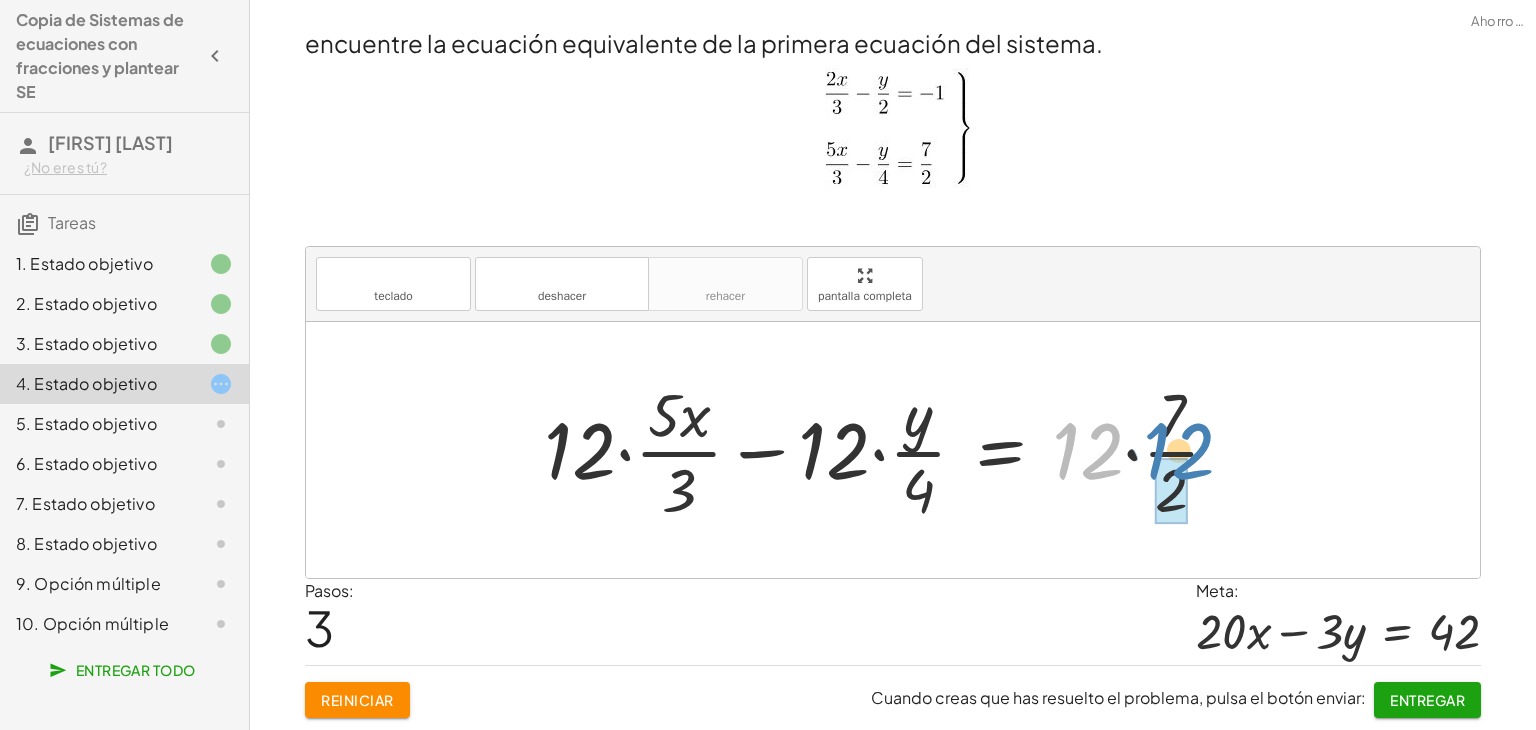 drag, startPoint x: 1095, startPoint y: 459, endPoint x: 1187, endPoint y: 460, distance: 92.00543 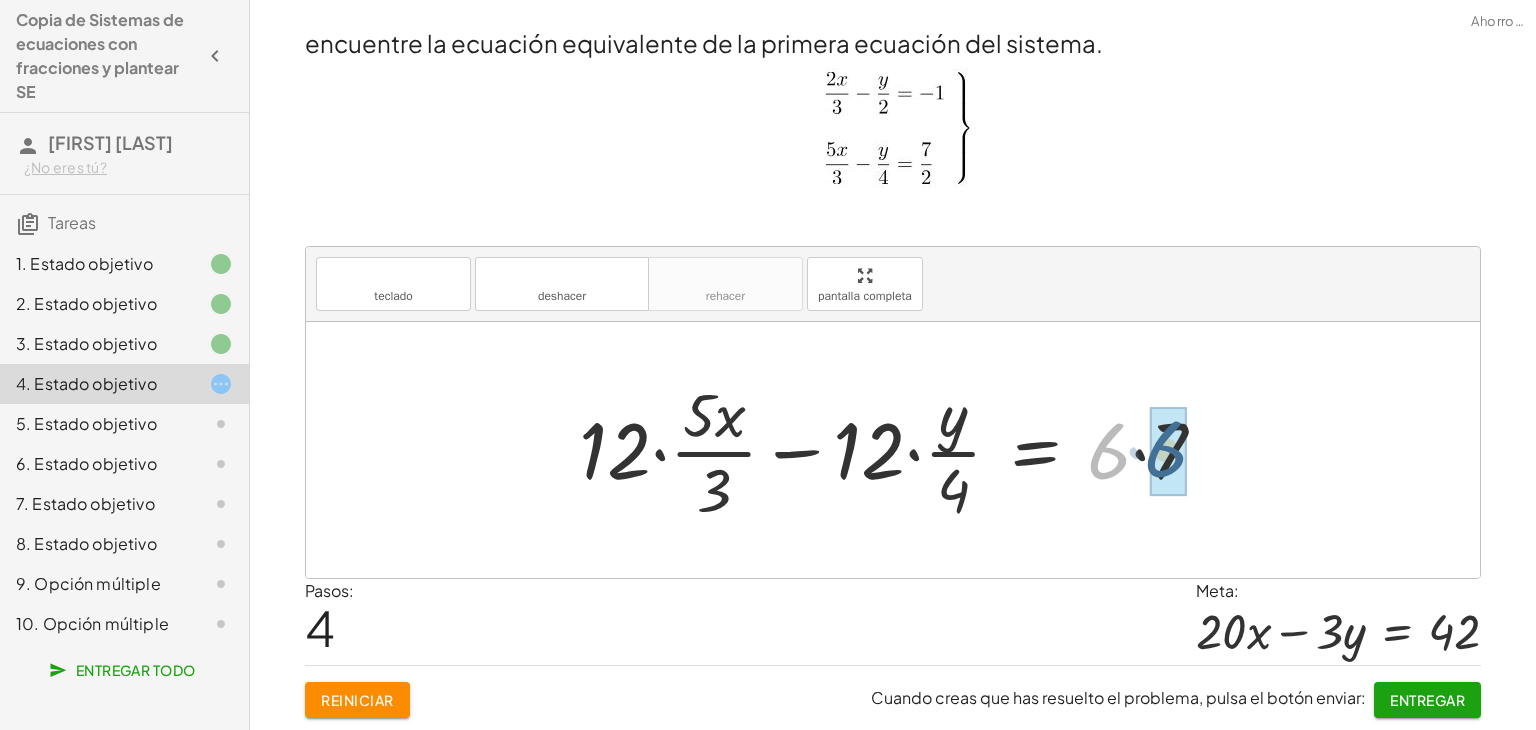 drag, startPoint x: 1118, startPoint y: 463, endPoint x: 1180, endPoint y: 460, distance: 62.072536 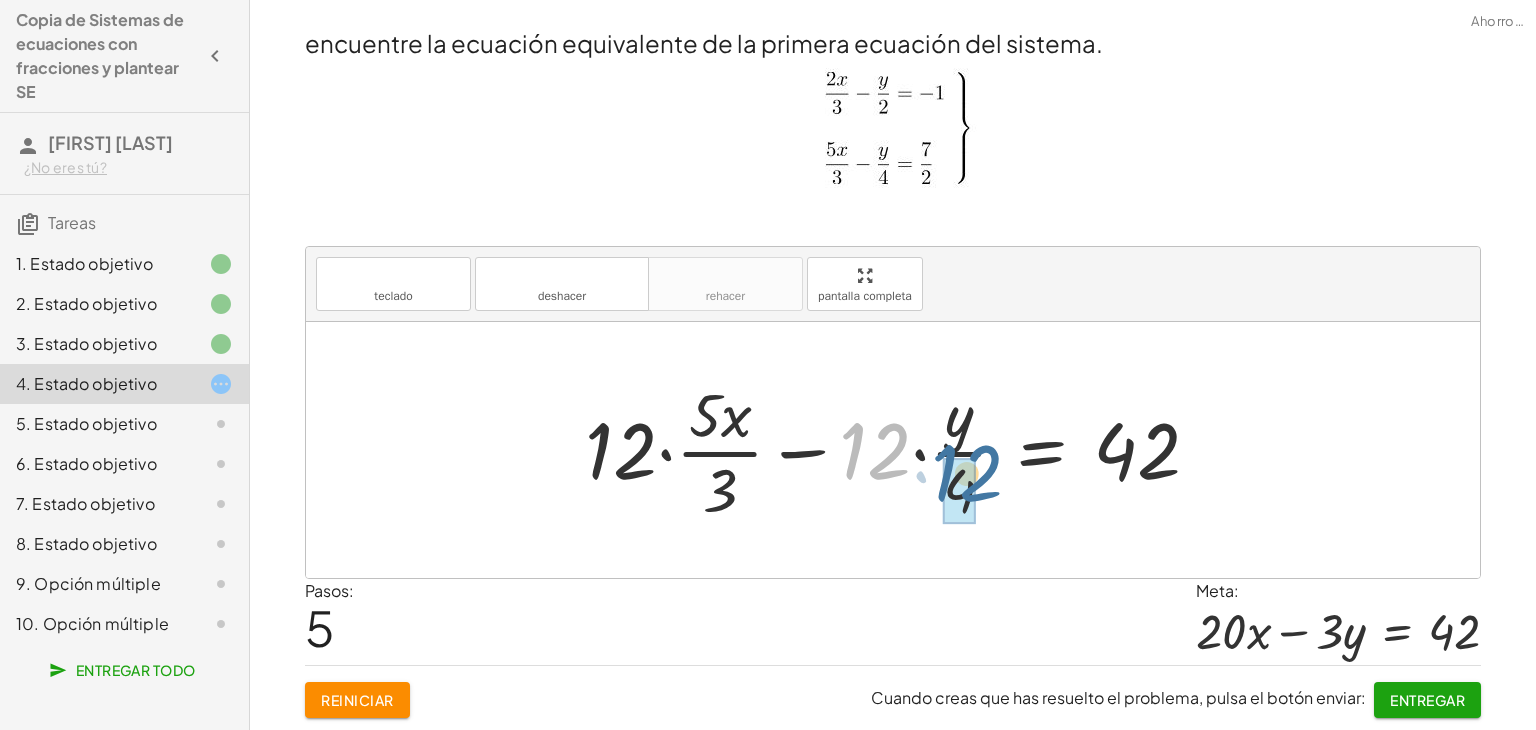 drag, startPoint x: 939, startPoint y: 472, endPoint x: 986, endPoint y: 482, distance: 48.052055 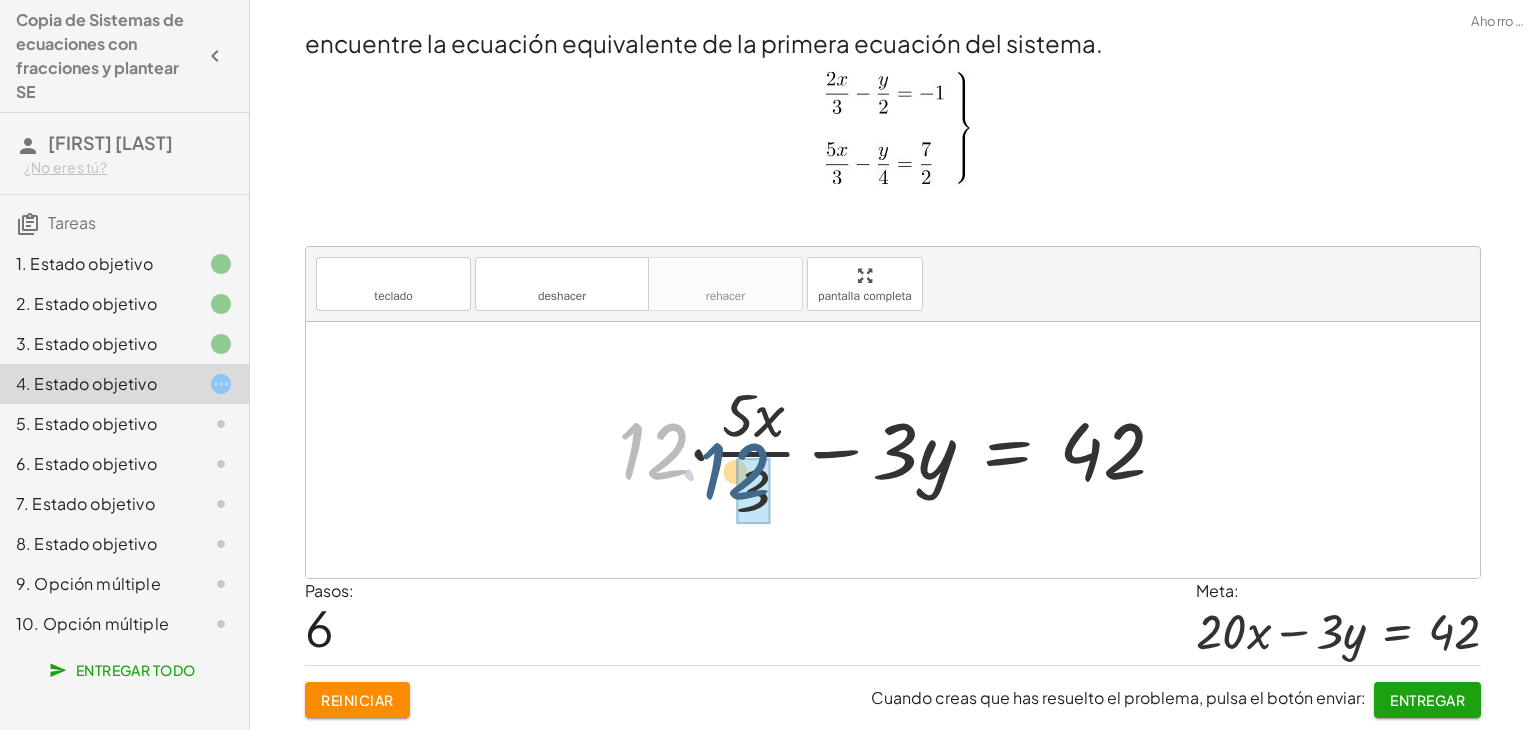 drag, startPoint x: 660, startPoint y: 467, endPoint x: 744, endPoint y: 489, distance: 86.833176 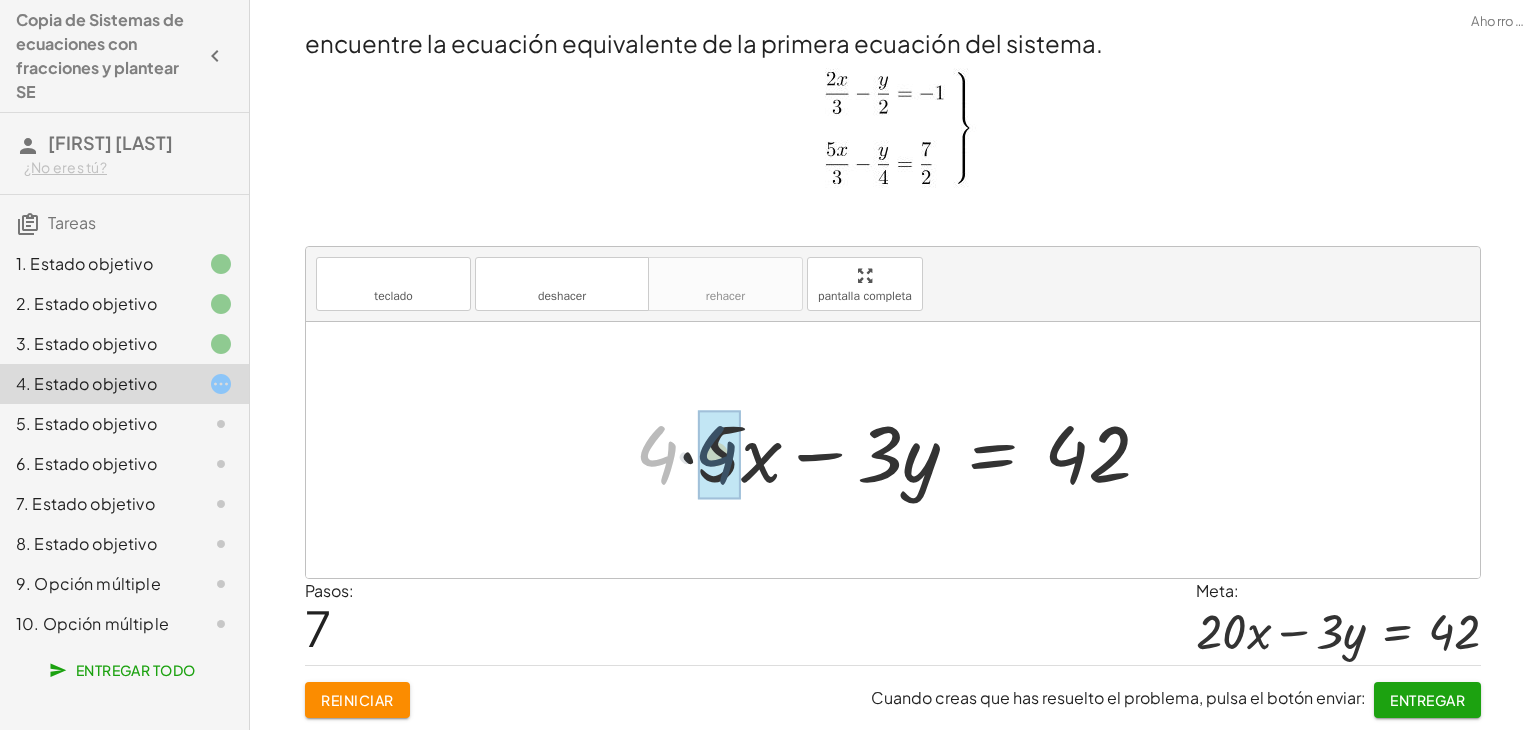 drag, startPoint x: 727, startPoint y: 467, endPoint x: 743, endPoint y: 465, distance: 16.124516 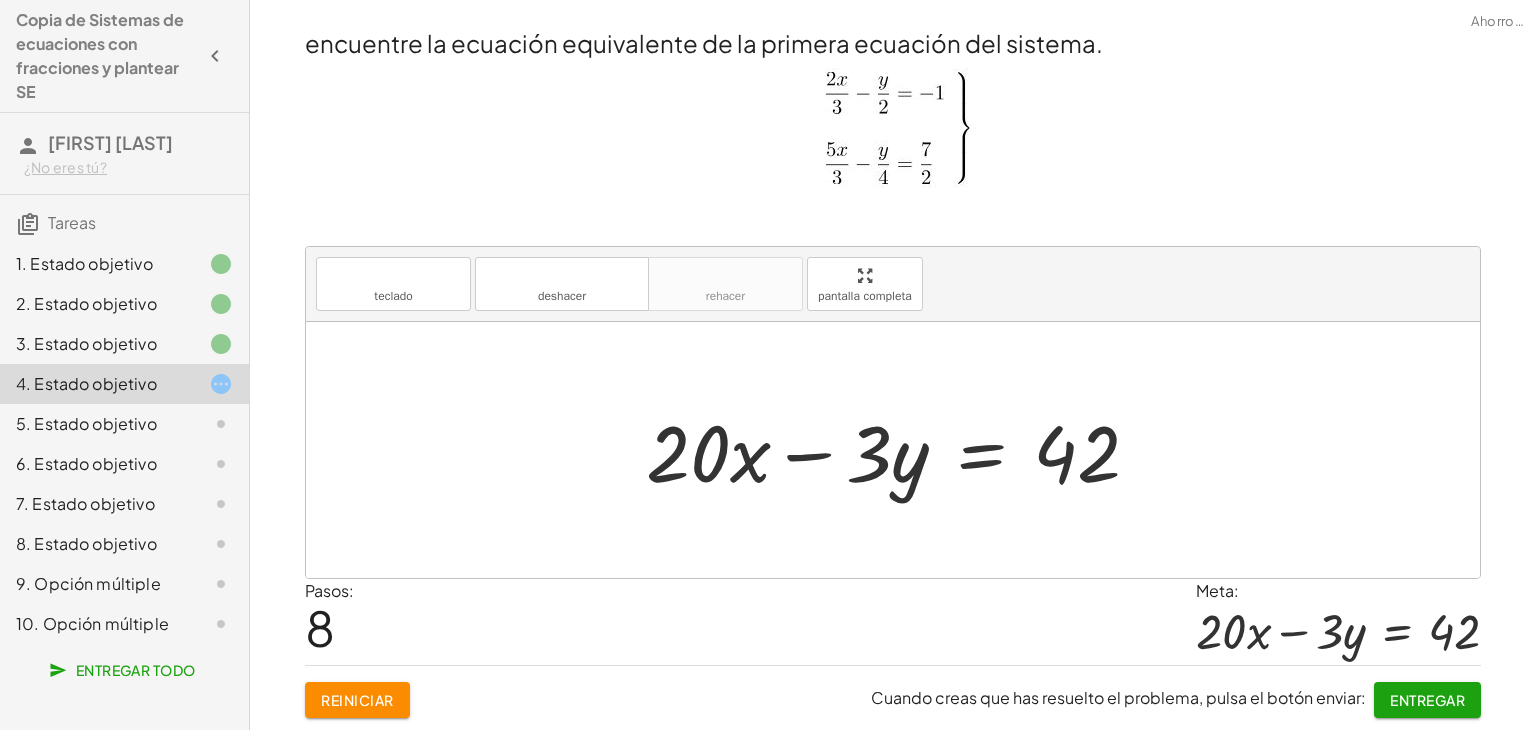 click on "Entregar" at bounding box center [1427, 700] 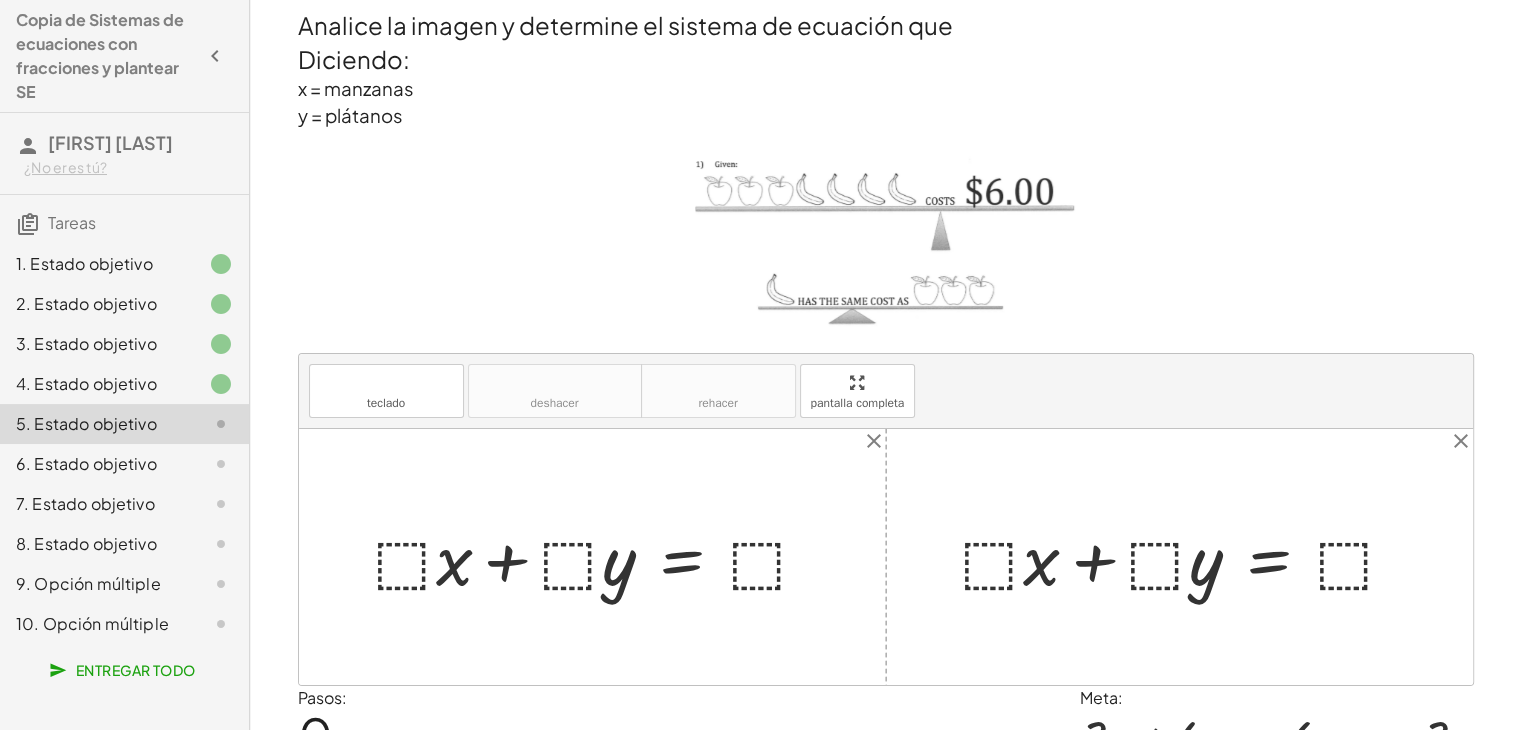 scroll, scrollTop: 0, scrollLeft: 0, axis: both 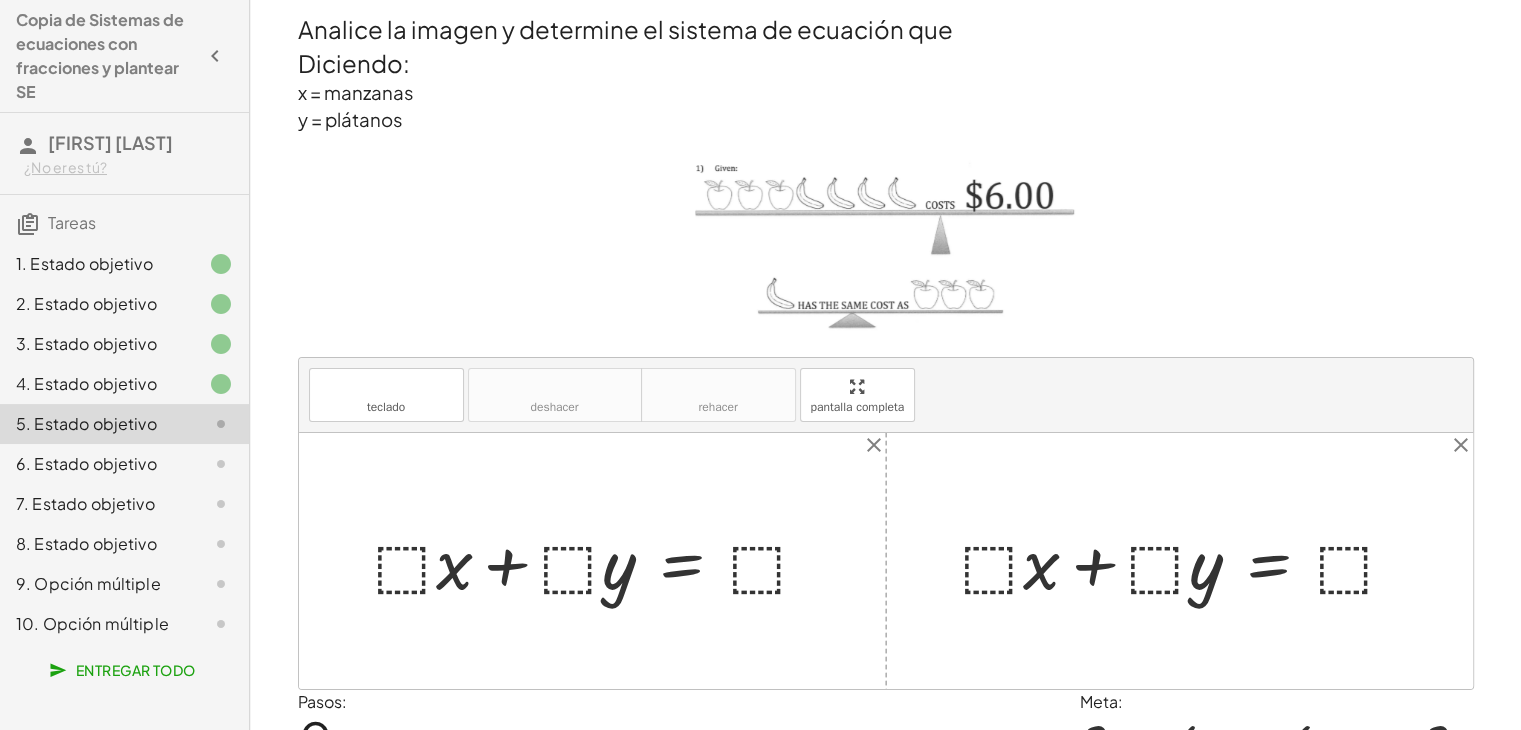 click at bounding box center (600, 560) 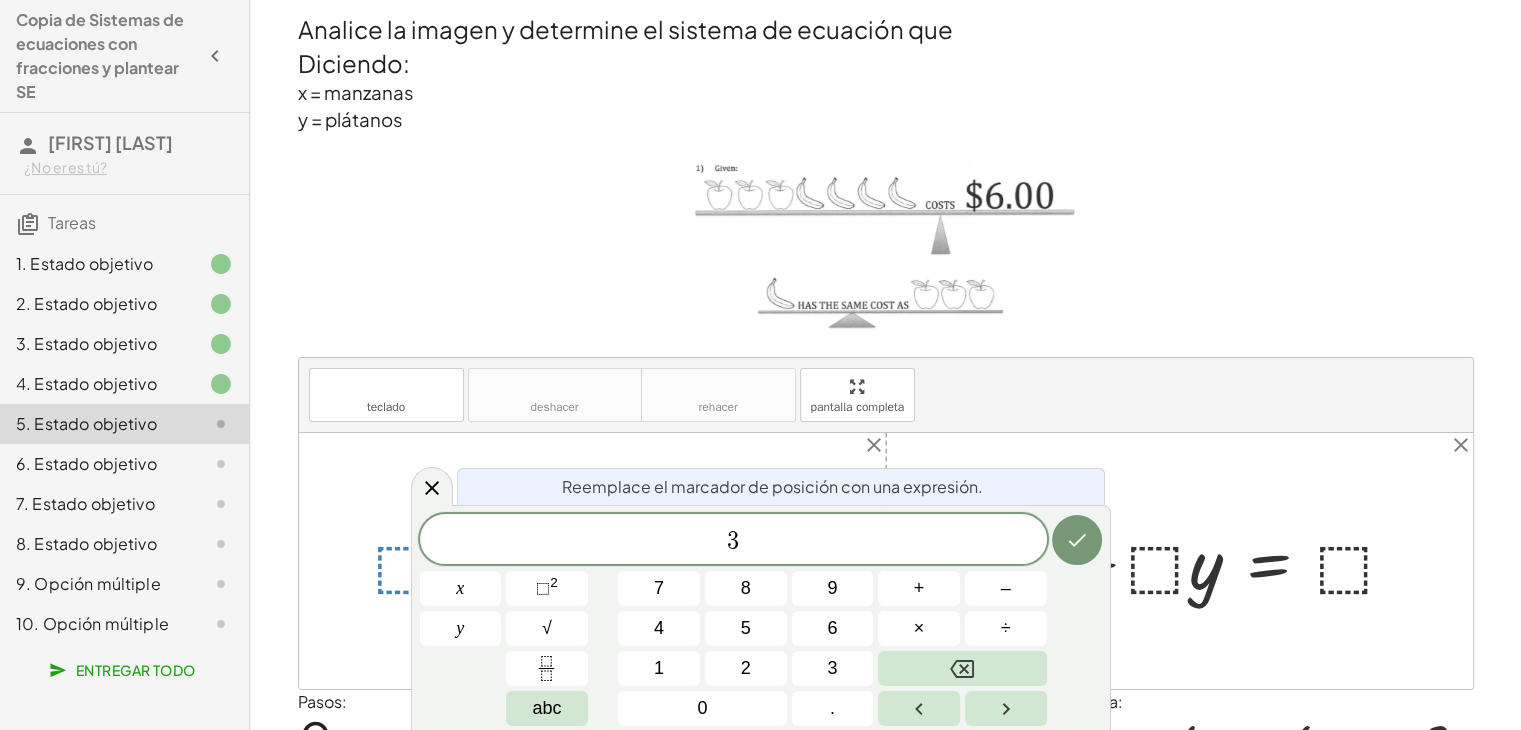 click on "Reemplace el marcador de posición con una expresión. 3 ​ x y 7 8 9 + – 4 5 6 × ÷ ⬚ 2 √ abc 1 2 3 0 ." at bounding box center (761, 617) 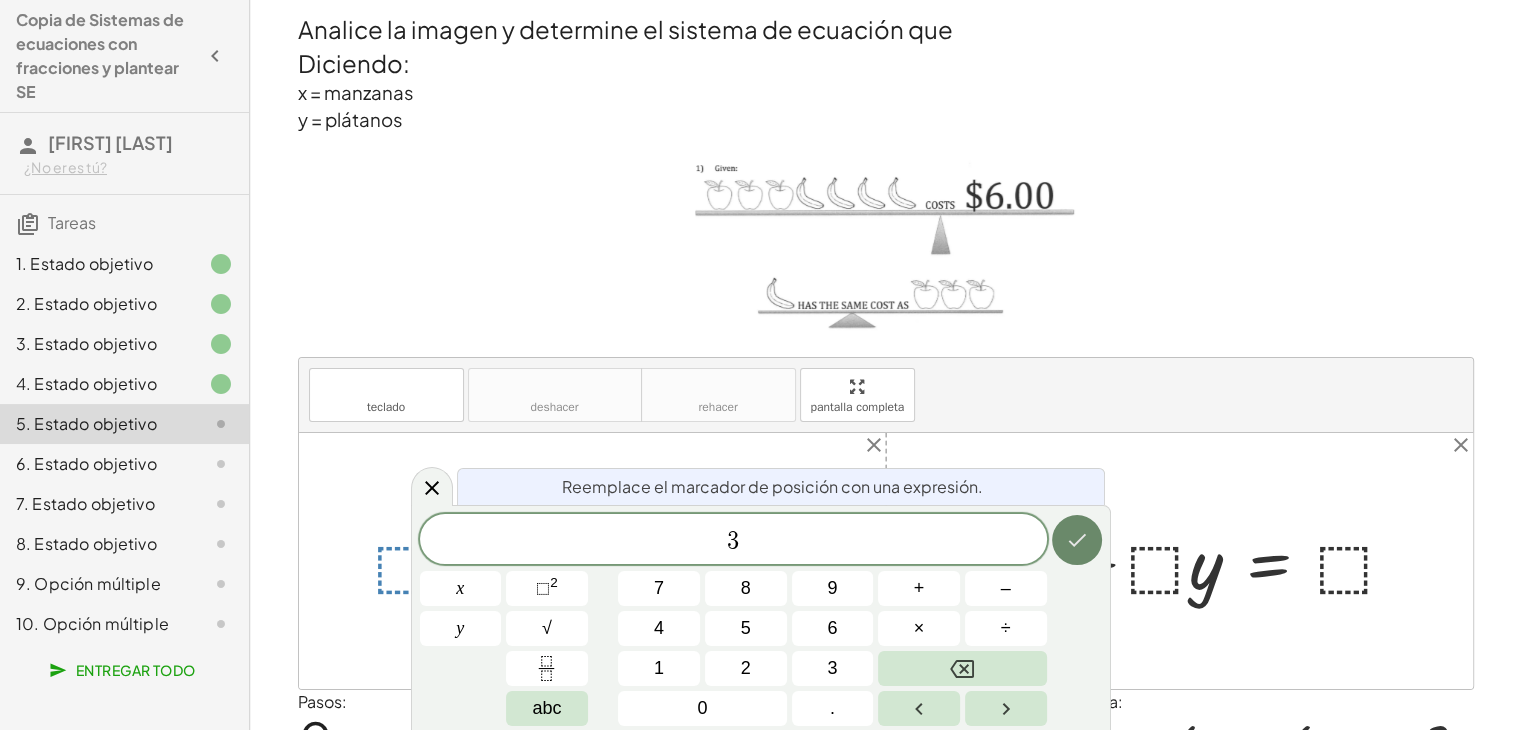 click 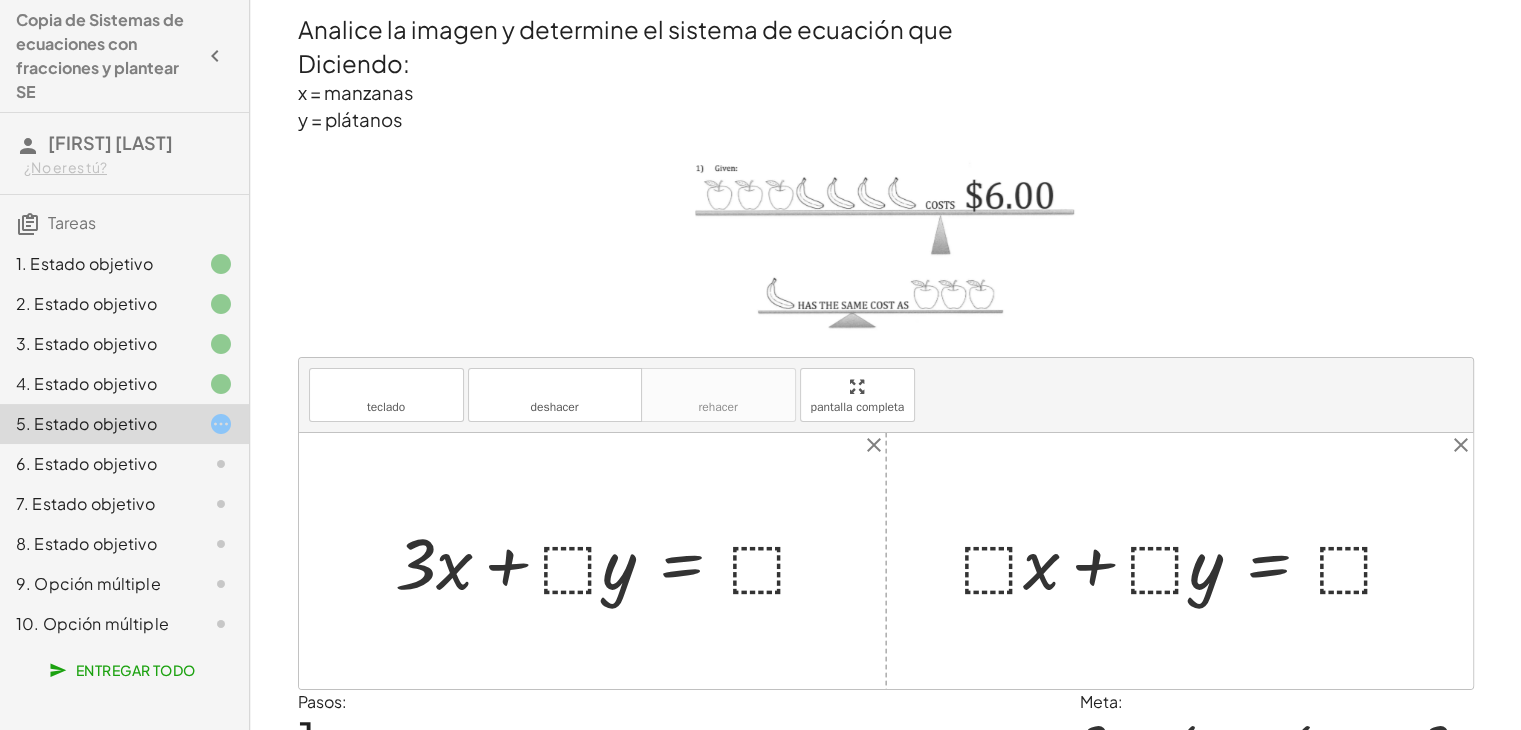 click at bounding box center [610, 560] 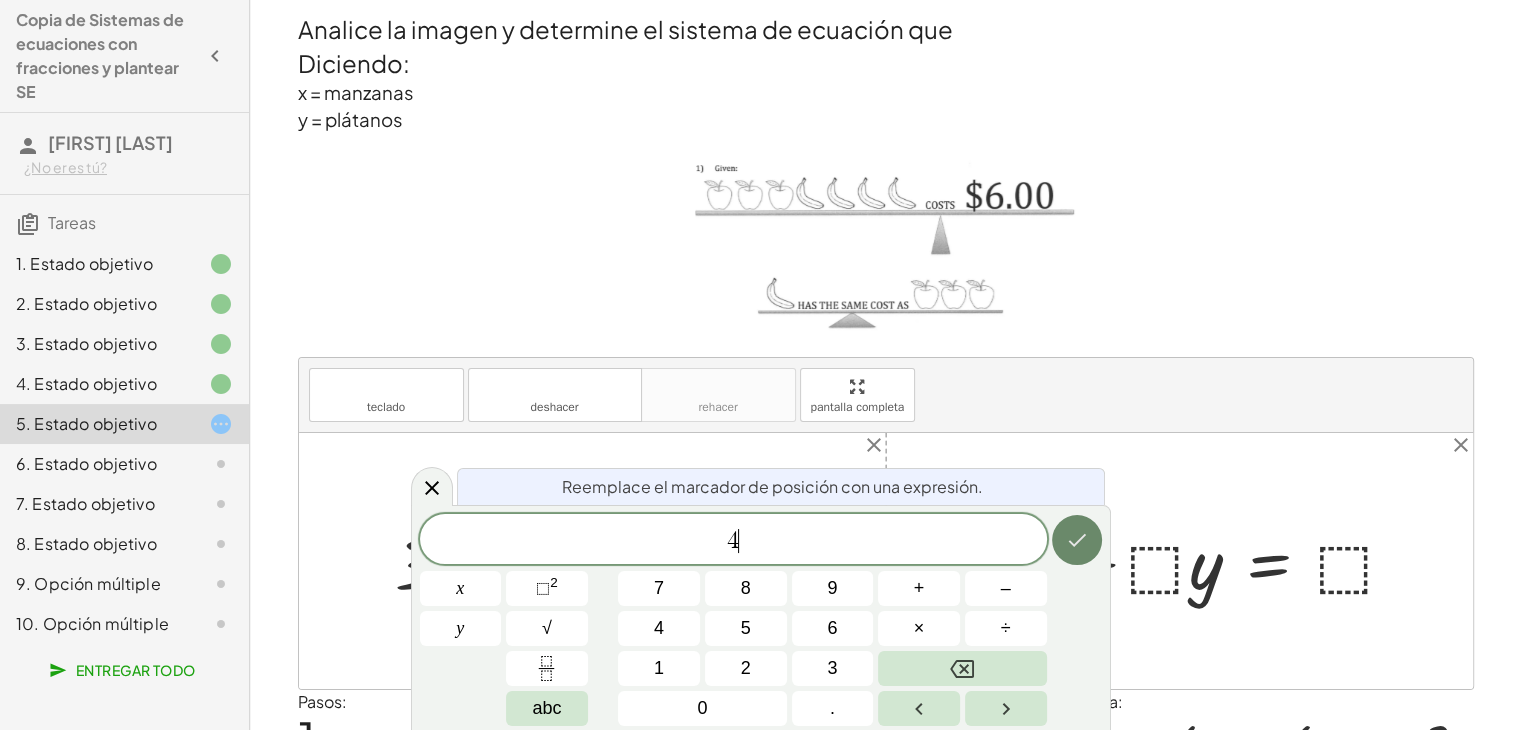 click 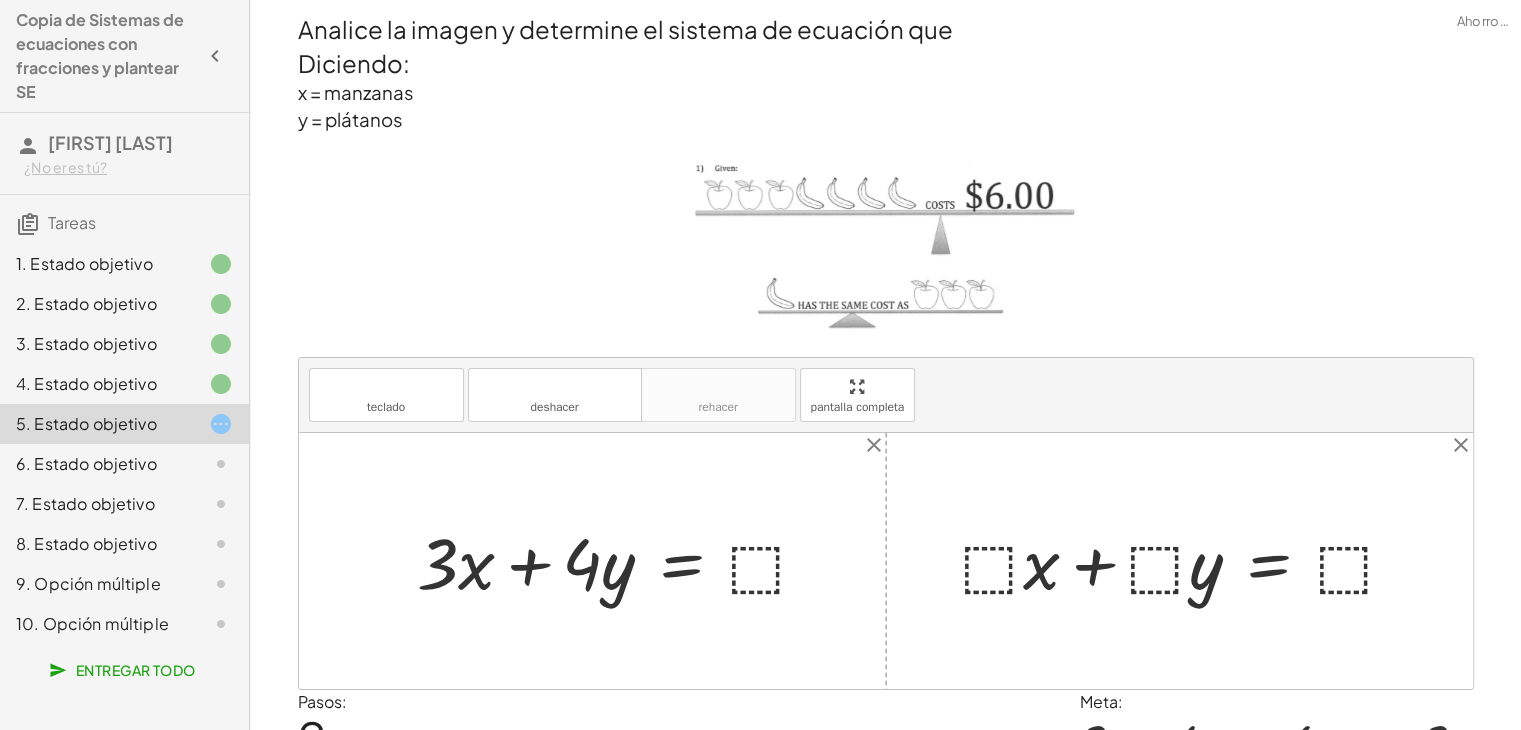 click at bounding box center [621, 560] 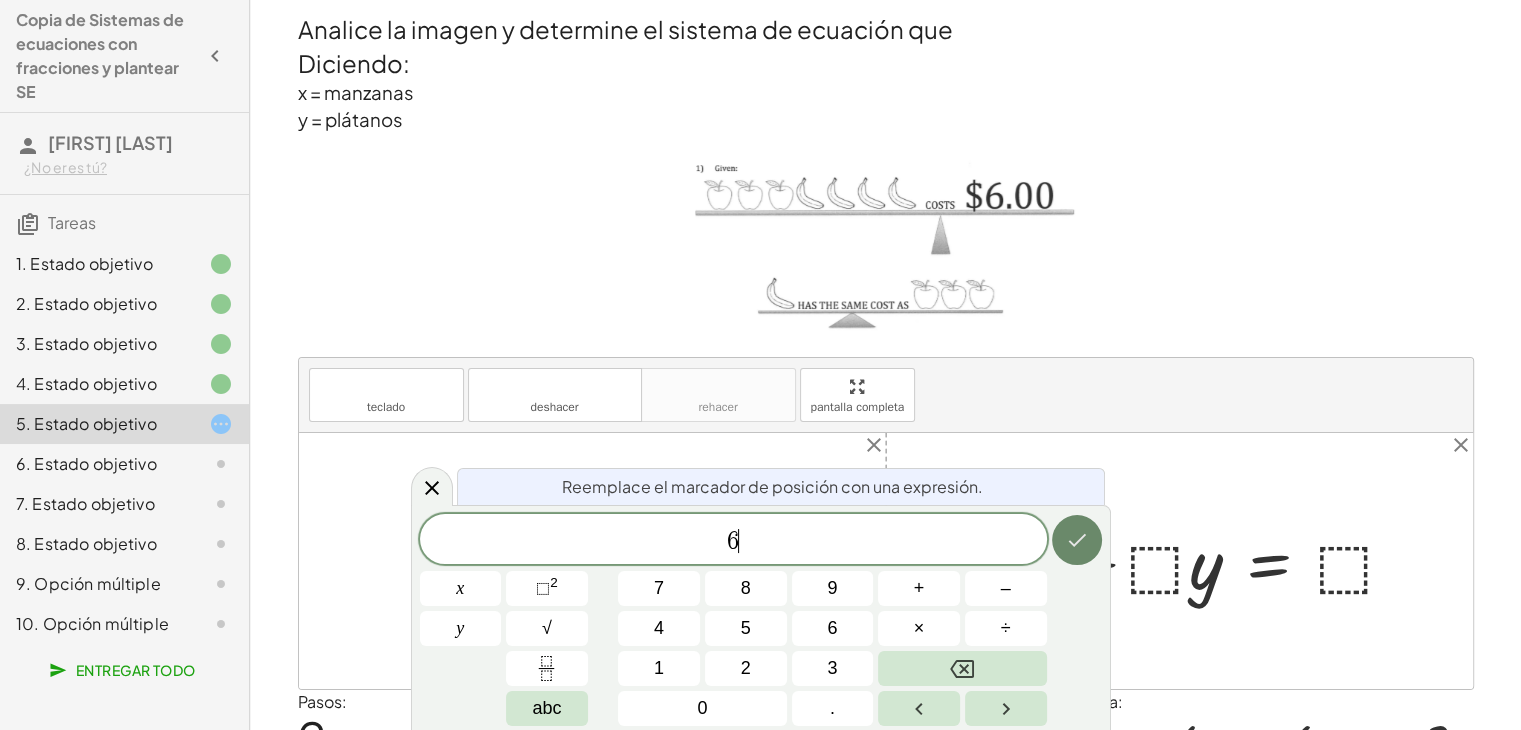 click at bounding box center (1077, 540) 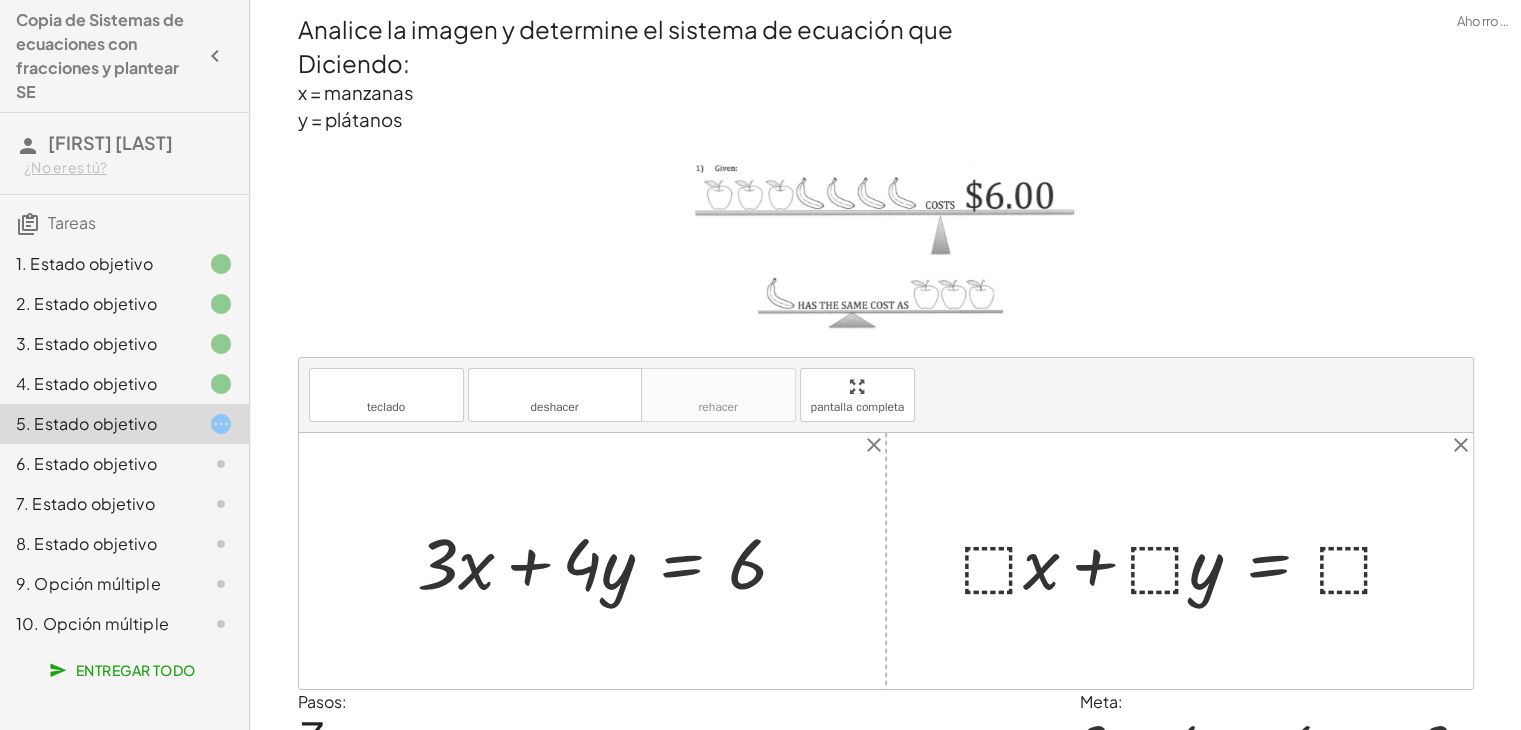click at bounding box center [1187, 560] 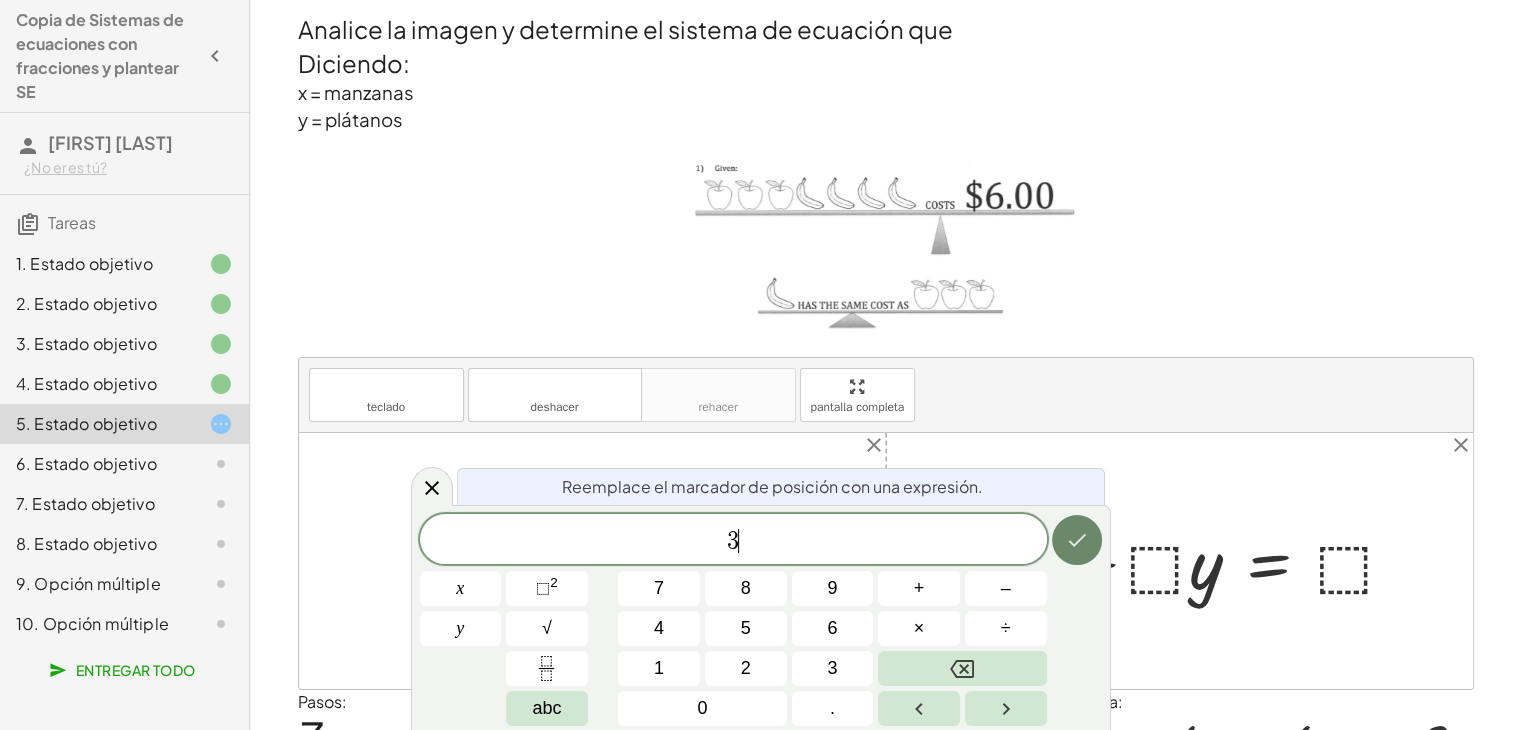 click 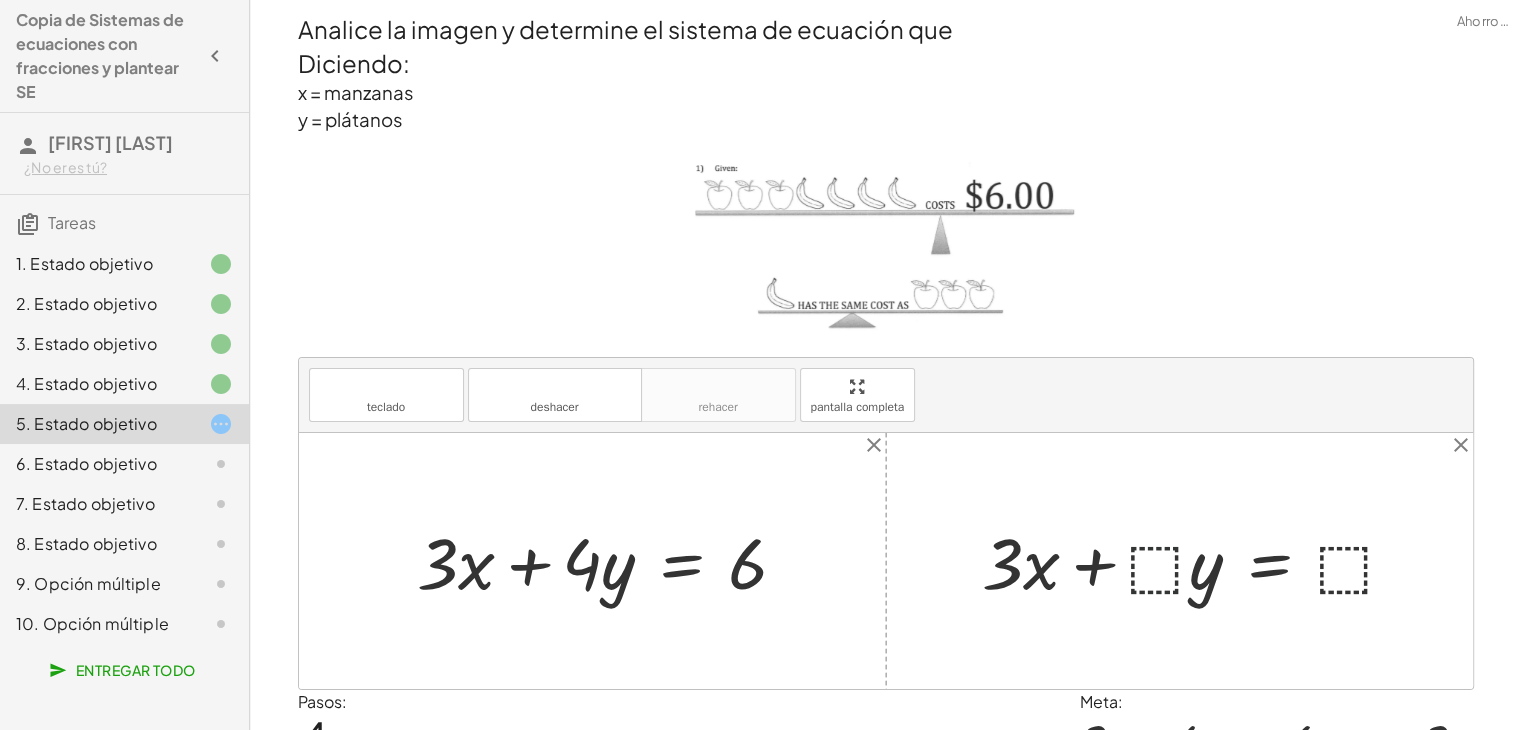 click at bounding box center [1197, 560] 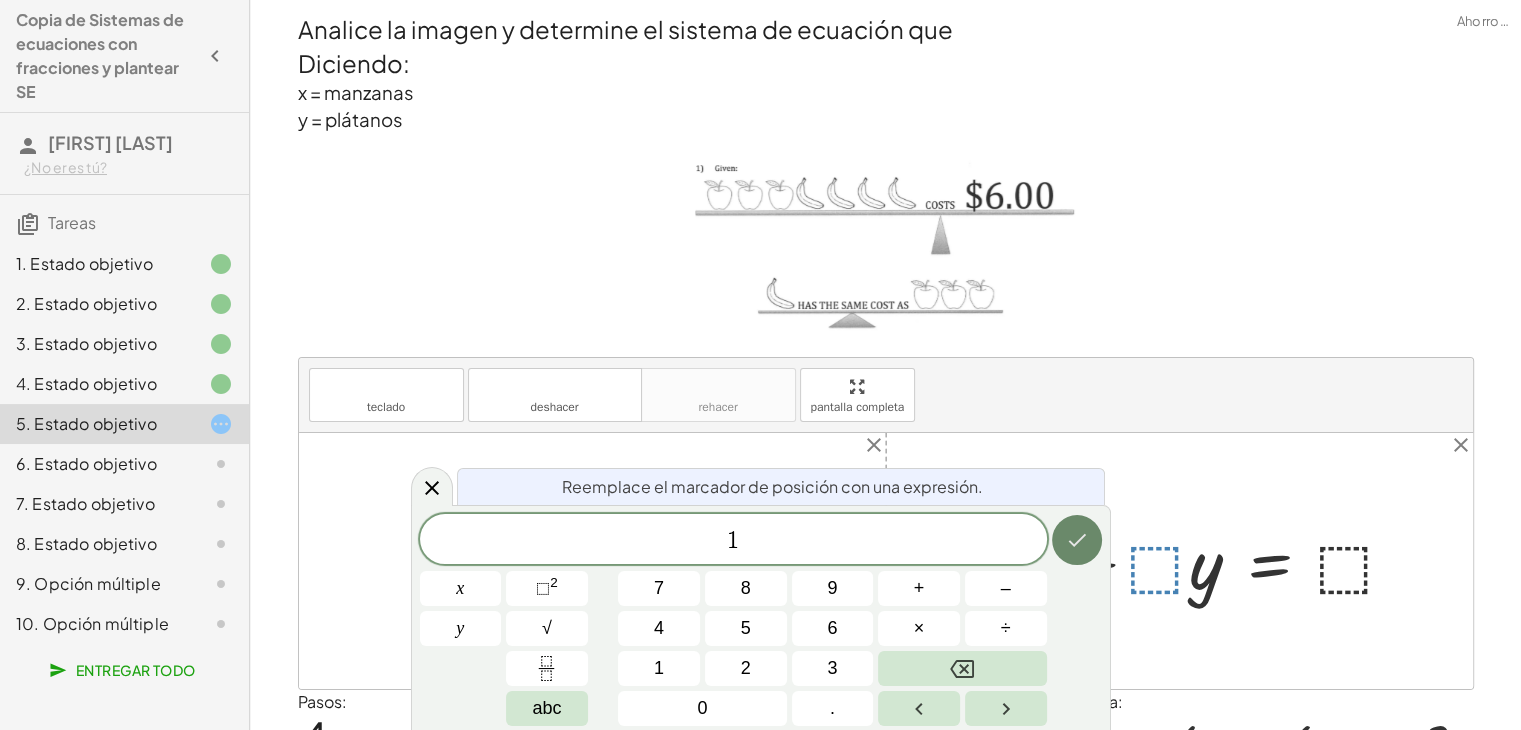 click 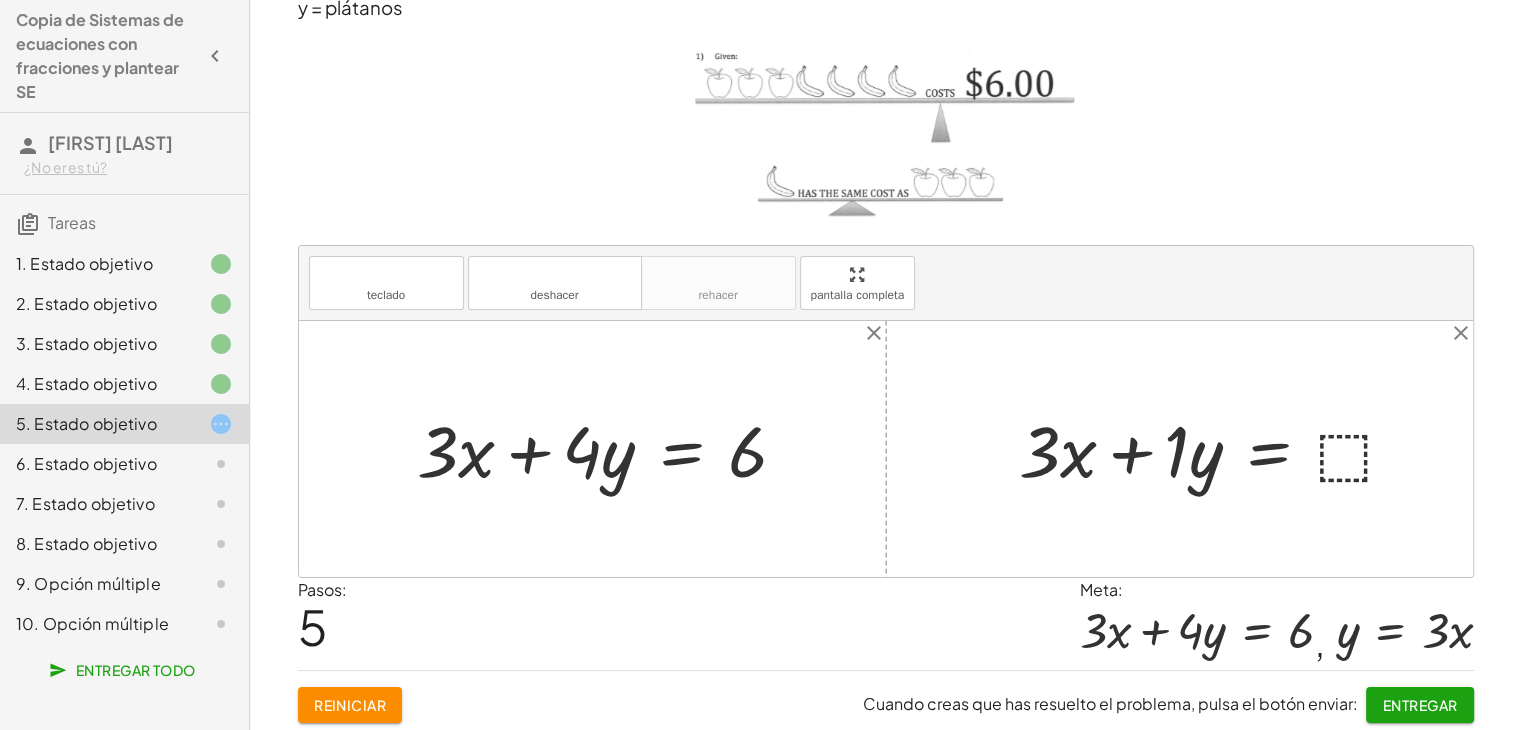 scroll, scrollTop: 115, scrollLeft: 0, axis: vertical 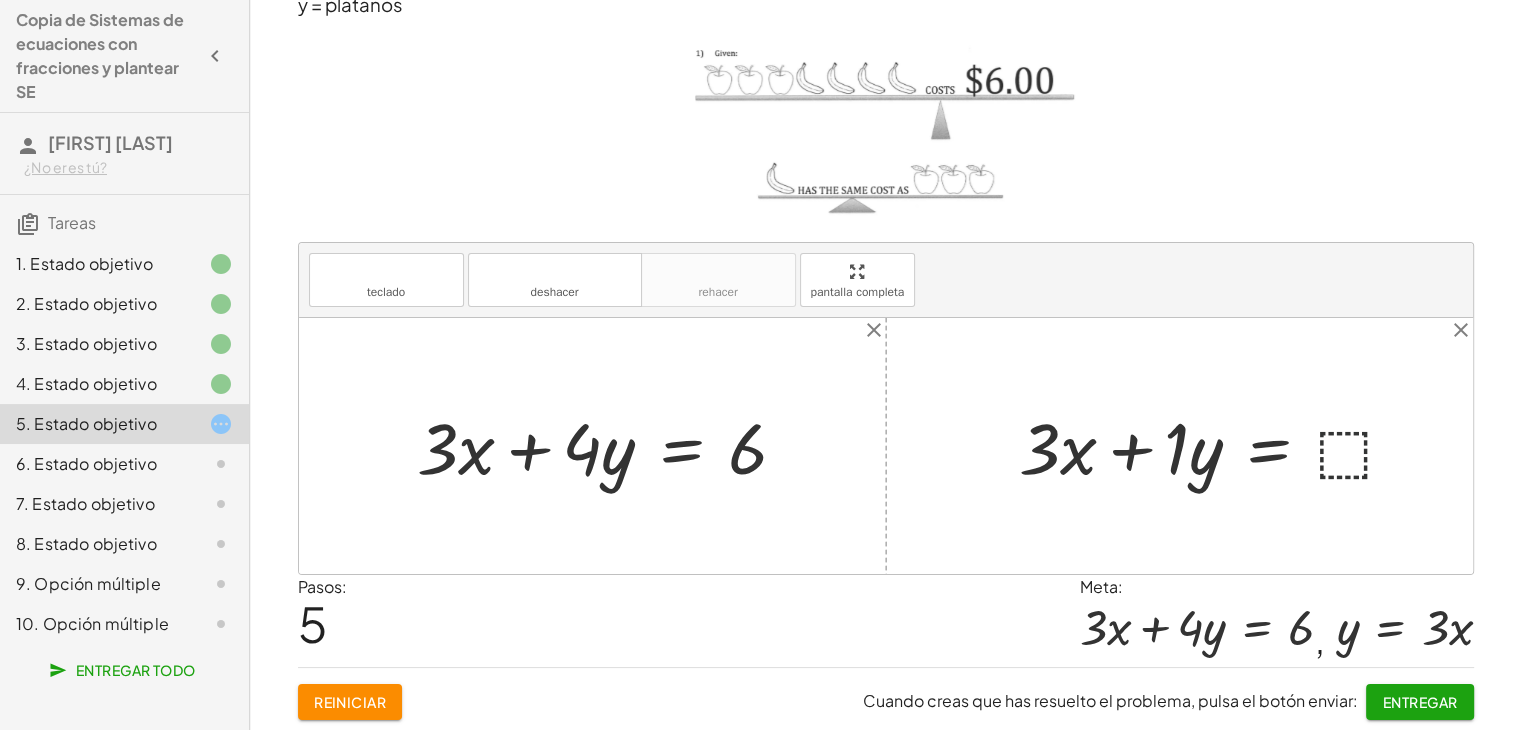 click at bounding box center [1216, 445] 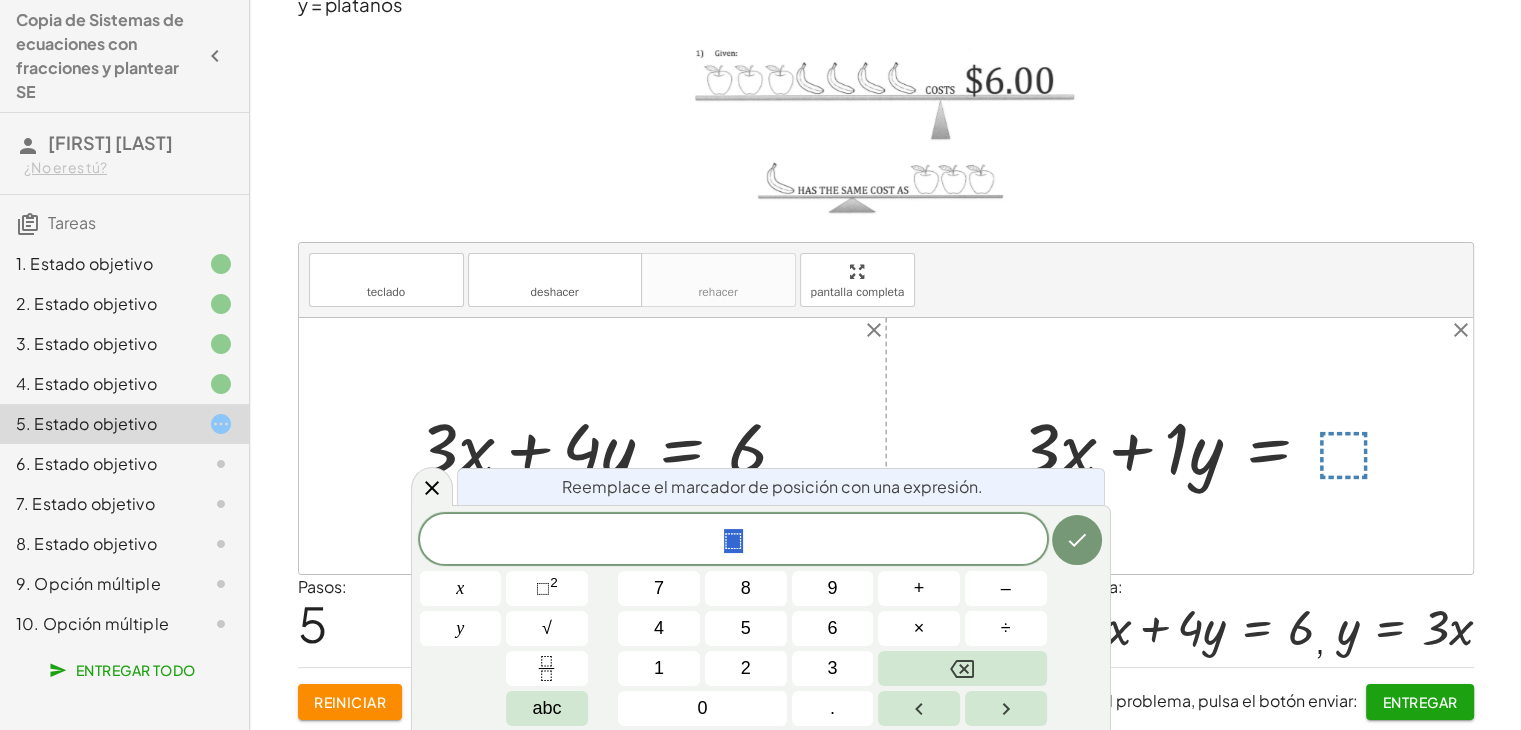 click at bounding box center (886, 446) 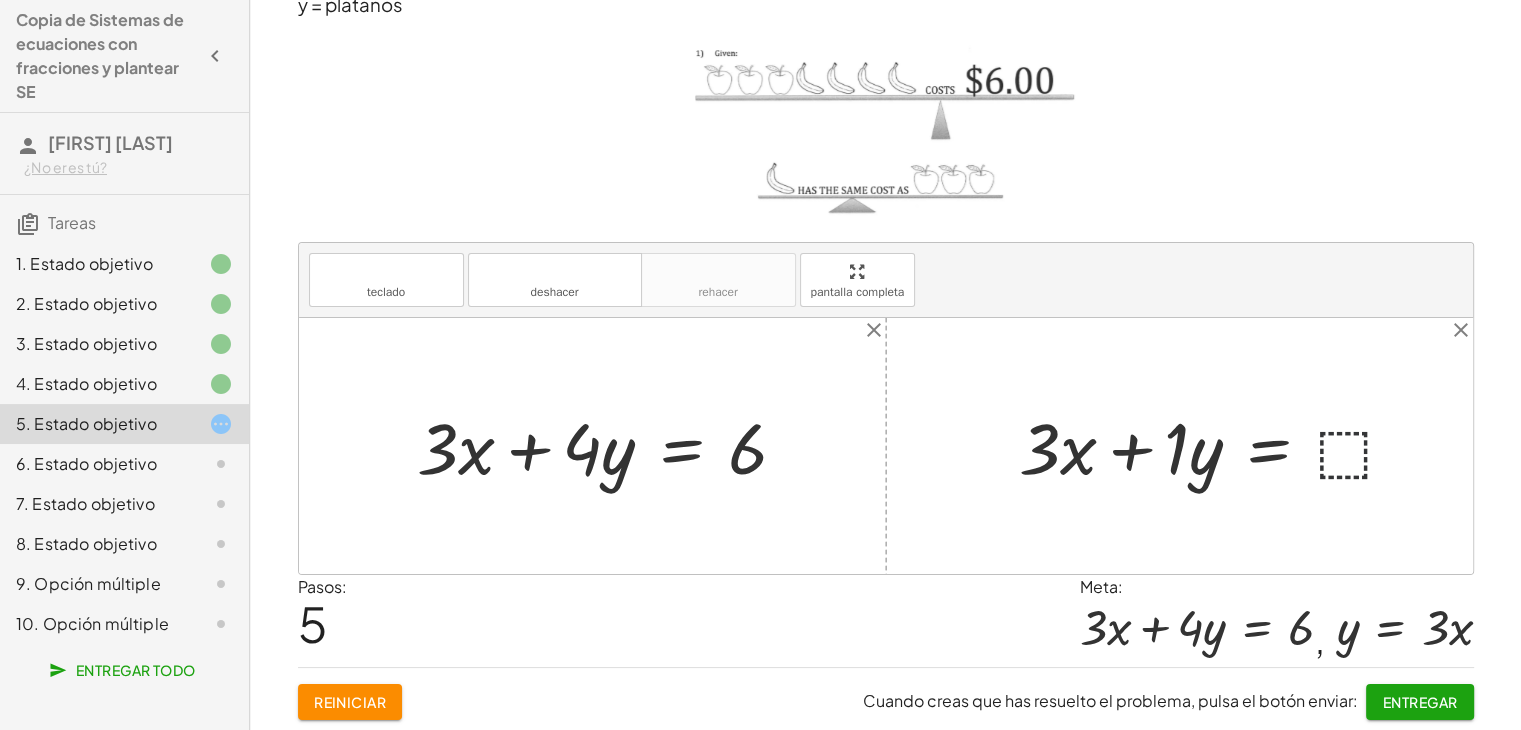 click at bounding box center (1216, 445) 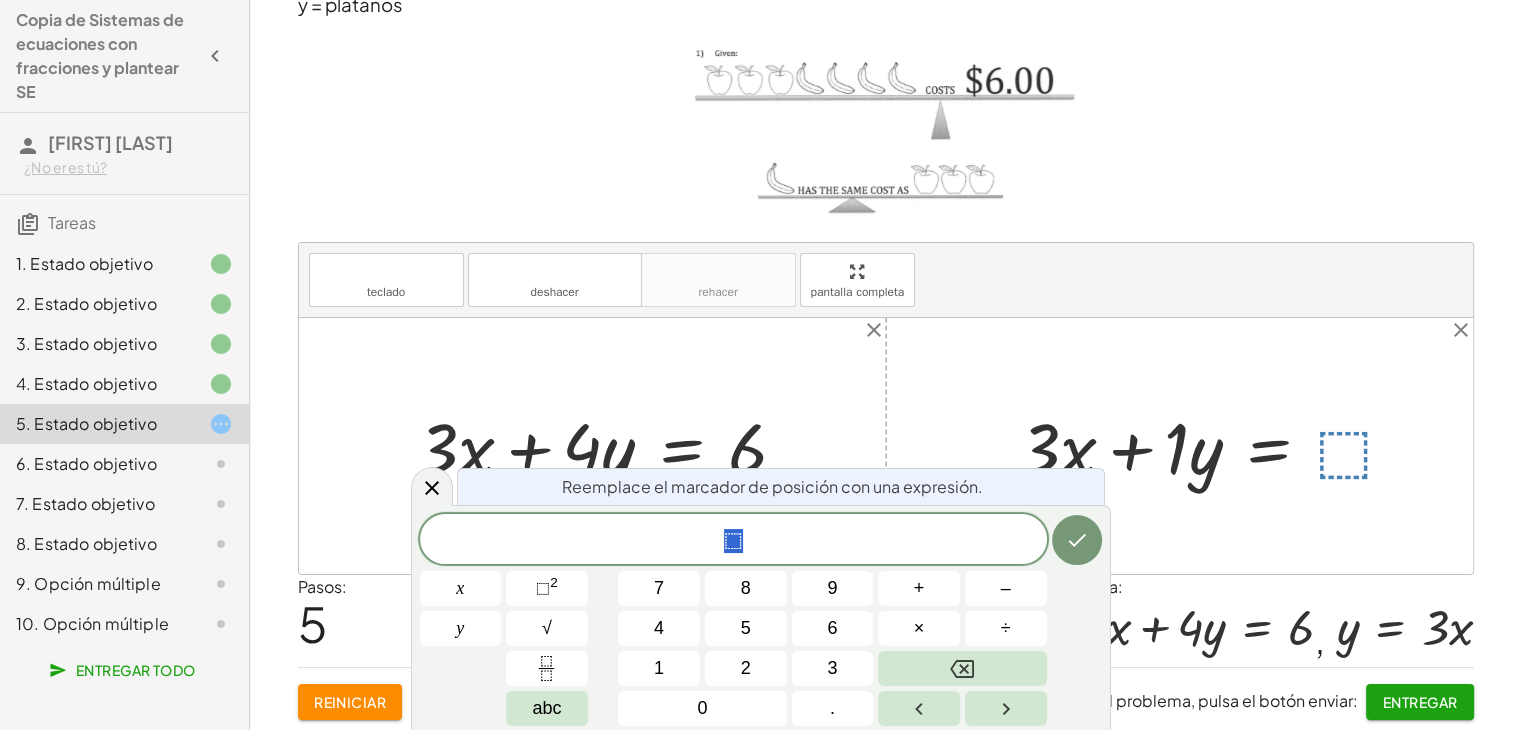 click at bounding box center [1216, 445] 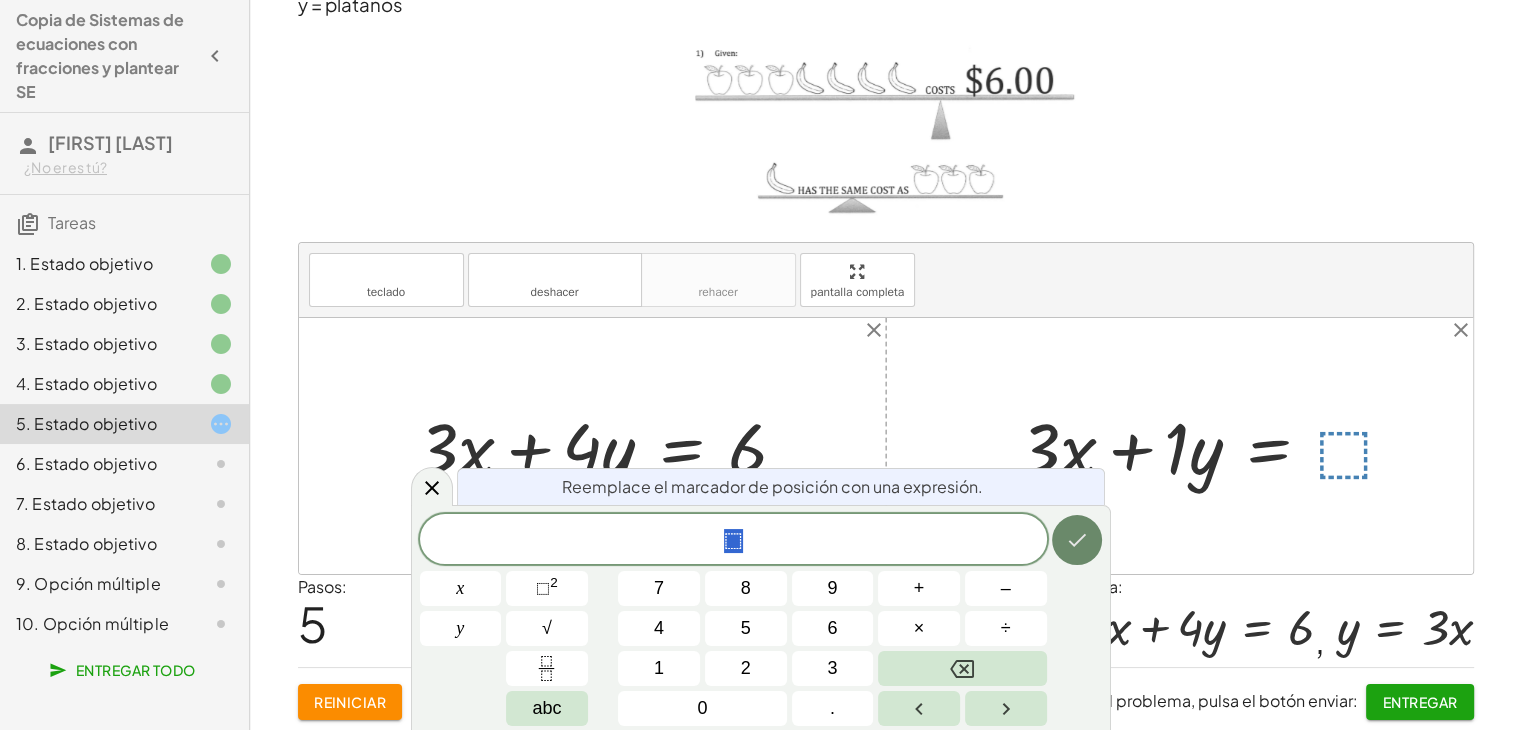 click 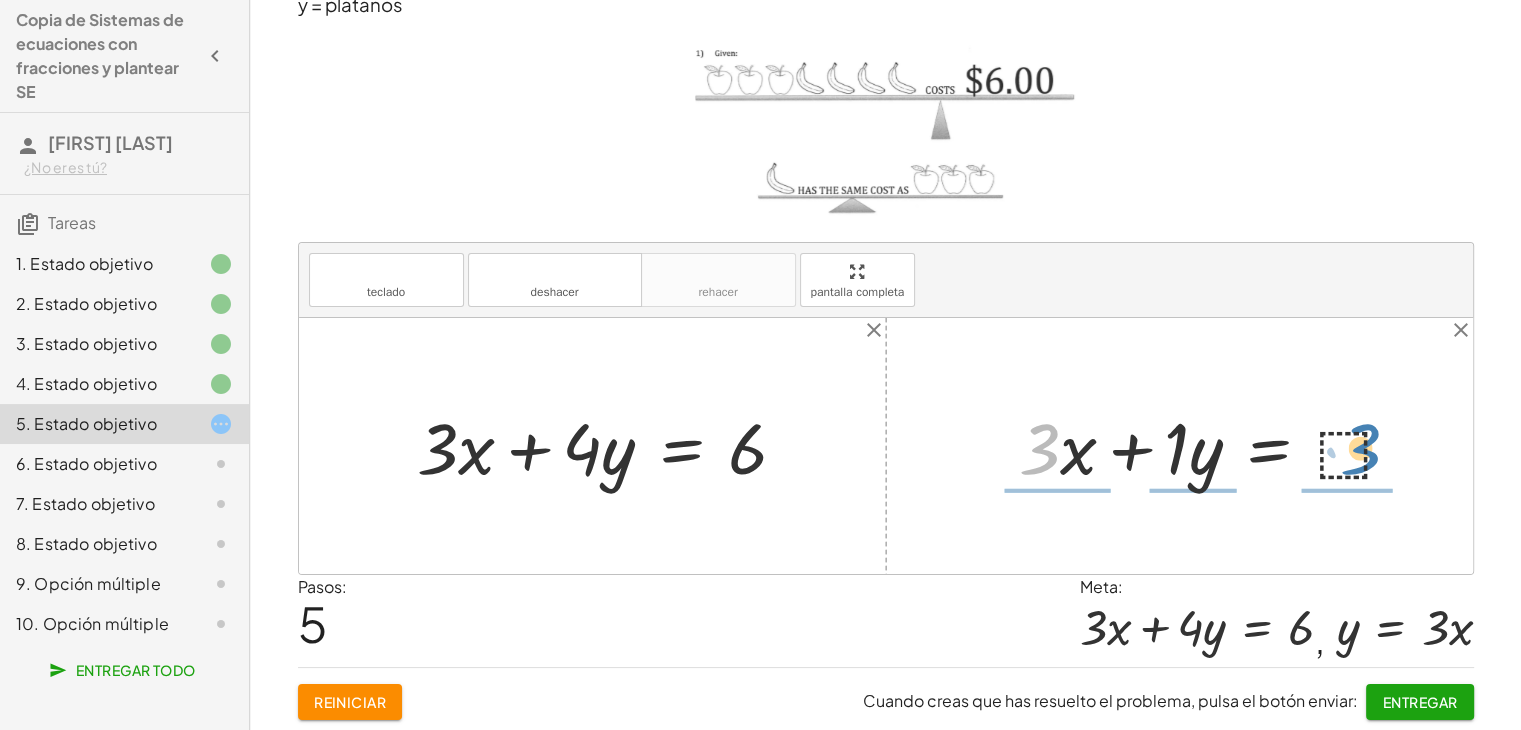 drag, startPoint x: 1055, startPoint y: 446, endPoint x: 1375, endPoint y: 448, distance: 320.00626 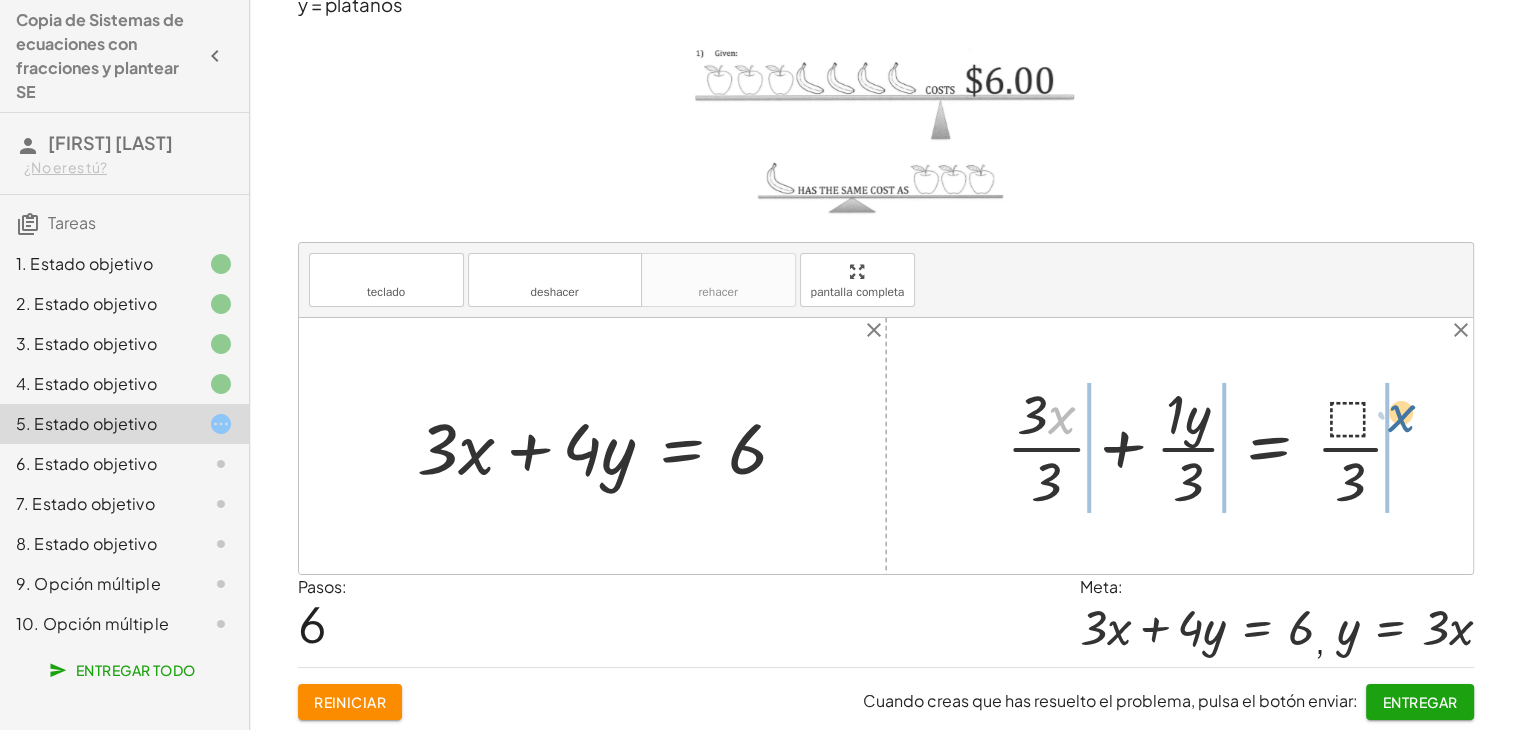 drag, startPoint x: 1061, startPoint y: 426, endPoint x: 1404, endPoint y: 419, distance: 343.0714 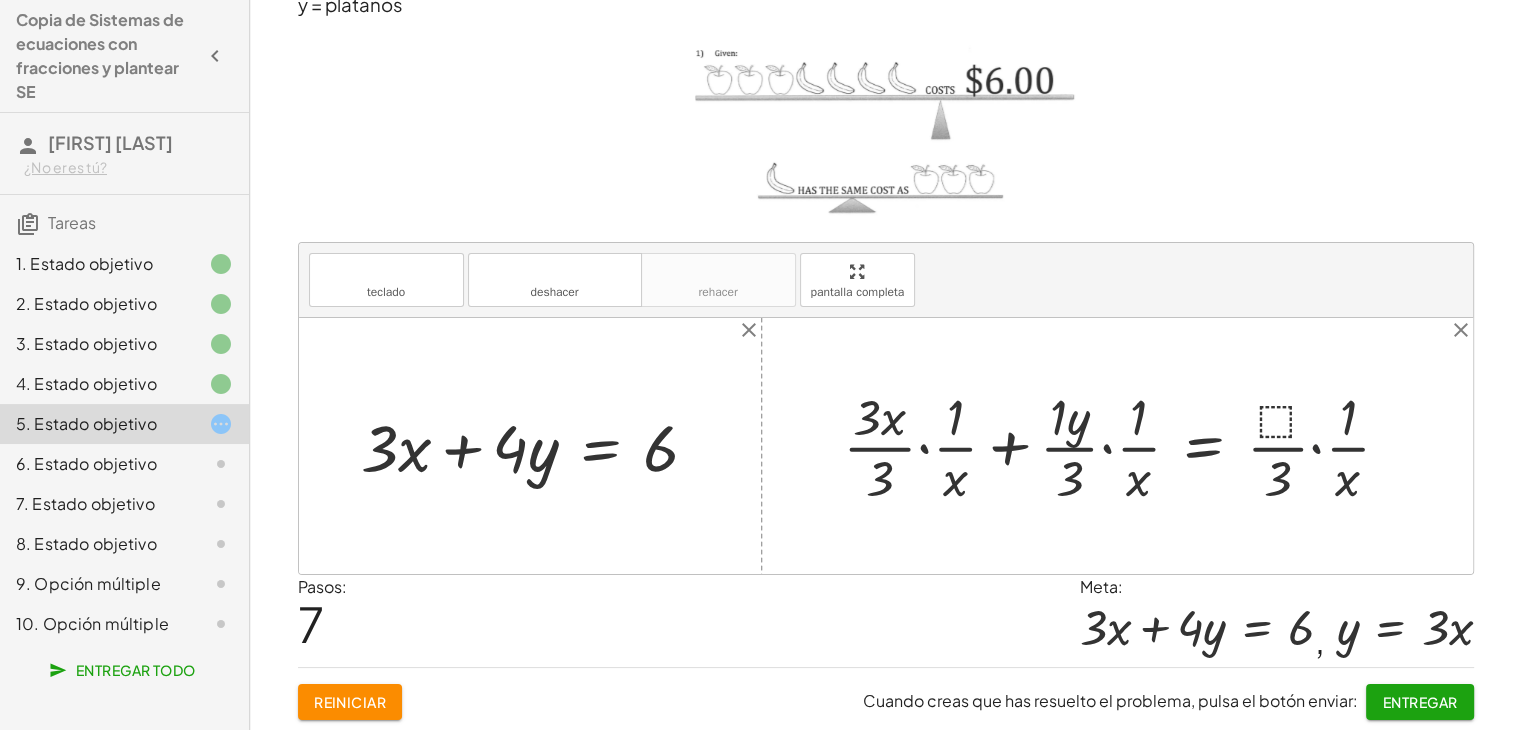 click at bounding box center [1124, 445] 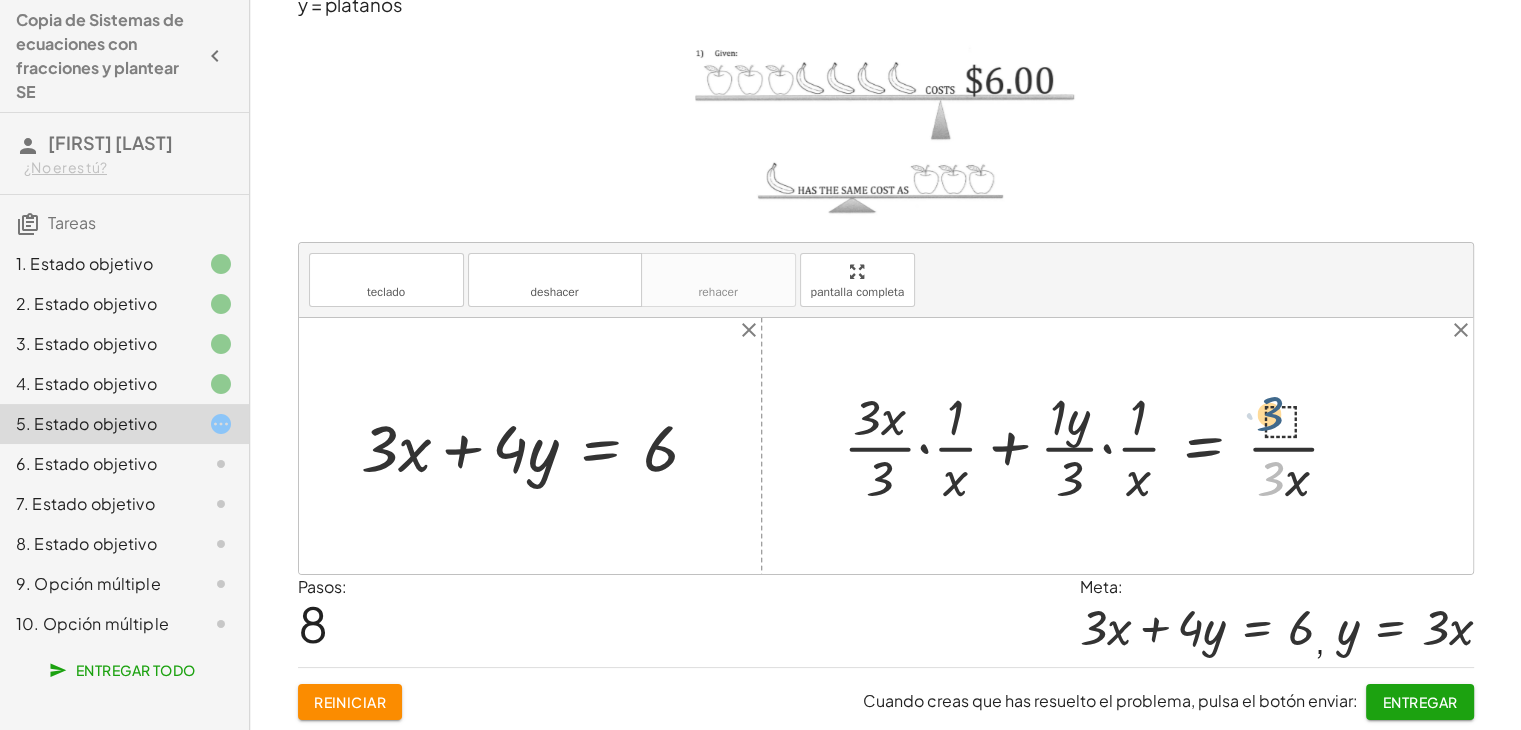 drag, startPoint x: 1277, startPoint y: 485, endPoint x: 1276, endPoint y: 416, distance: 69.00725 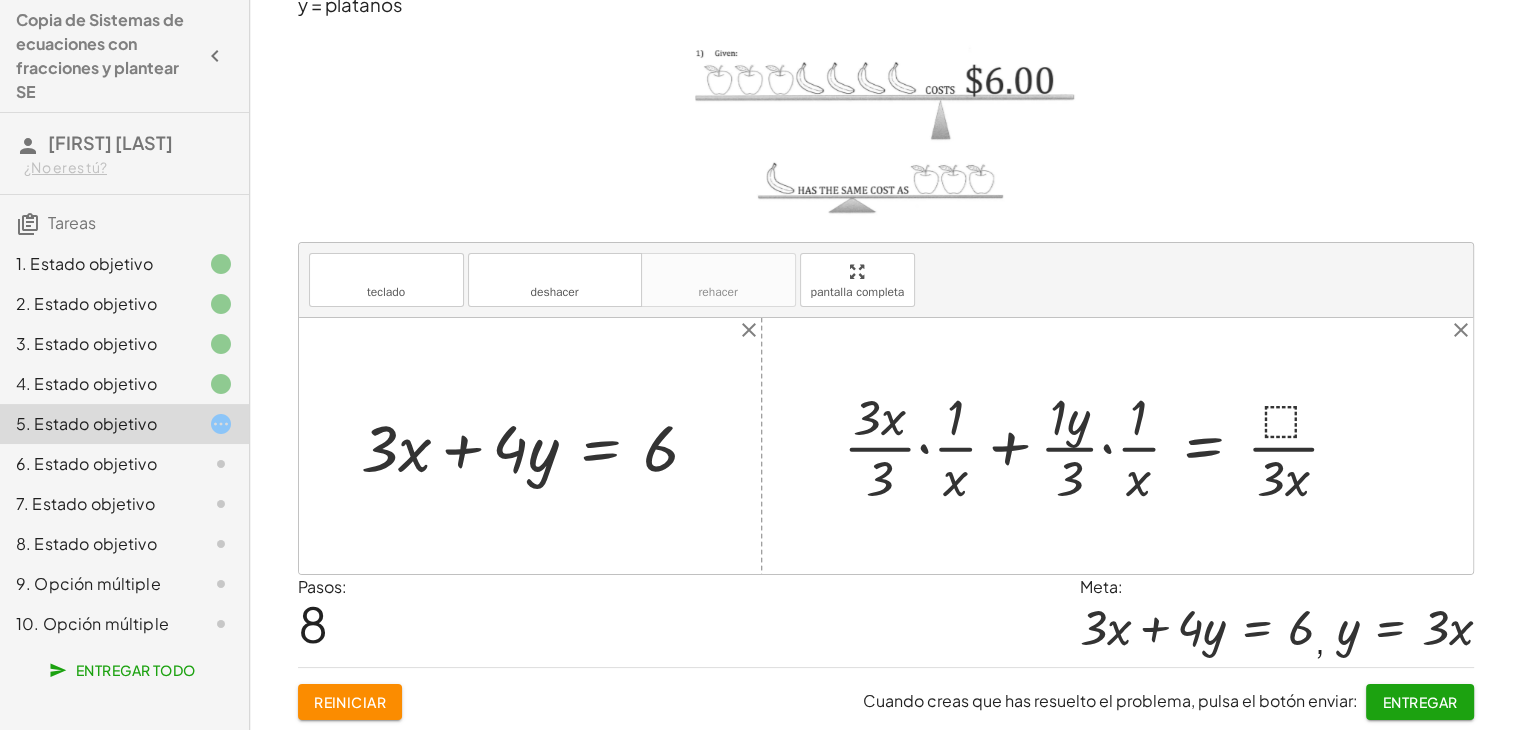 drag, startPoint x: 1298, startPoint y: 485, endPoint x: 1274, endPoint y: 456, distance: 37.64306 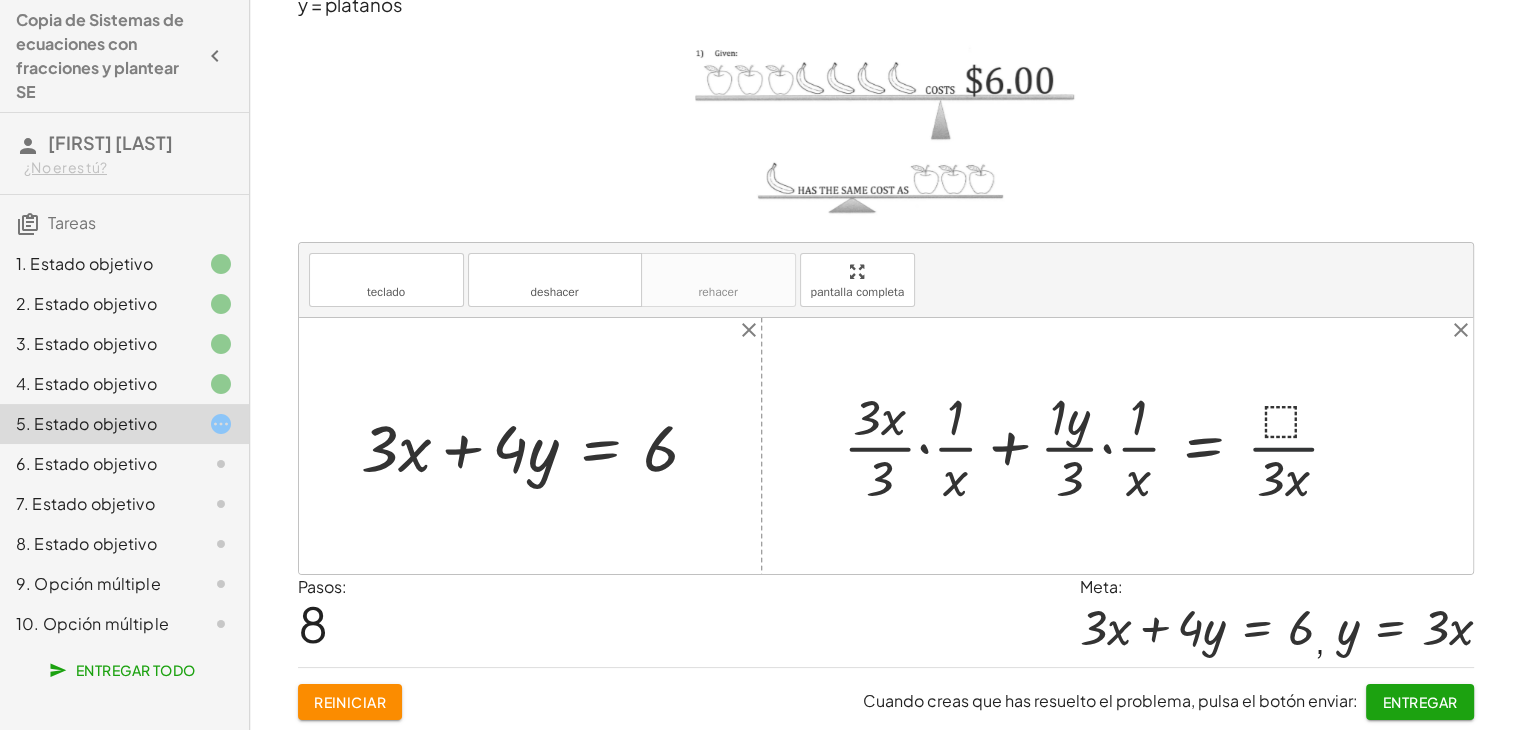 click at bounding box center (1099, 445) 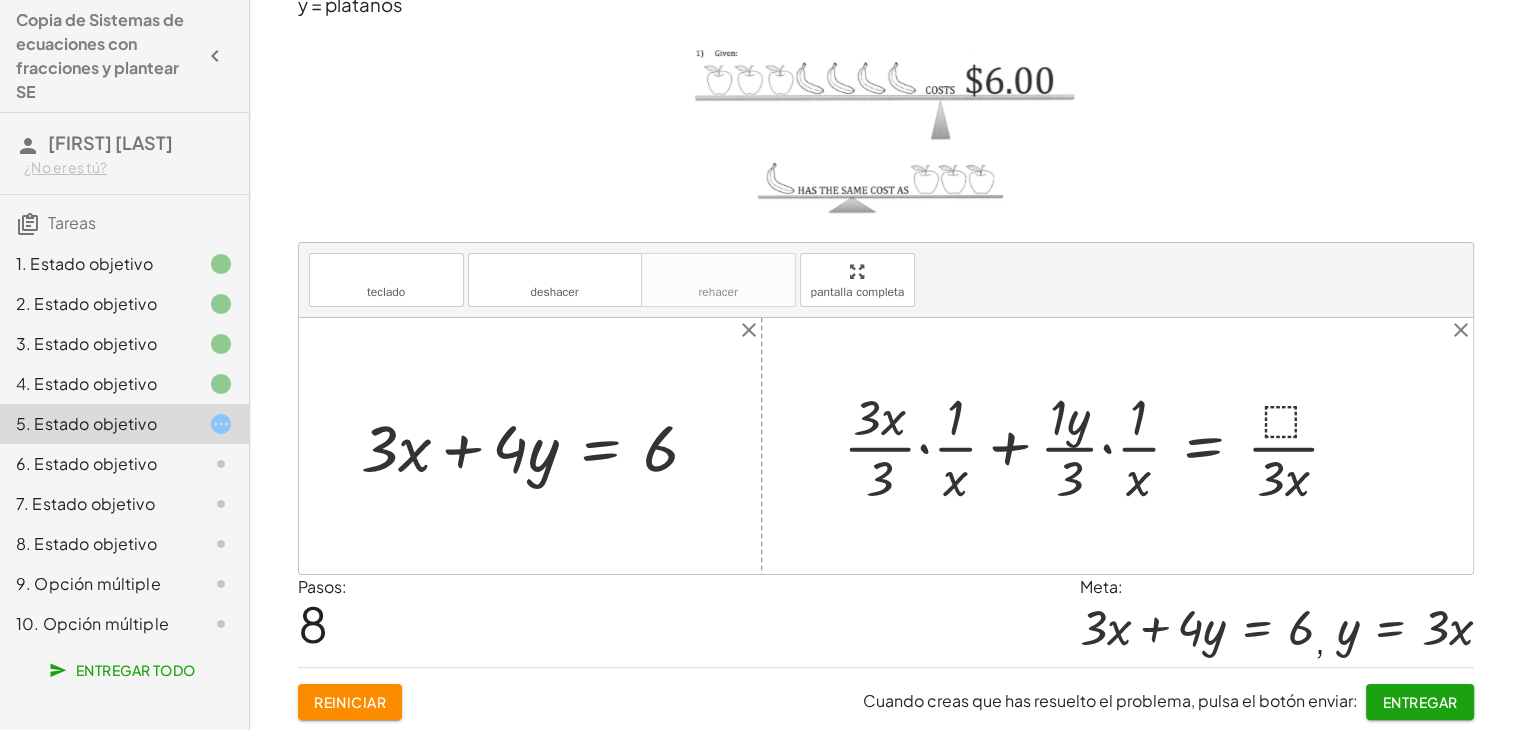 click at bounding box center (1099, 445) 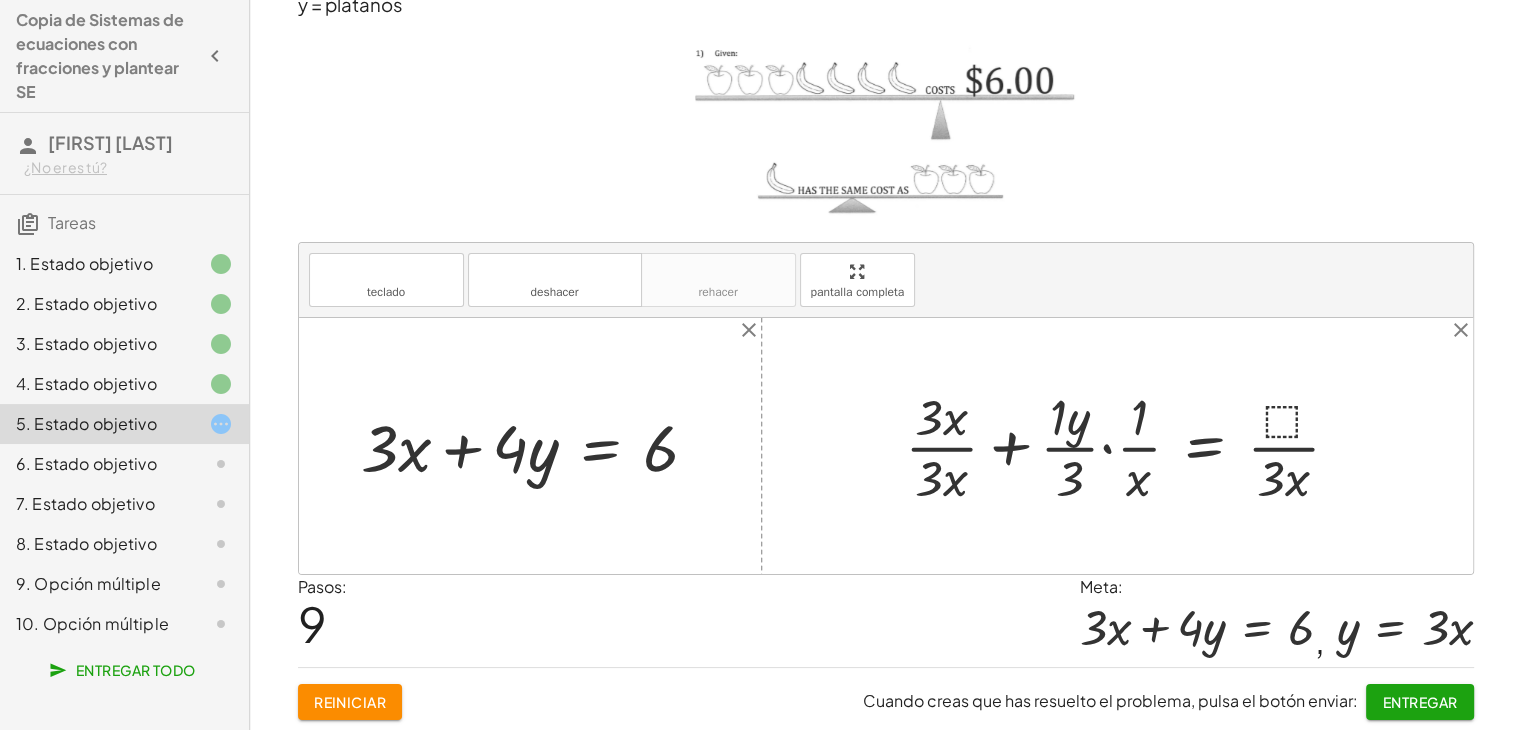 click at bounding box center [1130, 445] 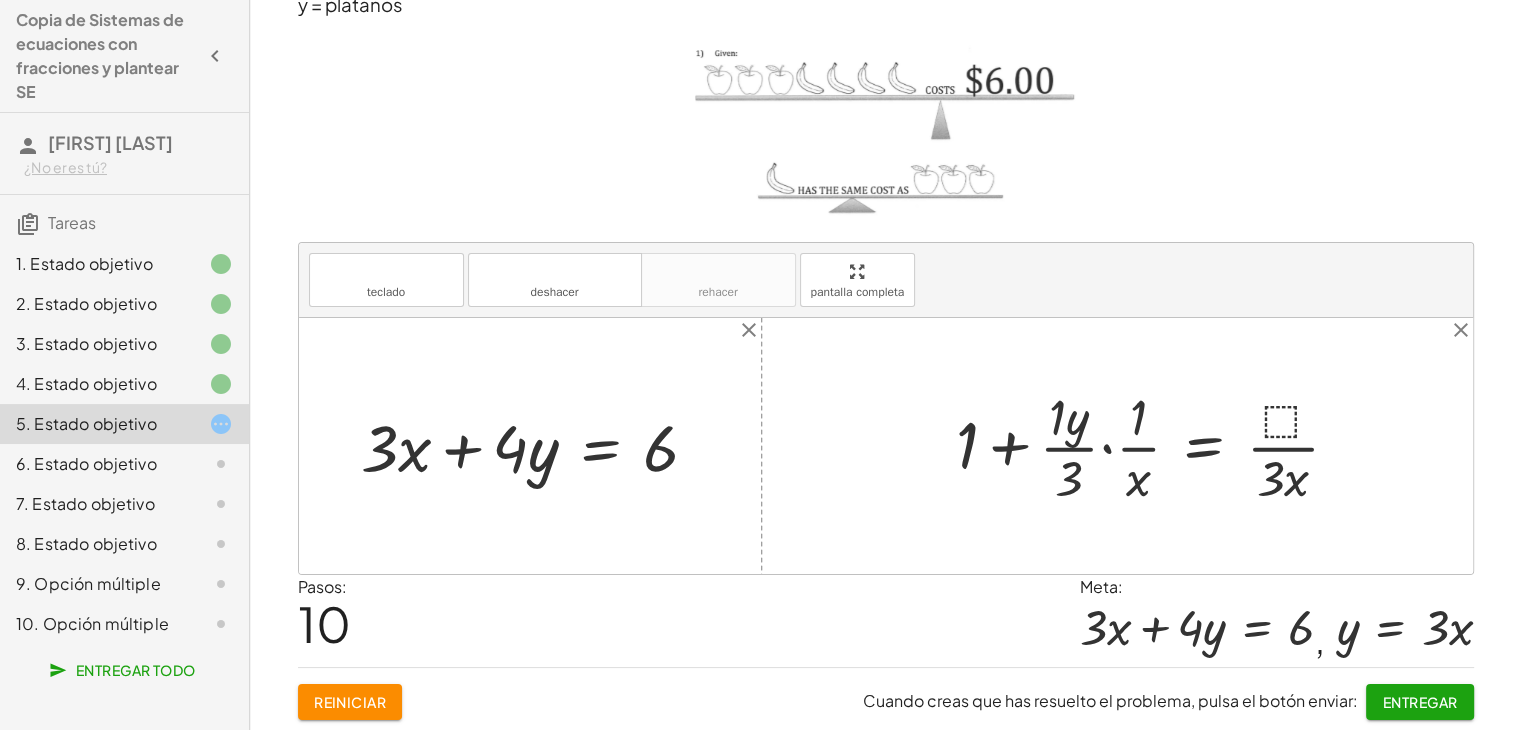 click at bounding box center (1155, 445) 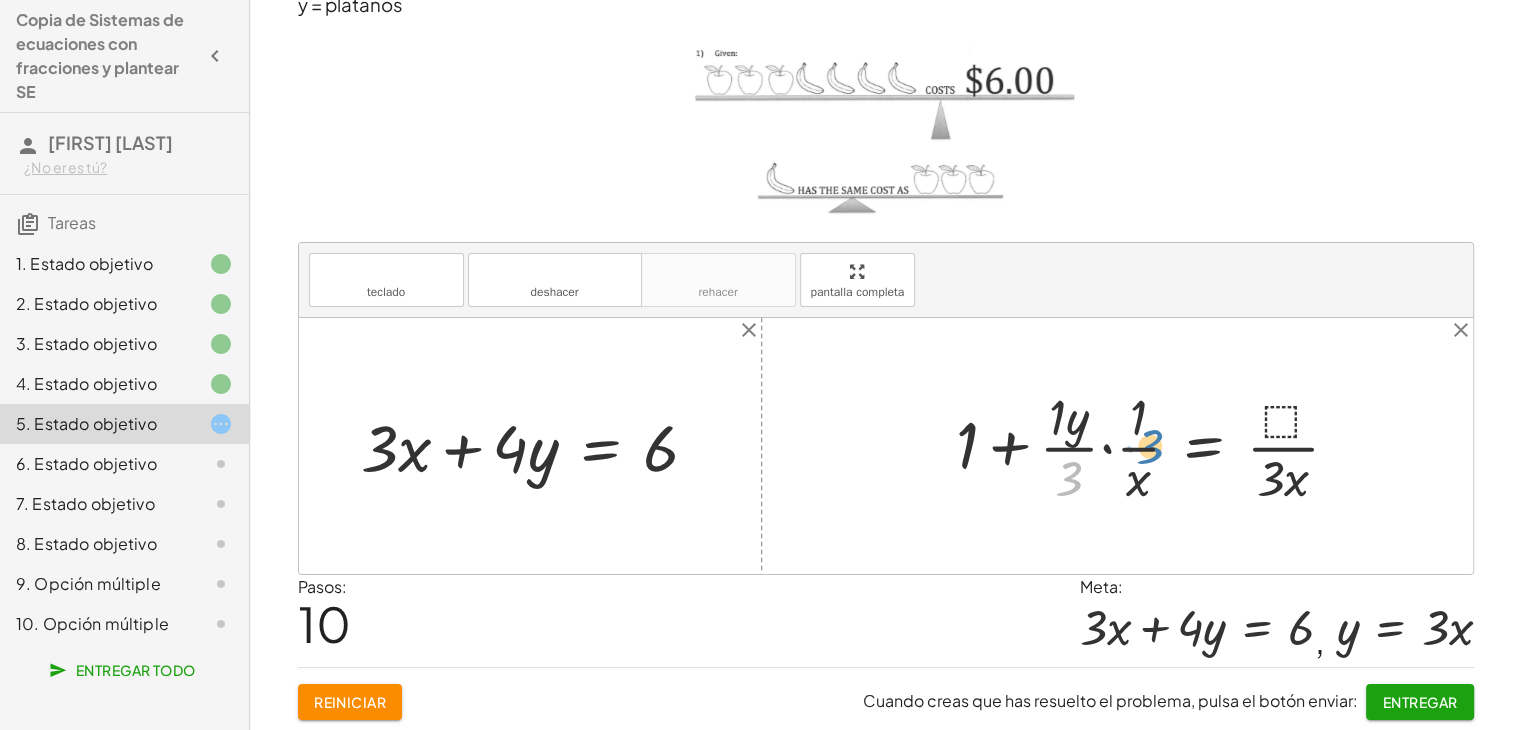 drag, startPoint x: 1076, startPoint y: 470, endPoint x: 1158, endPoint y: 437, distance: 88.391174 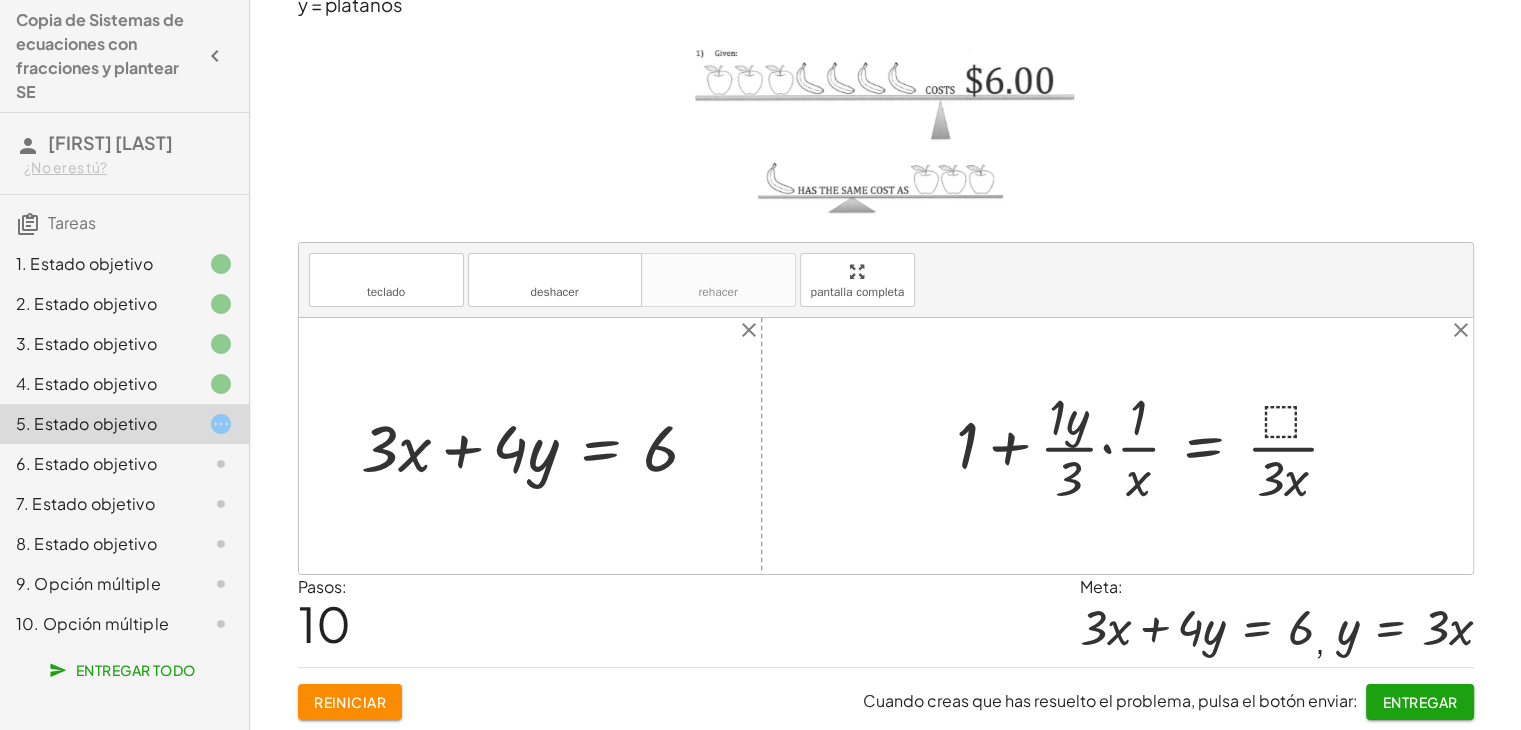 click at bounding box center (1155, 445) 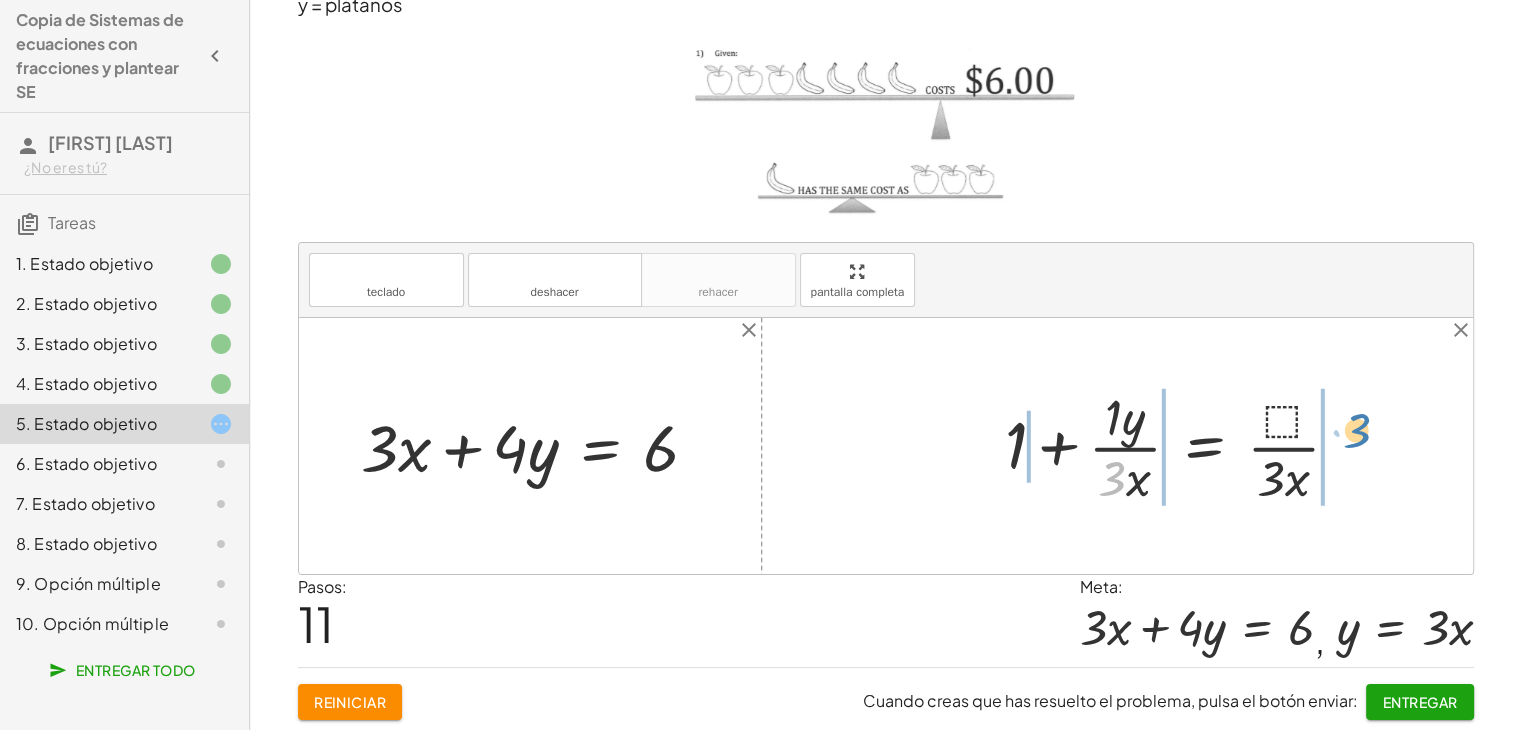 drag, startPoint x: 1119, startPoint y: 477, endPoint x: 1363, endPoint y: 429, distance: 248.6765 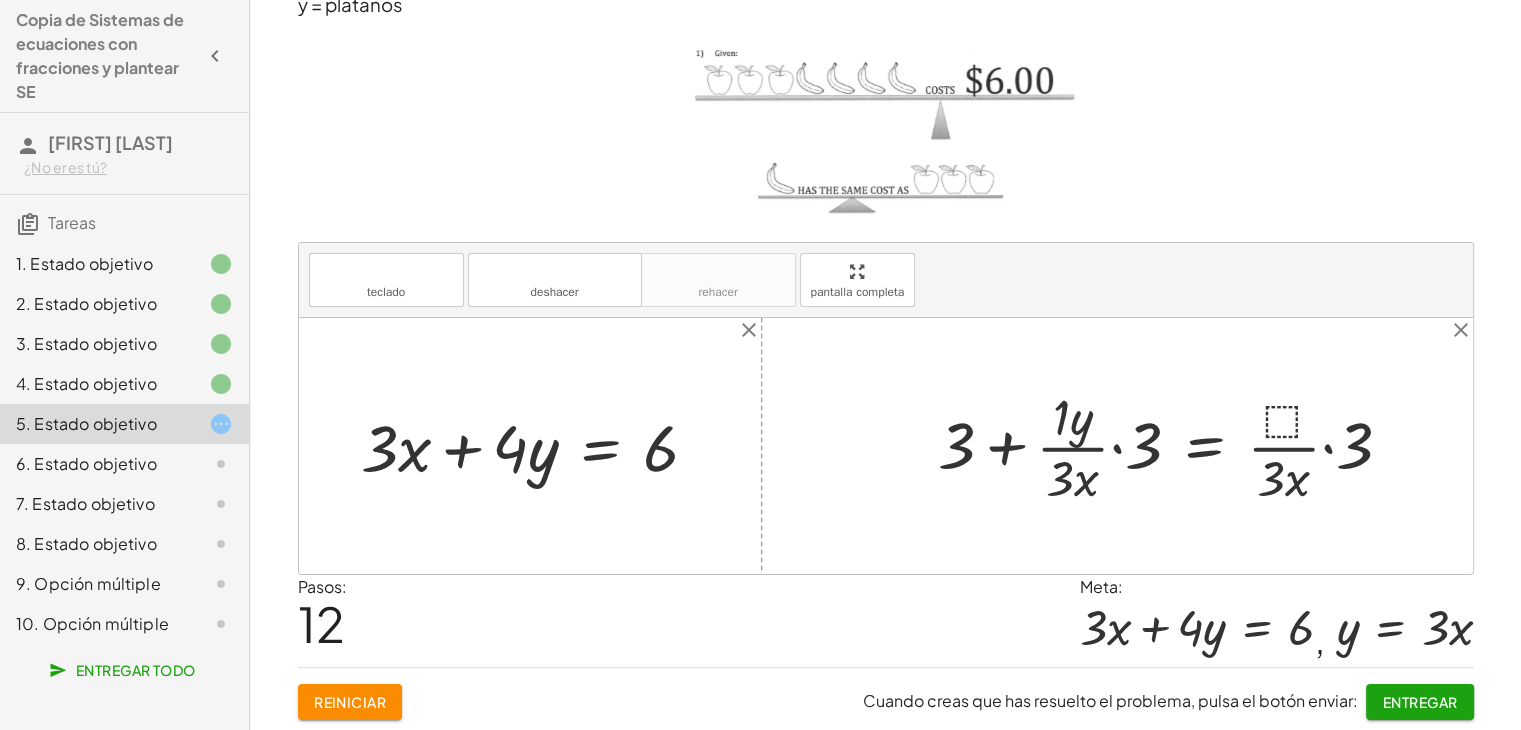click at bounding box center (1173, 445) 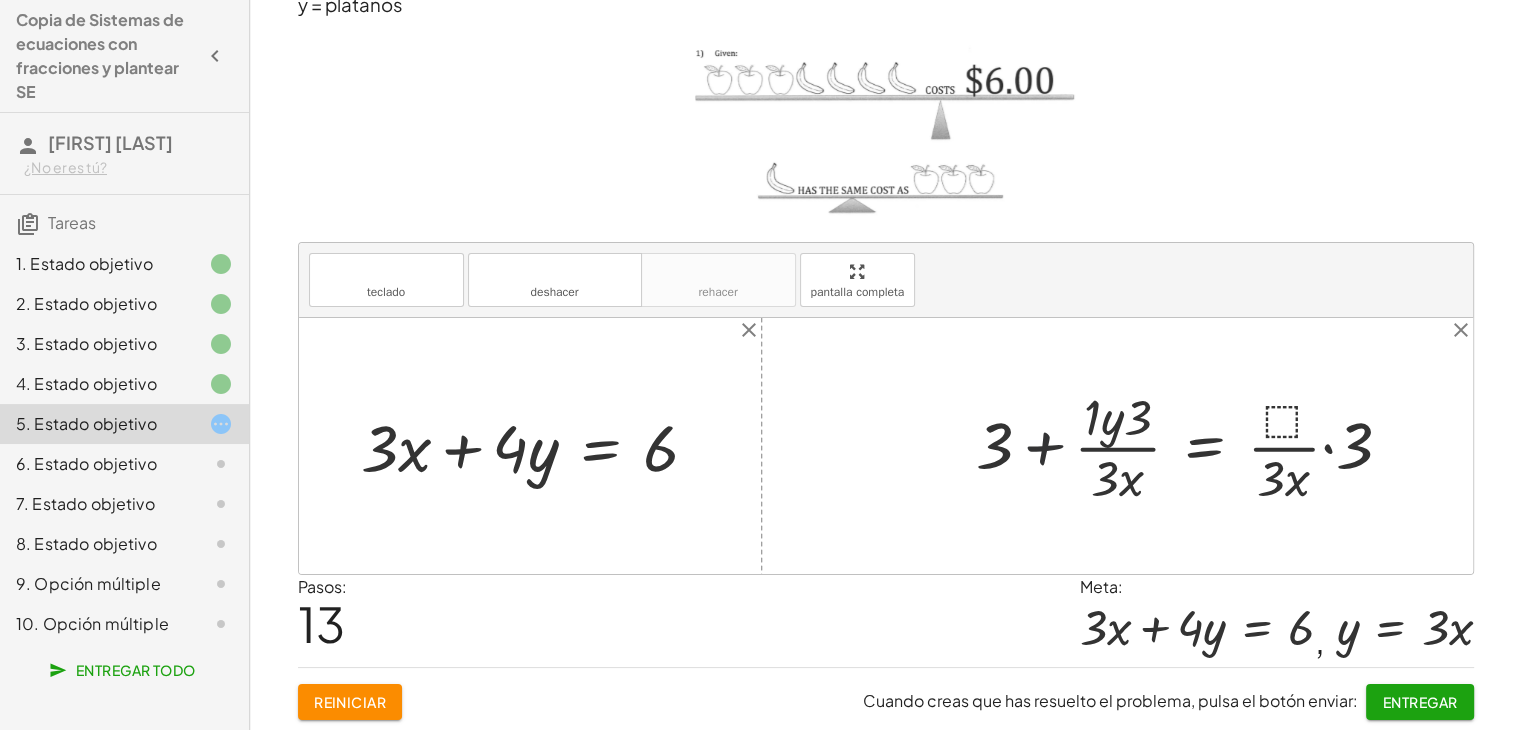 click at bounding box center (1192, 445) 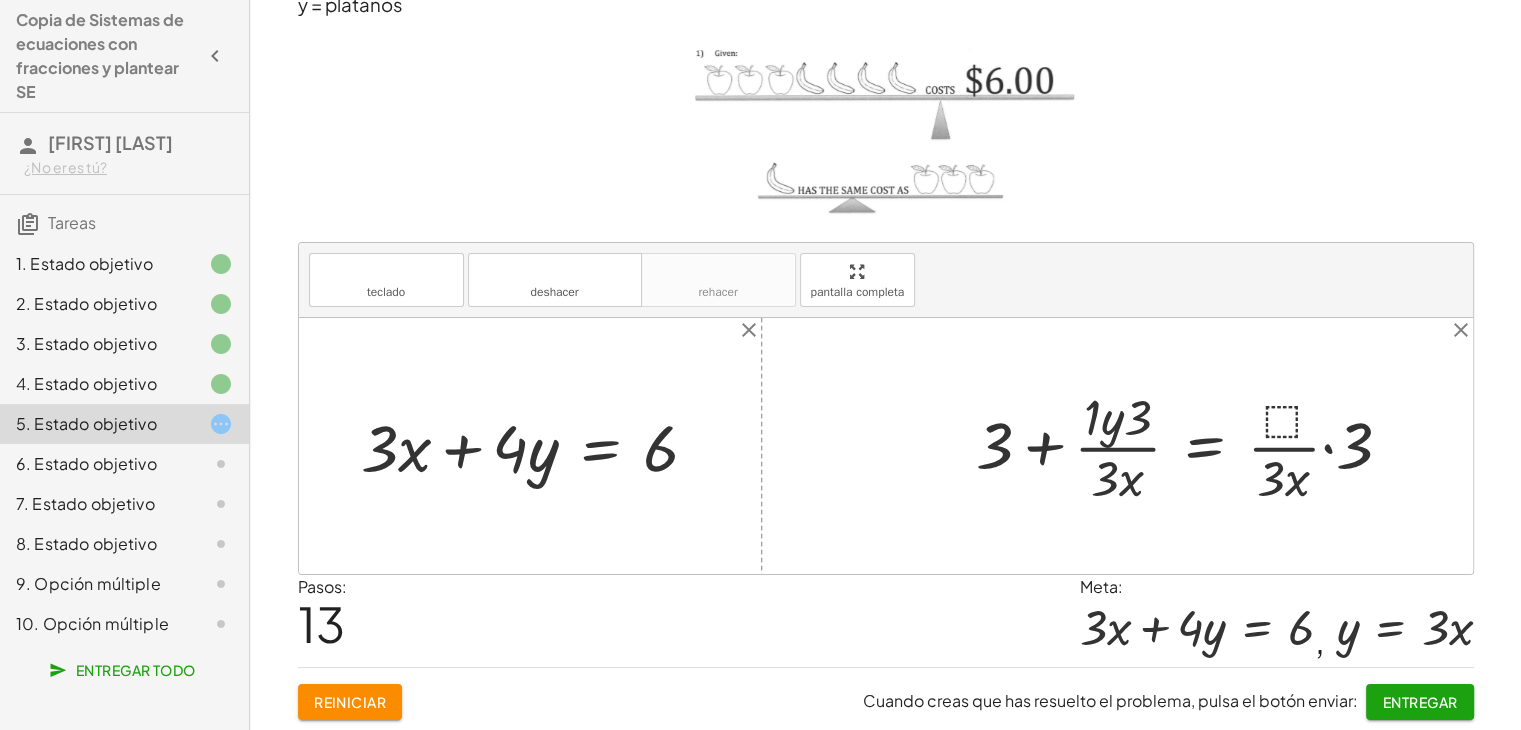 click at bounding box center (1192, 445) 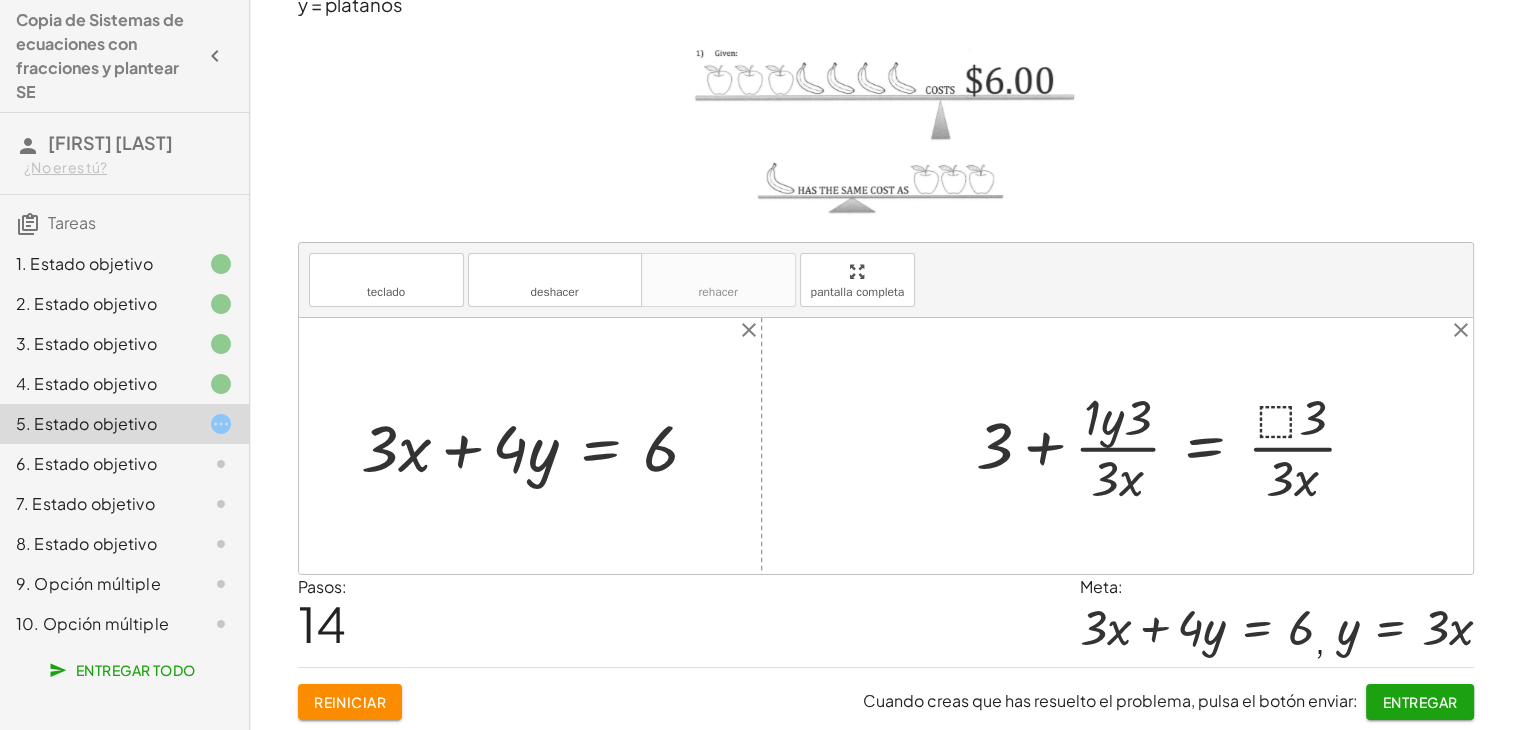 click on "Reiniciar" at bounding box center (350, 702) 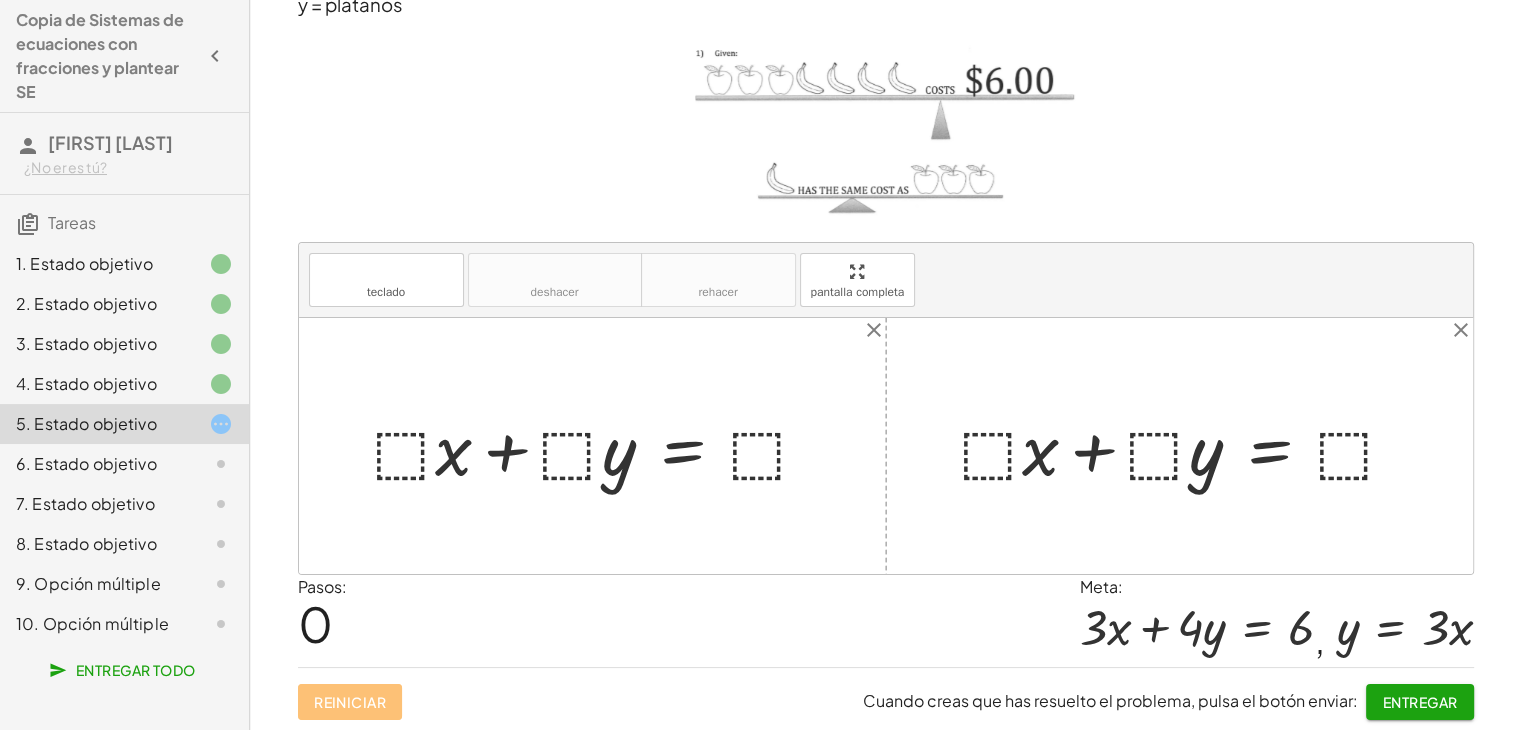 click at bounding box center [600, 446] 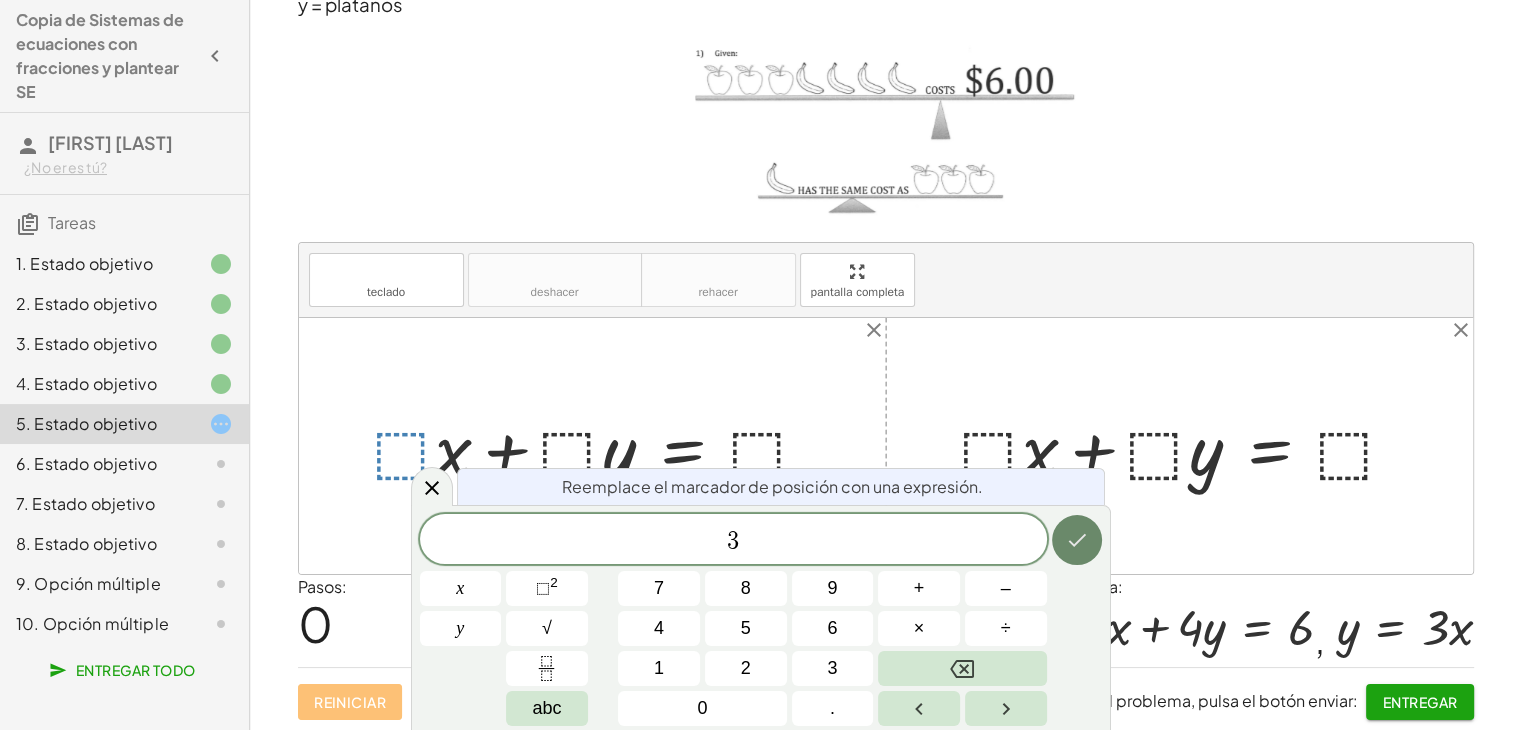 click 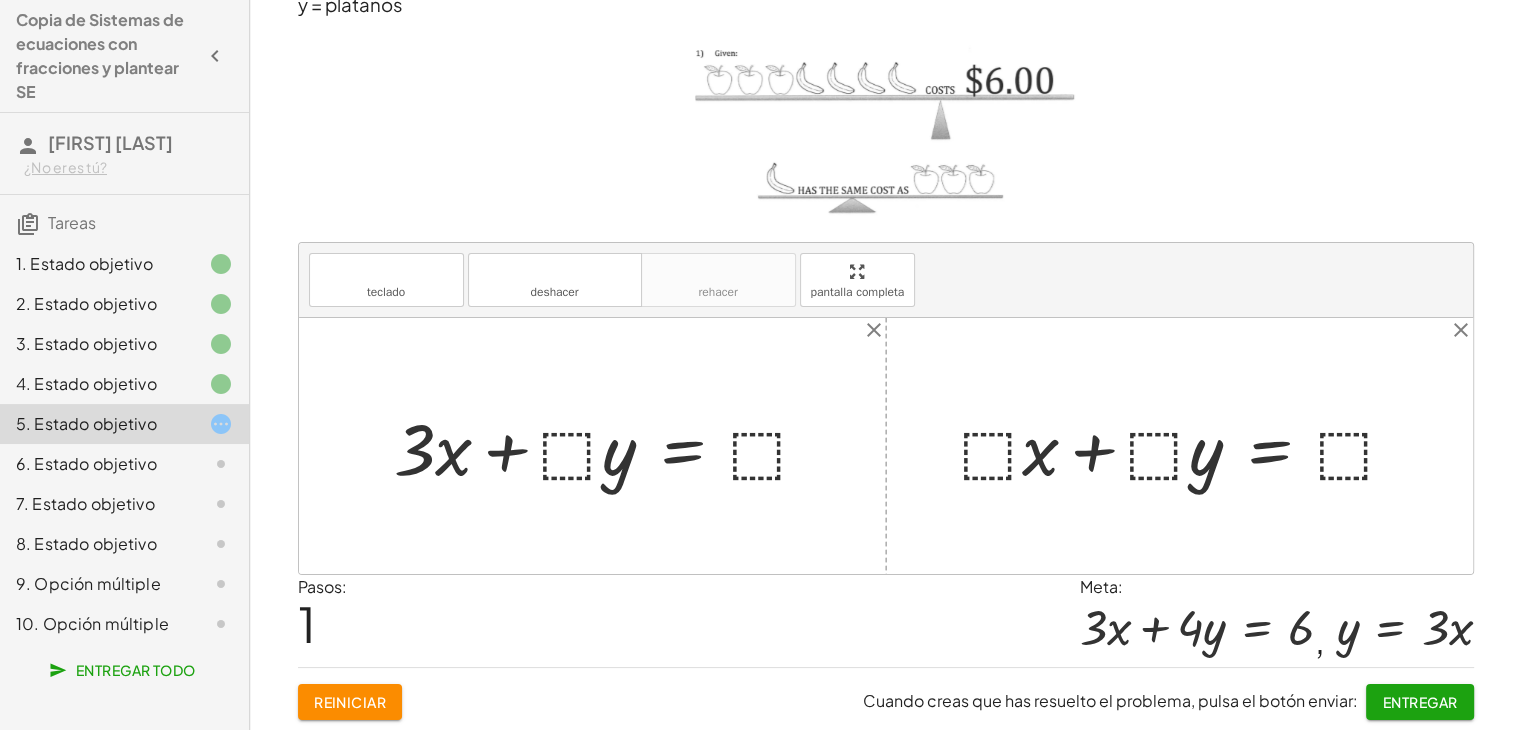 click at bounding box center [610, 446] 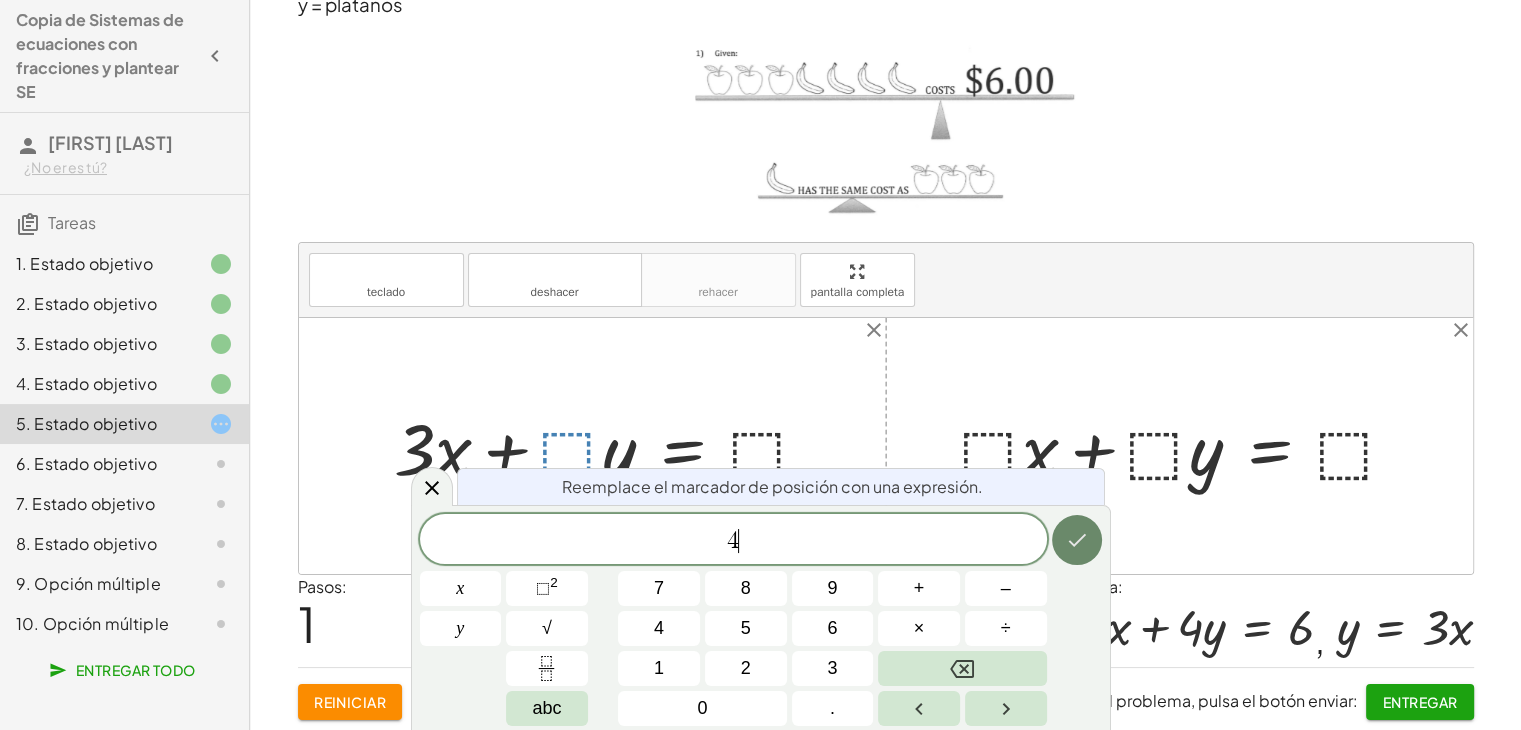 click 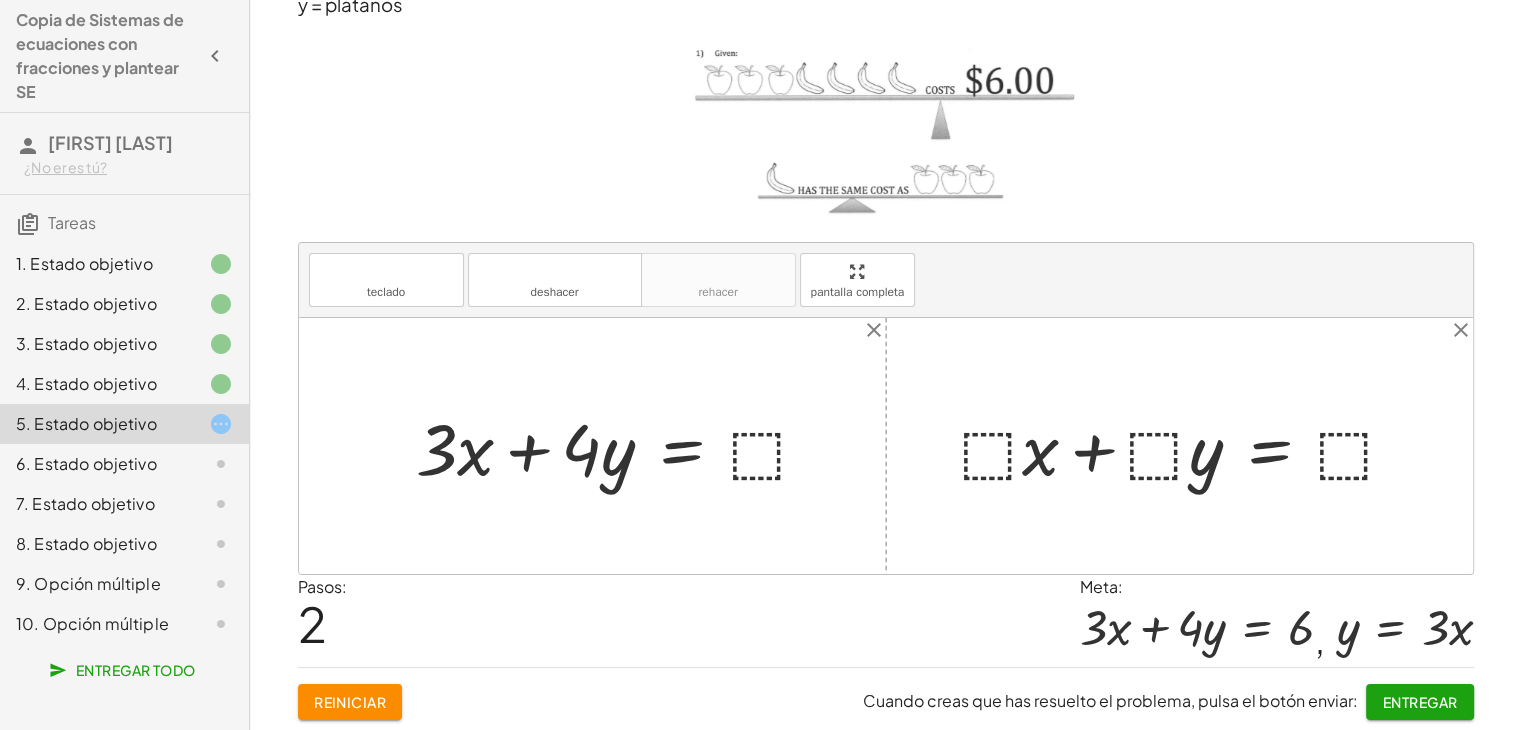 click at bounding box center [621, 446] 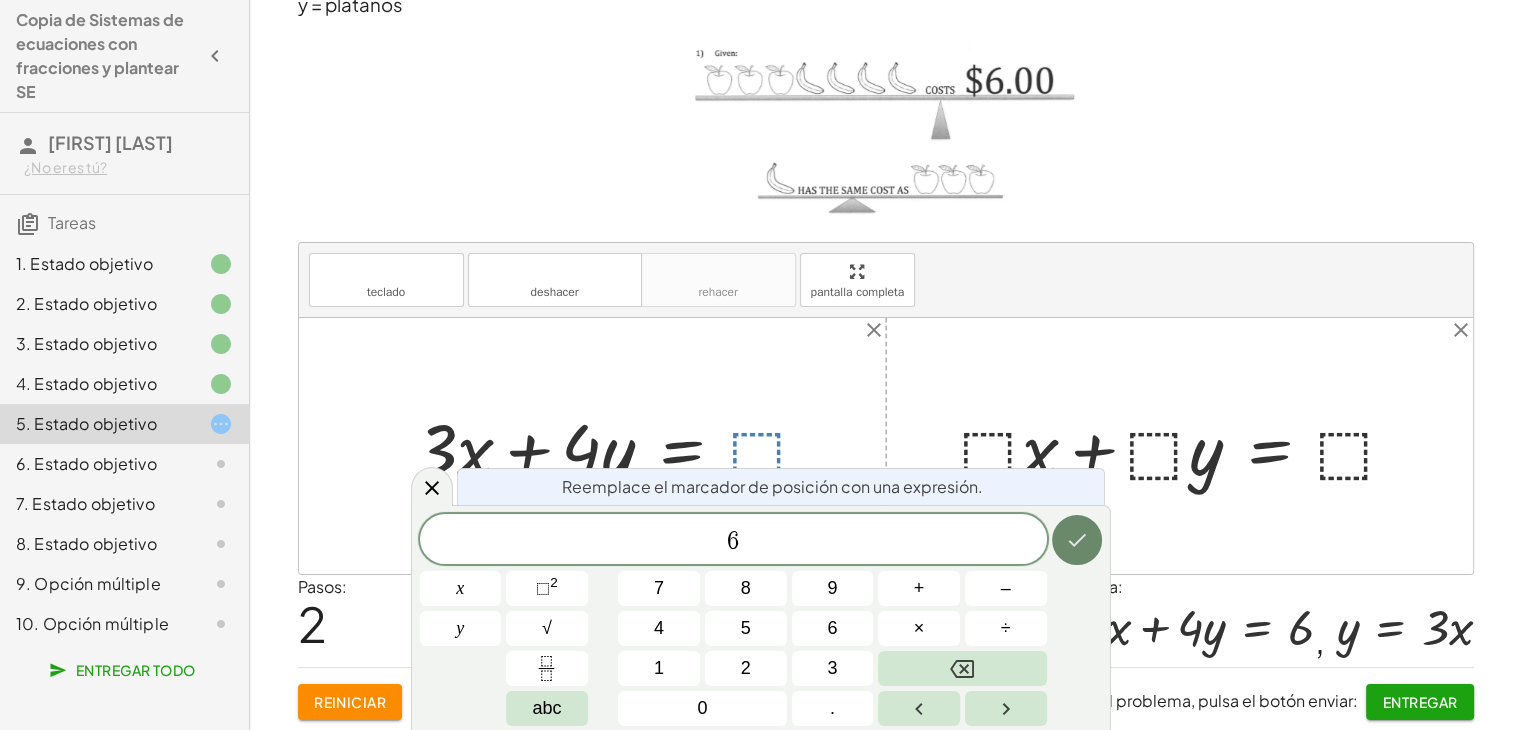 click at bounding box center (1077, 540) 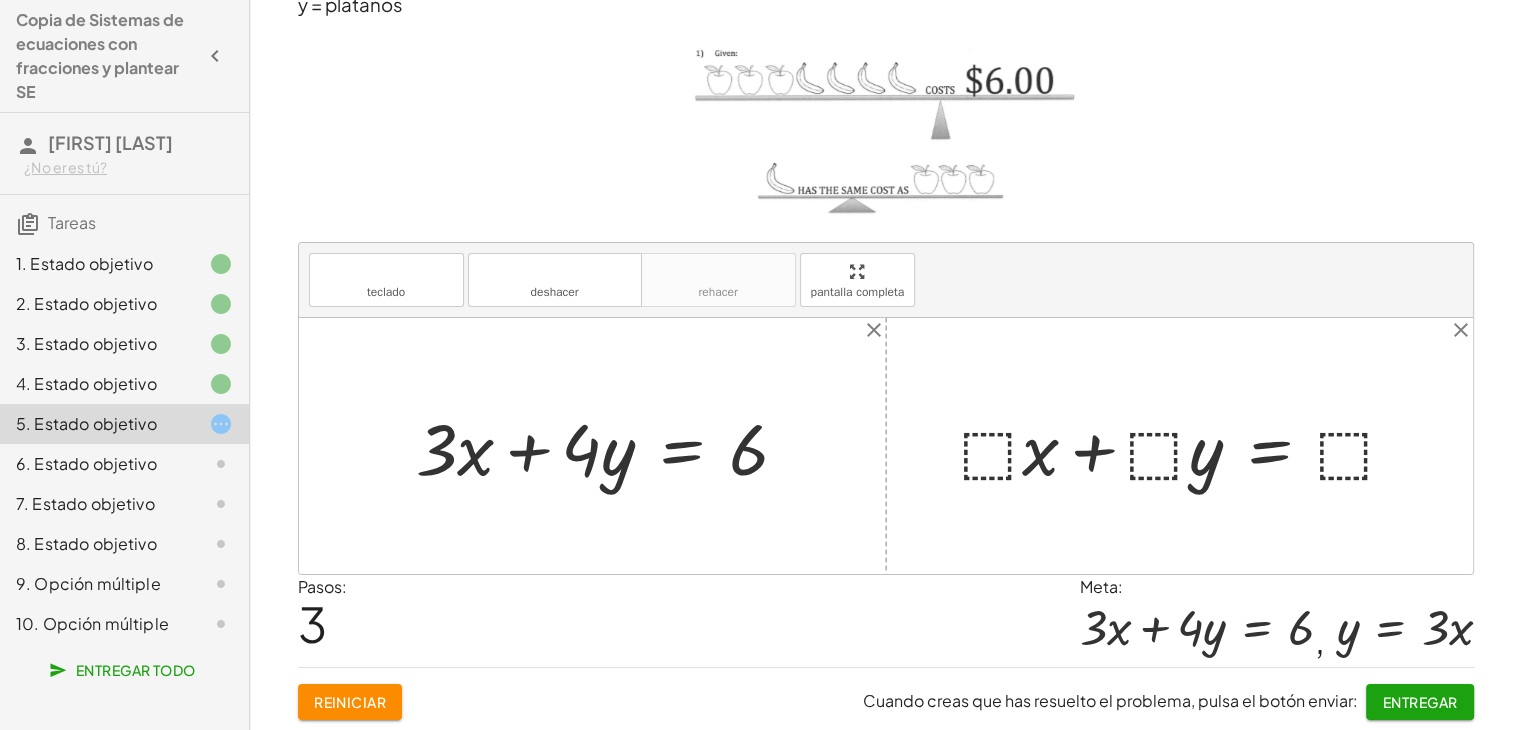 click at bounding box center (1187, 446) 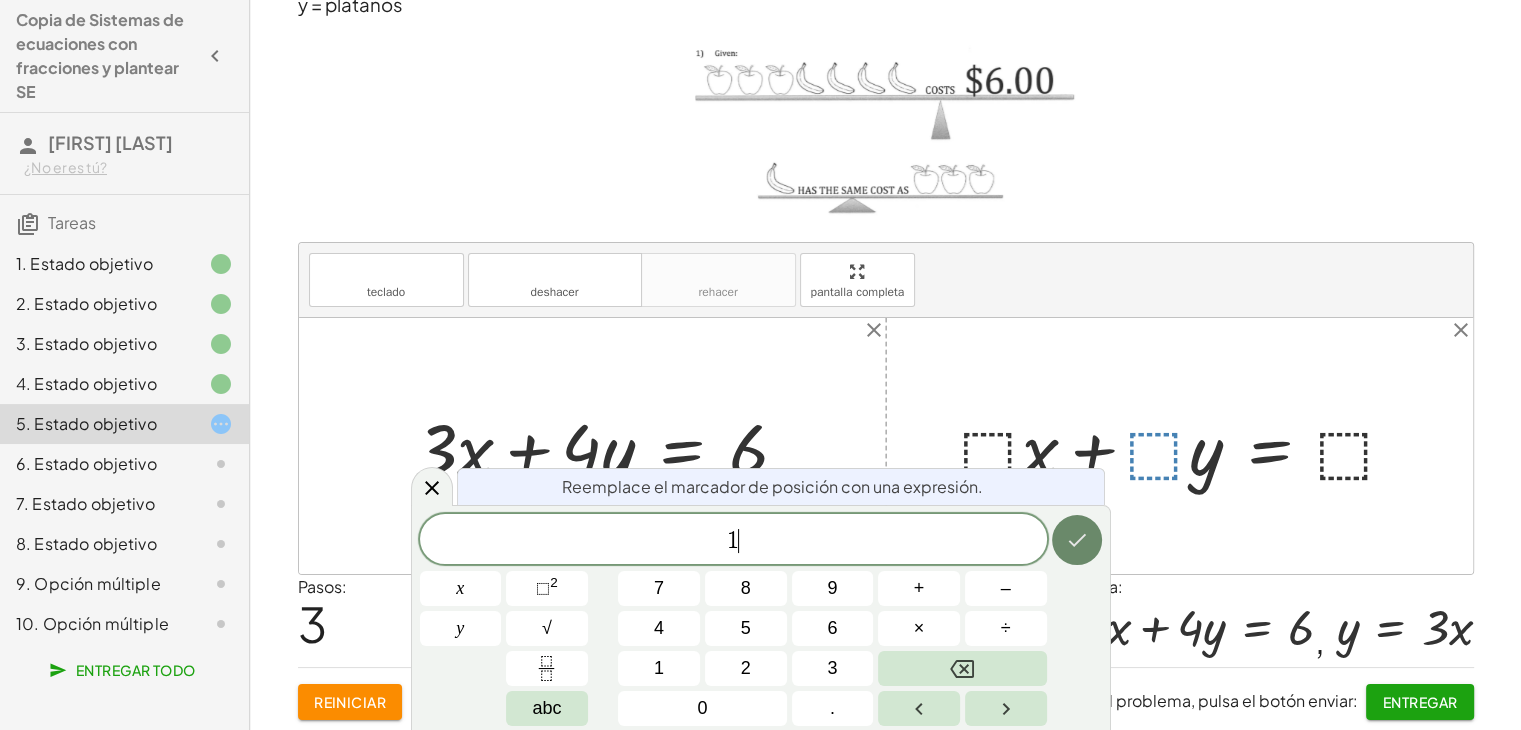 click 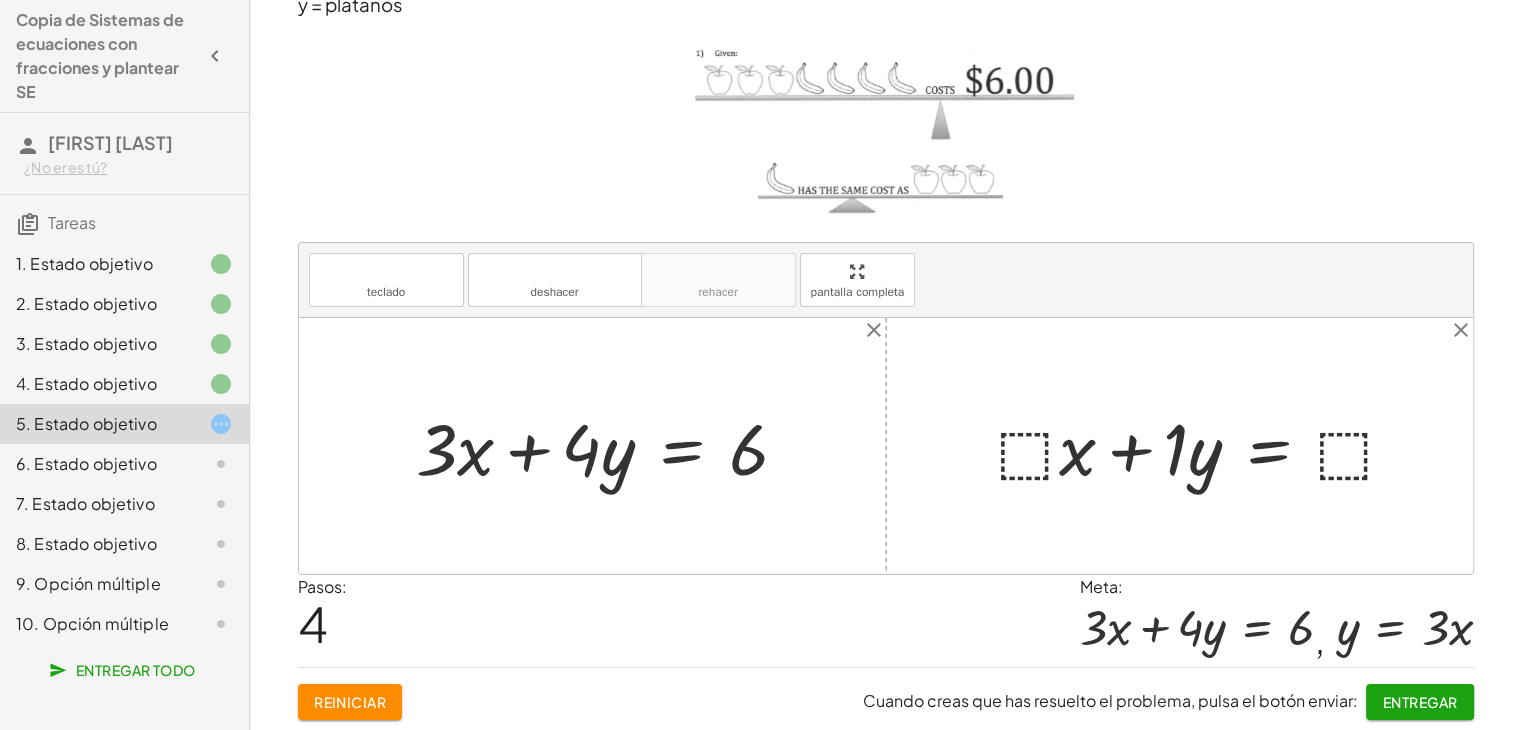 click at bounding box center (1205, 446) 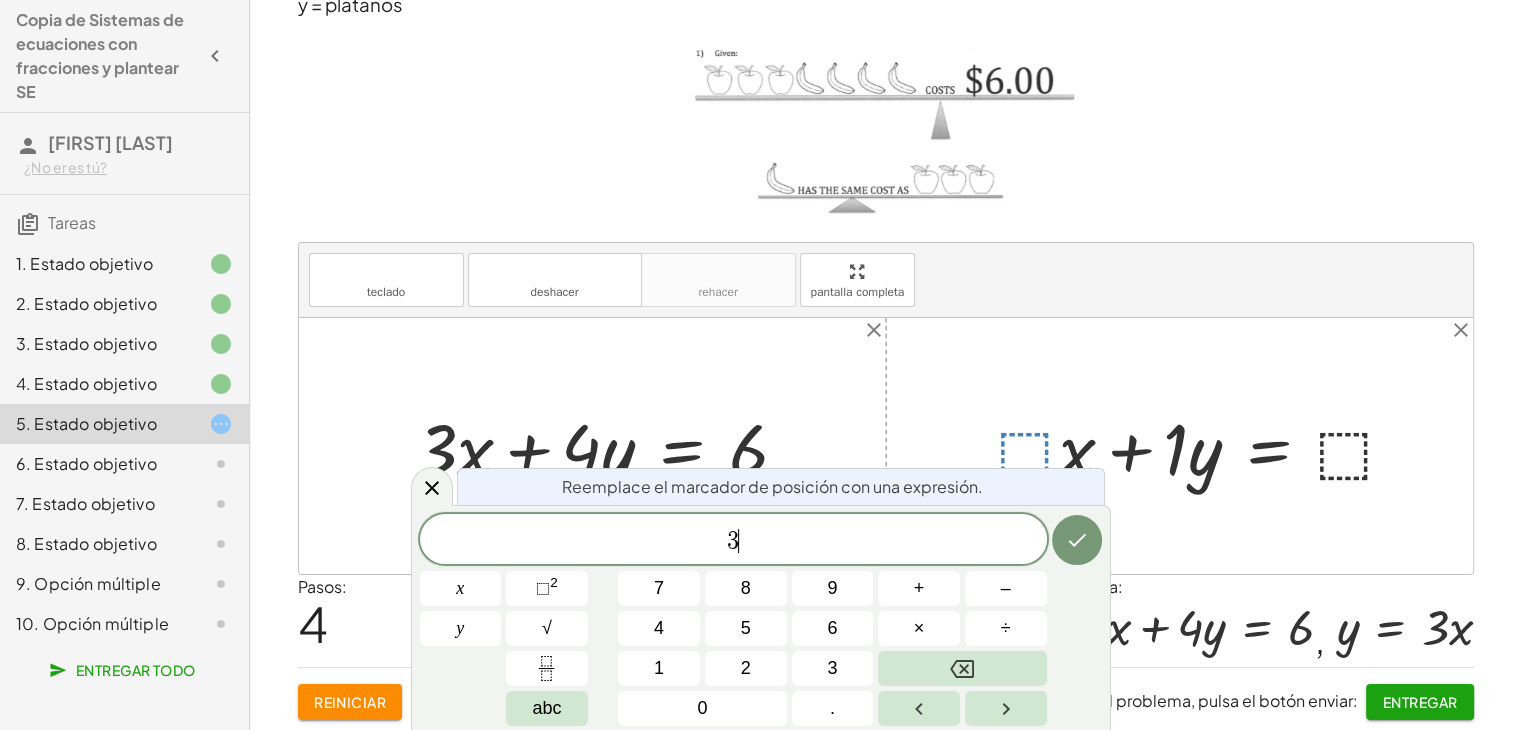 click 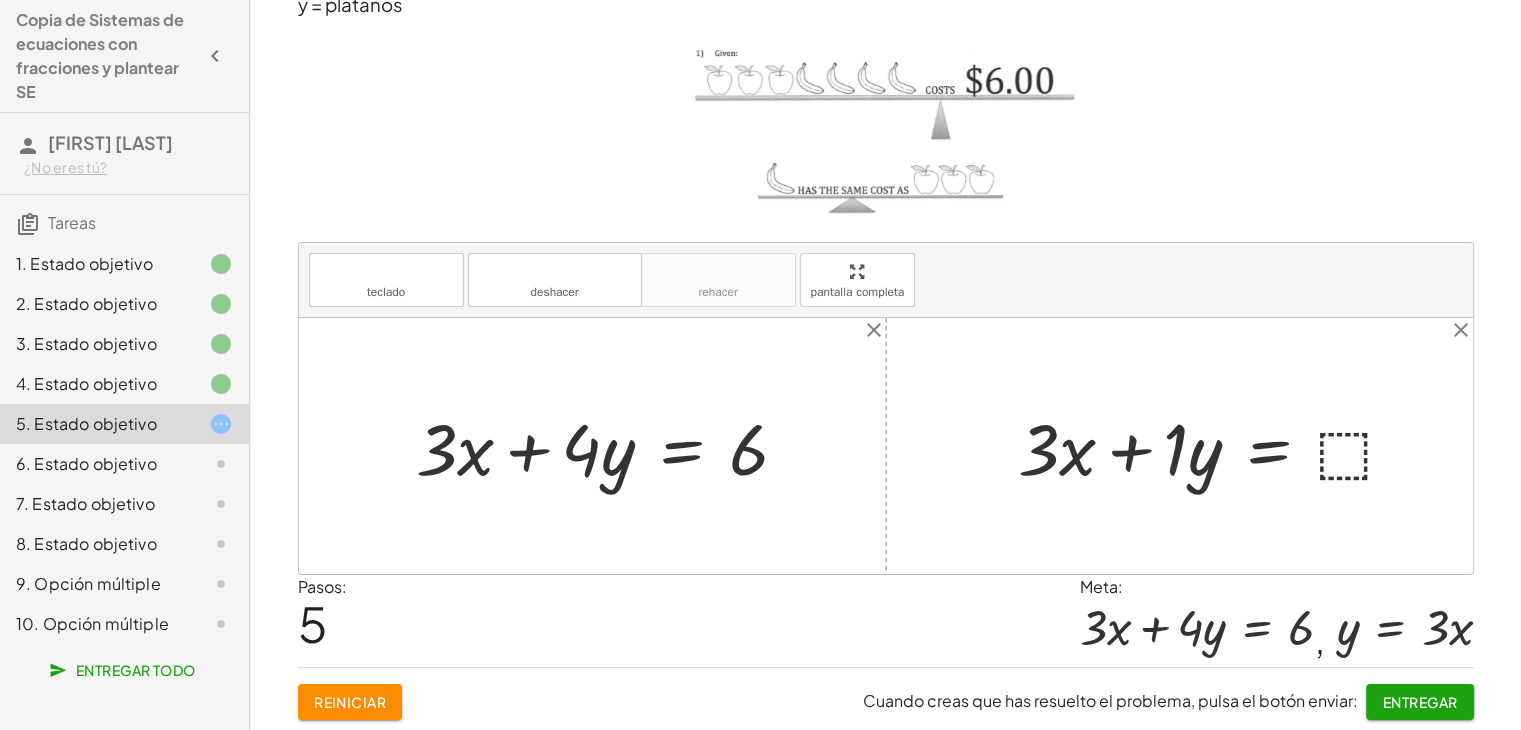click at bounding box center (1216, 446) 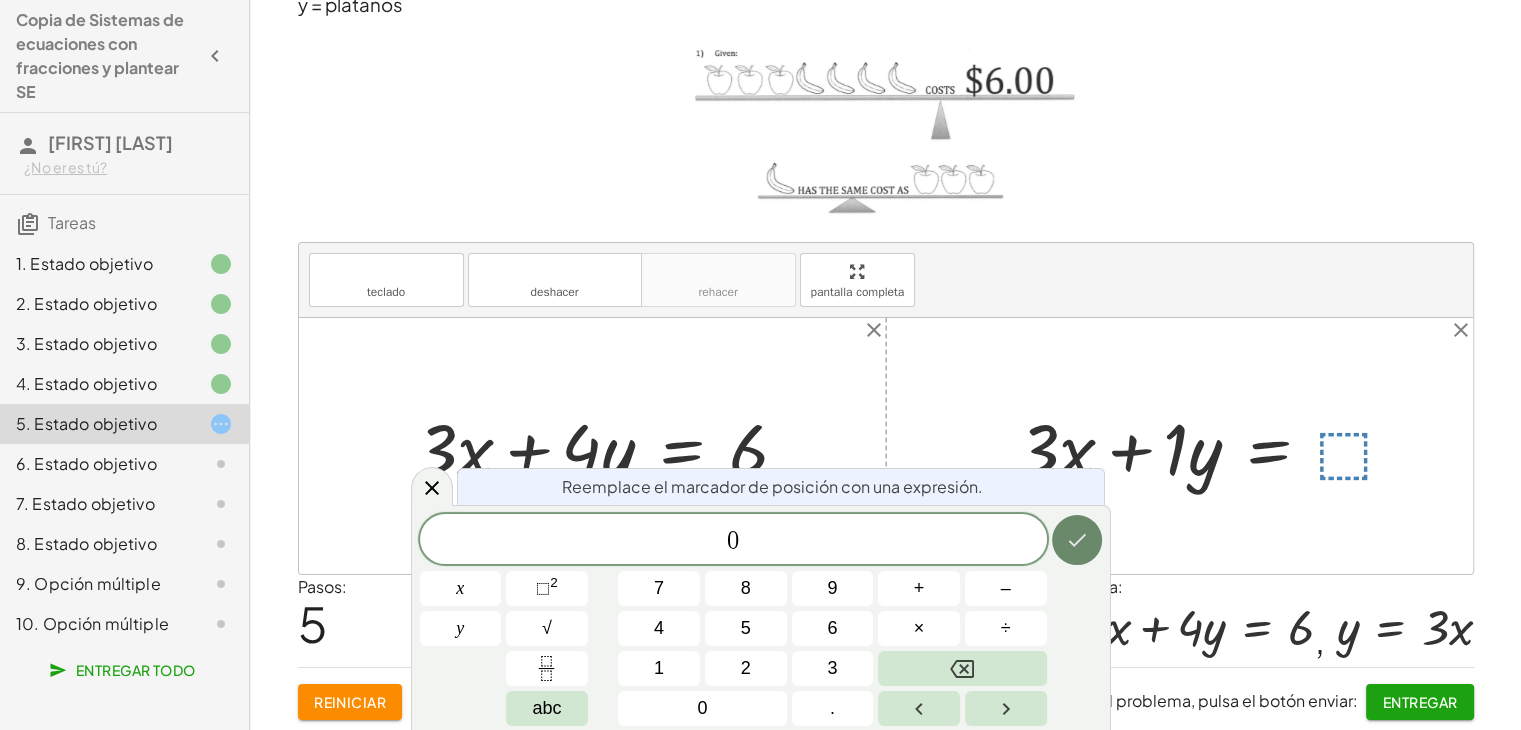 click at bounding box center [1077, 540] 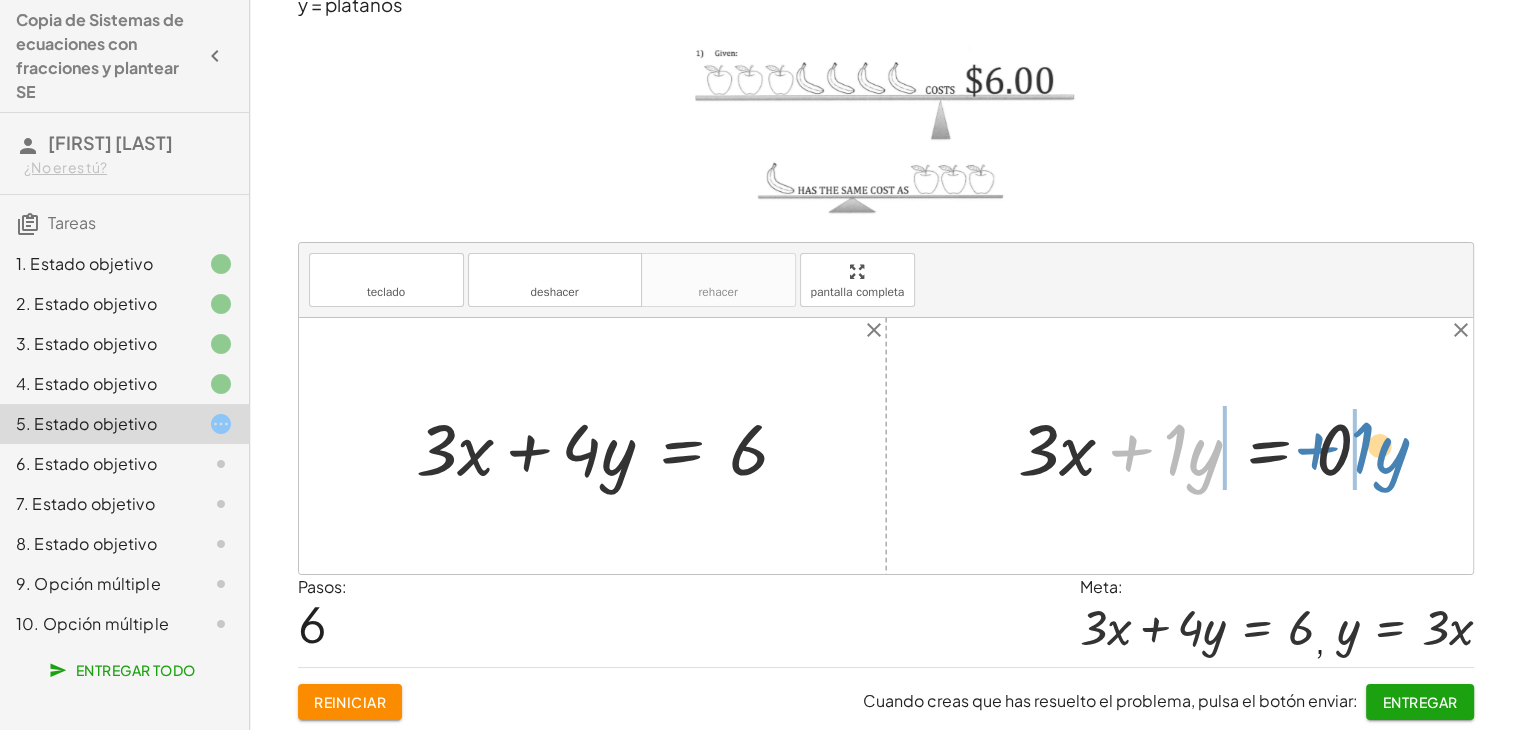 drag, startPoint x: 1128, startPoint y: 449, endPoint x: 1320, endPoint y: 447, distance: 192.01042 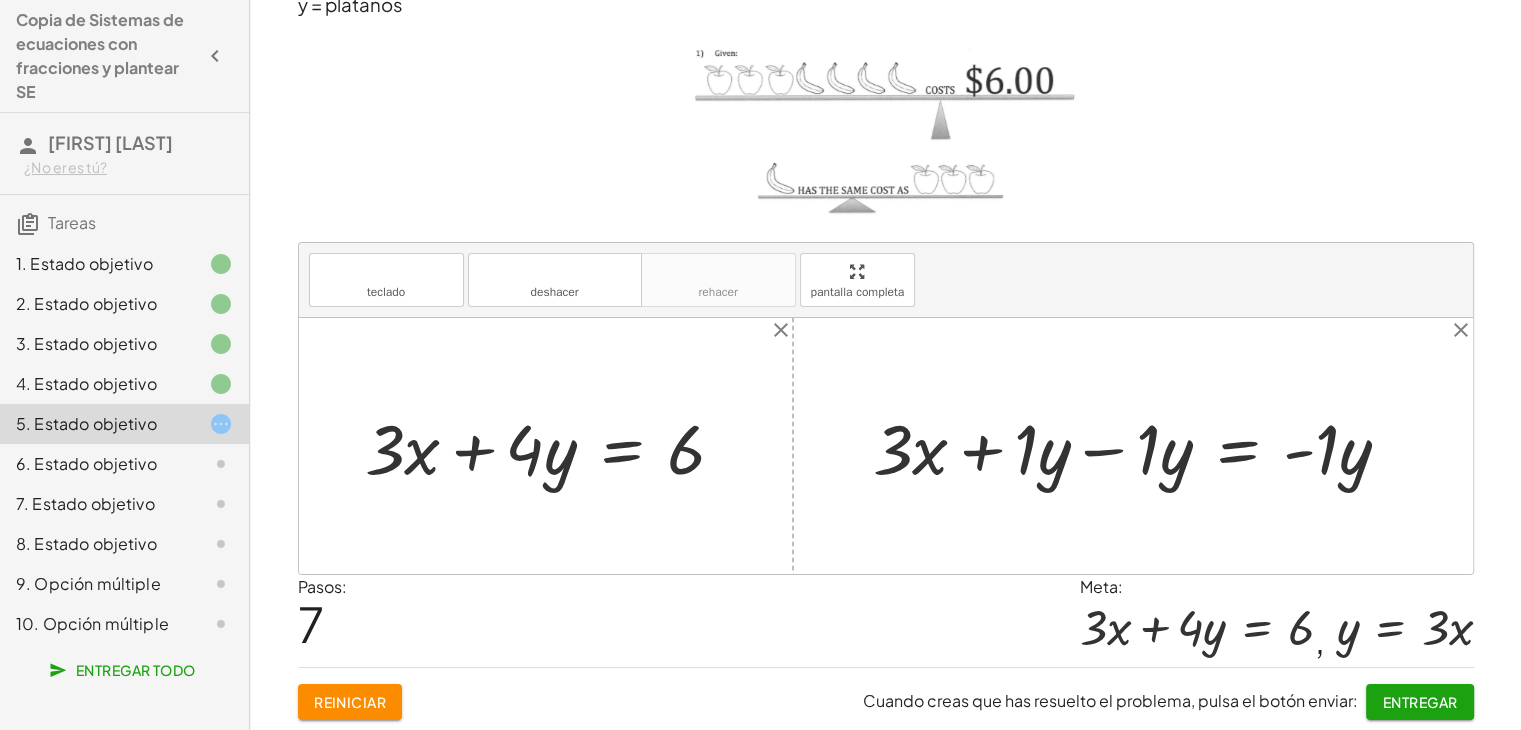 click at bounding box center (1140, 446) 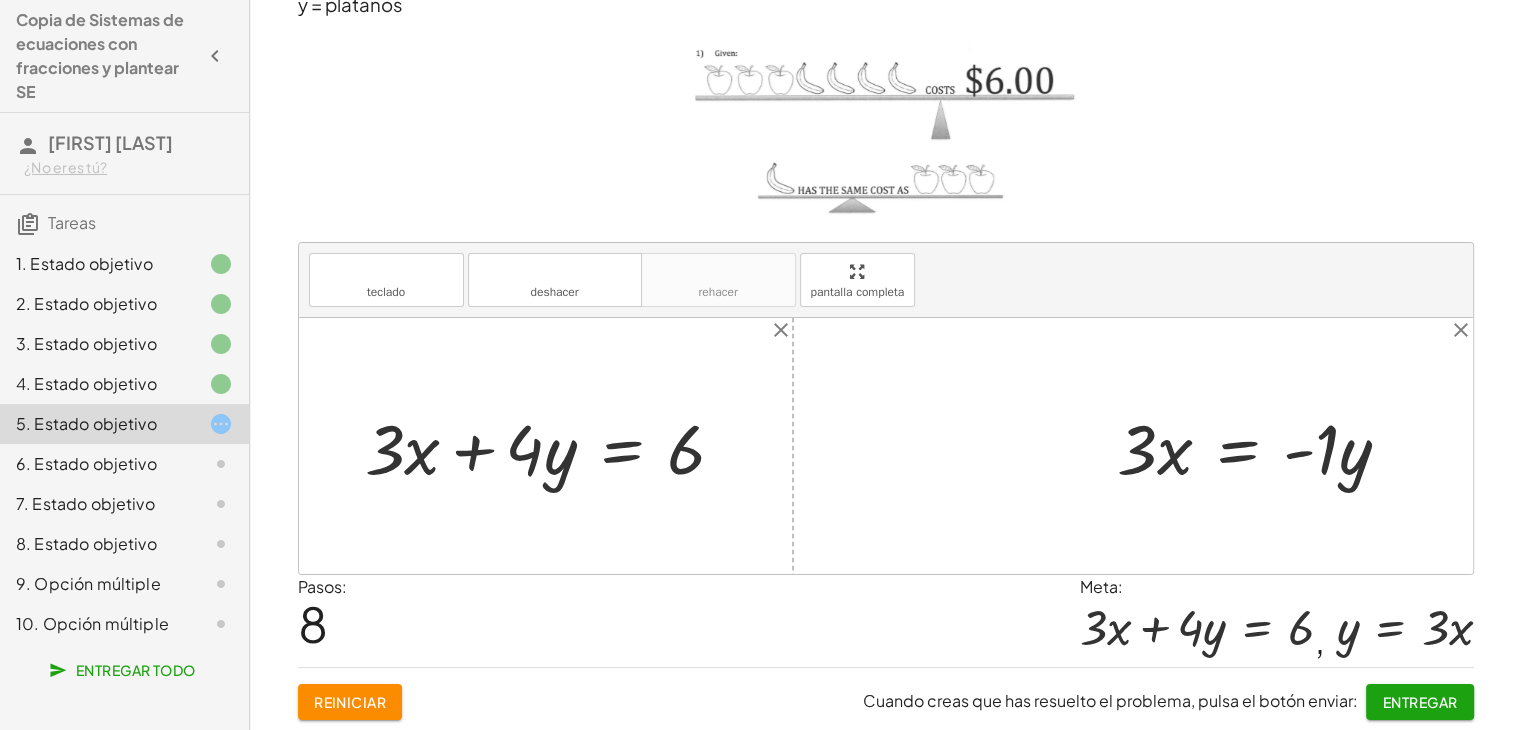 click at bounding box center [1262, 446] 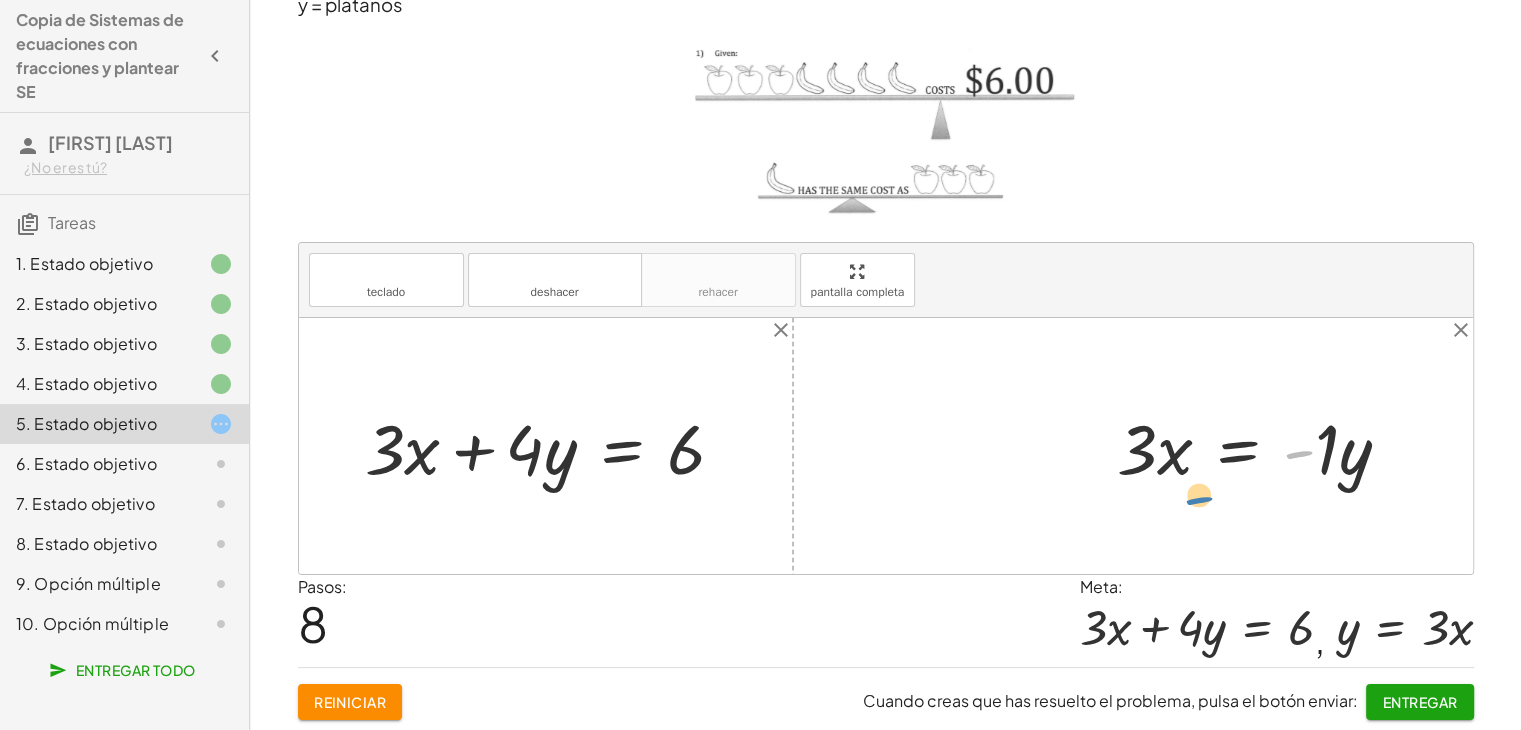 drag, startPoint x: 1306, startPoint y: 450, endPoint x: 1279, endPoint y: 456, distance: 27.658634 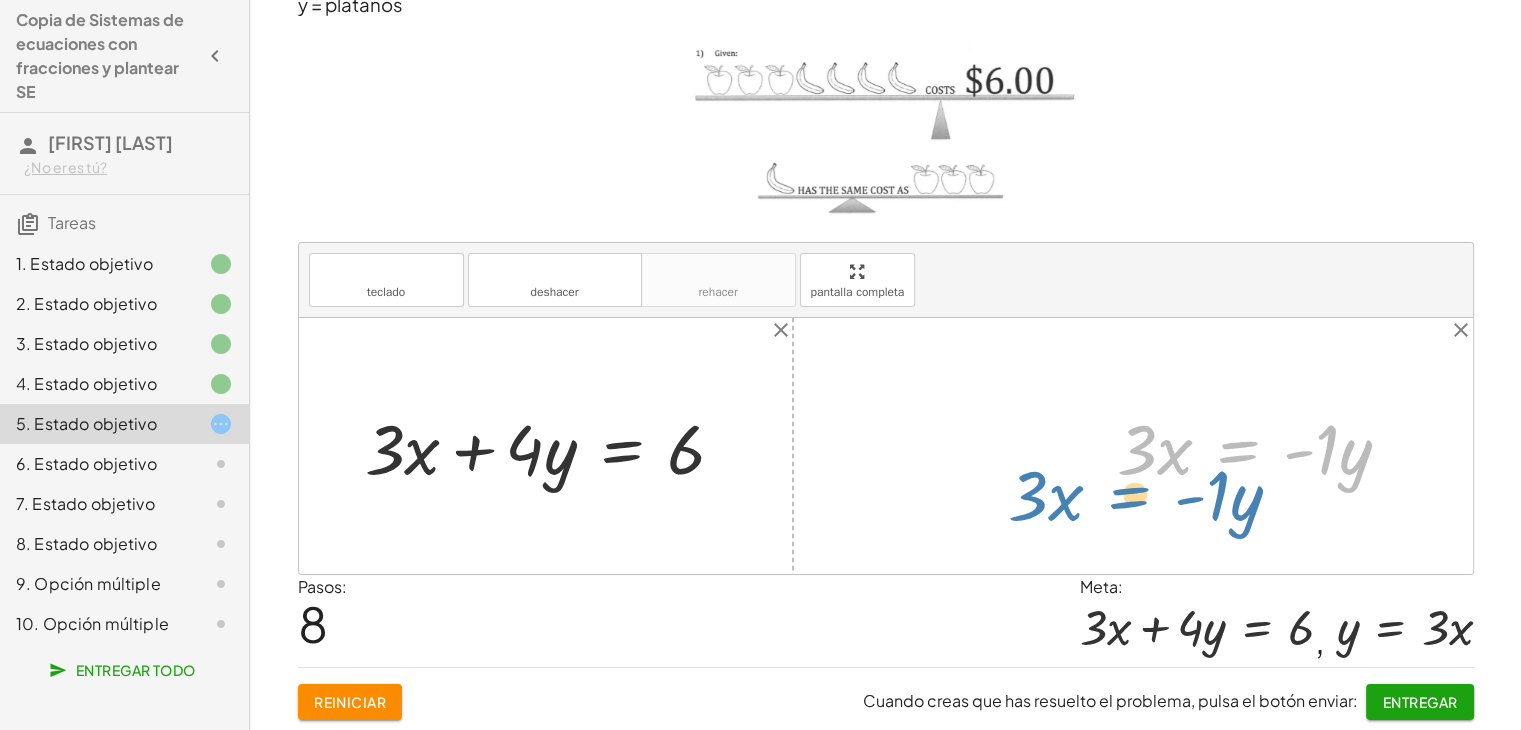 drag, startPoint x: 1235, startPoint y: 453, endPoint x: 1101, endPoint y: 445, distance: 134.23859 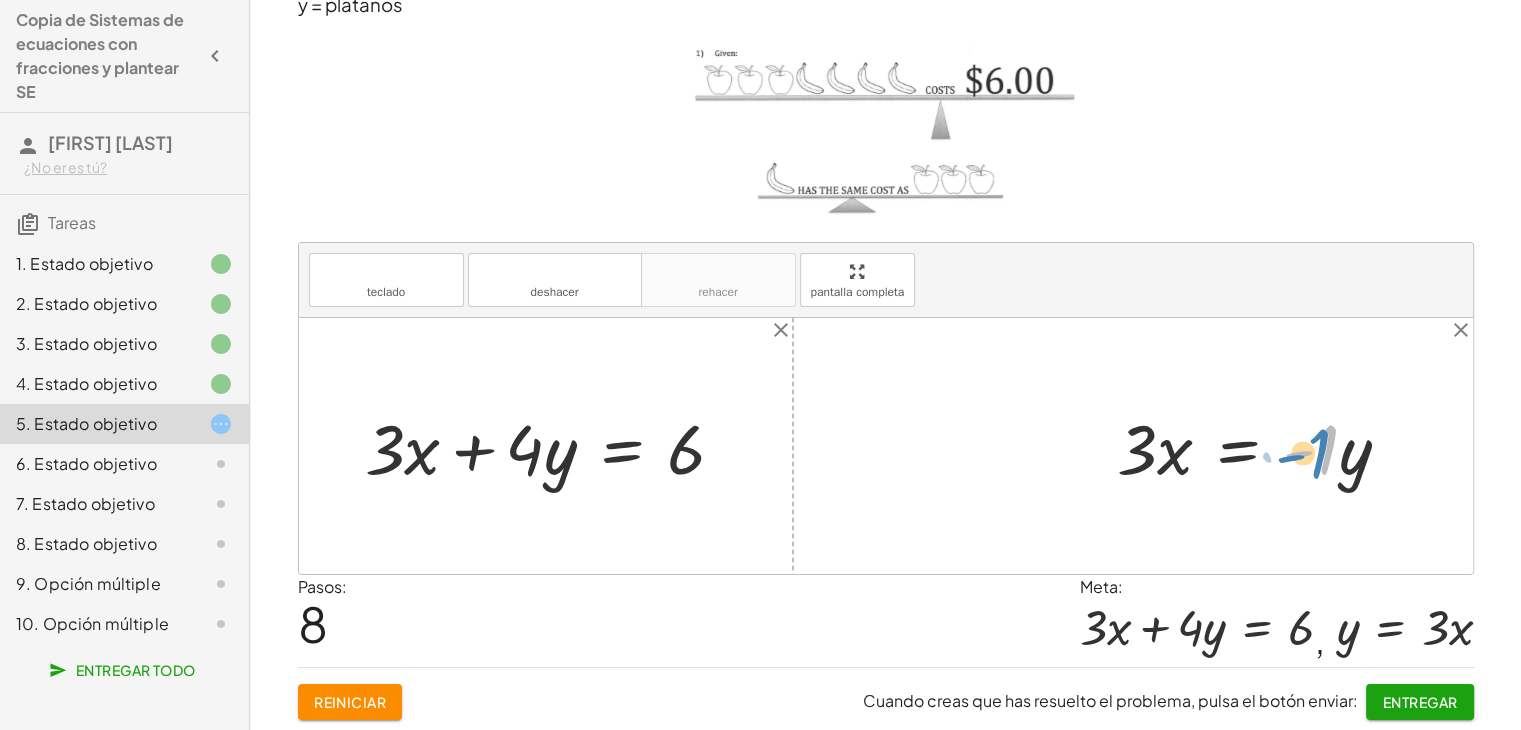 drag, startPoint x: 1272, startPoint y: 505, endPoint x: 1344, endPoint y: 434, distance: 101.118744 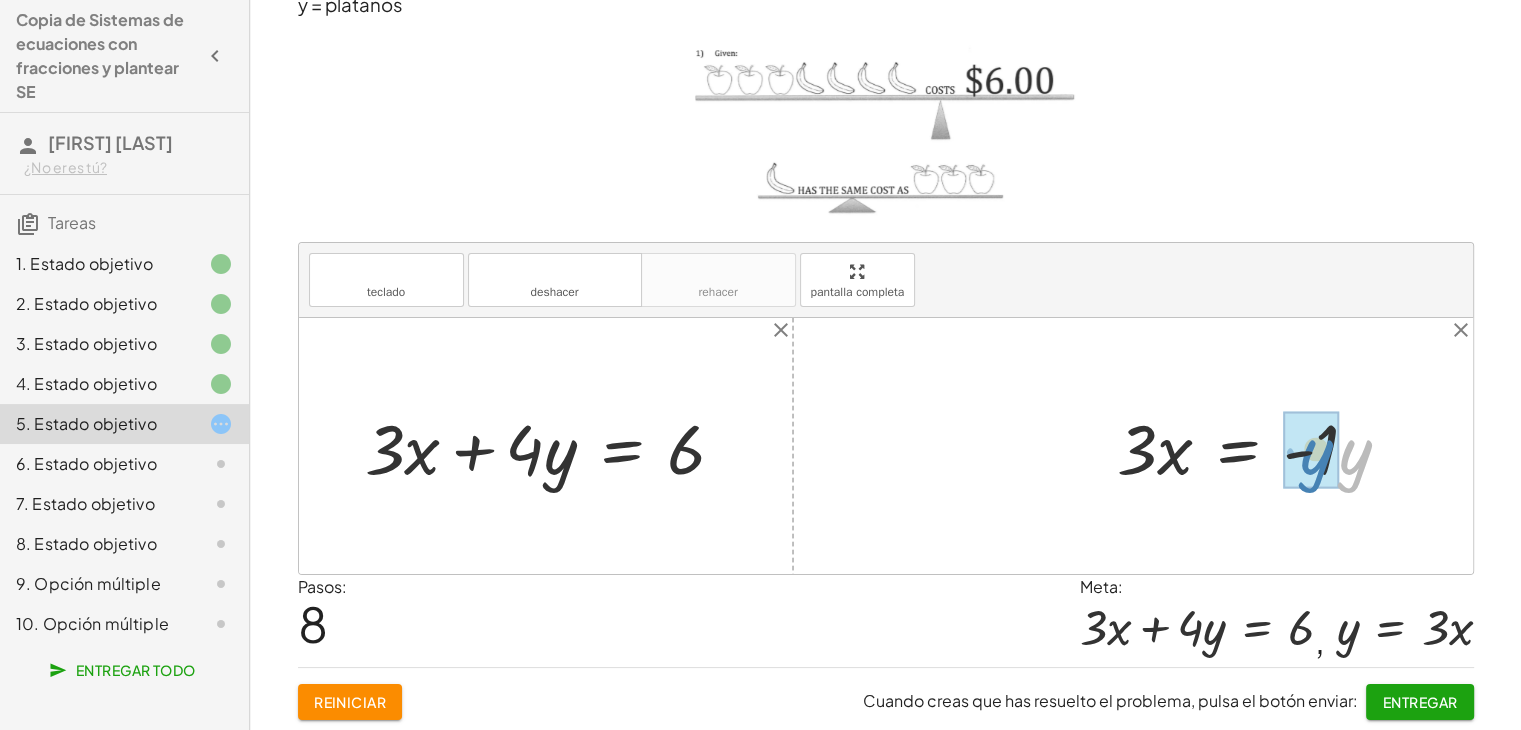 drag, startPoint x: 1352, startPoint y: 449, endPoint x: 1312, endPoint y: 449, distance: 40 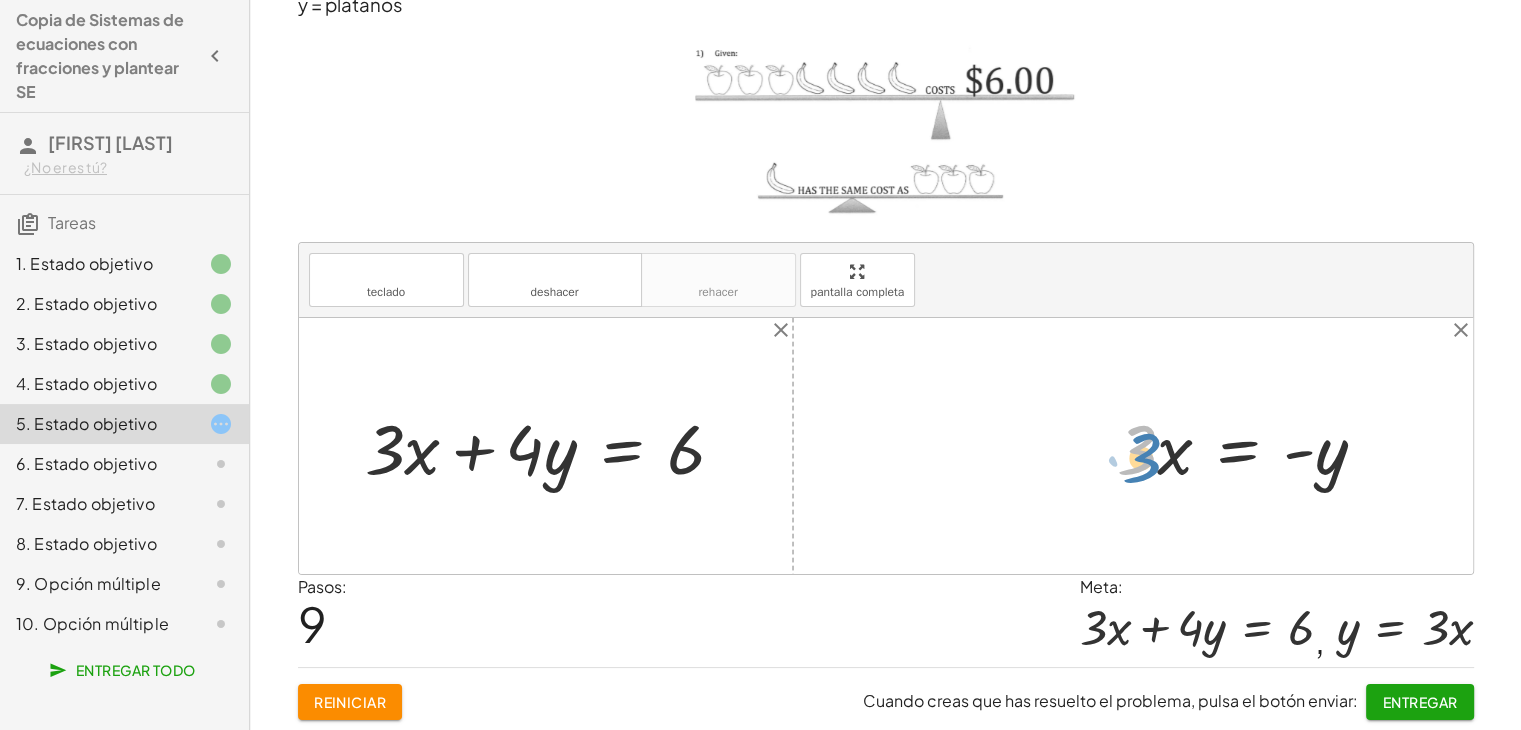click at bounding box center [1250, 446] 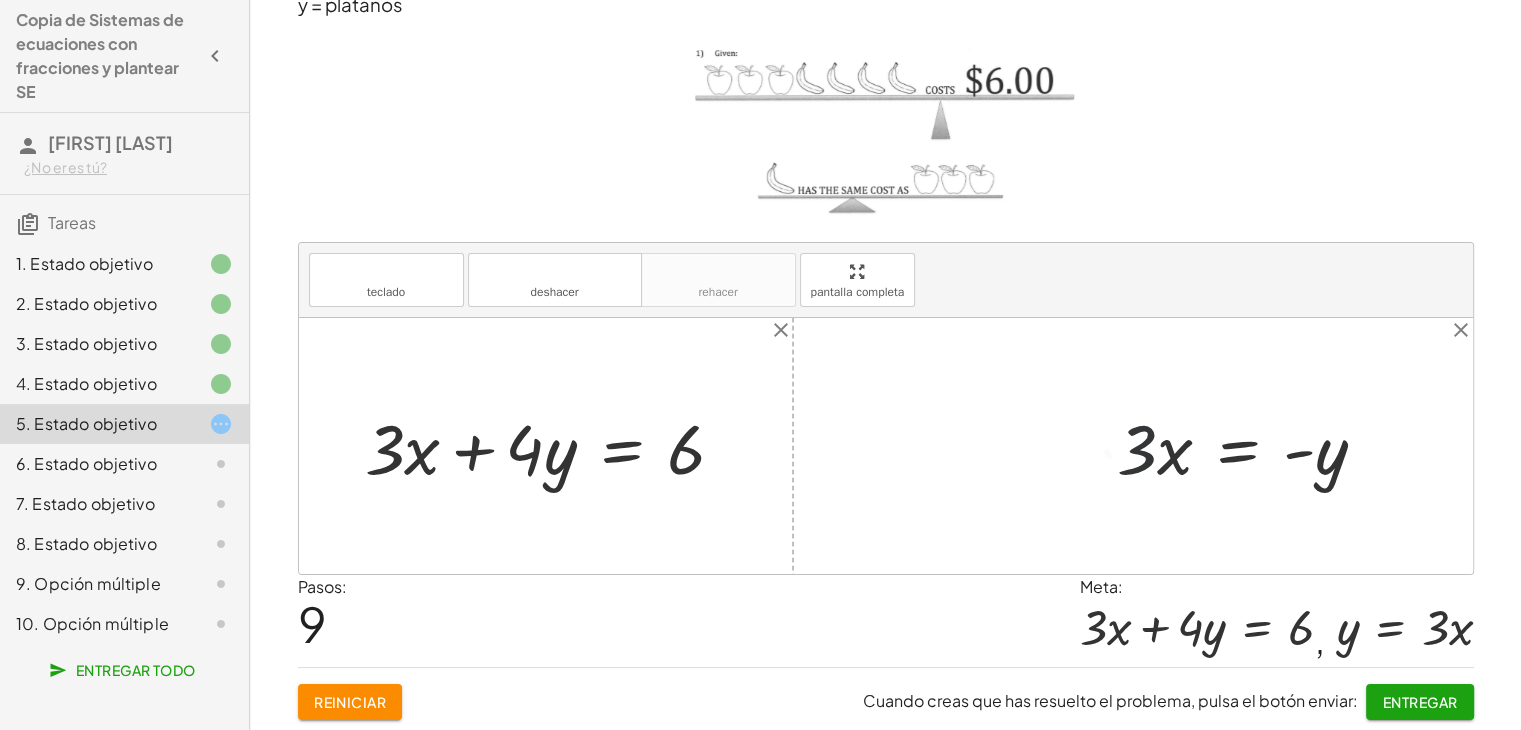 click at bounding box center (1250, 446) 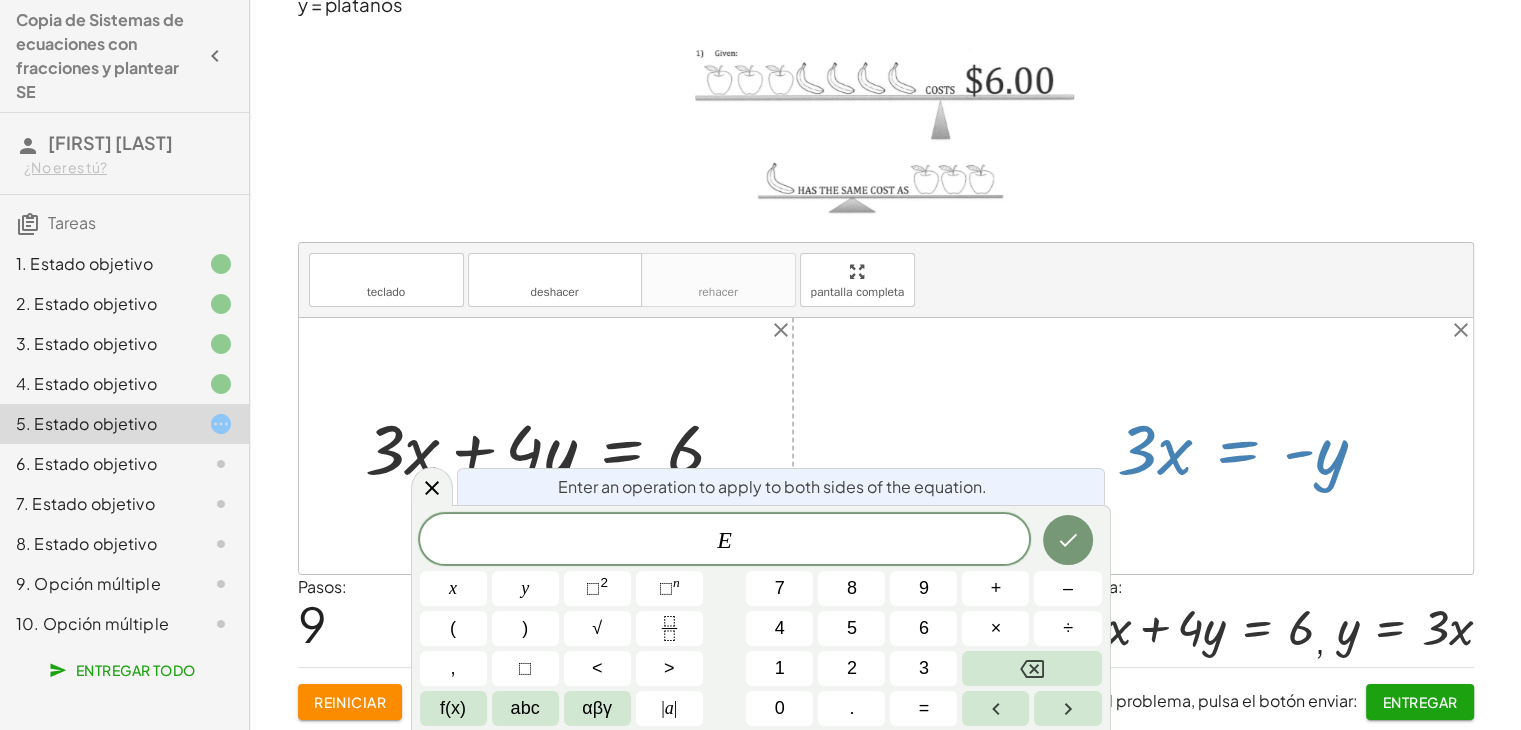 click at bounding box center (1250, 446) 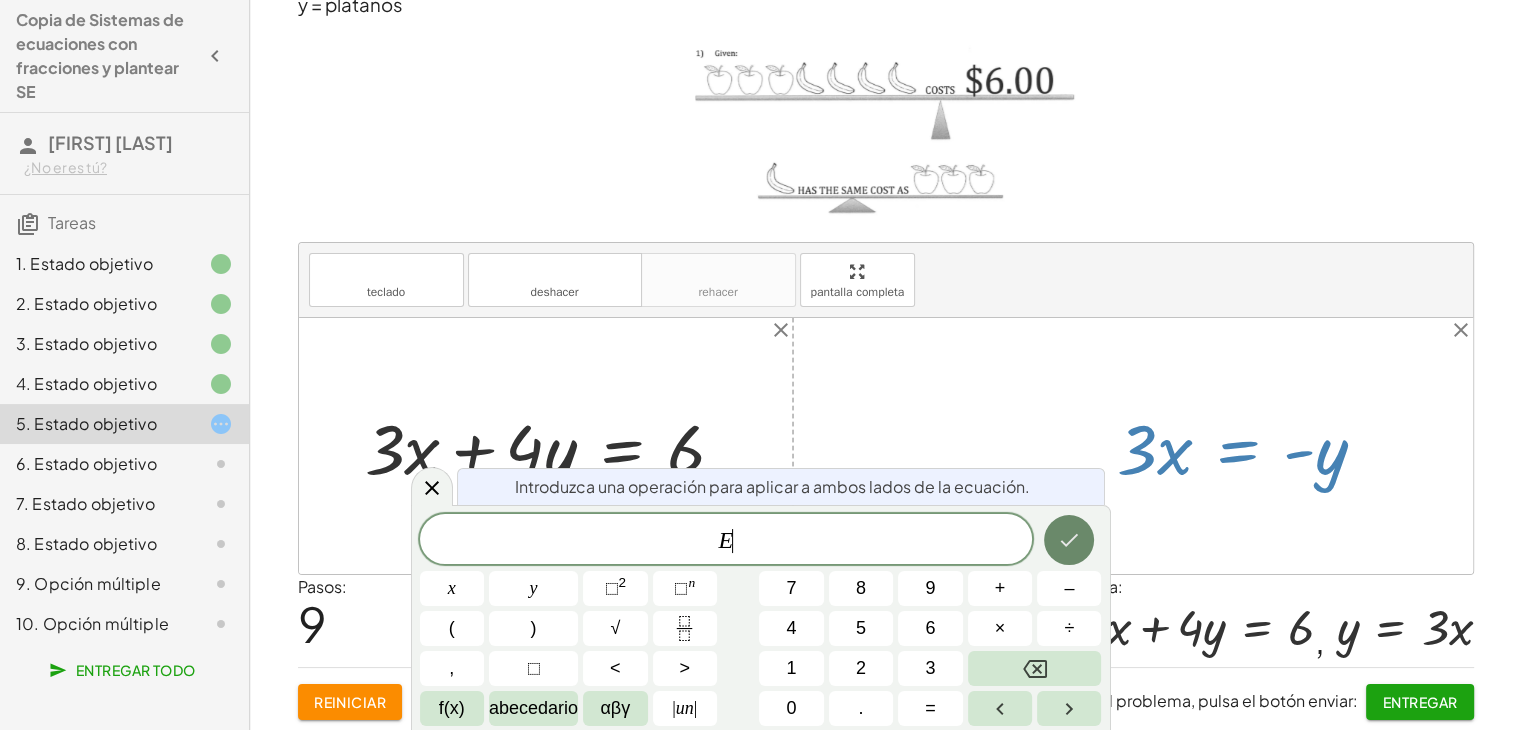 click 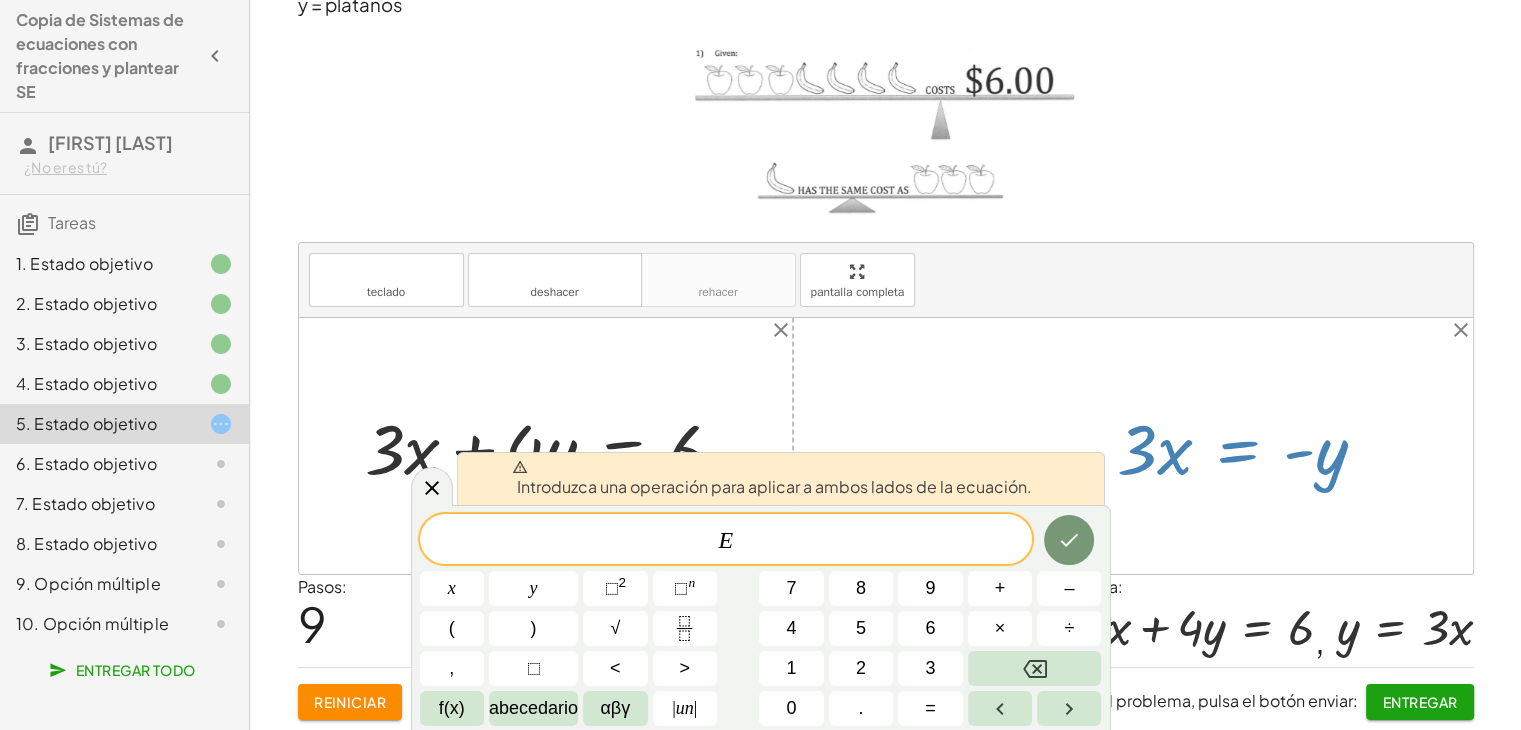 click at bounding box center [886, 446] 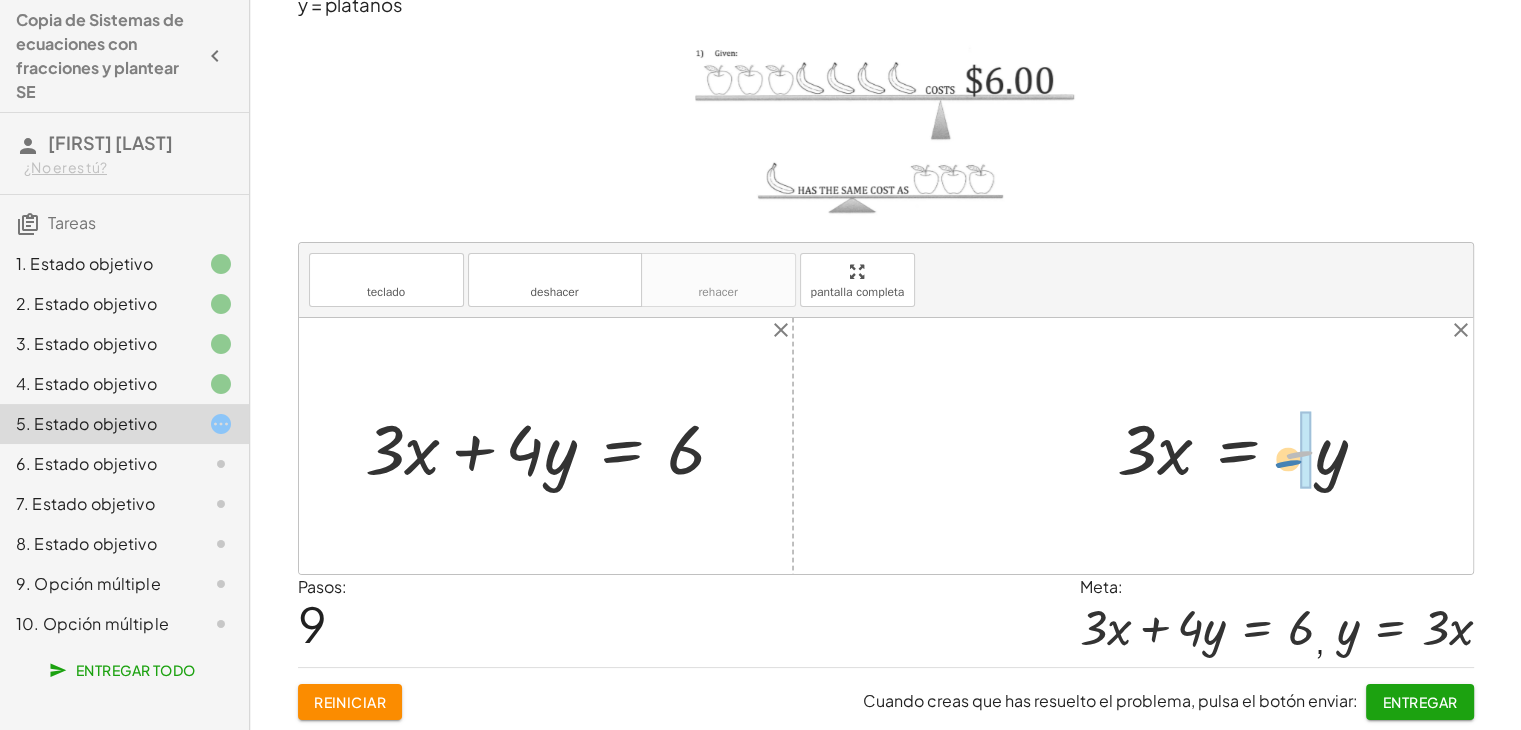 drag, startPoint x: 1311, startPoint y: 451, endPoint x: 1299, endPoint y: 445, distance: 13.416408 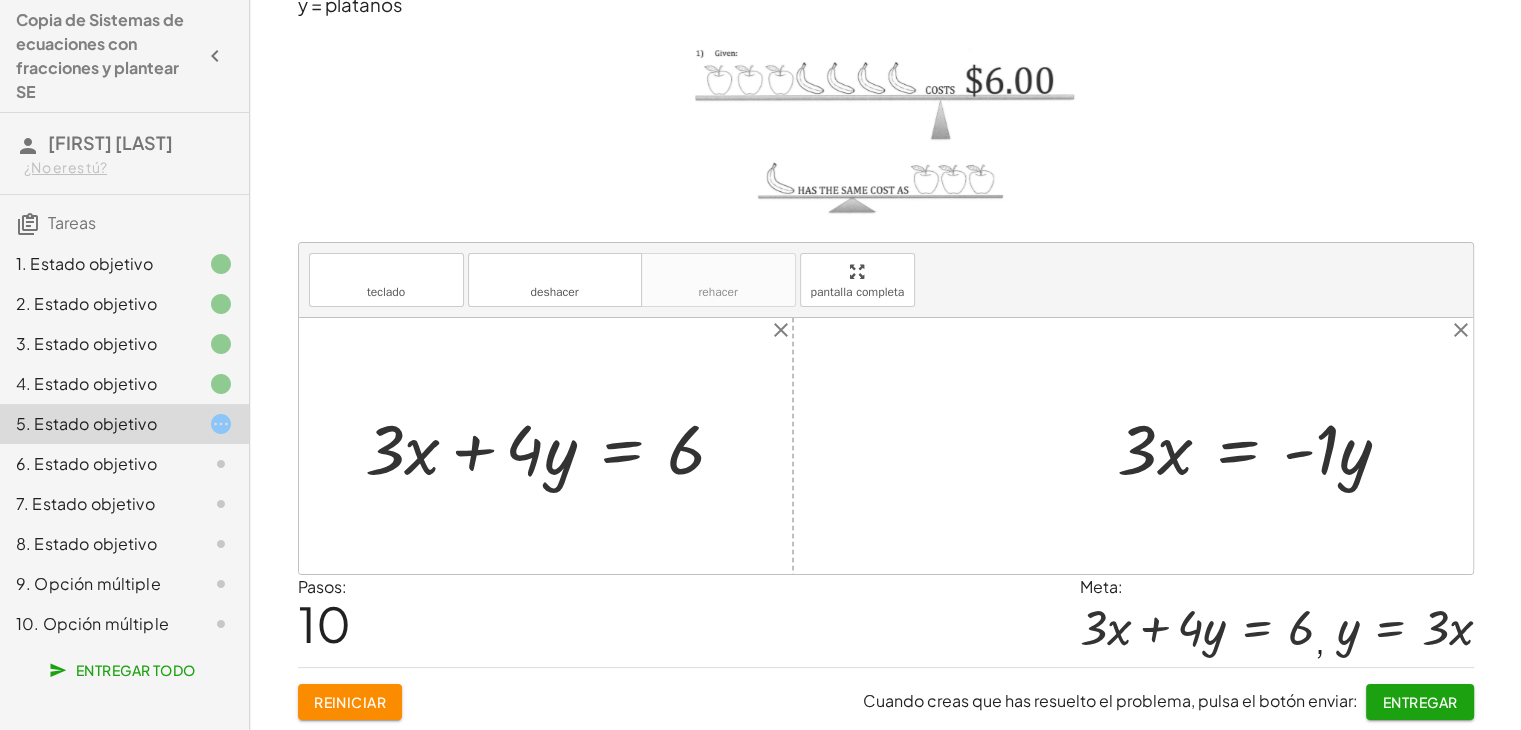 click at bounding box center [1262, 446] 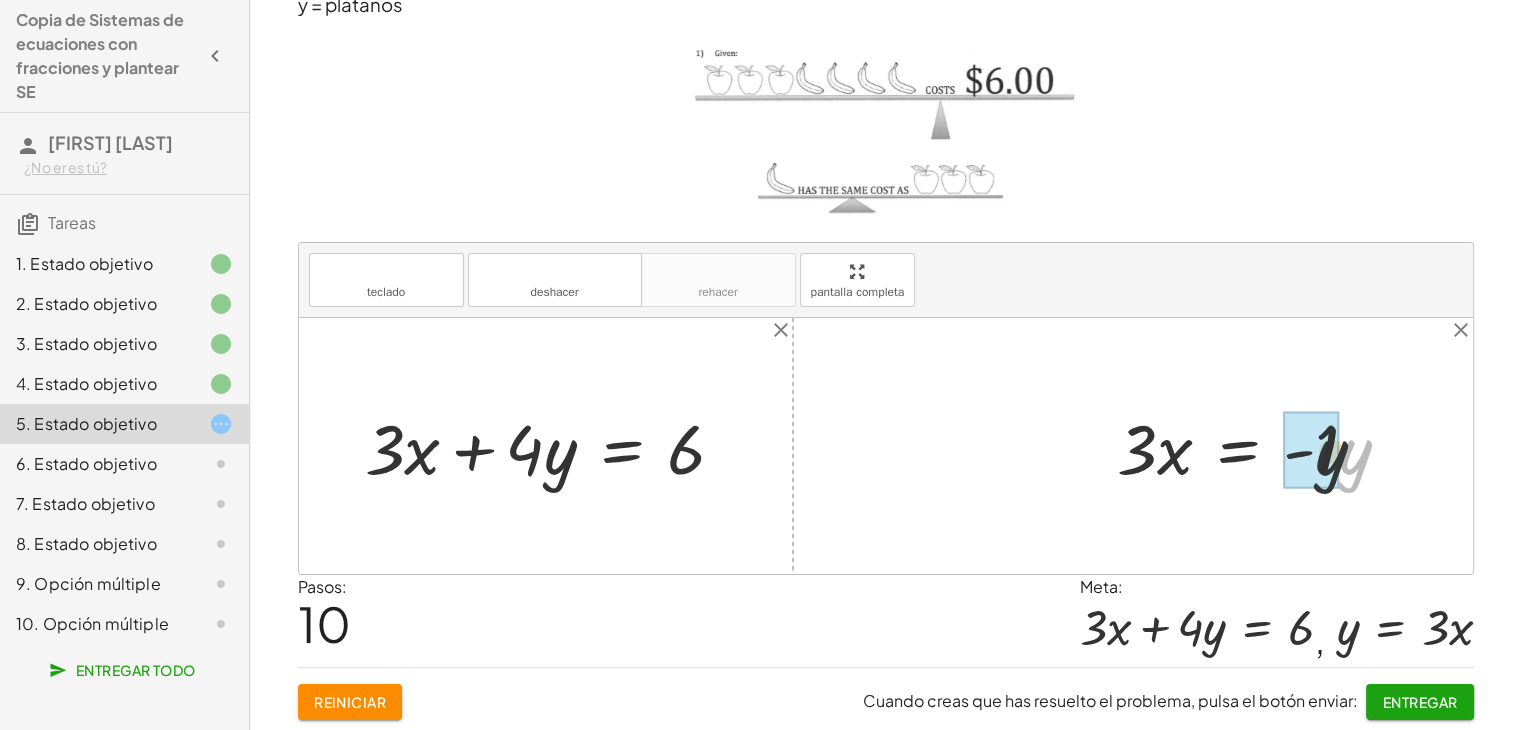 drag, startPoint x: 1352, startPoint y: 469, endPoint x: 1314, endPoint y: 465, distance: 38.209946 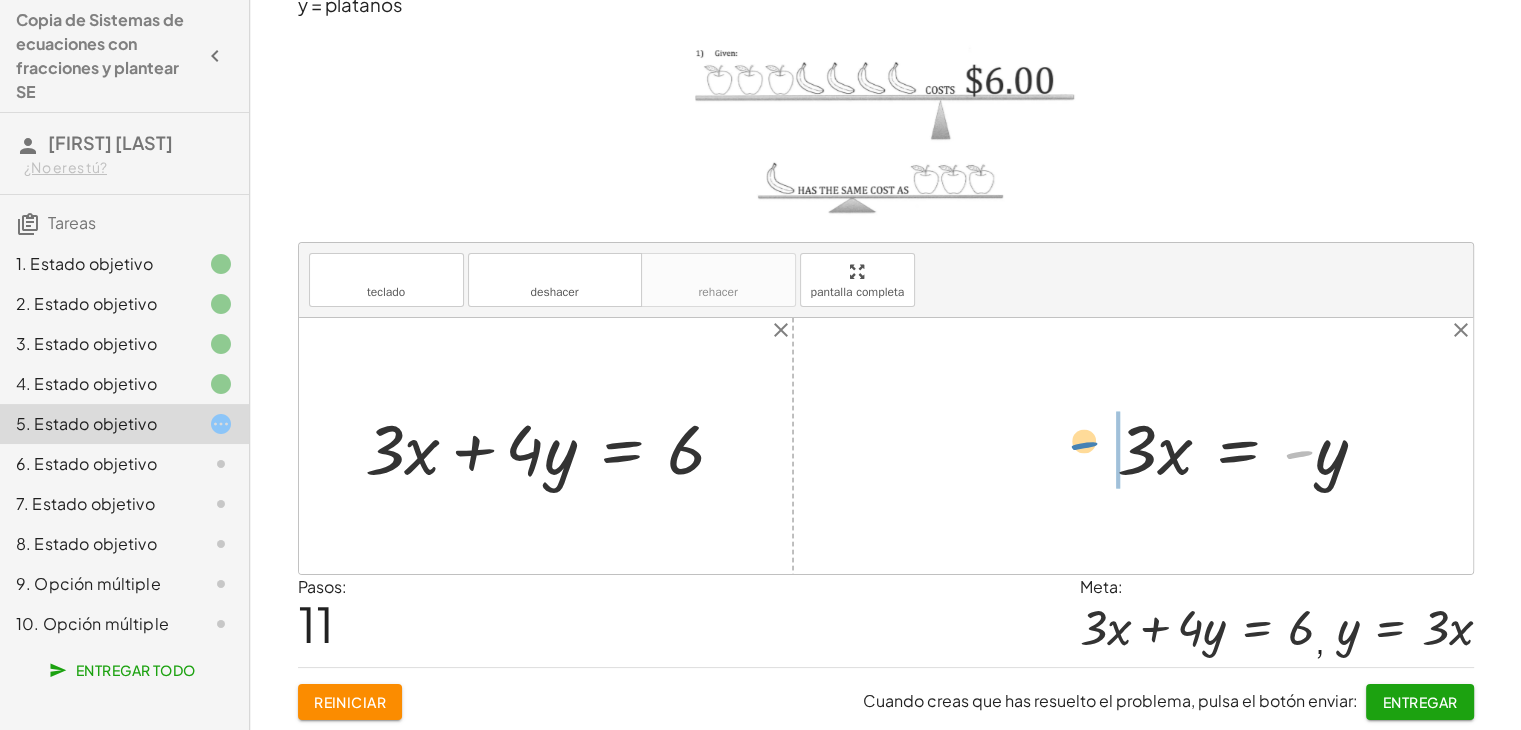 drag, startPoint x: 1311, startPoint y: 450, endPoint x: 1096, endPoint y: 441, distance: 215.1883 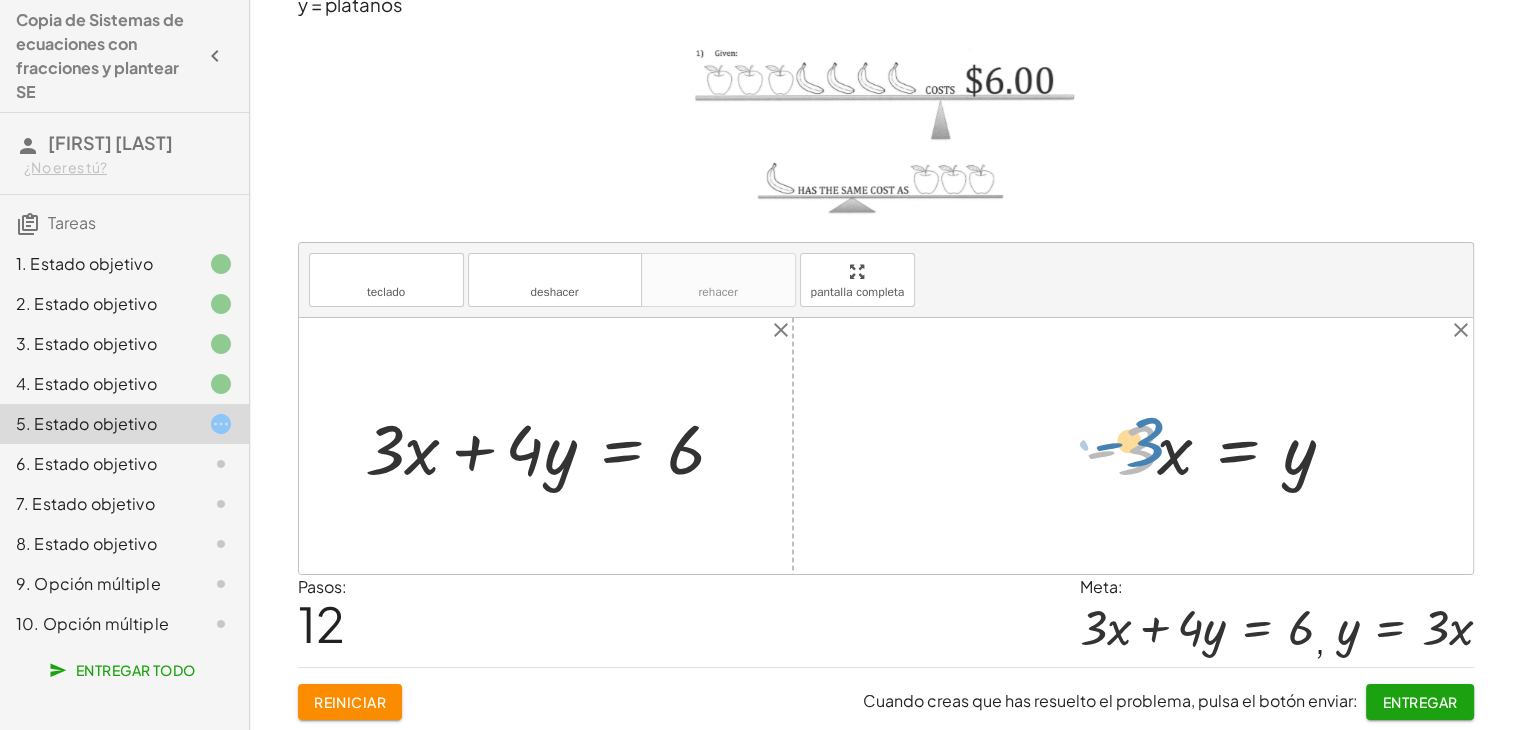 drag, startPoint x: 1153, startPoint y: 445, endPoint x: 1166, endPoint y: 434, distance: 17.029387 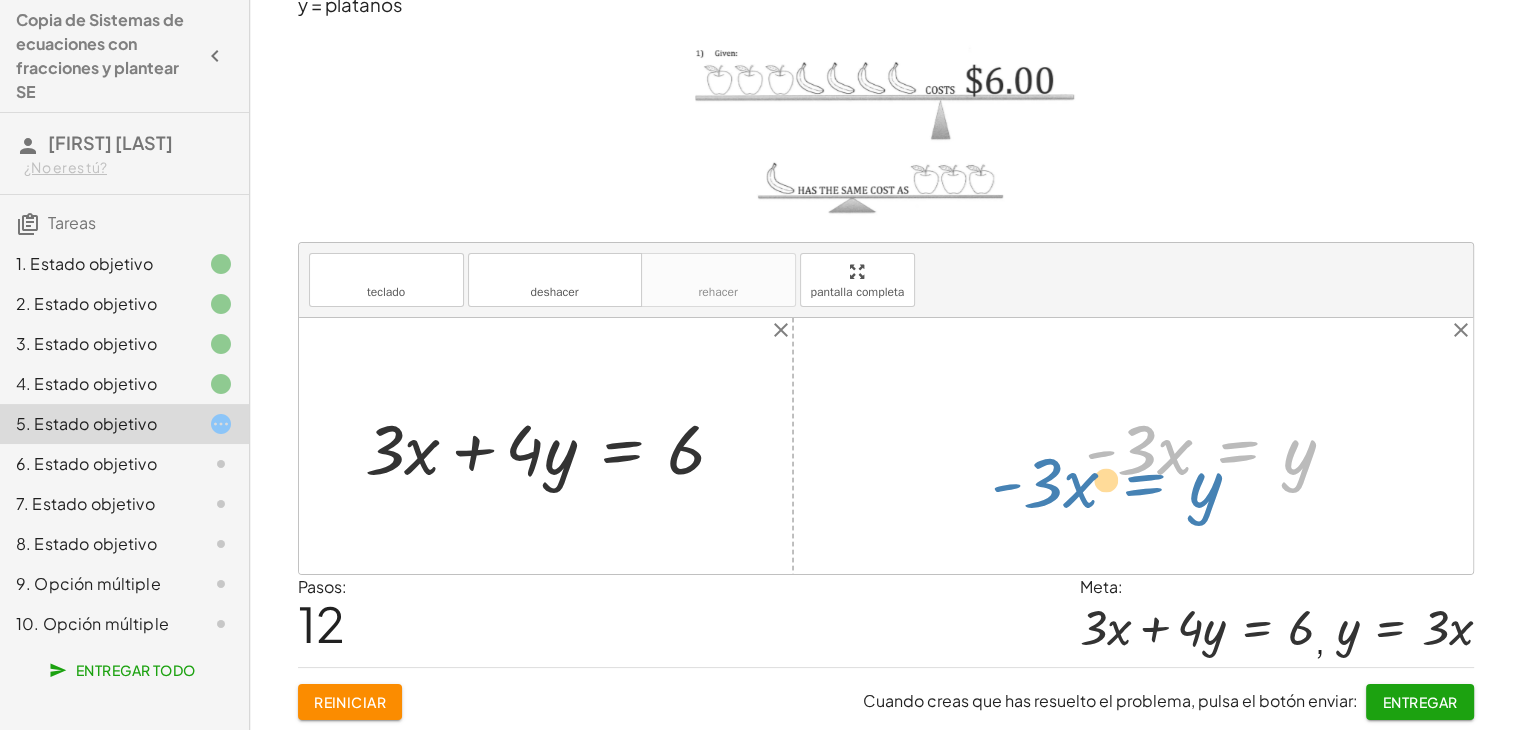 drag, startPoint x: 1251, startPoint y: 453, endPoint x: 1174, endPoint y: 465, distance: 77.92946 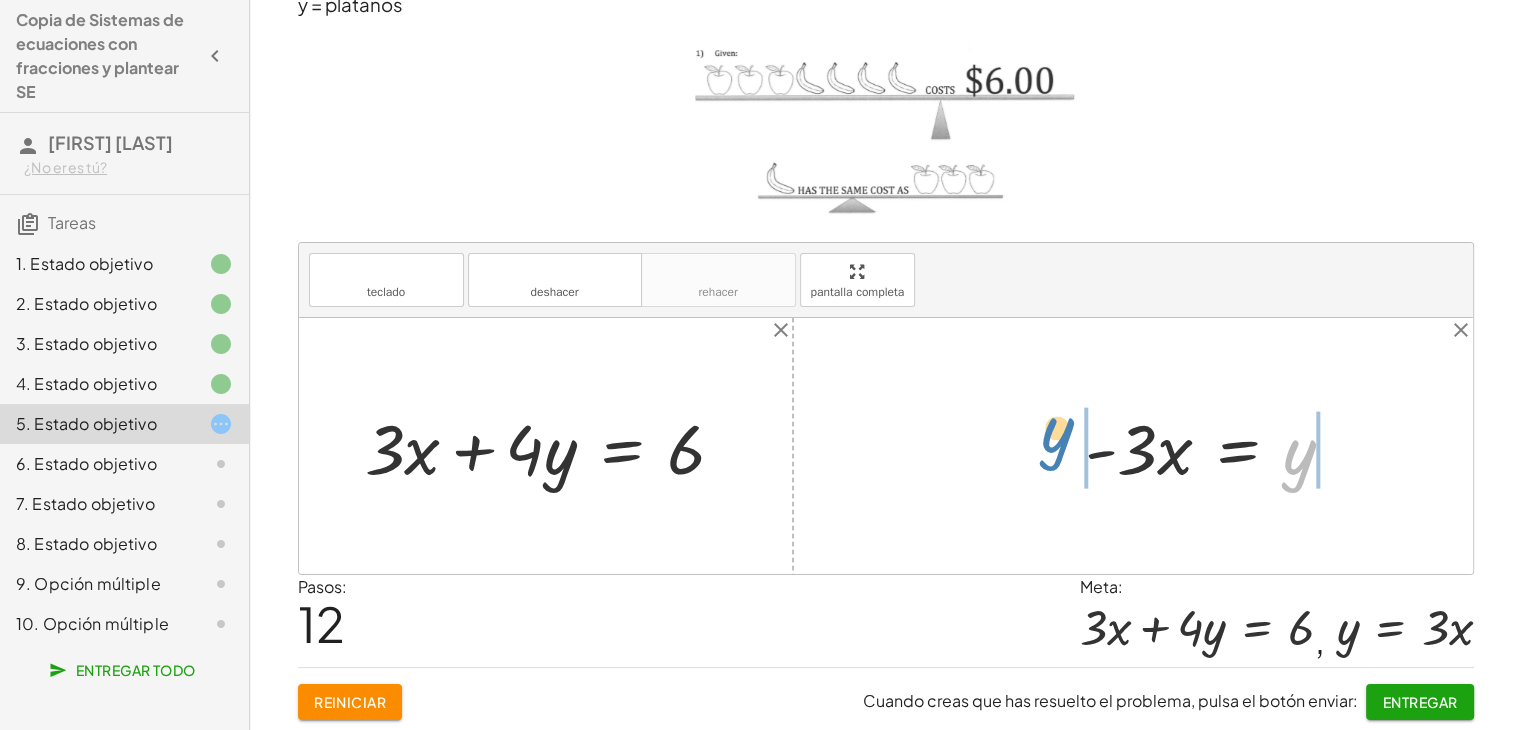 drag, startPoint x: 1291, startPoint y: 463, endPoint x: 1049, endPoint y: 441, distance: 242.99794 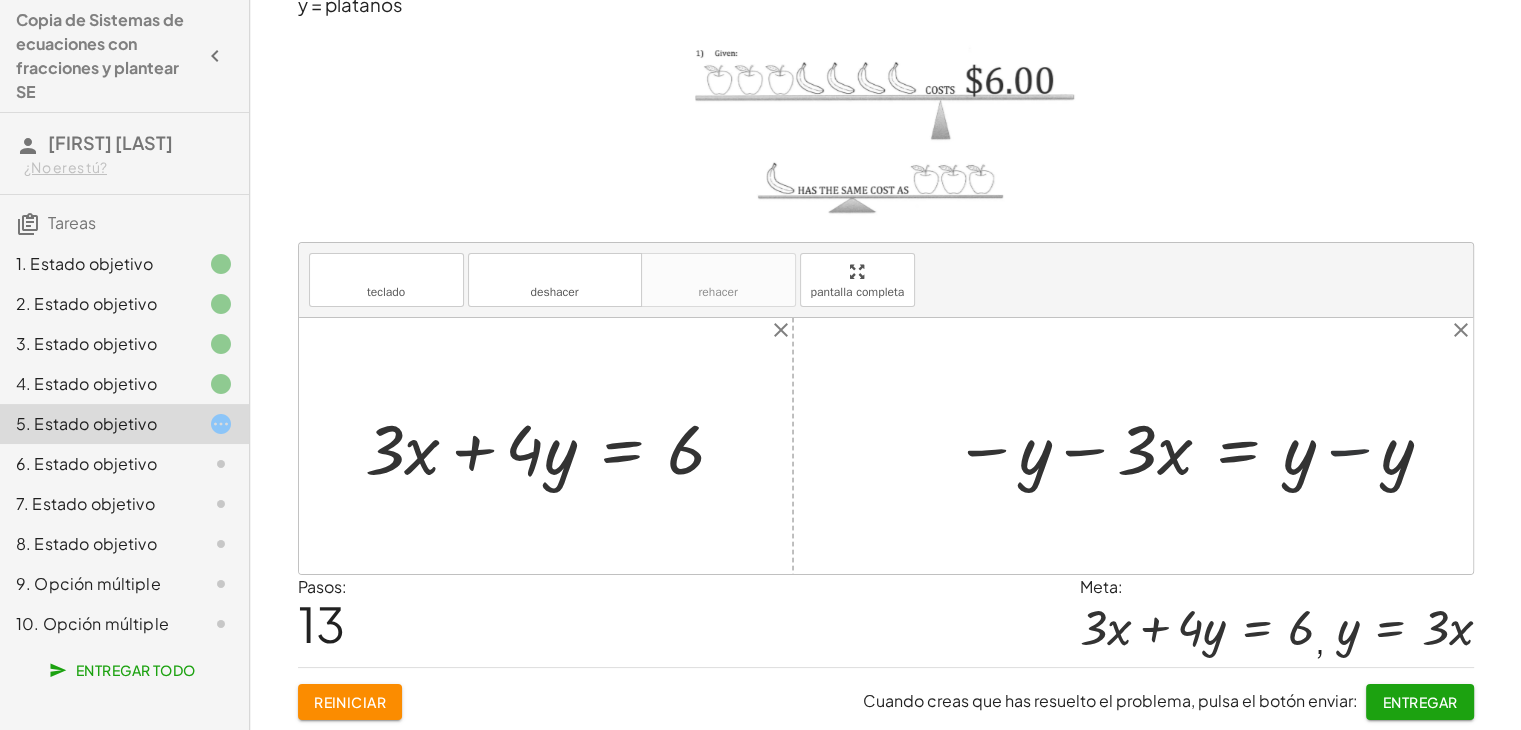 click at bounding box center (1195, 446) 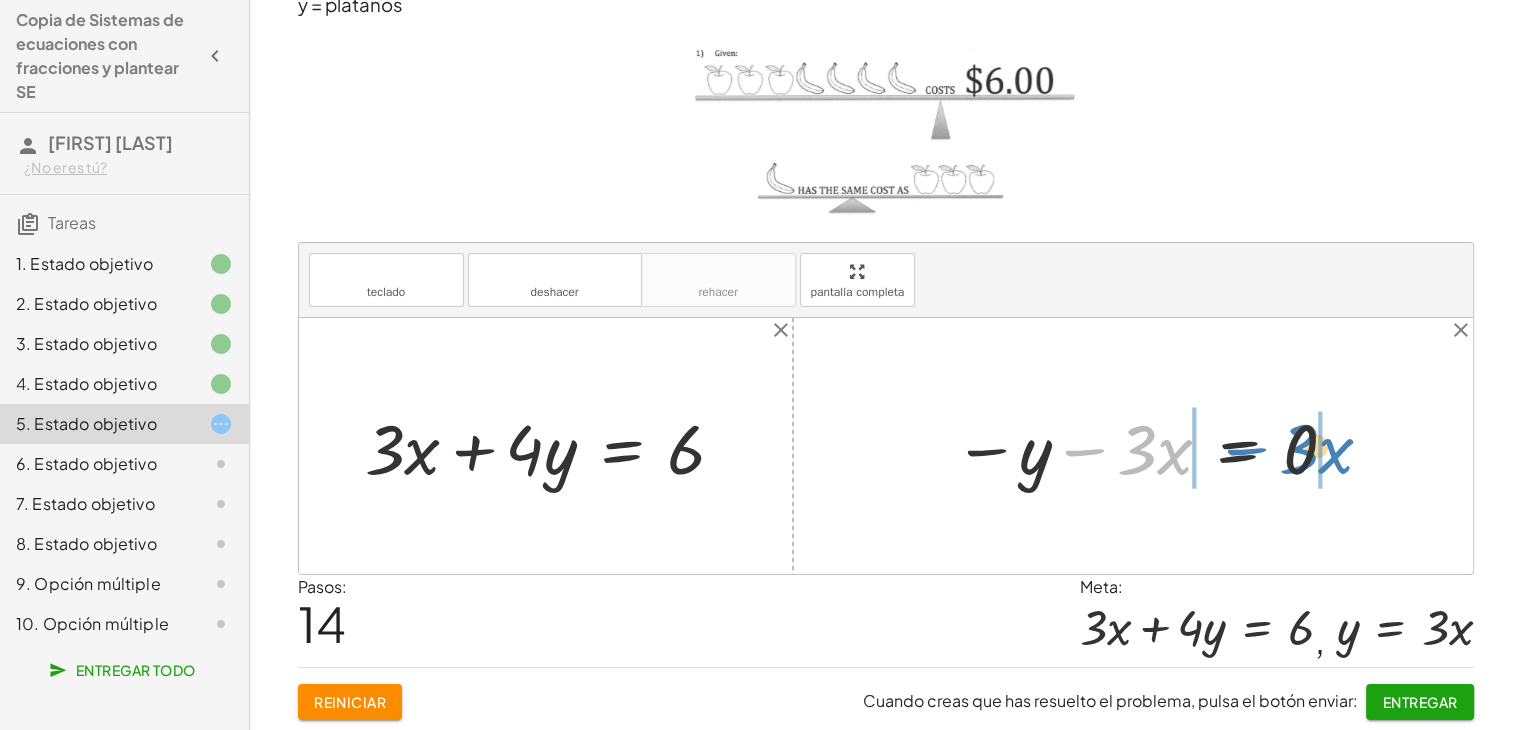drag, startPoint x: 1091, startPoint y: 448, endPoint x: 1253, endPoint y: 446, distance: 162.01234 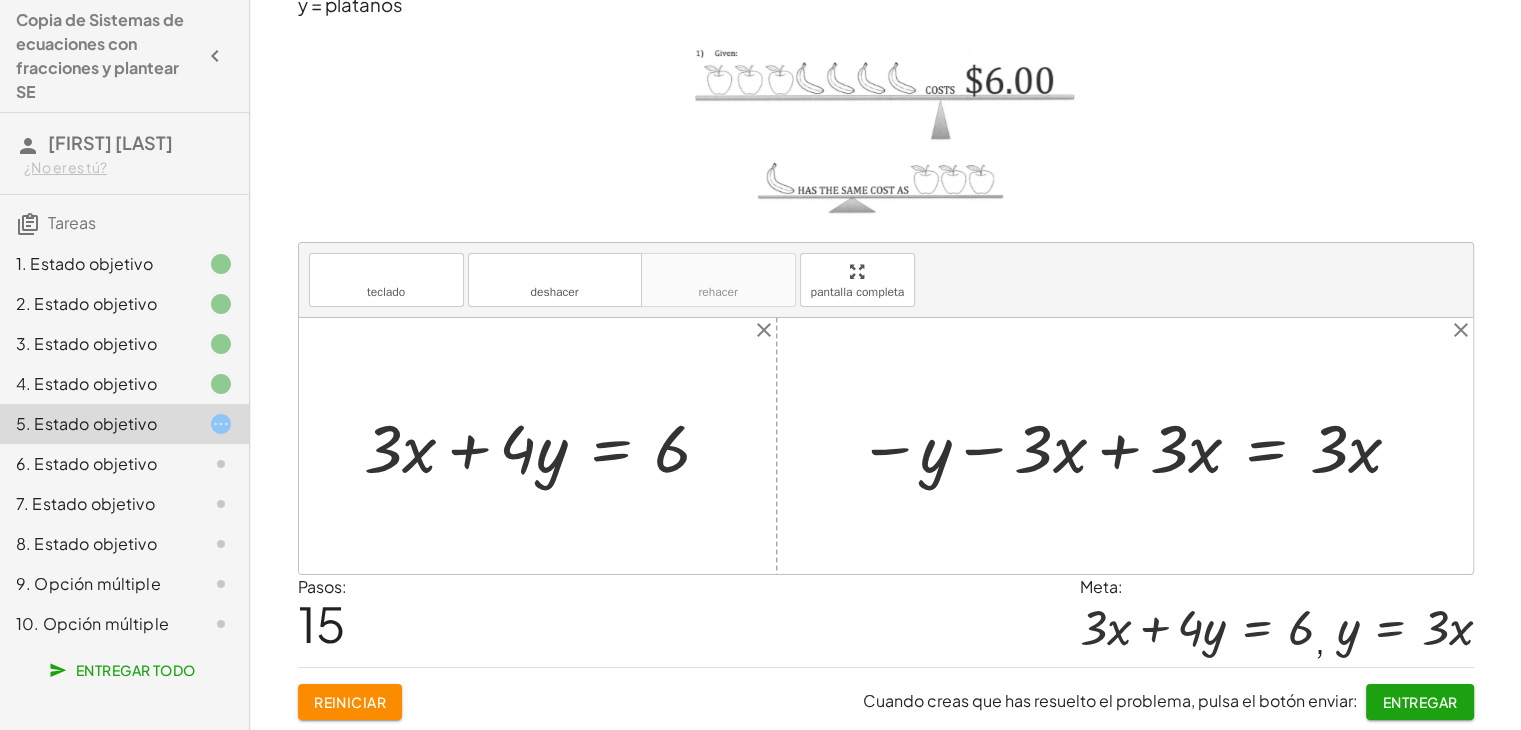 click at bounding box center (1132, 446) 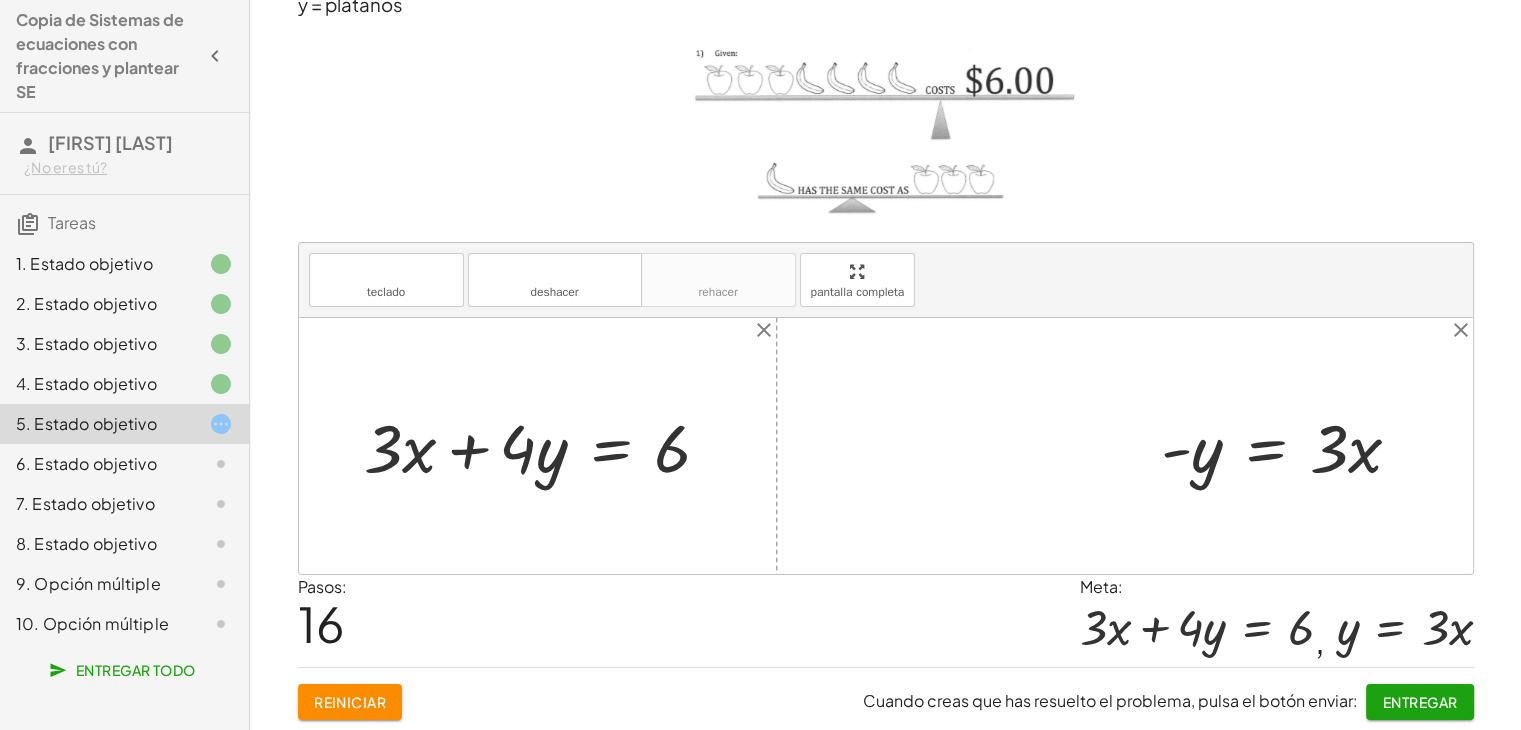 click at bounding box center (1289, 446) 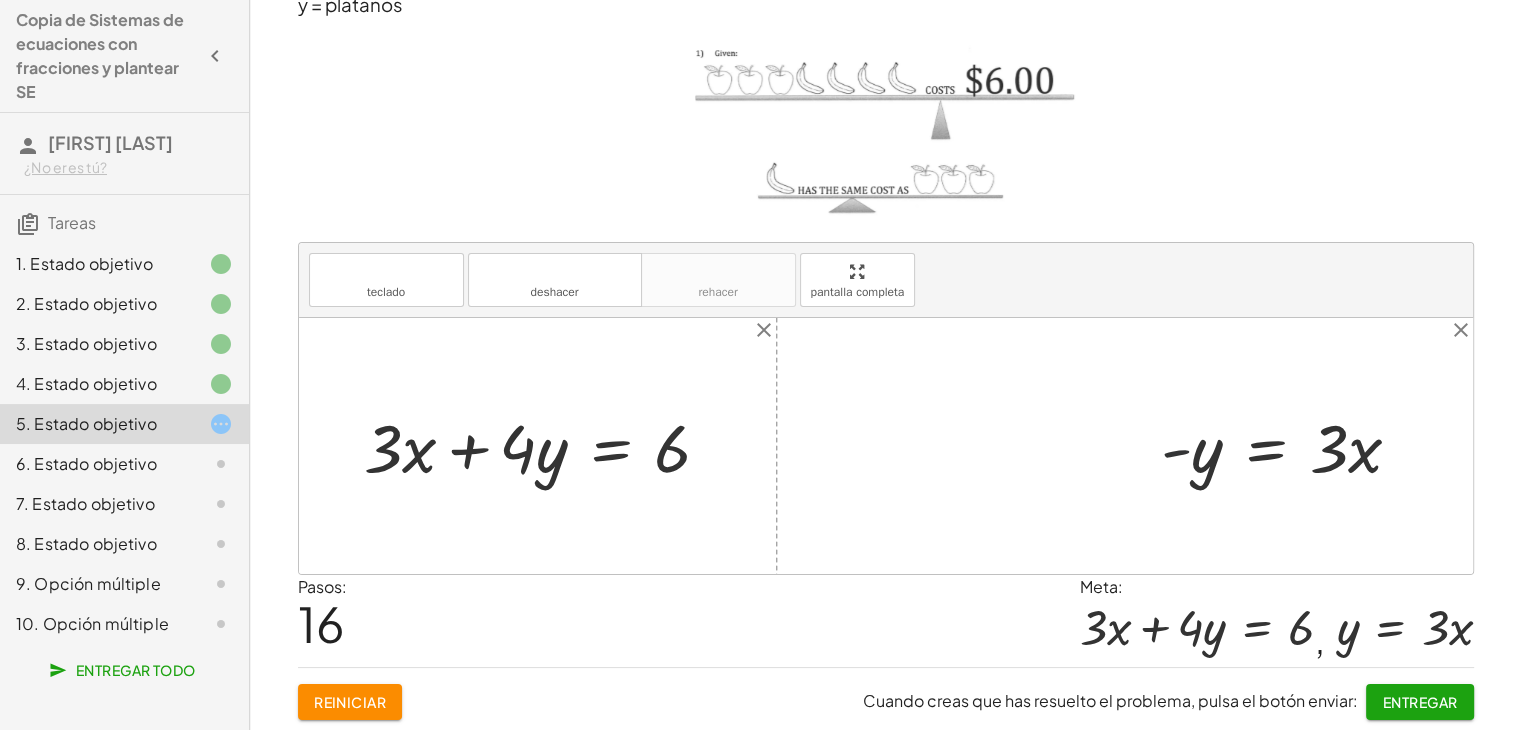 click at bounding box center (1289, 446) 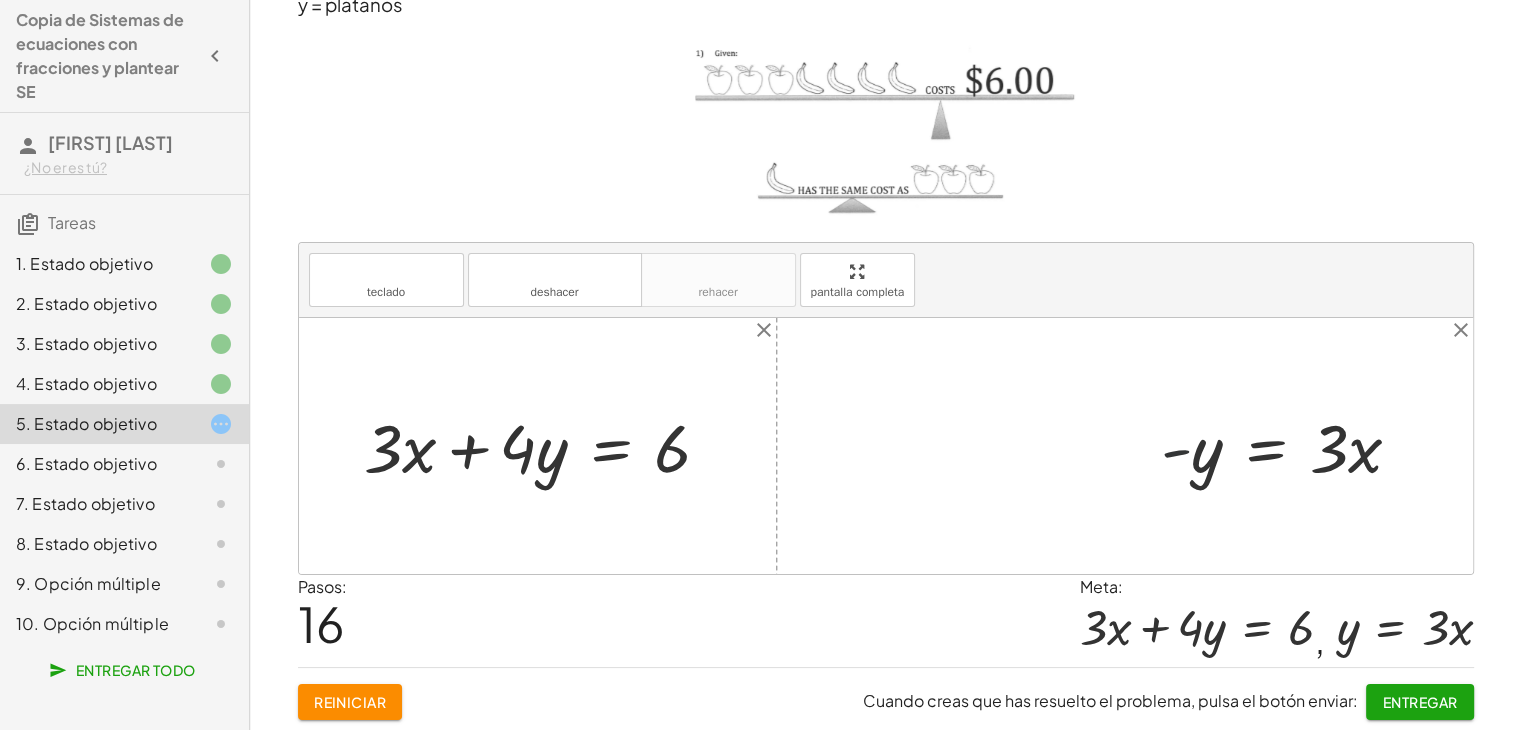 click at bounding box center (1289, 446) 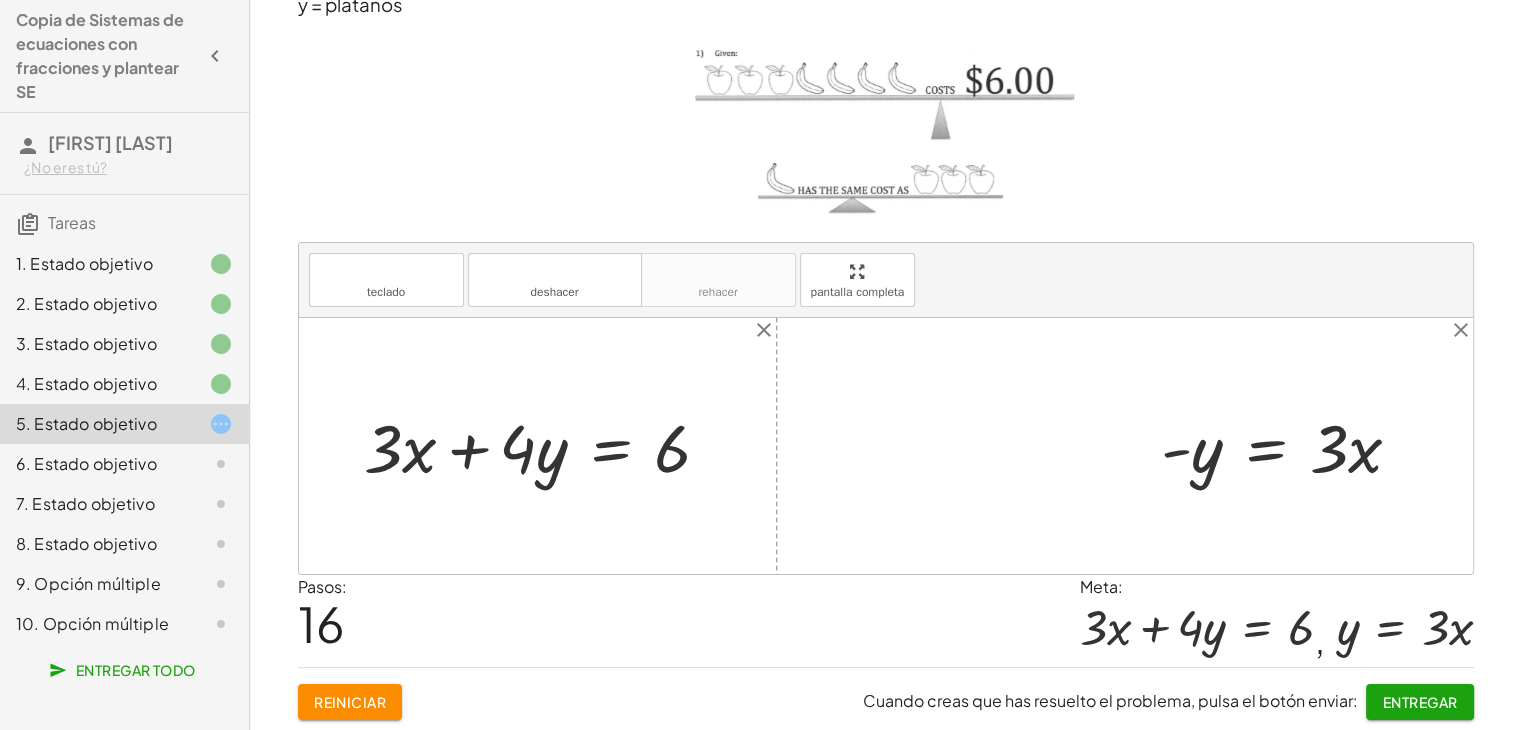 click at bounding box center (1289, 446) 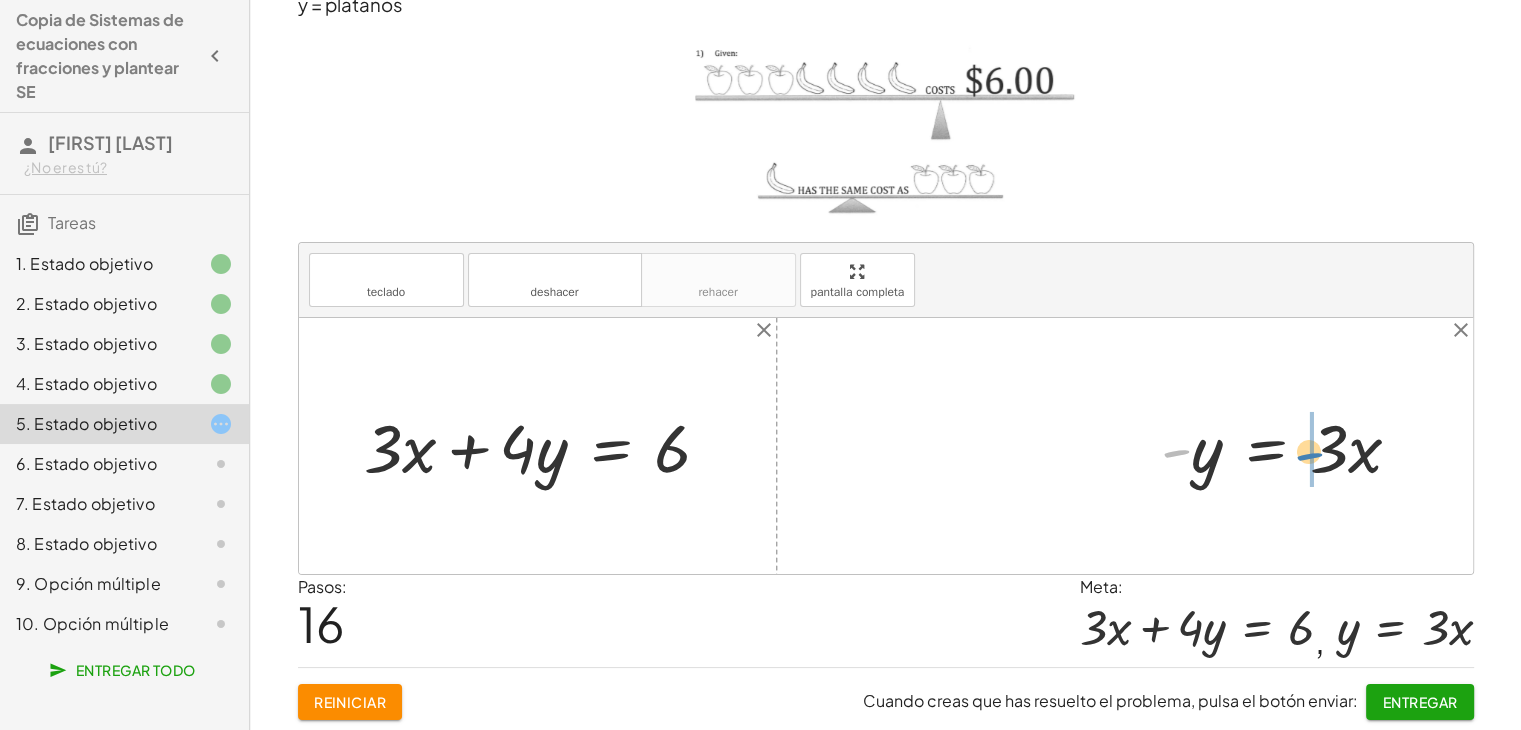 drag, startPoint x: 1188, startPoint y: 482, endPoint x: 1316, endPoint y: 447, distance: 132.69891 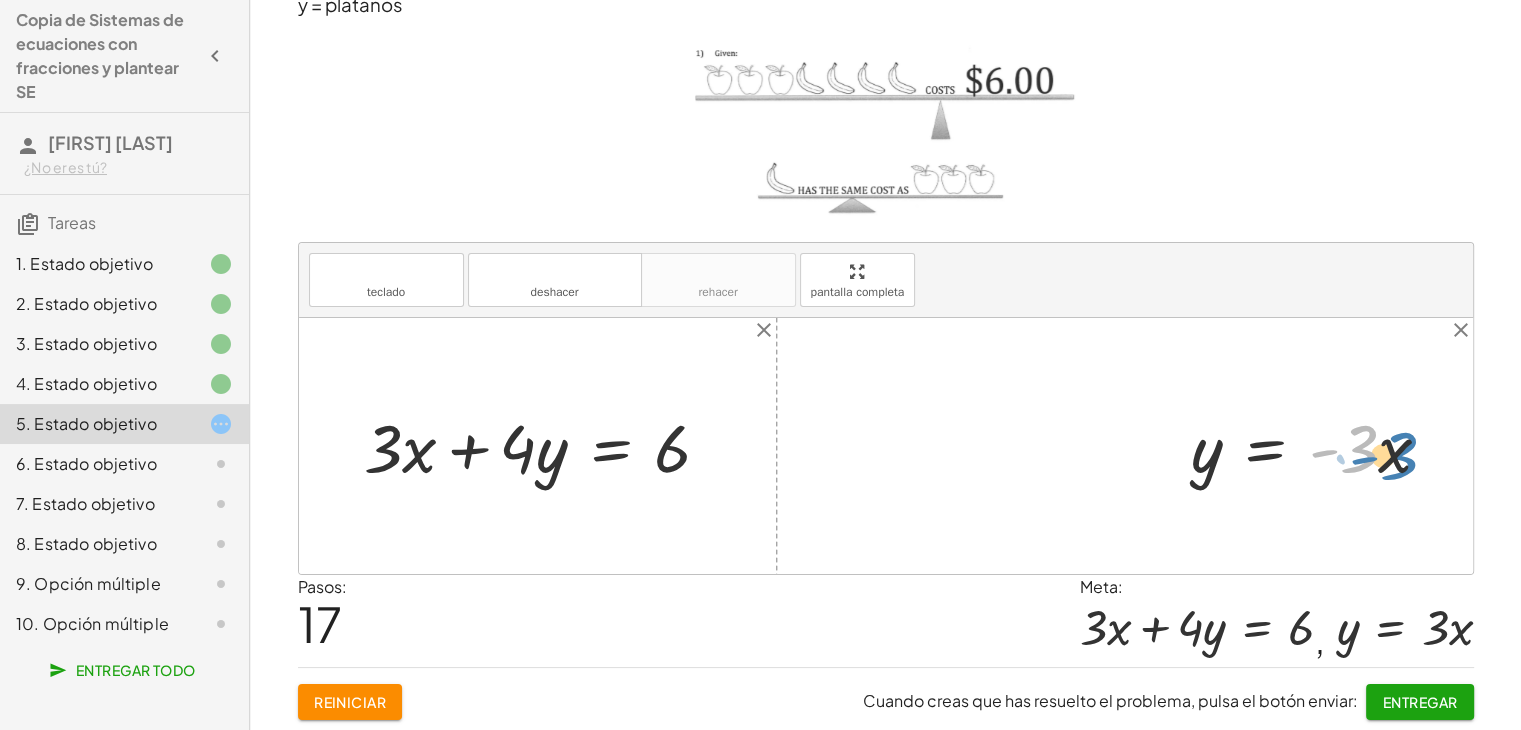 drag, startPoint x: 1365, startPoint y: 453, endPoint x: 1409, endPoint y: 452, distance: 44.011364 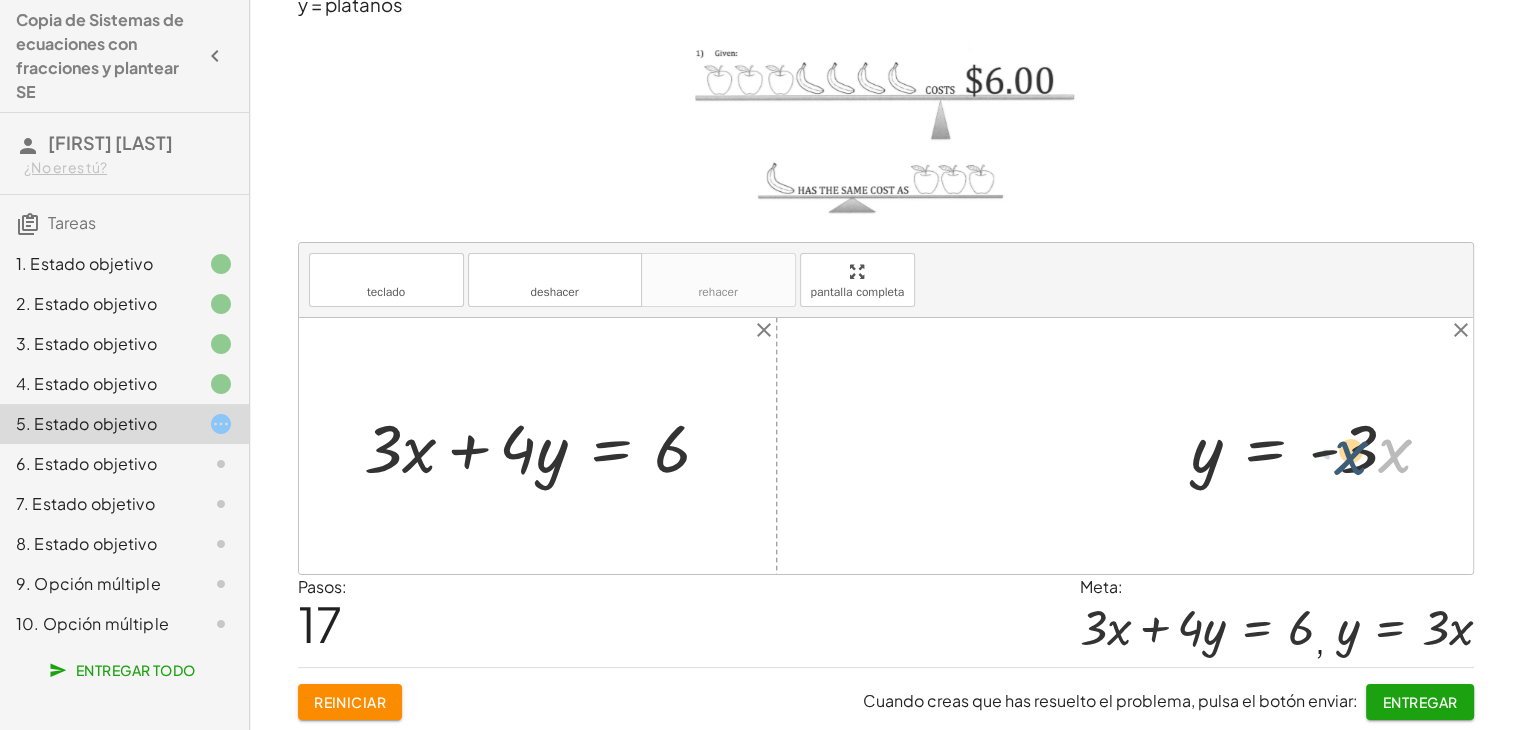 drag, startPoint x: 1400, startPoint y: 456, endPoint x: 1352, endPoint y: 455, distance: 48.010414 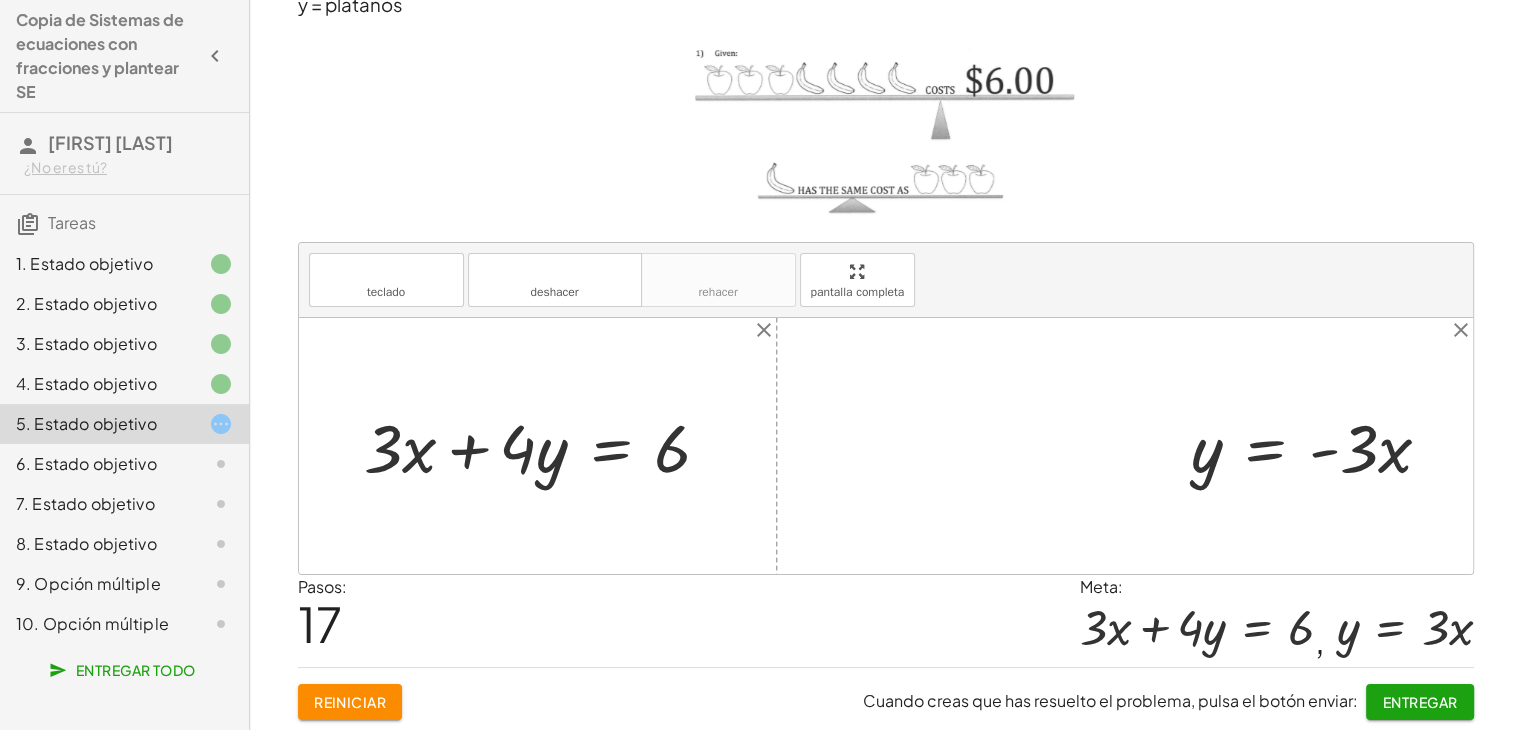 click at bounding box center (1319, 446) 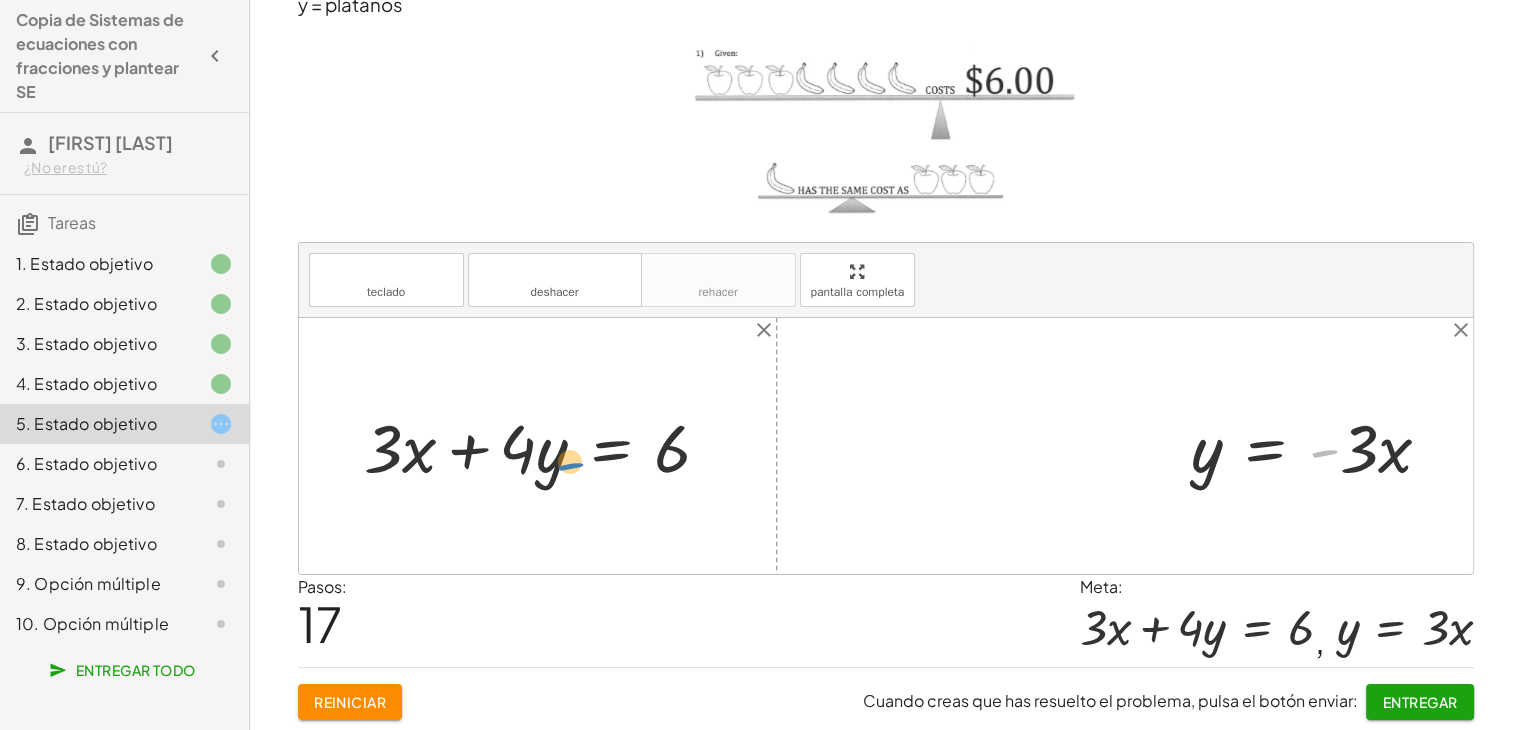 drag, startPoint x: 1316, startPoint y: 450, endPoint x: 500, endPoint y: 461, distance: 816.07416 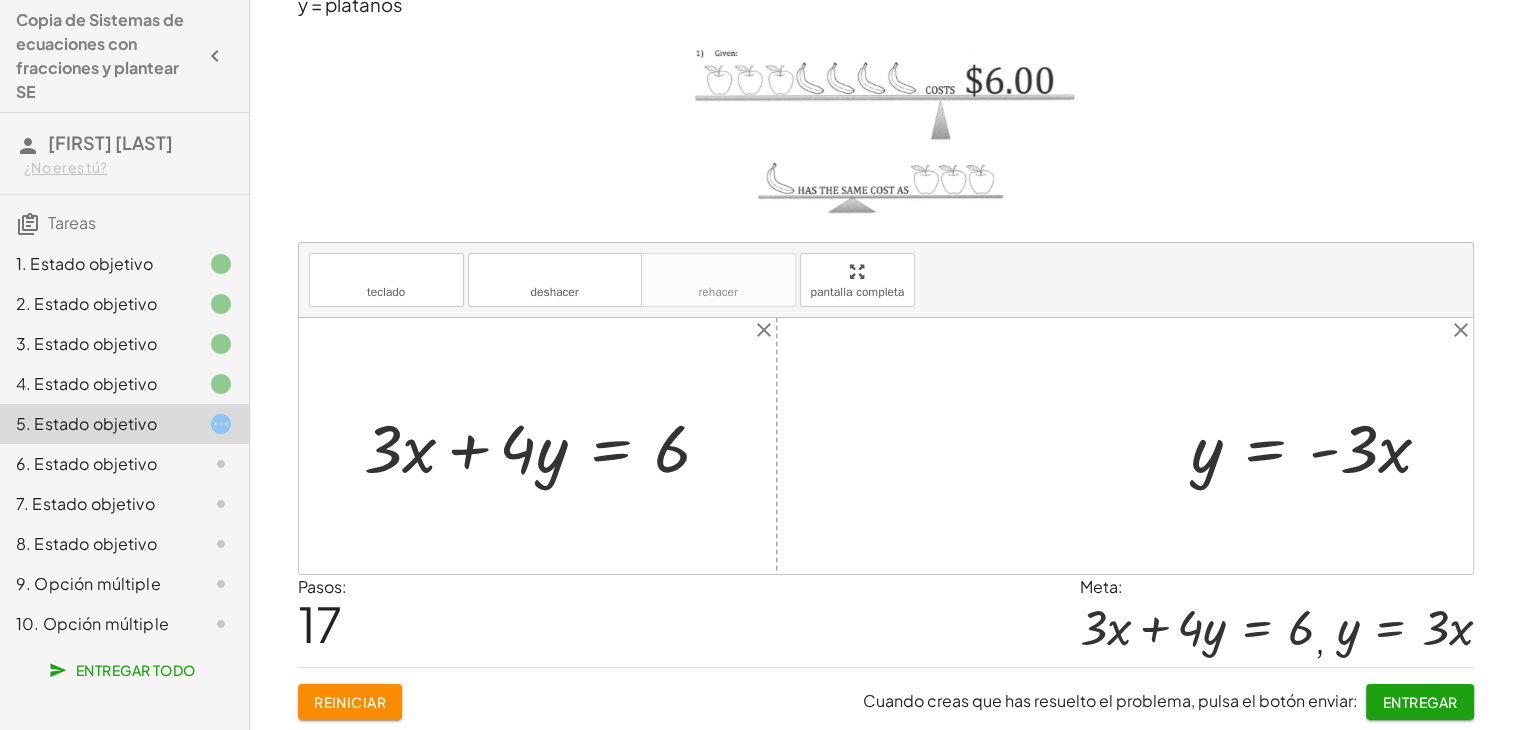 click at bounding box center [1319, 446] 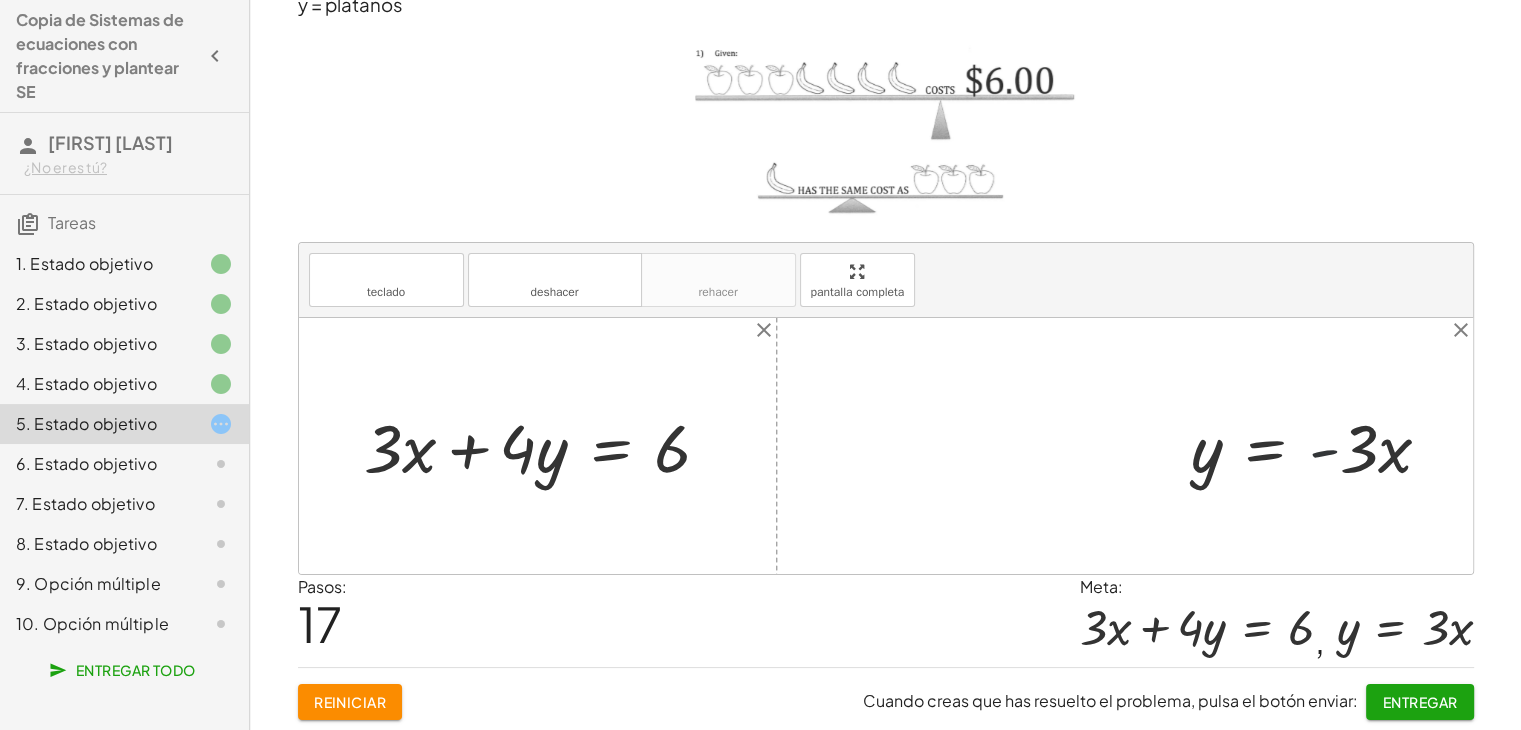 click at bounding box center [1319, 446] 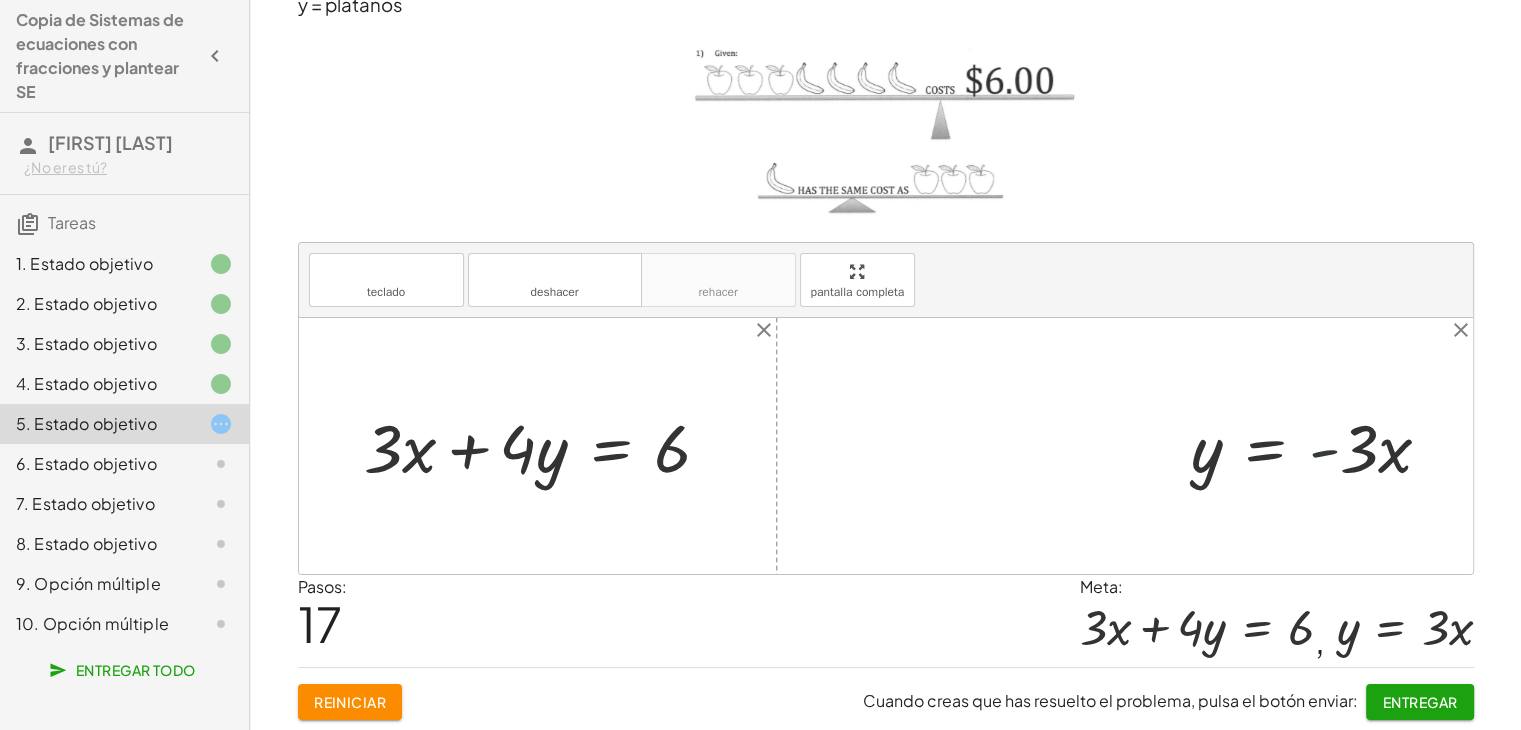 click at bounding box center (1319, 446) 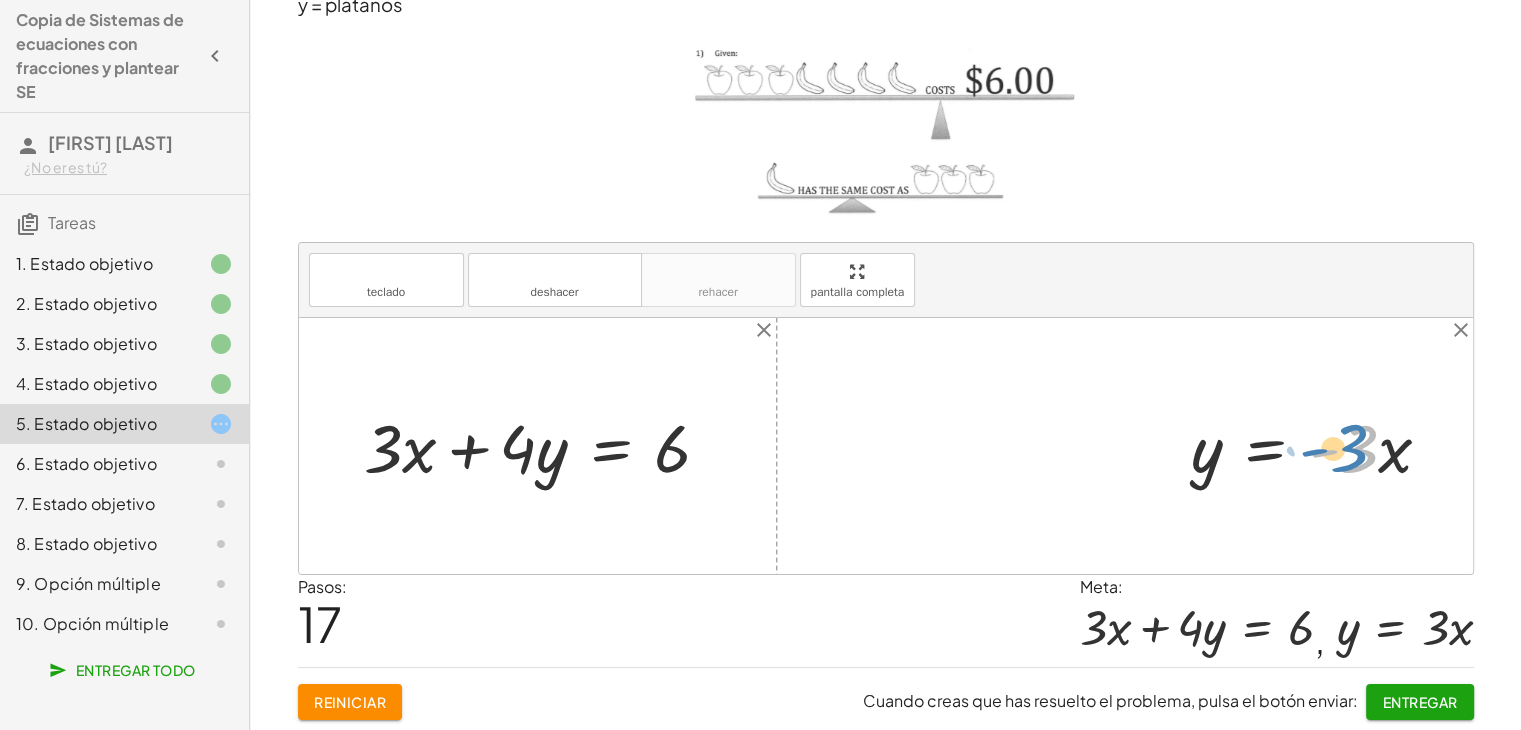 drag, startPoint x: 1328, startPoint y: 446, endPoint x: 1314, endPoint y: 447, distance: 14.035668 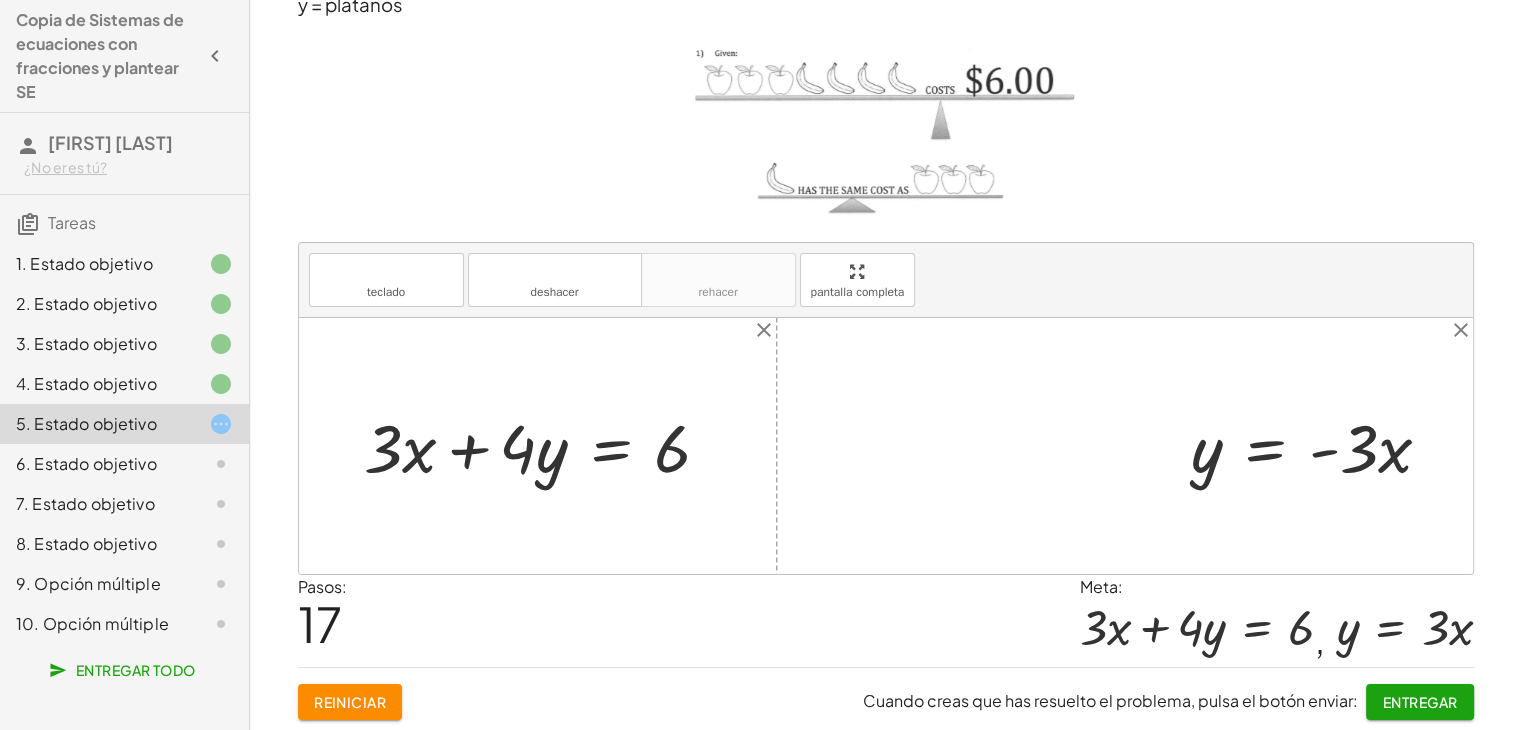 click at bounding box center [1319, 446] 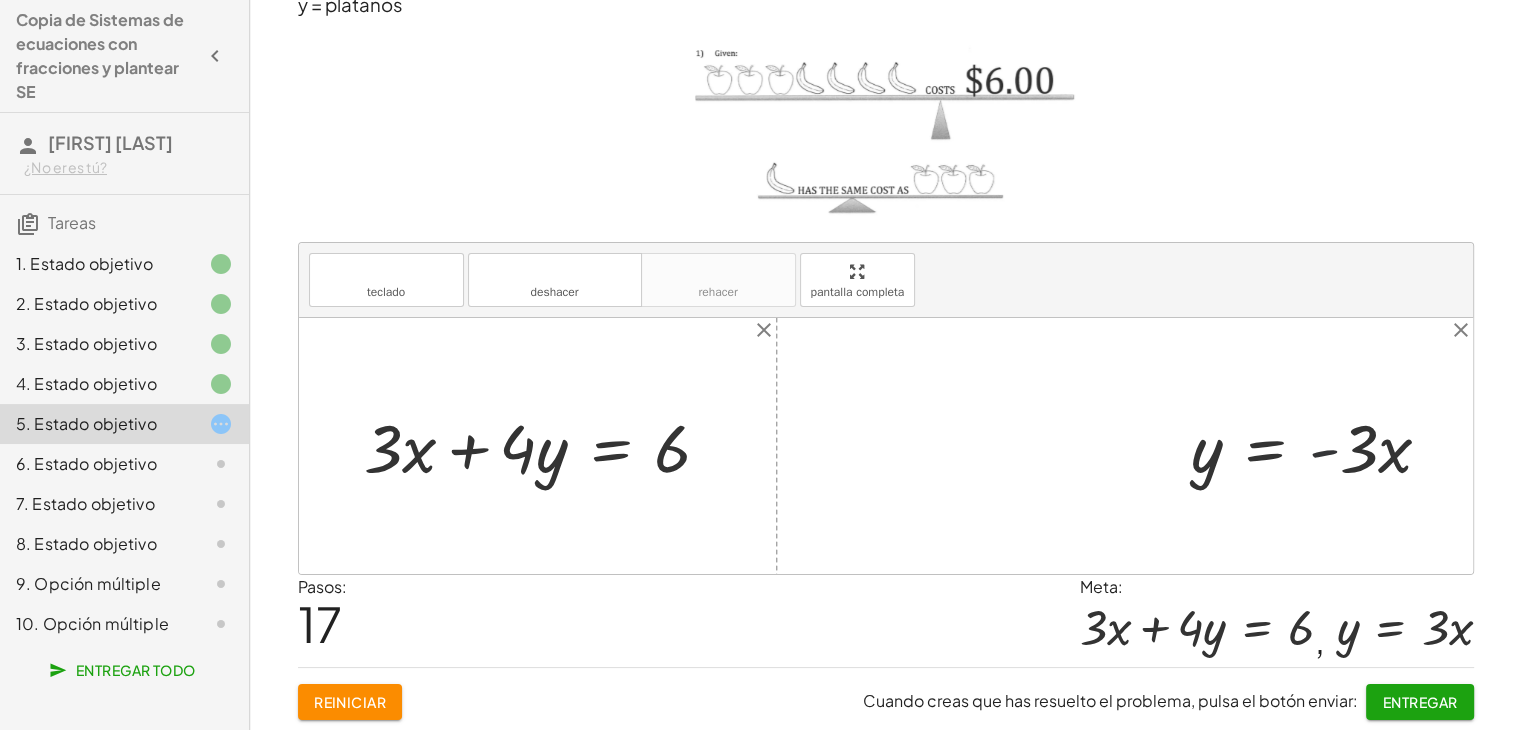 click at bounding box center (1319, 446) 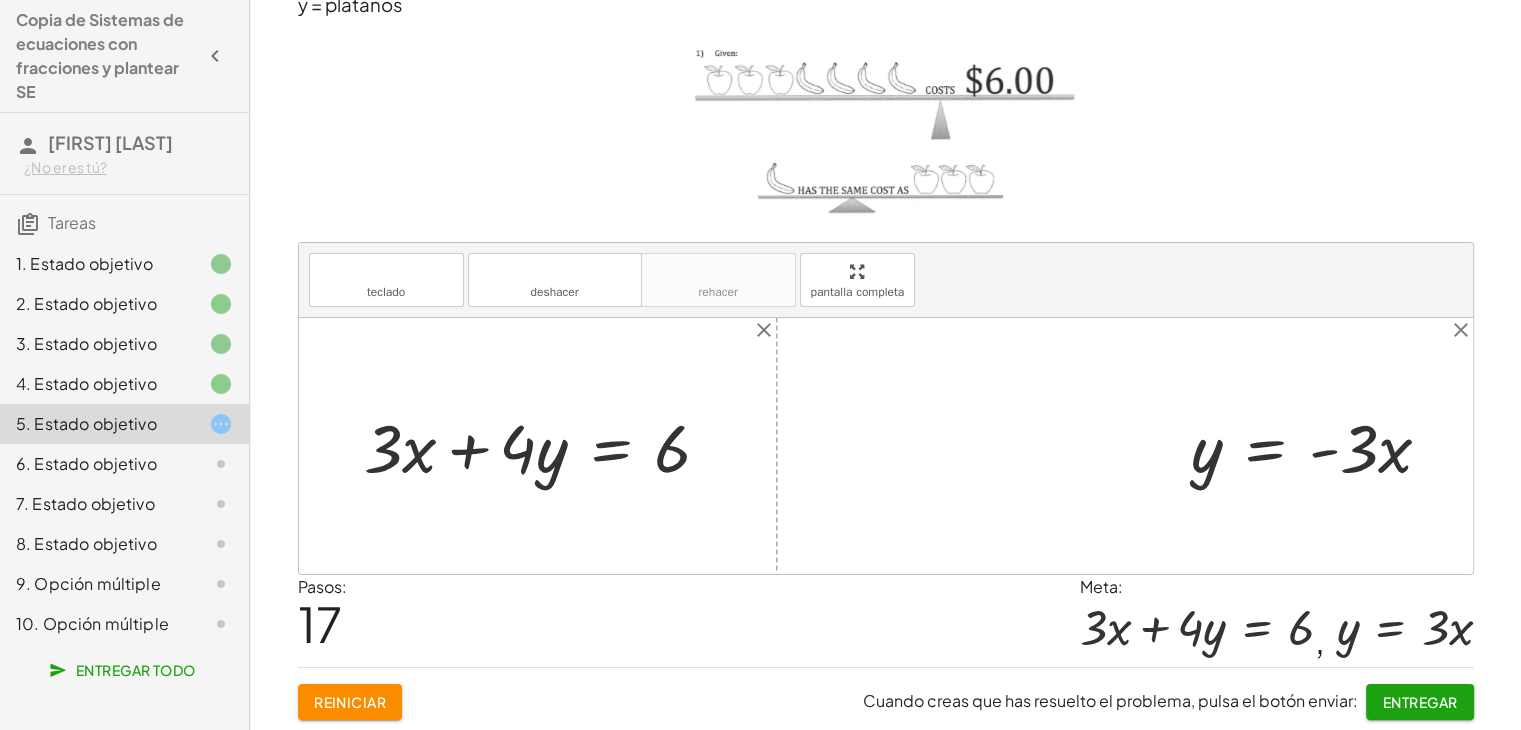 click at bounding box center [1319, 446] 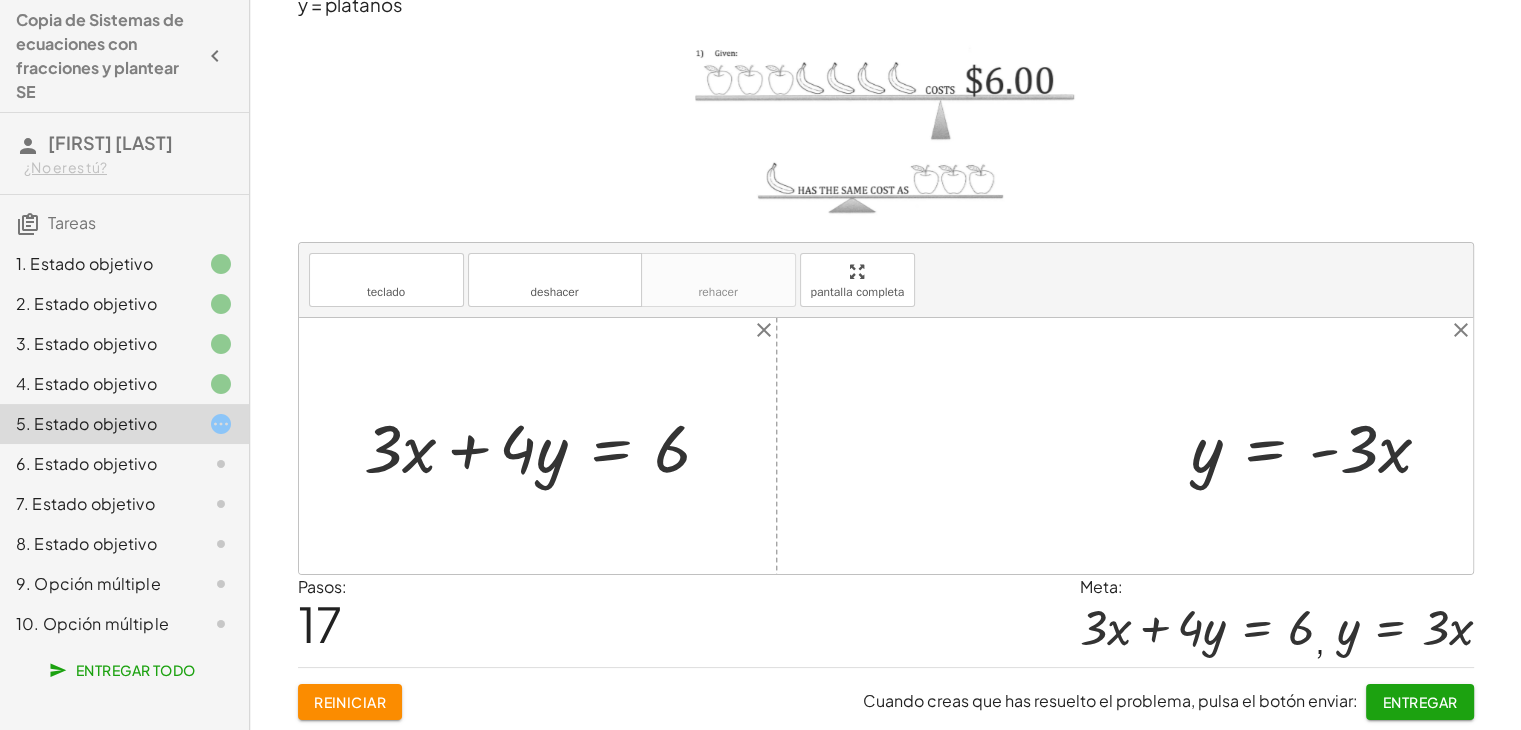 click at bounding box center (1319, 446) 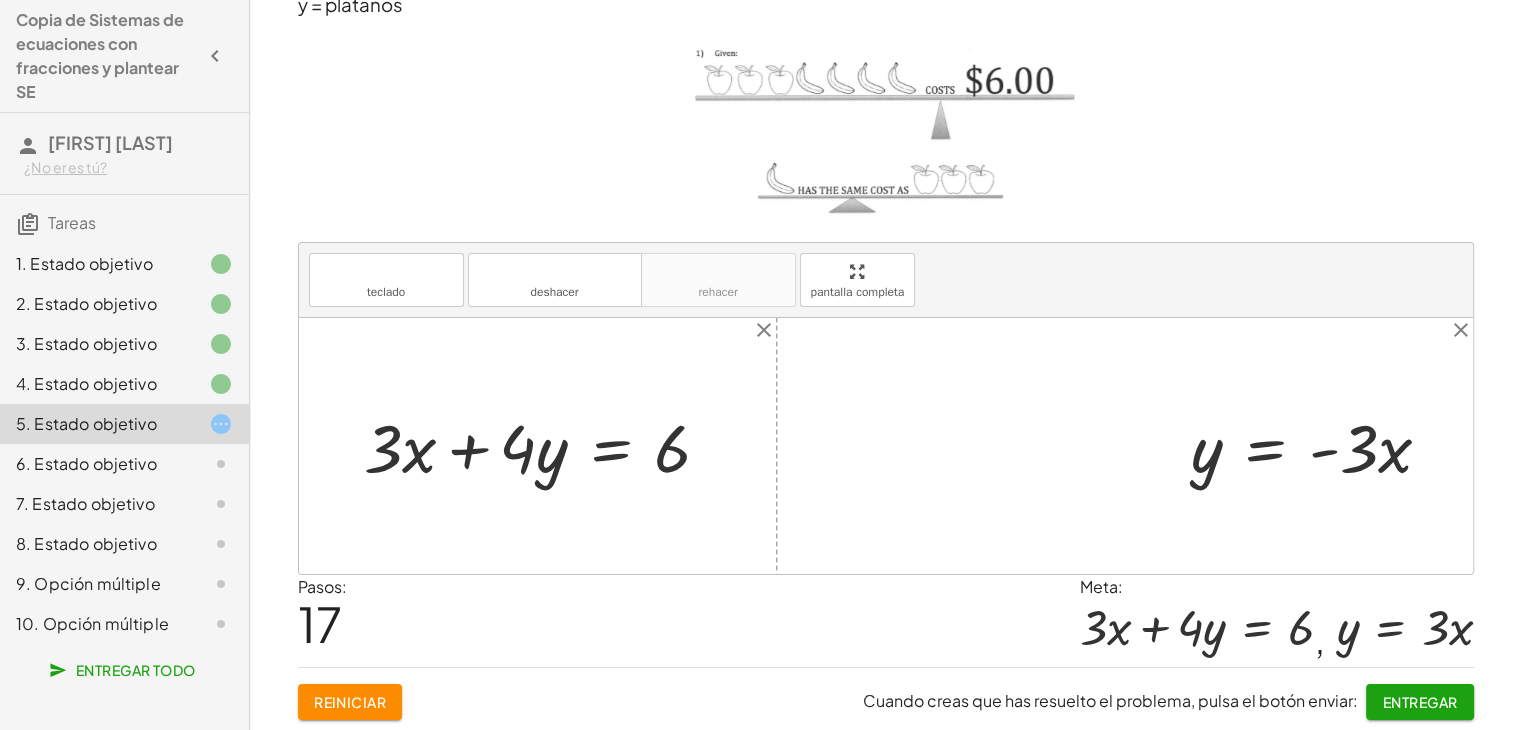 click at bounding box center (1319, 446) 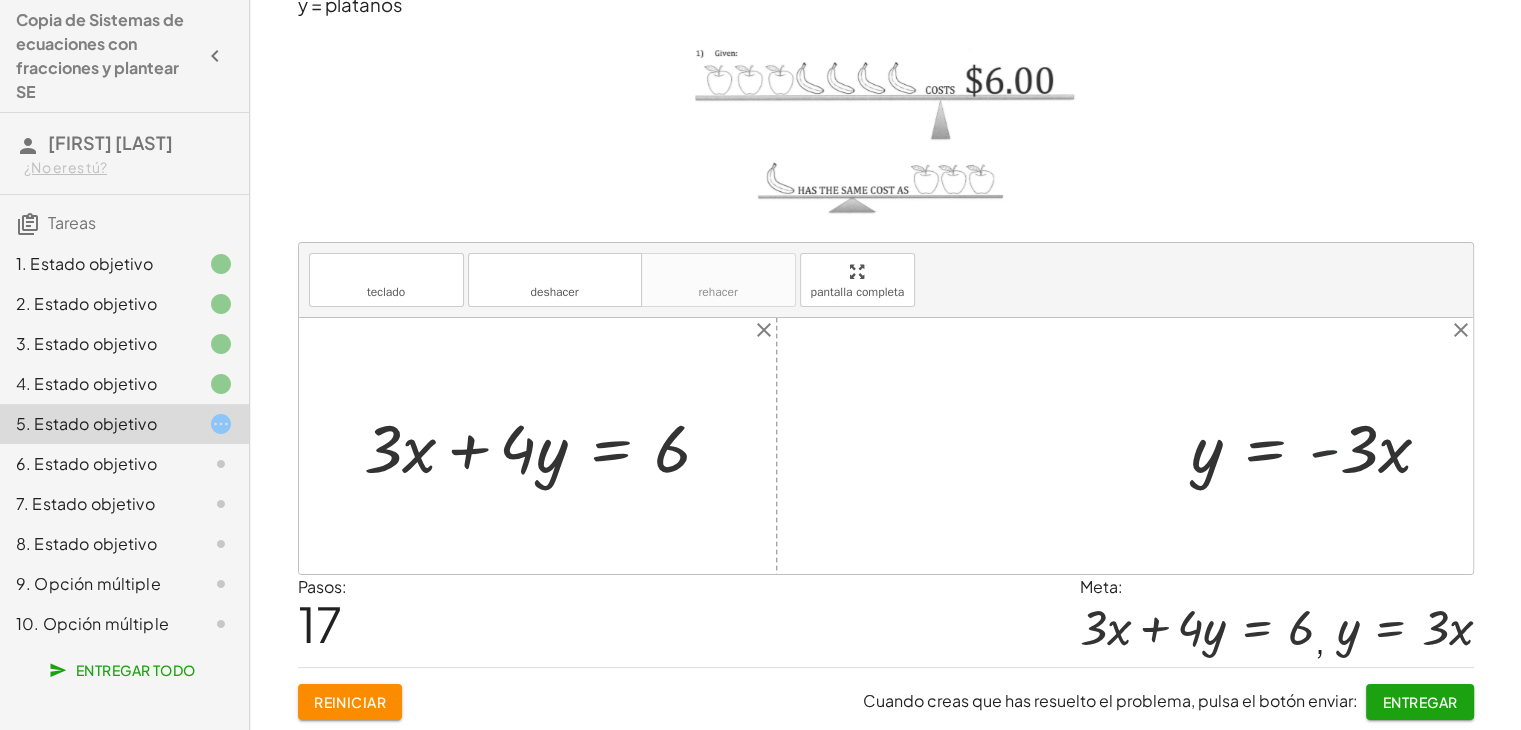 click at bounding box center [1319, 446] 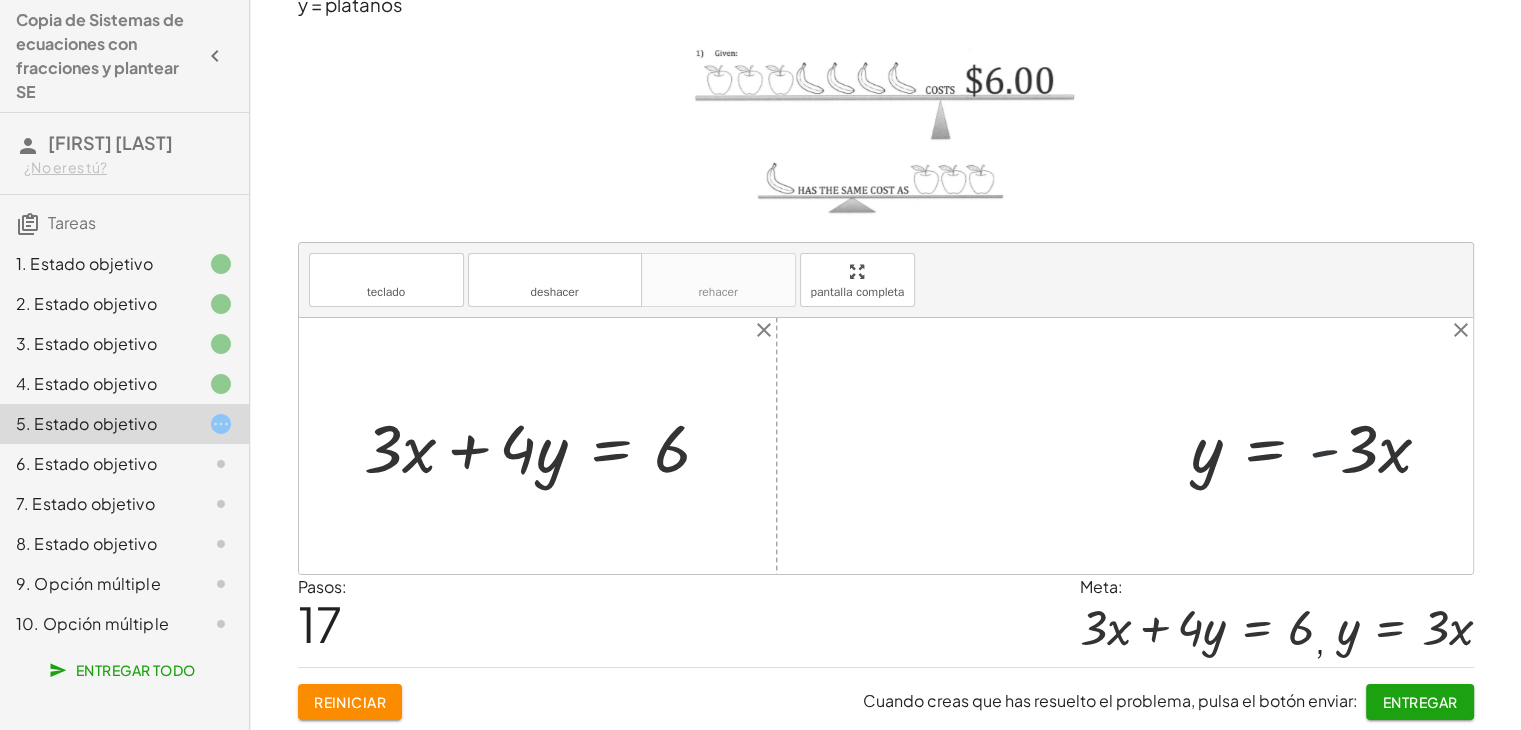 click at bounding box center [1319, 446] 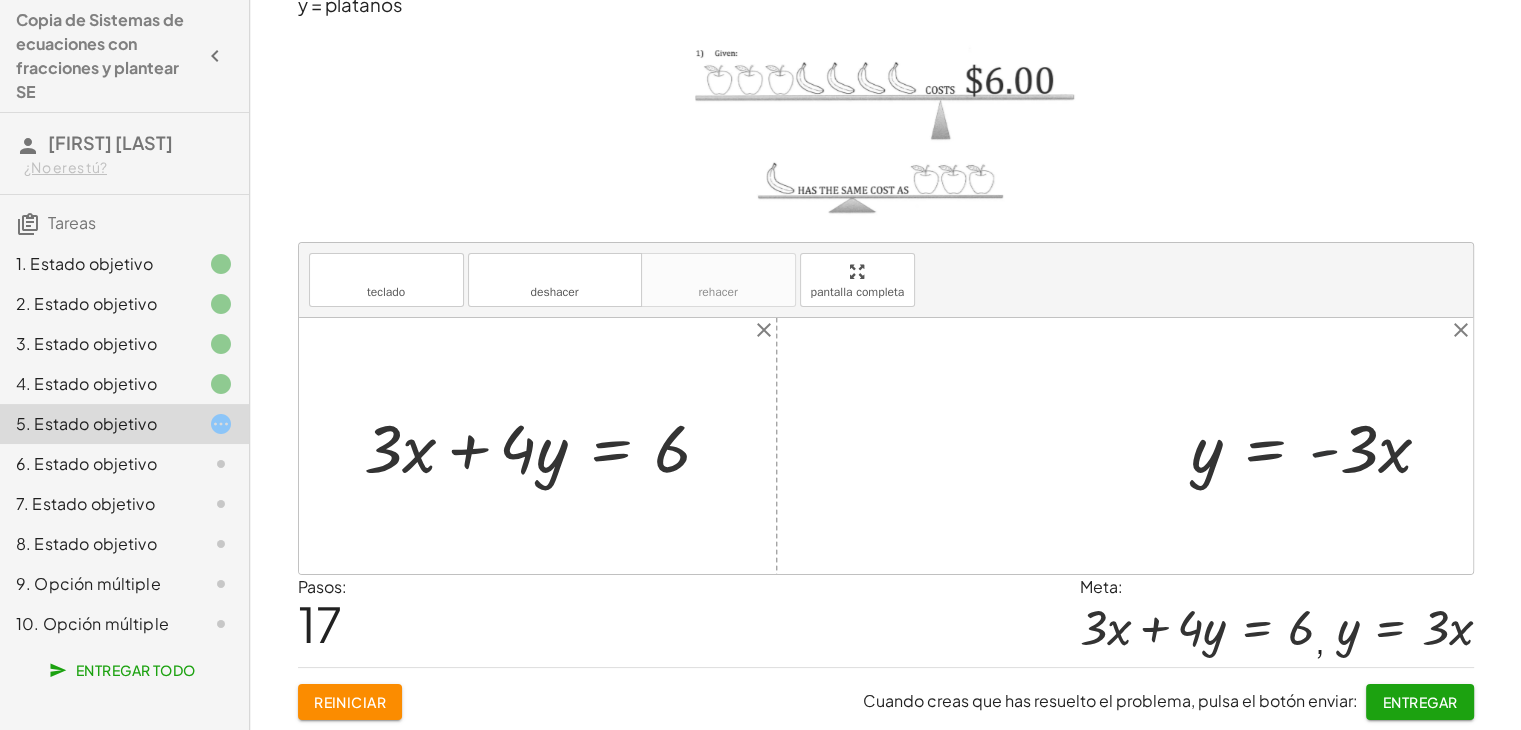 click at bounding box center (1319, 446) 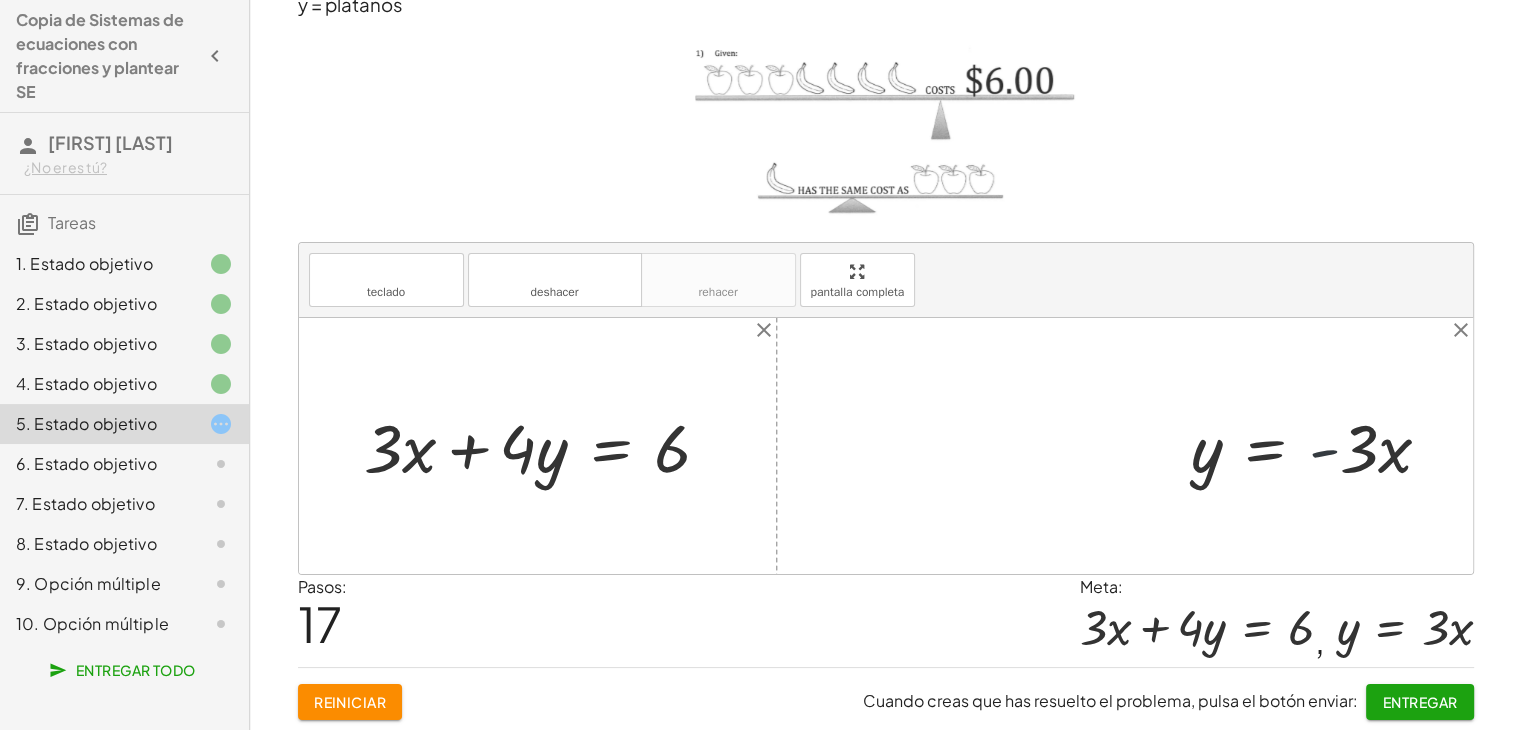 click at bounding box center (1319, 446) 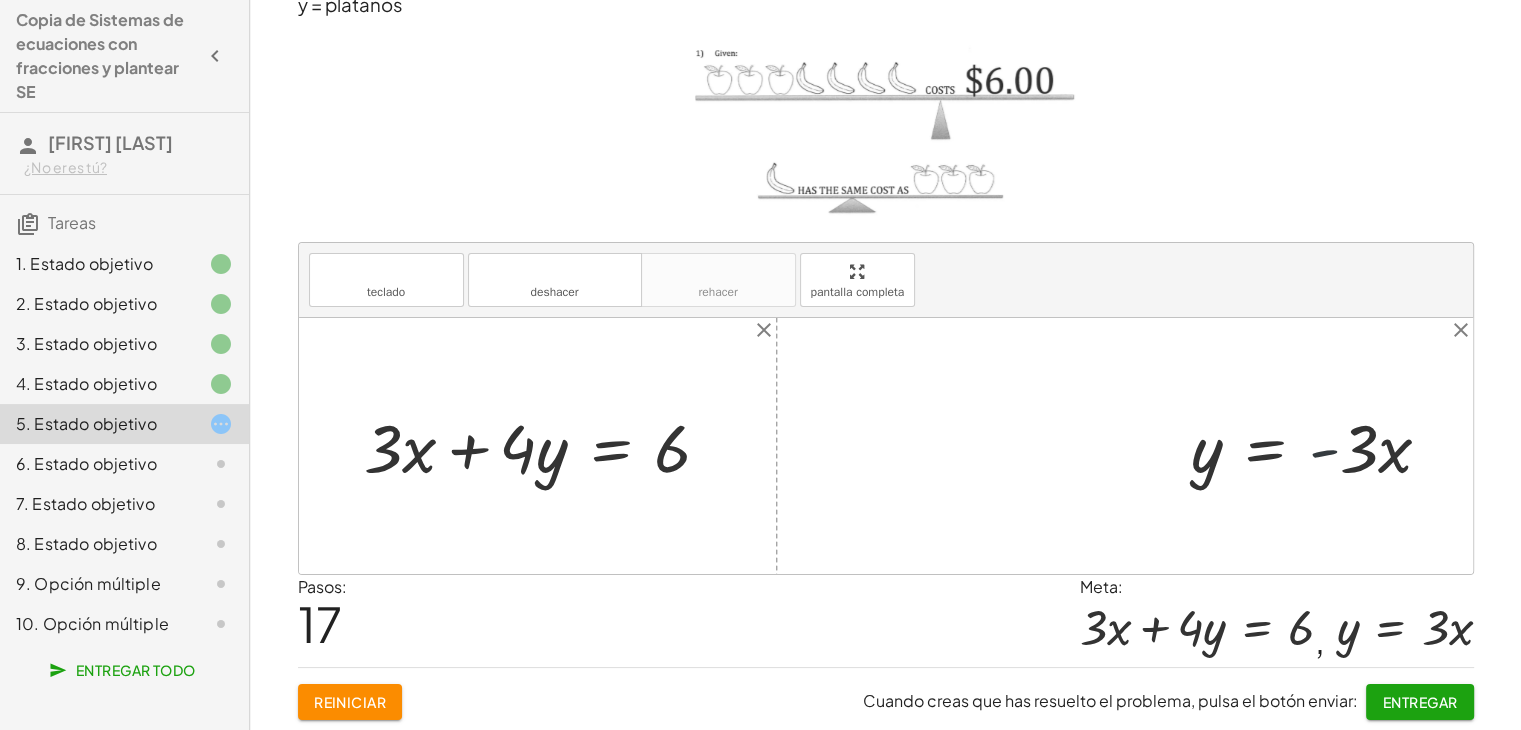 click at bounding box center [1319, 446] 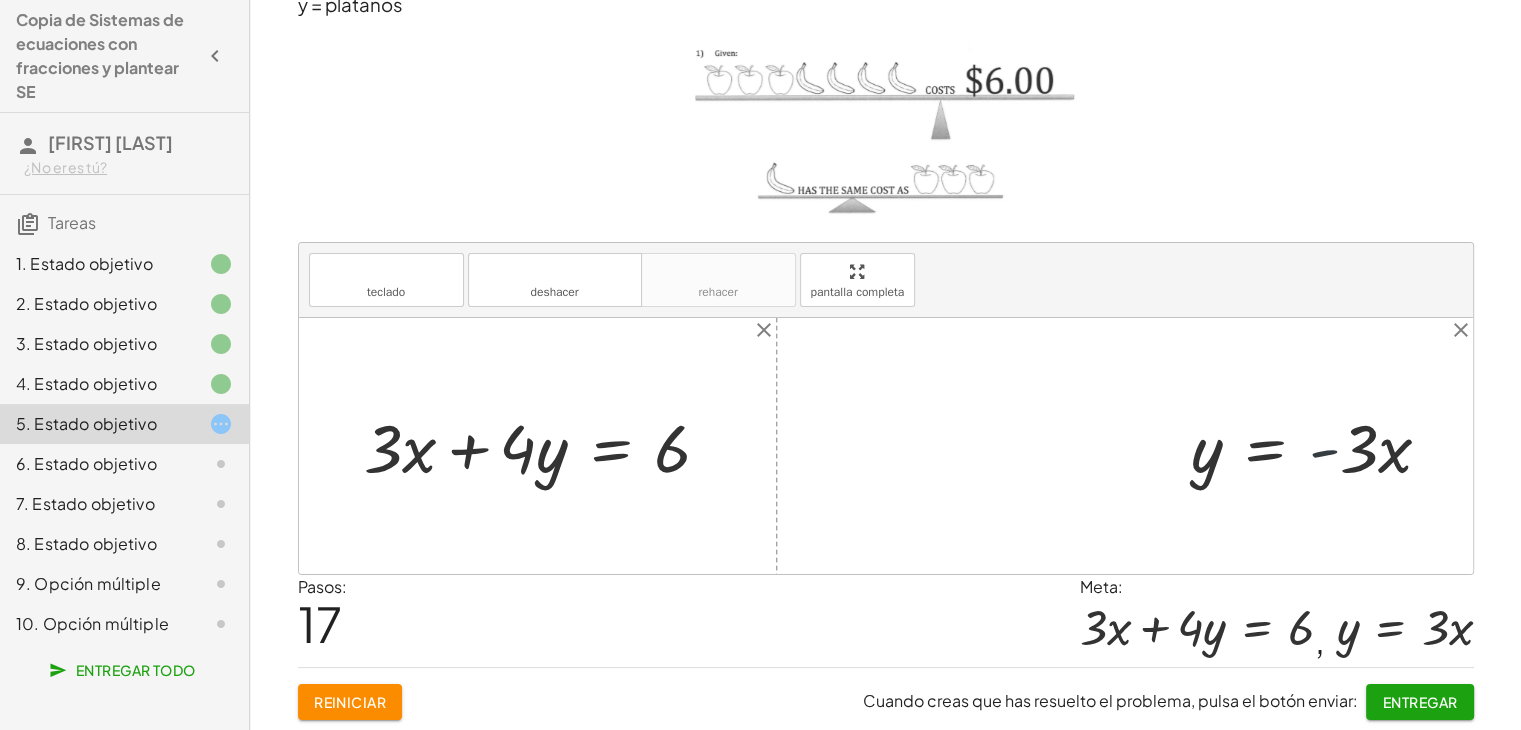 click at bounding box center [1319, 446] 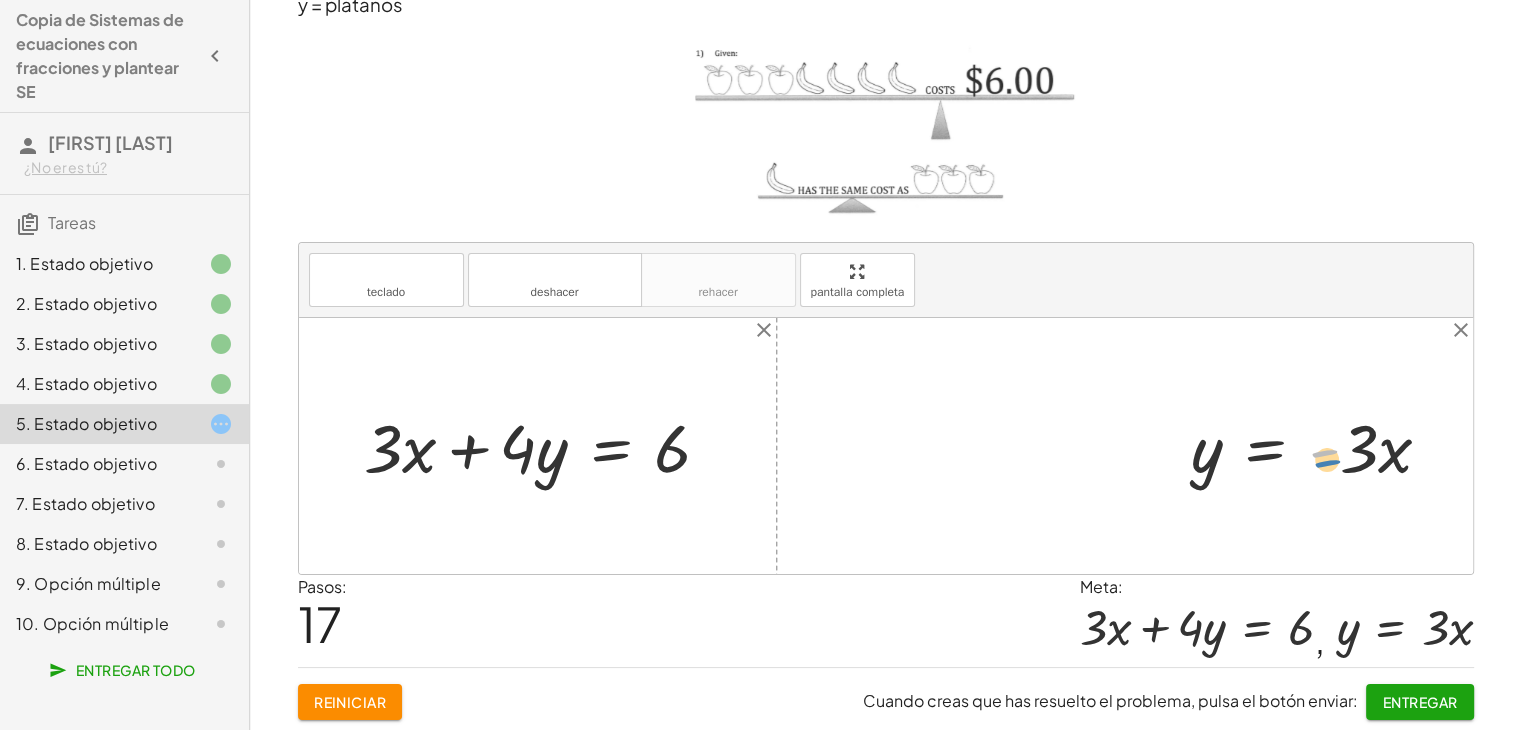 drag, startPoint x: 1271, startPoint y: 469, endPoint x: 1373, endPoint y: 461, distance: 102.31325 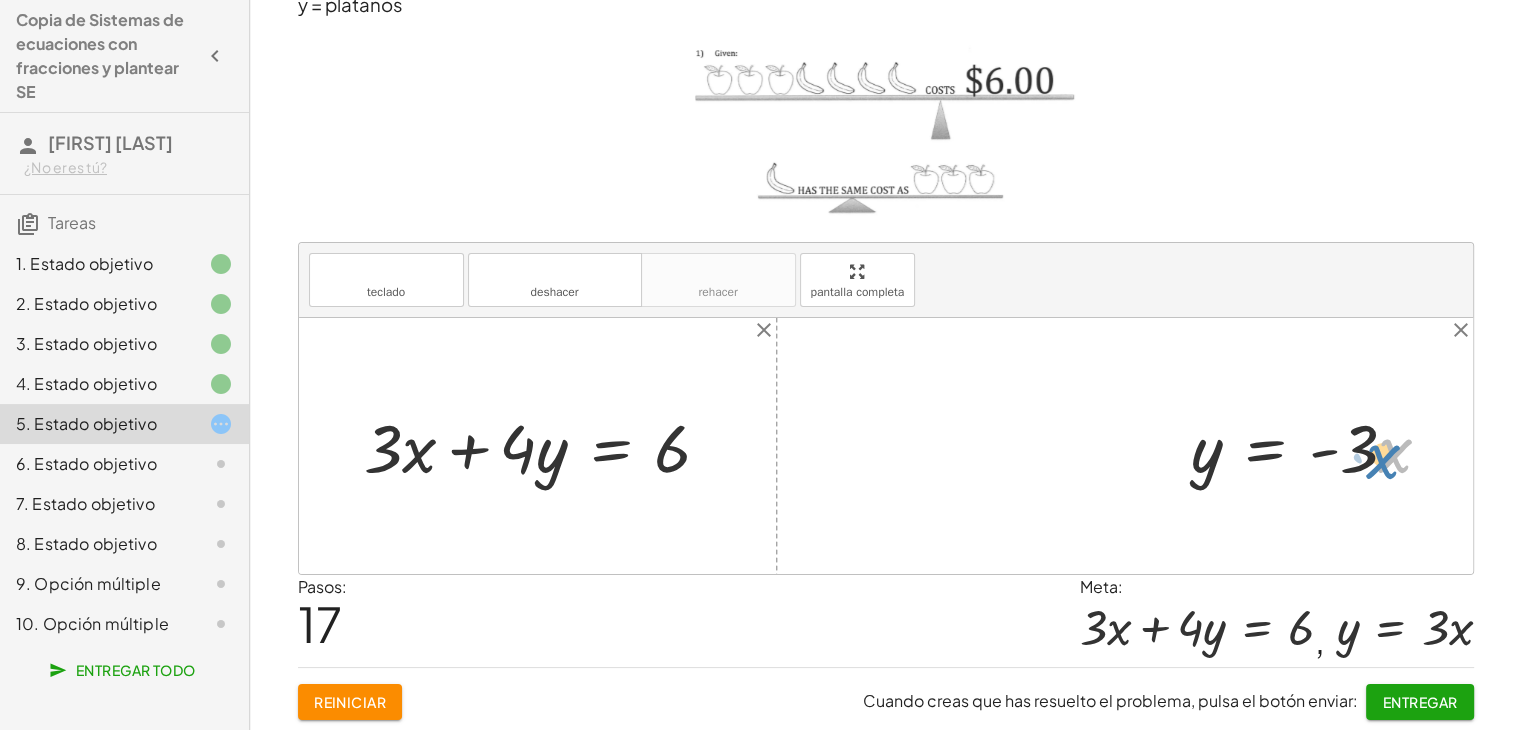 click at bounding box center (1319, 446) 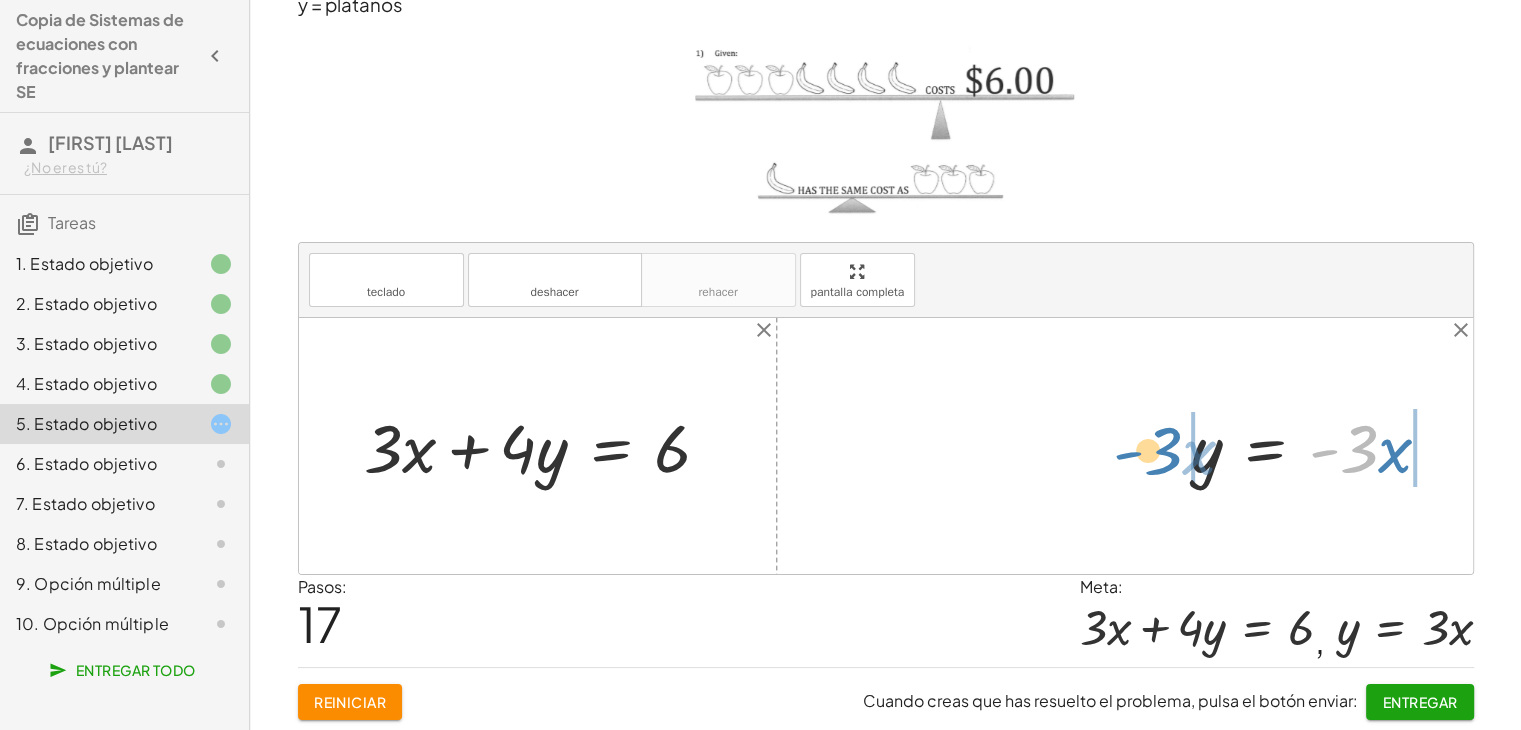 drag, startPoint x: 1358, startPoint y: 450, endPoint x: 1164, endPoint y: 444, distance: 194.09276 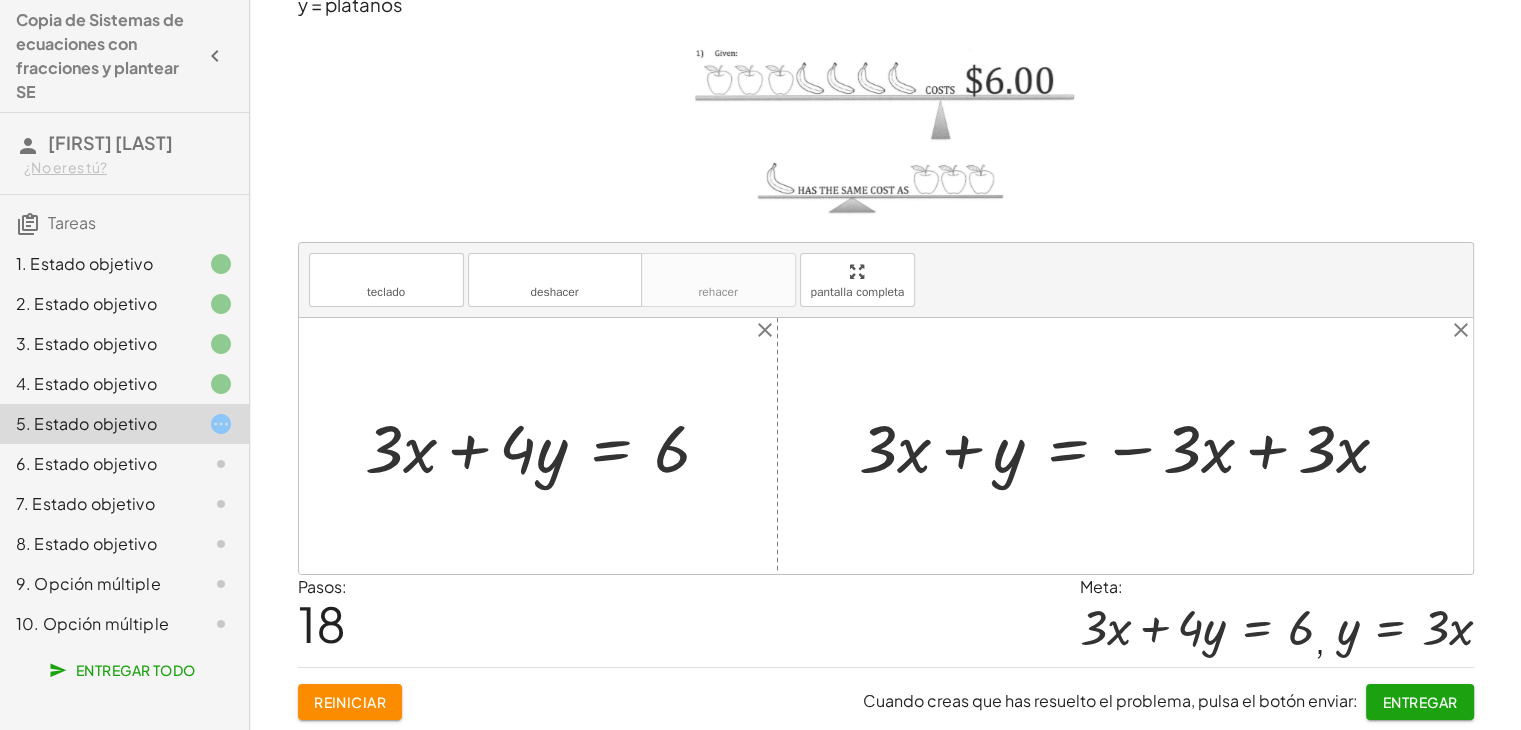 click at bounding box center (1132, 446) 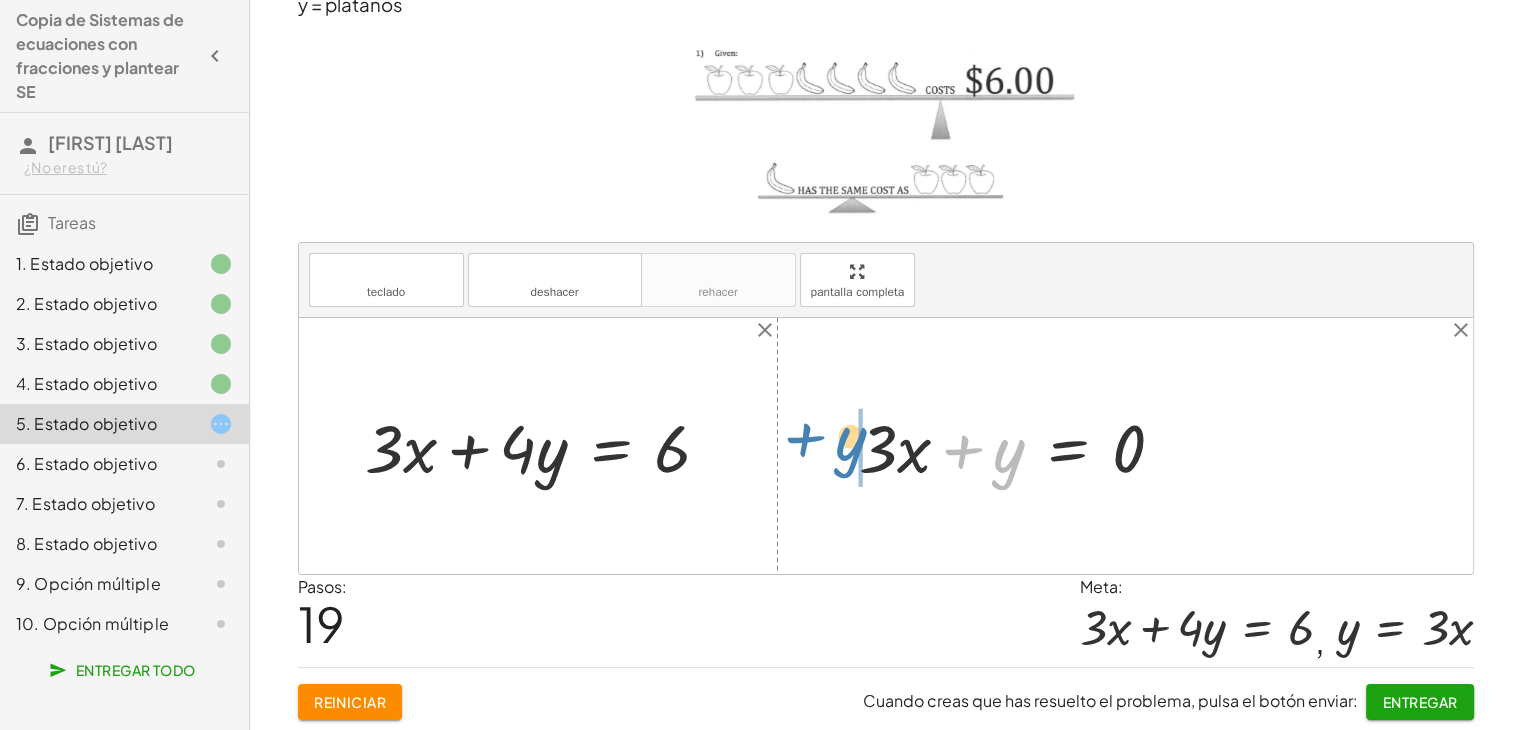 drag, startPoint x: 964, startPoint y: 445, endPoint x: 804, endPoint y: 433, distance: 160.44937 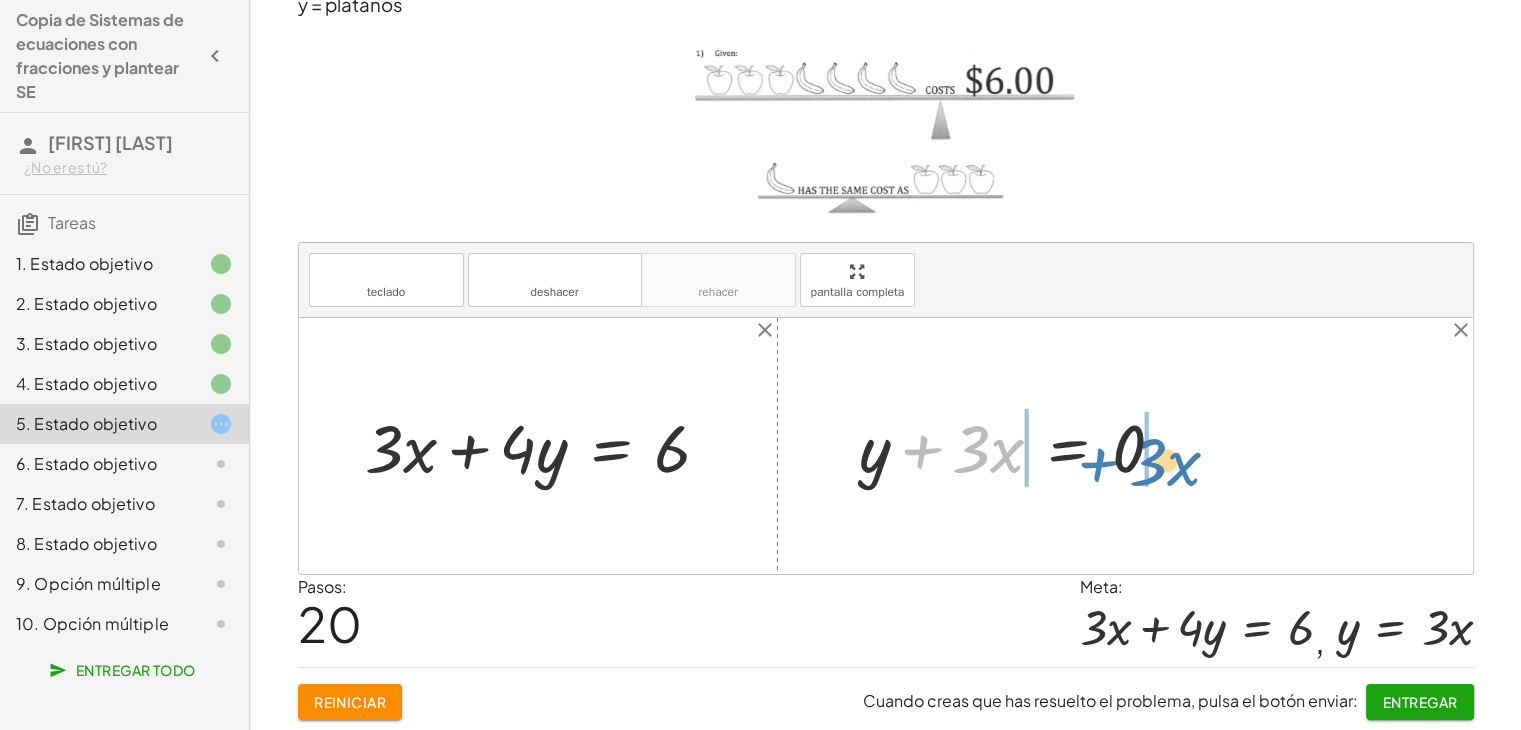 drag, startPoint x: 926, startPoint y: 445, endPoint x: 1112, endPoint y: 442, distance: 186.02419 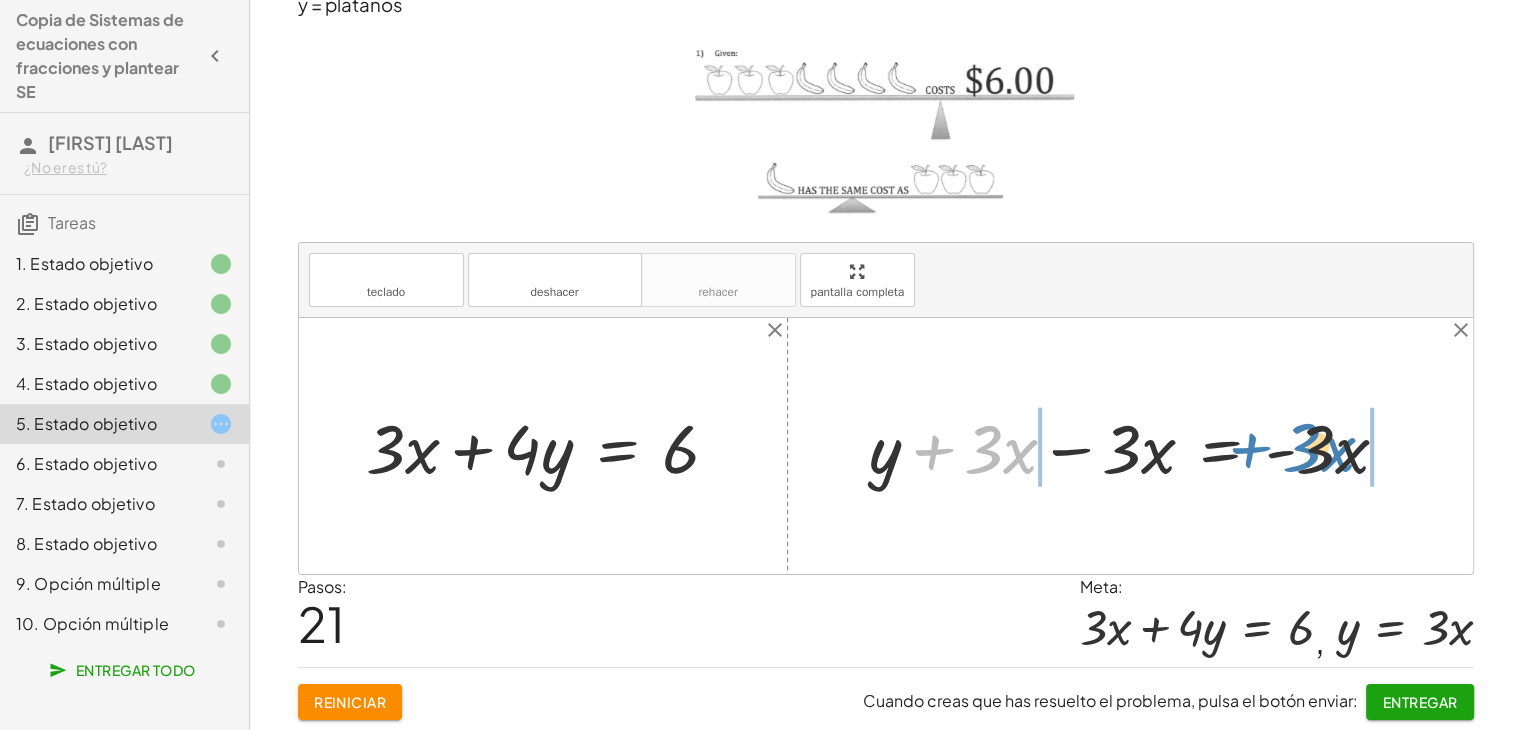 drag, startPoint x: 925, startPoint y: 445, endPoint x: 1245, endPoint y: 440, distance: 320.03906 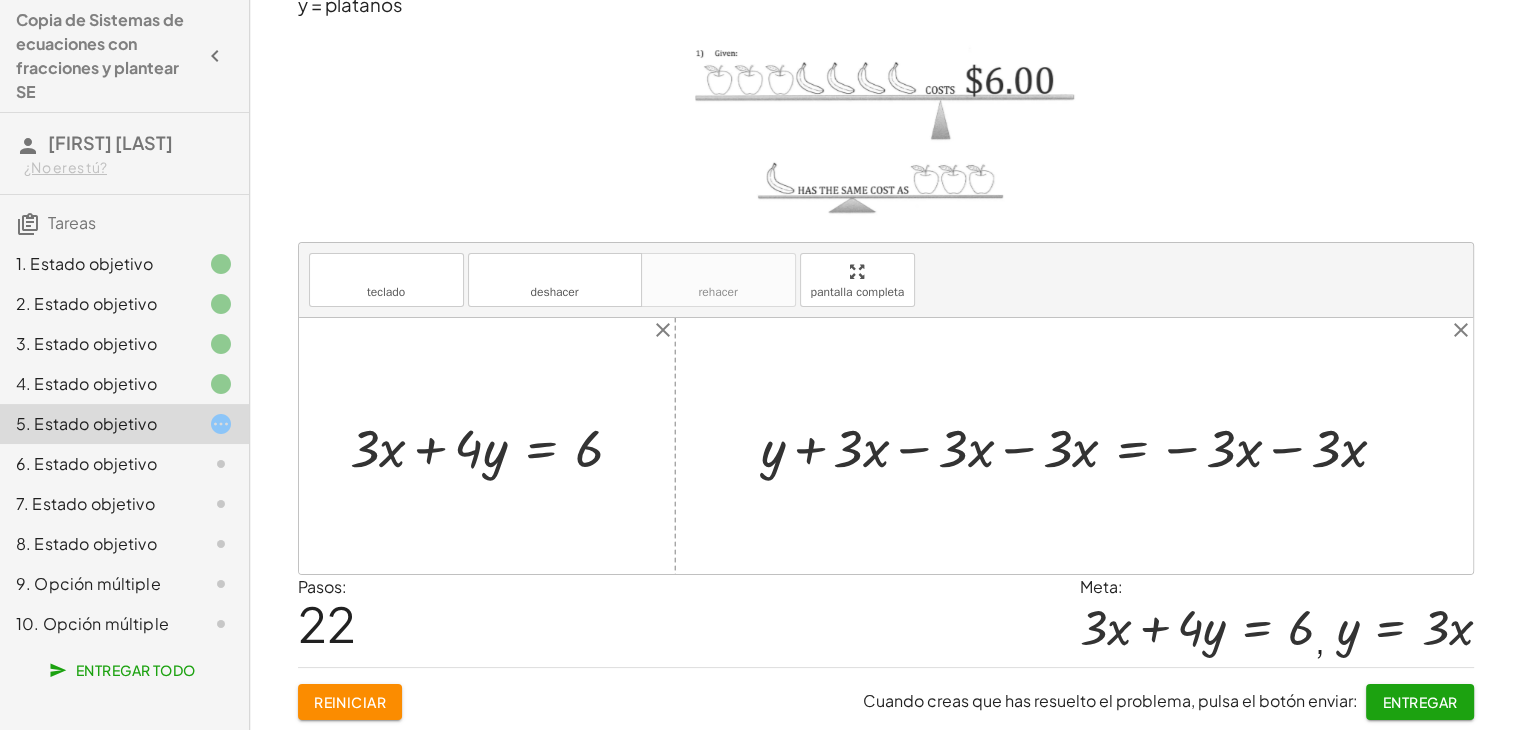click at bounding box center (1082, 446) 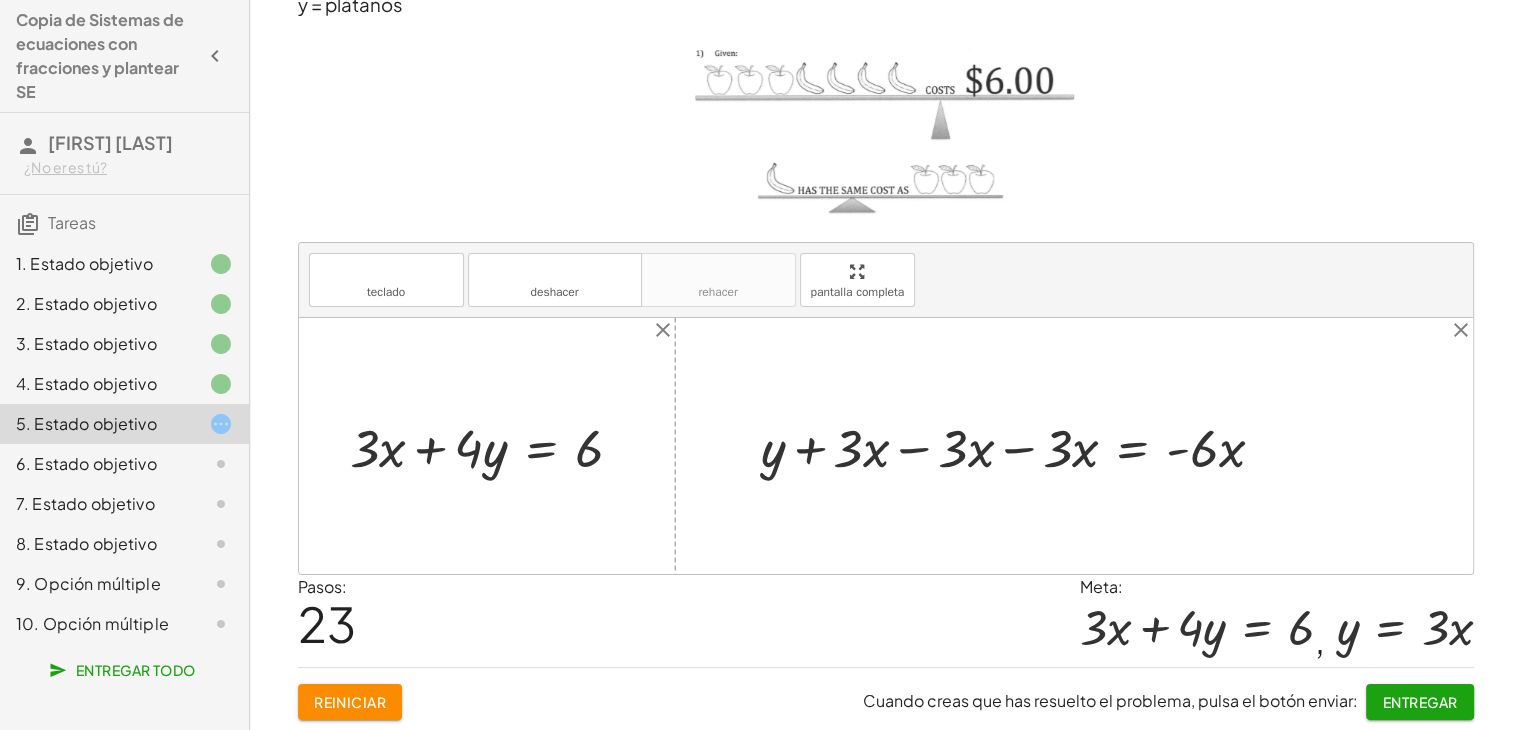 click at bounding box center [1021, 446] 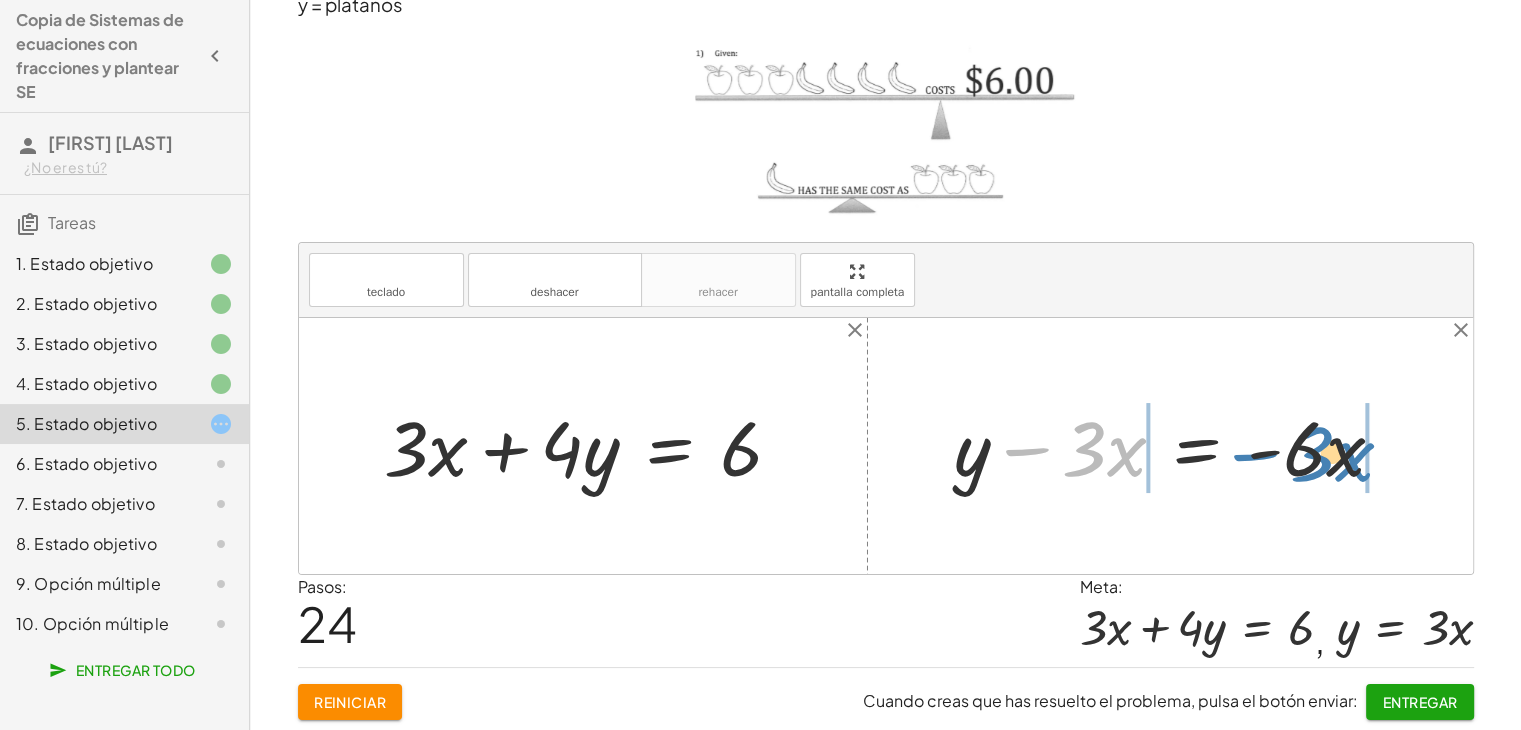 drag, startPoint x: 1035, startPoint y: 448, endPoint x: 1265, endPoint y: 453, distance: 230.05434 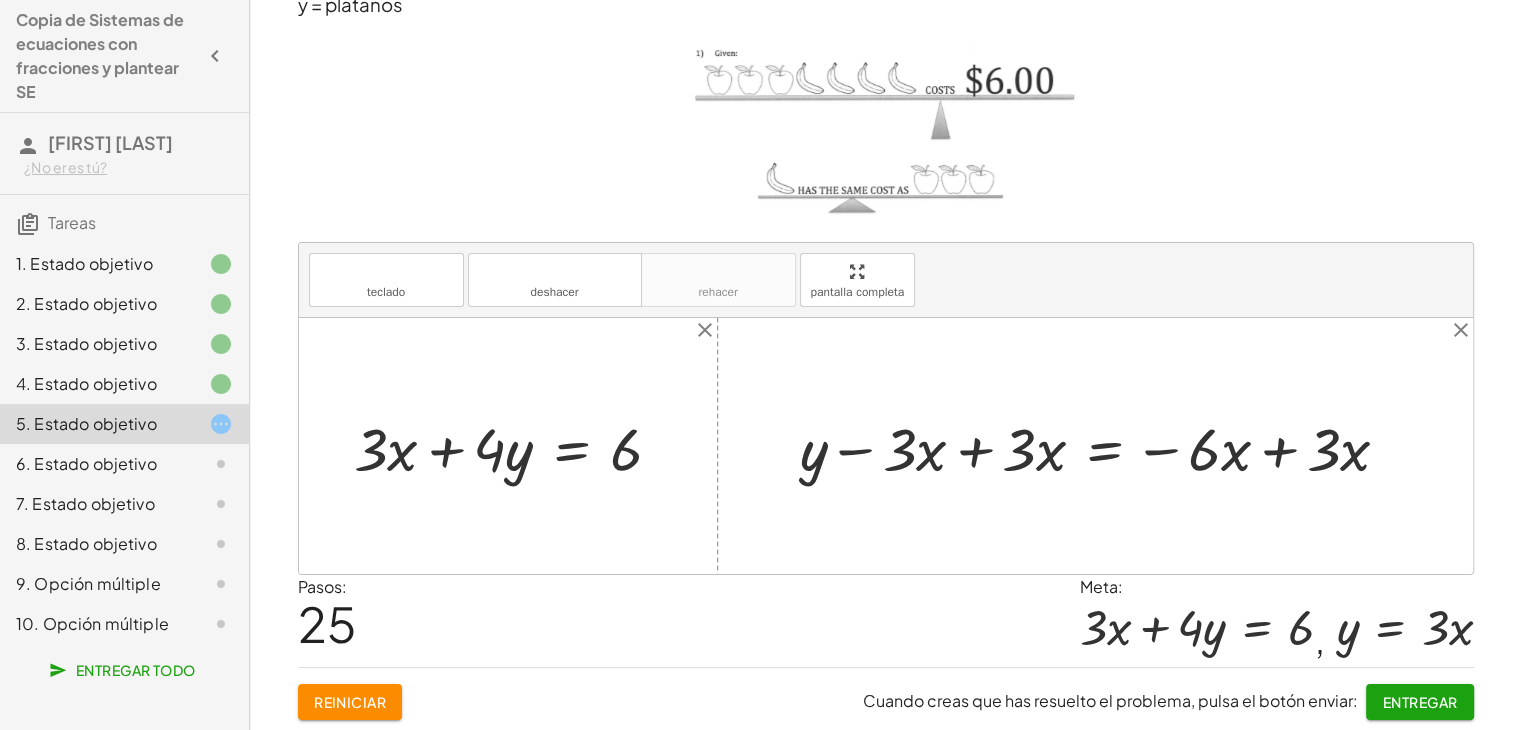 click at bounding box center [1103, 446] 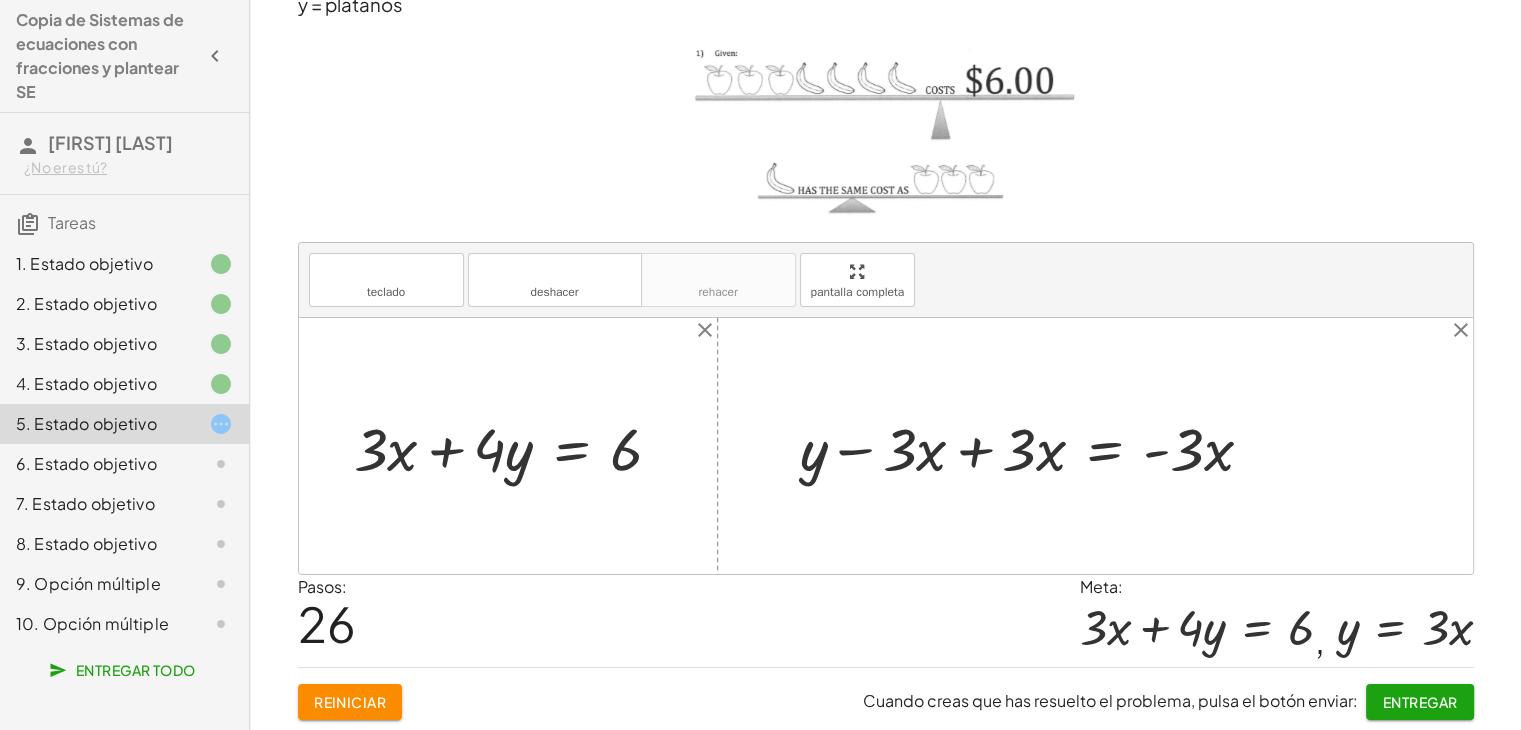 click at bounding box center [1034, 446] 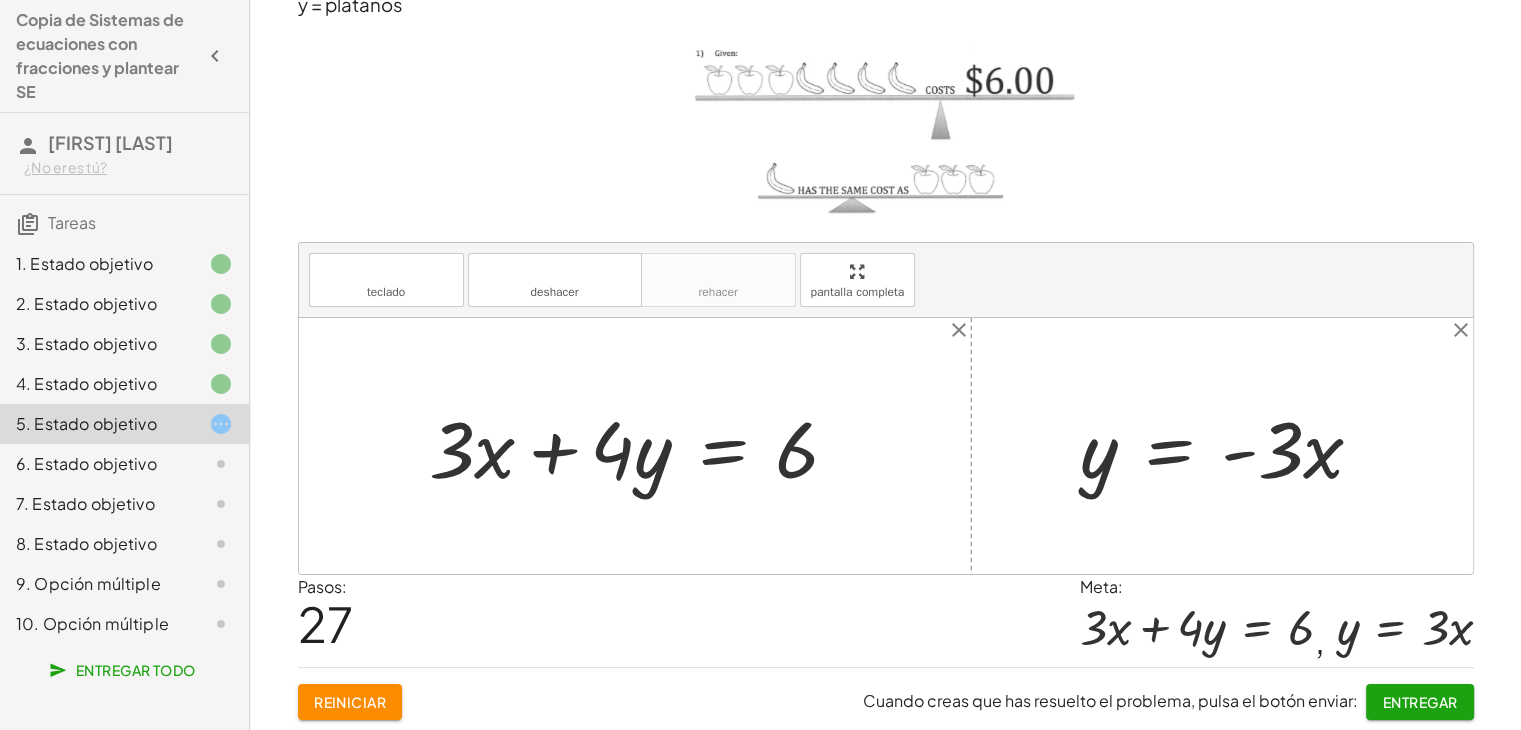 click on "Entregar" at bounding box center [1420, 702] 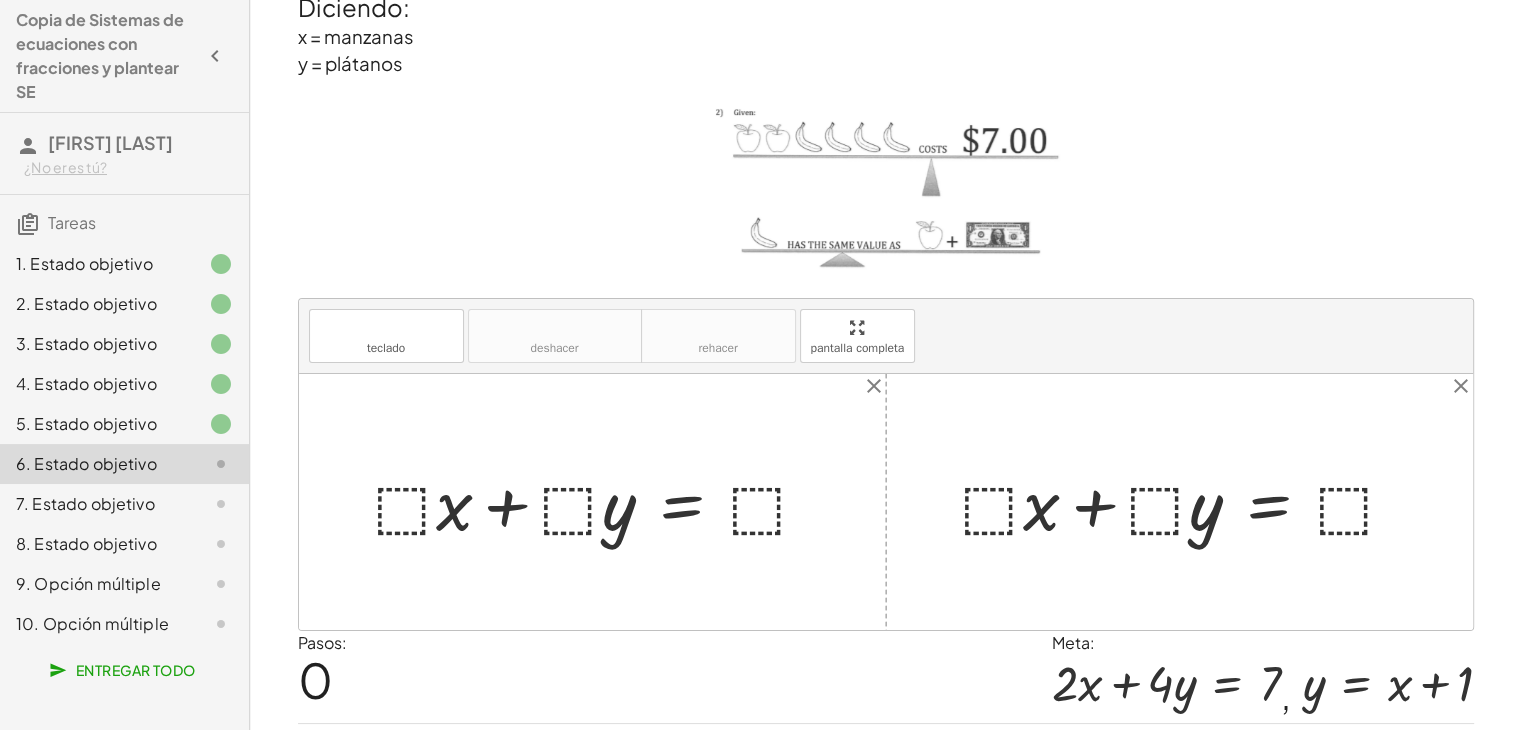 scroll, scrollTop: 0, scrollLeft: 0, axis: both 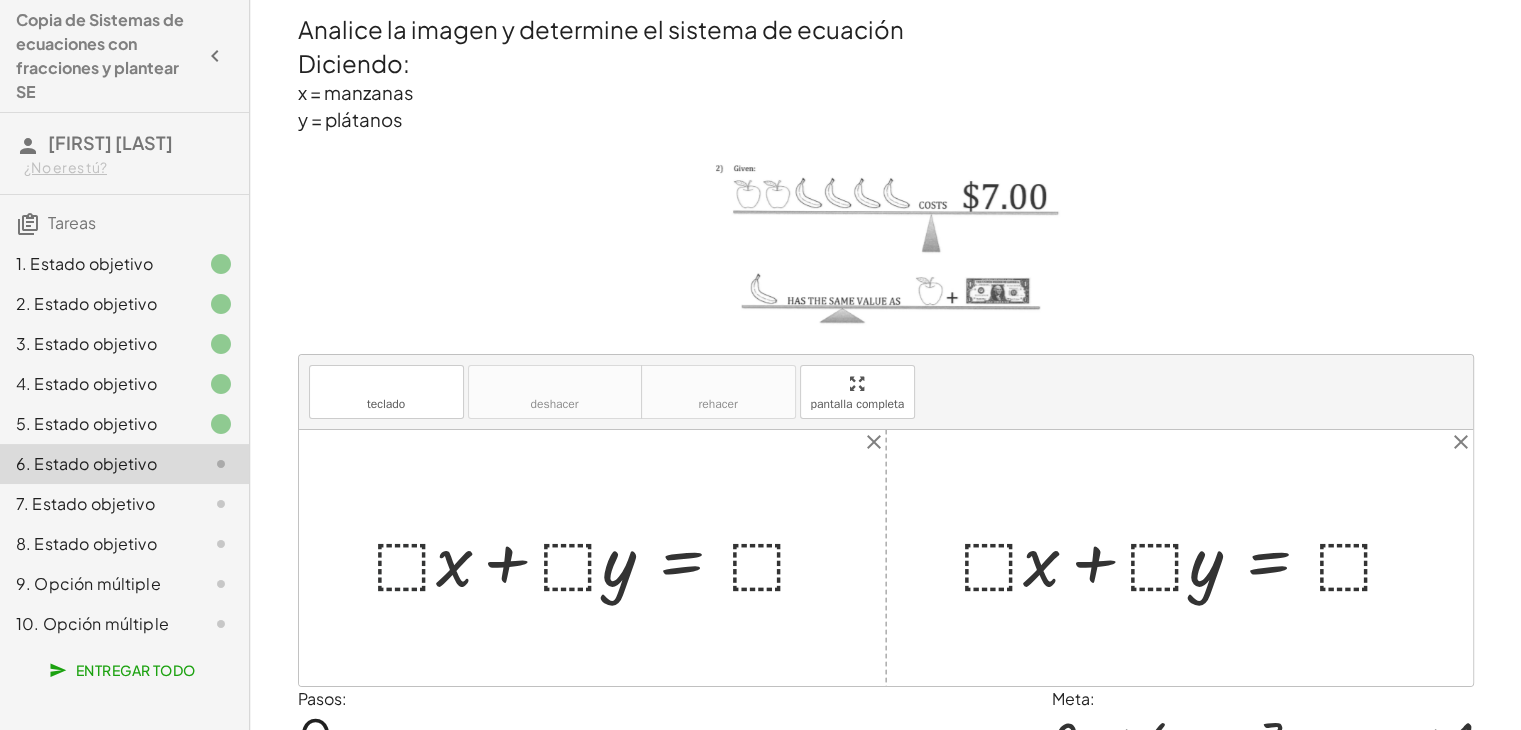 click at bounding box center [600, 557] 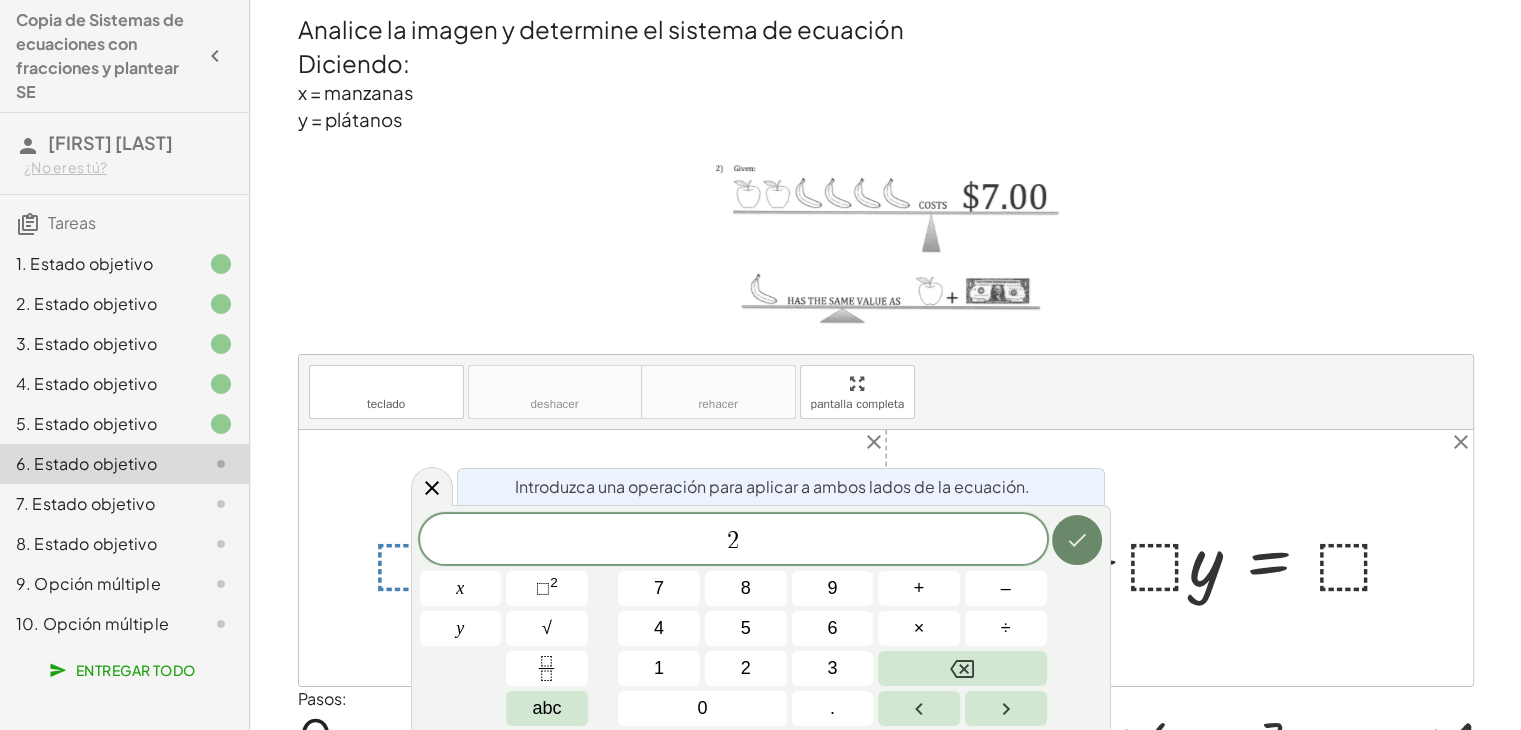click at bounding box center [1077, 540] 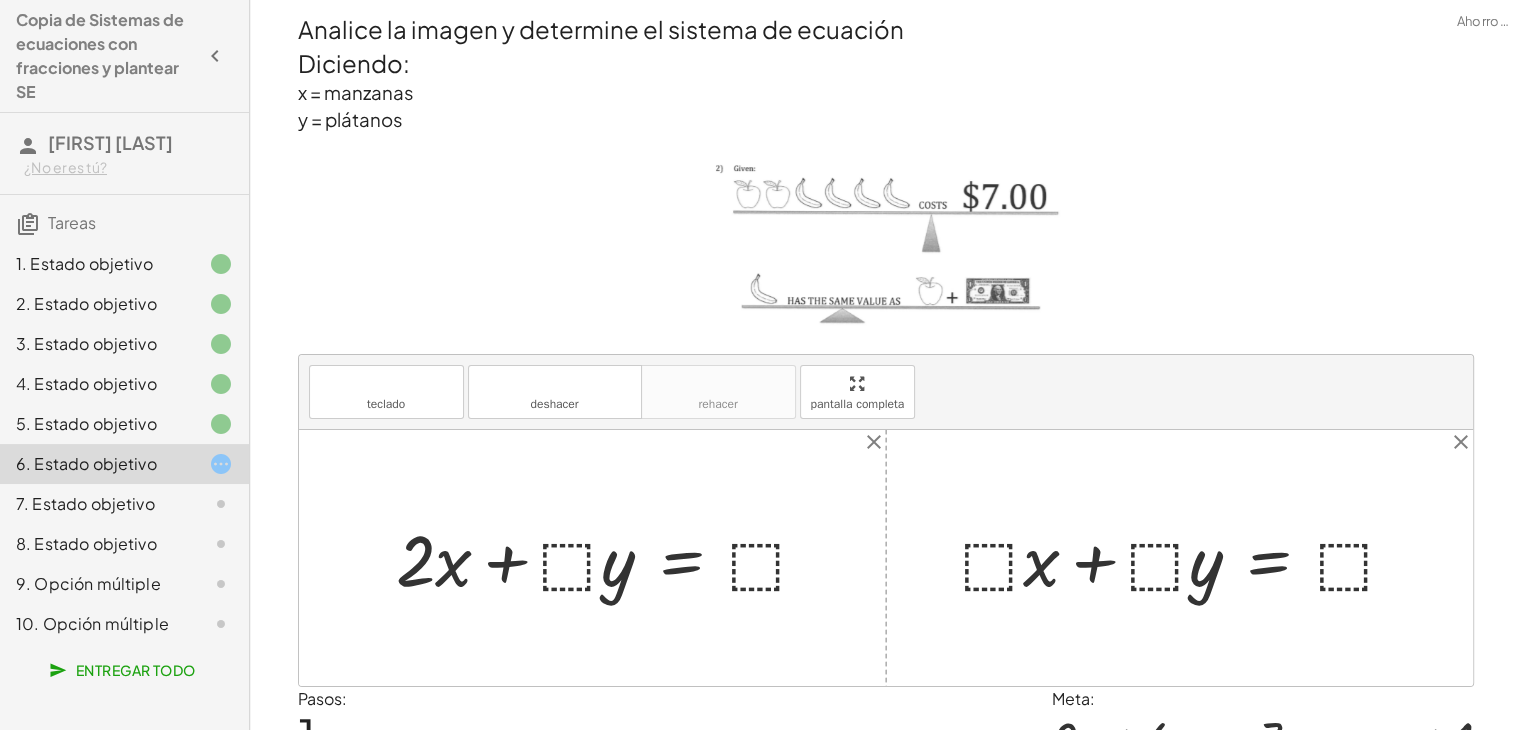 click at bounding box center (611, 557) 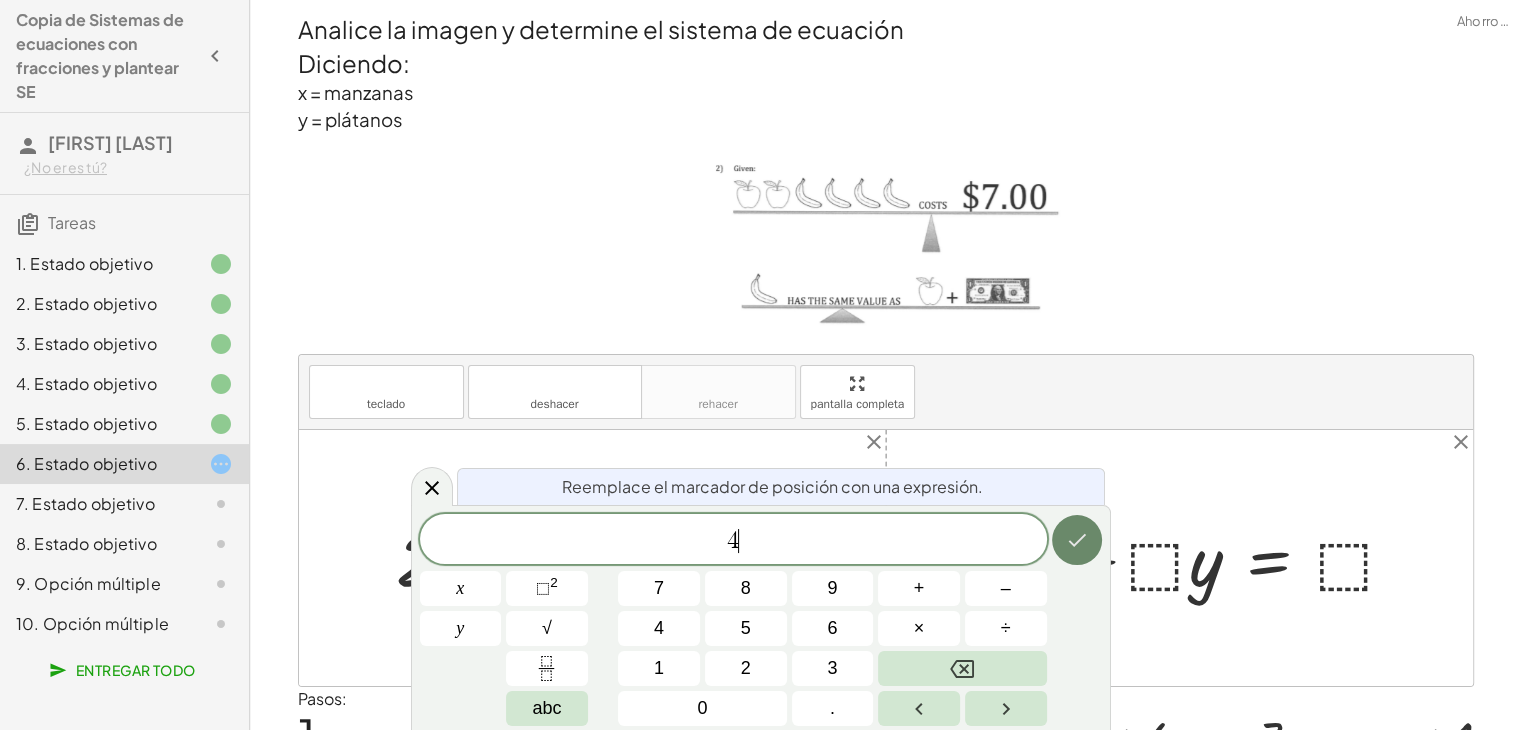 click at bounding box center [1077, 540] 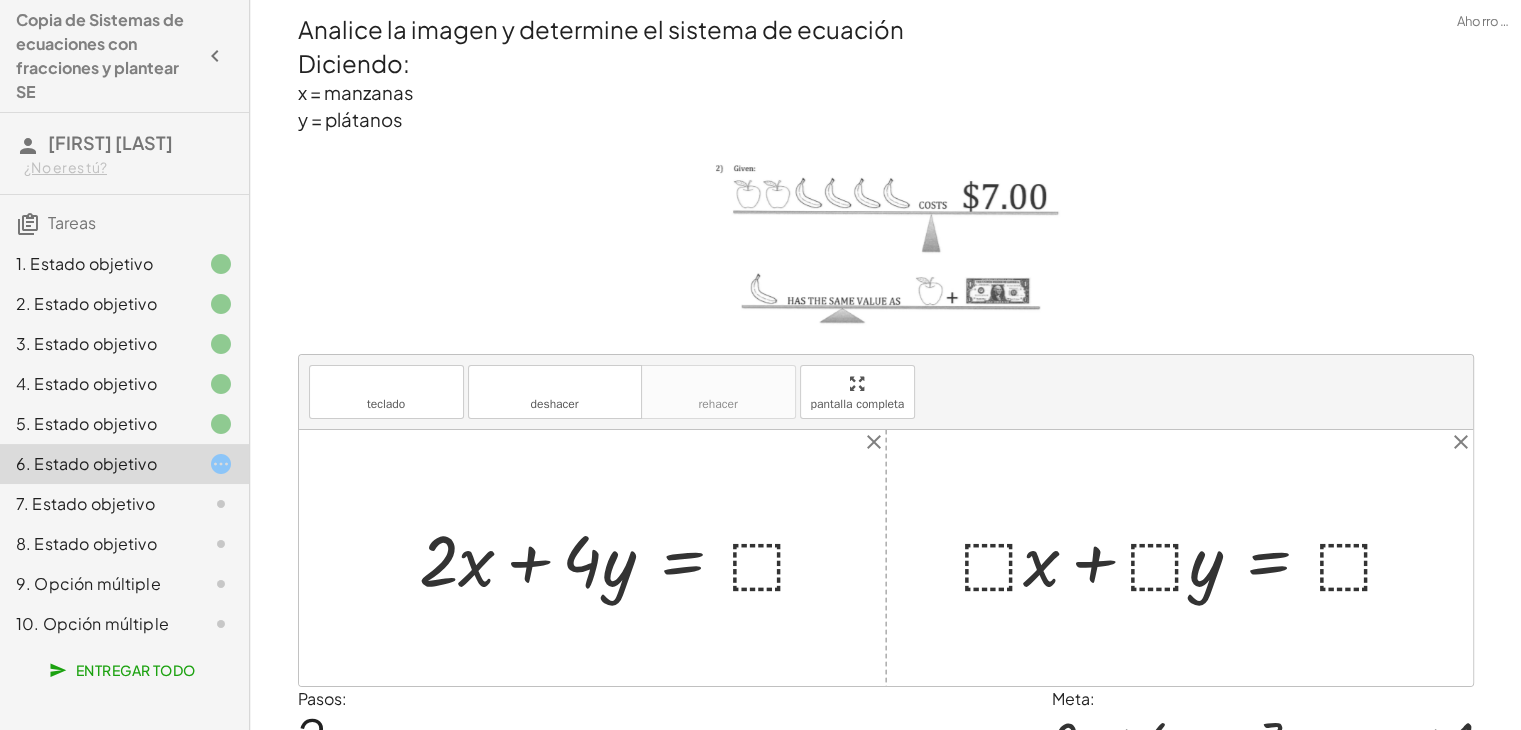 click at bounding box center (622, 557) 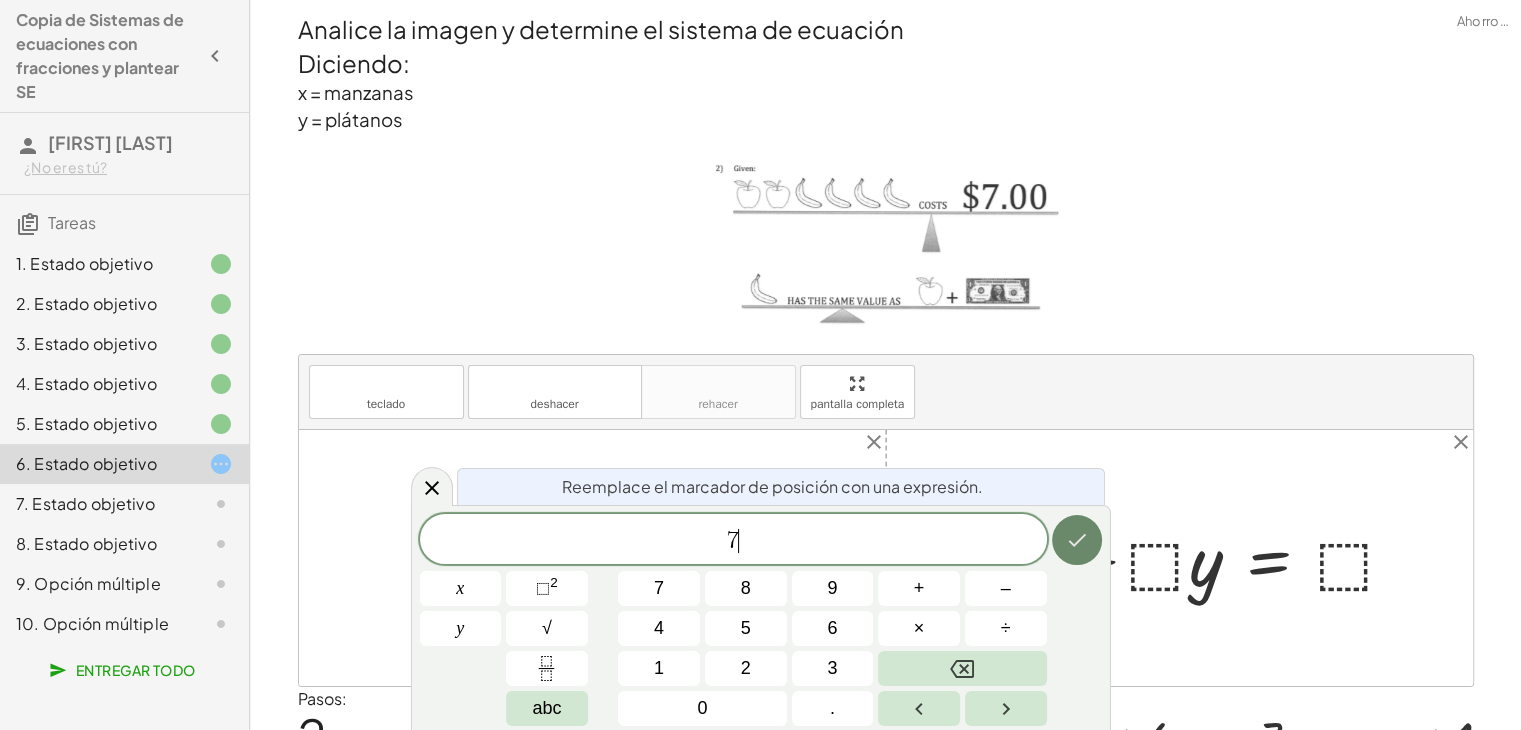 click at bounding box center [1077, 540] 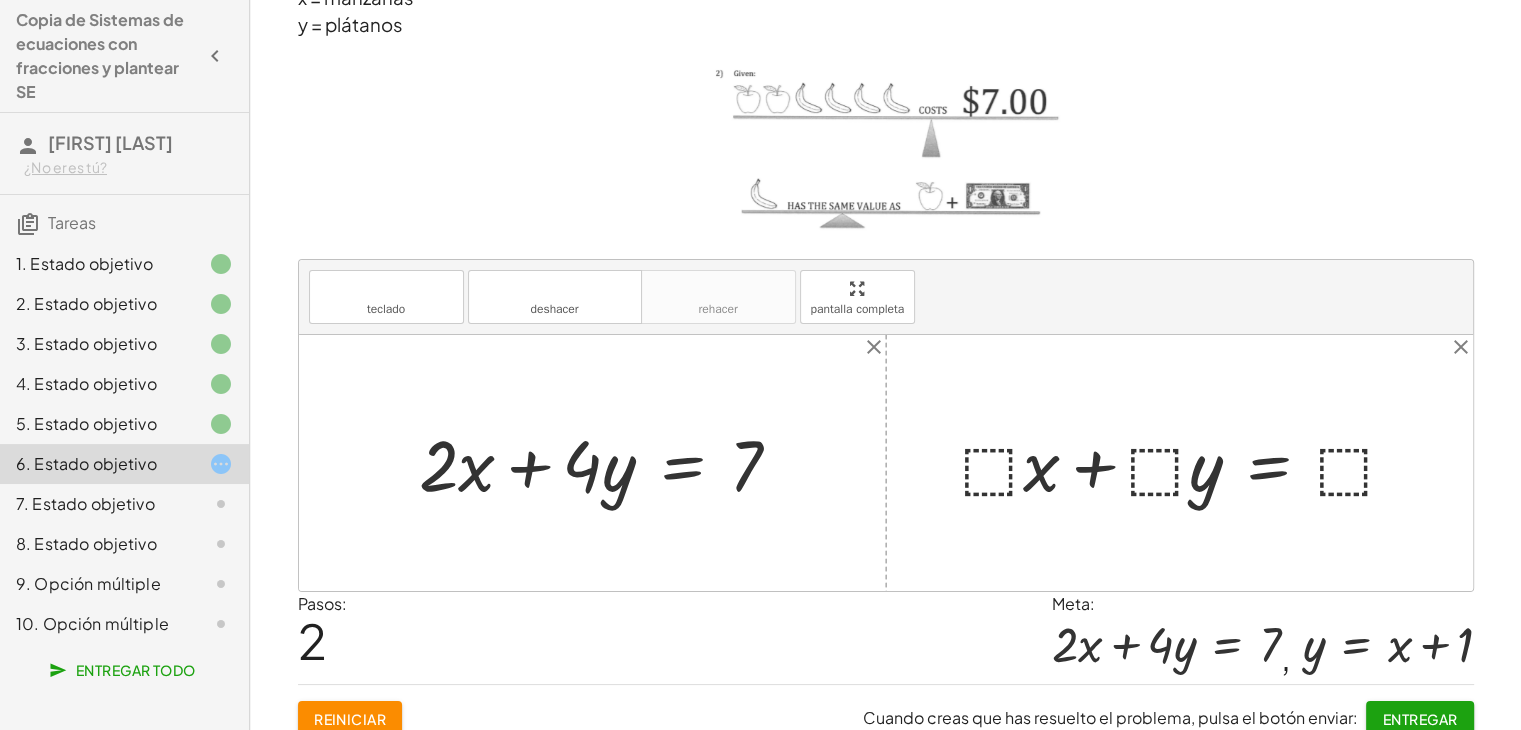 scroll, scrollTop: 112, scrollLeft: 0, axis: vertical 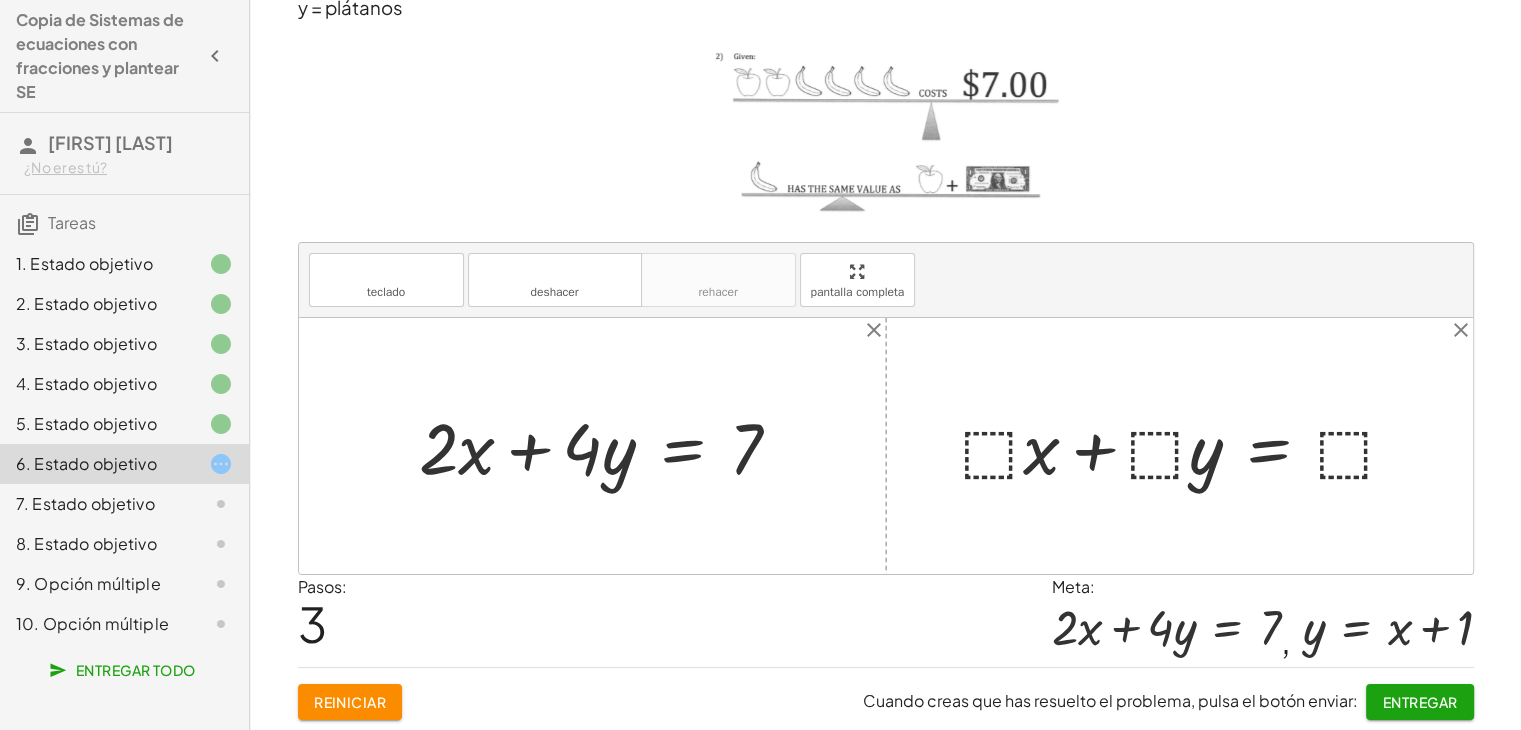 click at bounding box center (1187, 445) 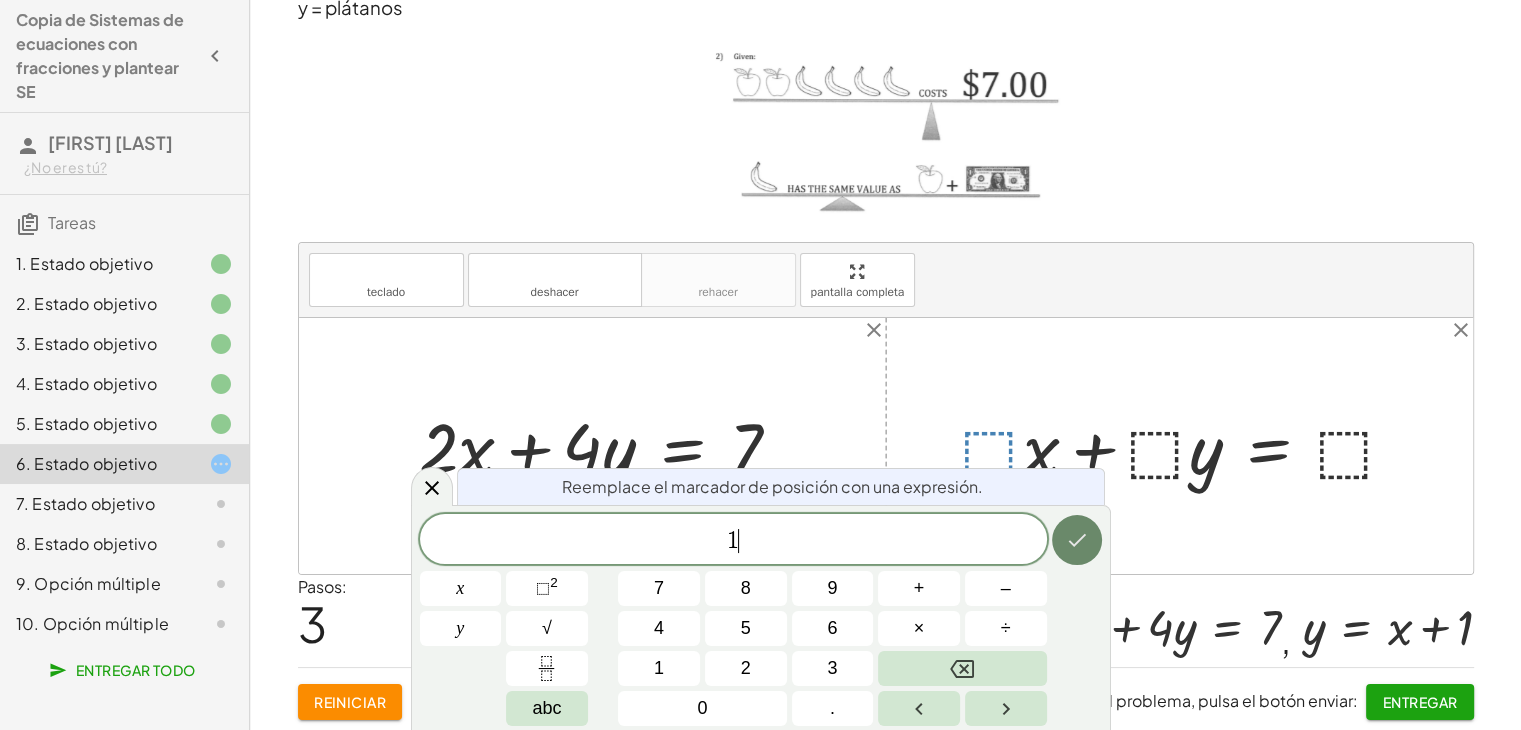 click 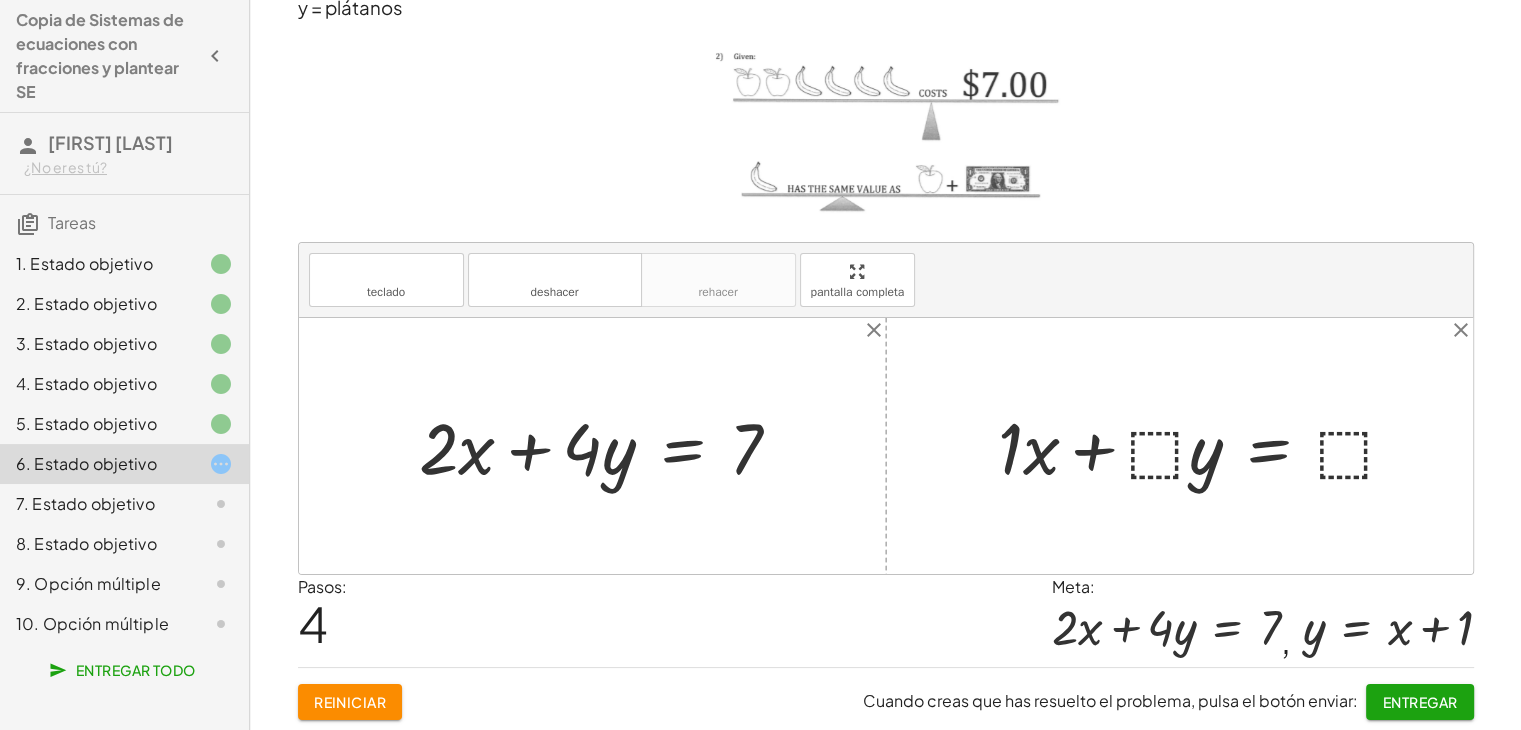 click at bounding box center [1205, 445] 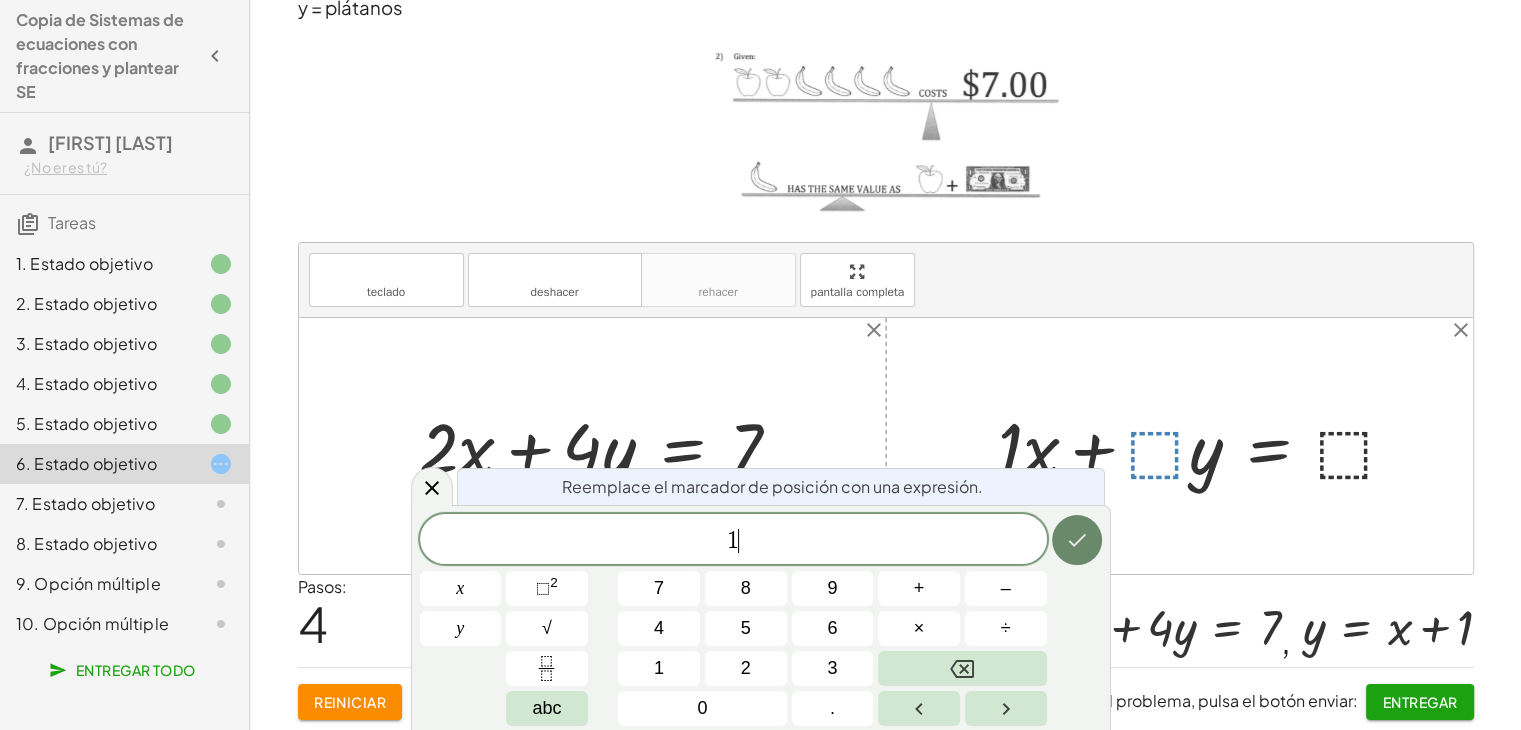 click at bounding box center [1077, 540] 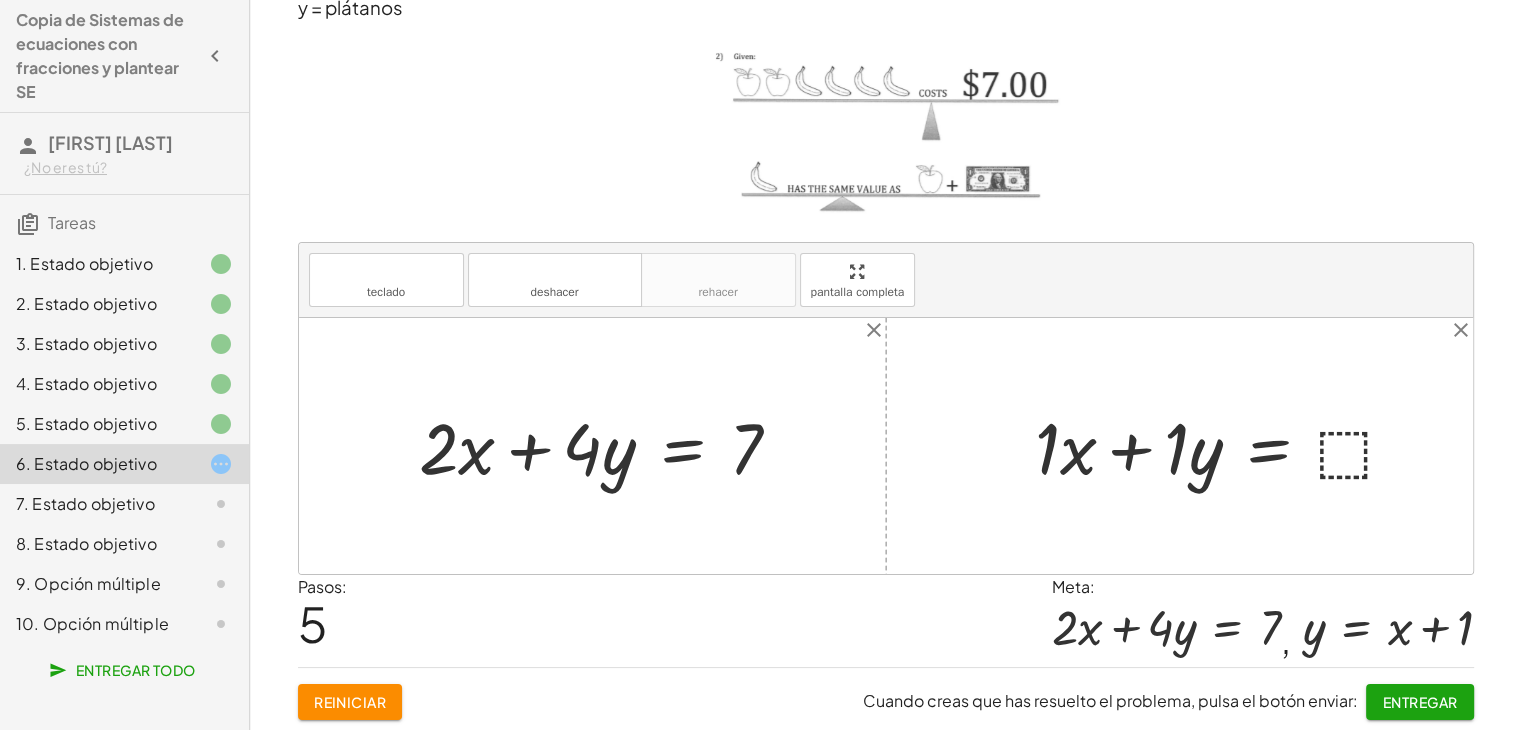click at bounding box center (1224, 445) 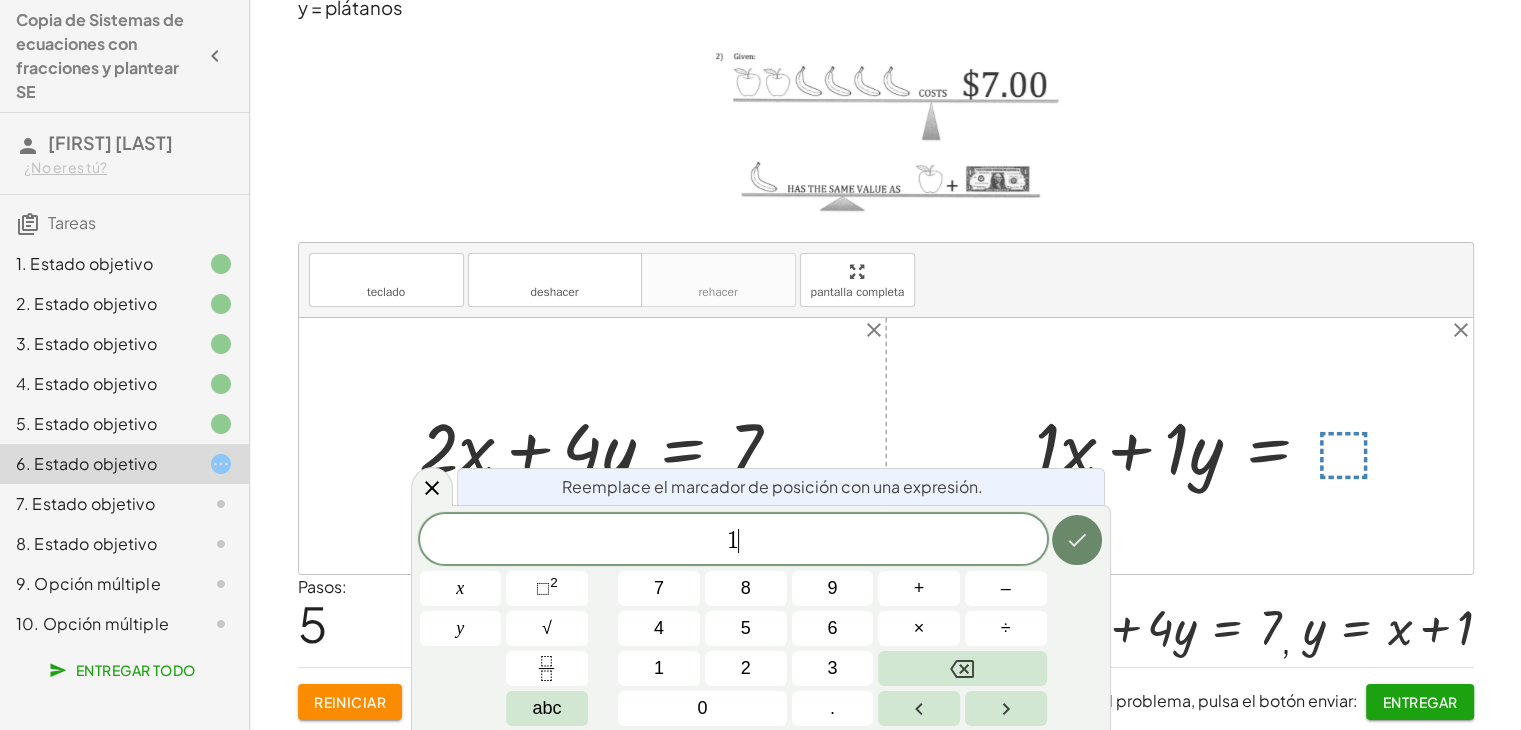 click 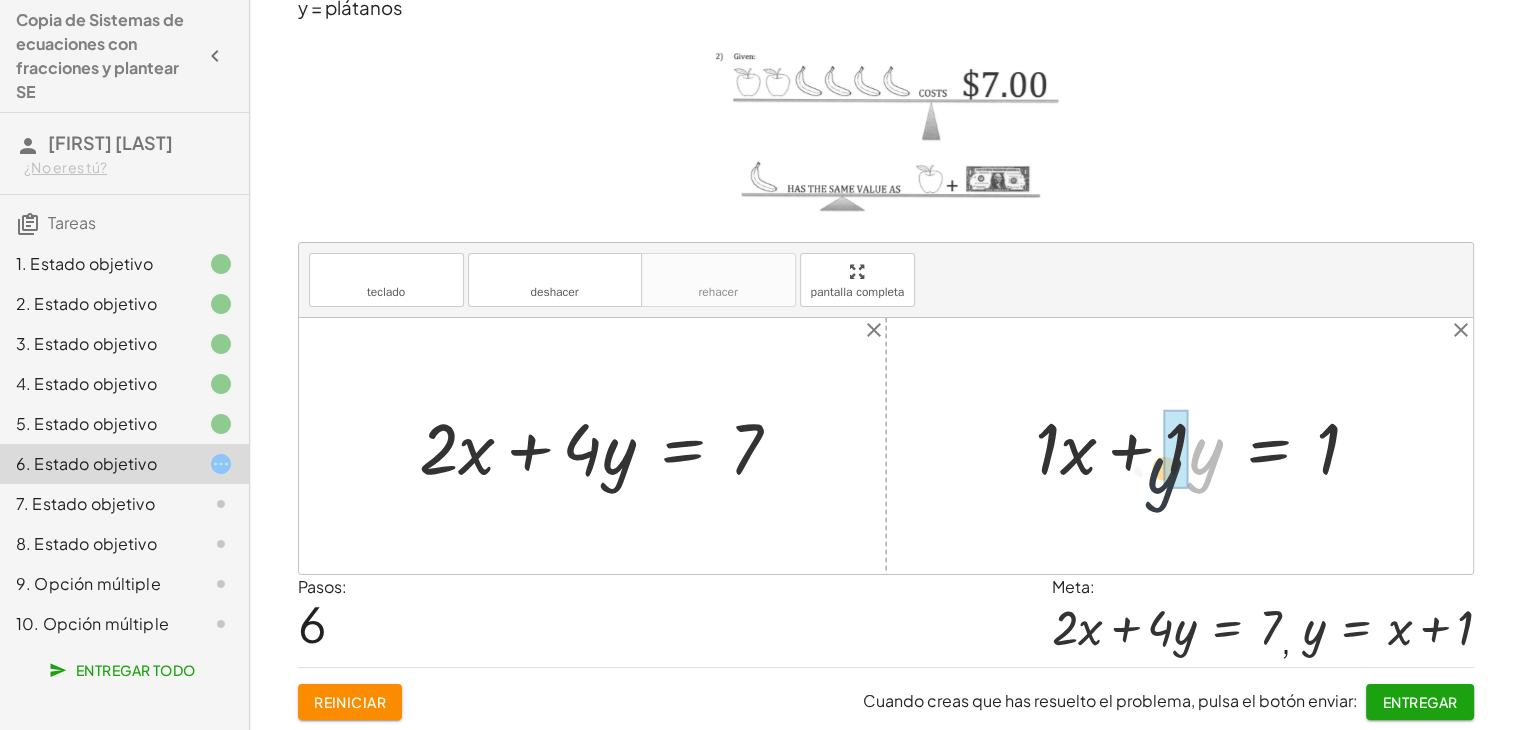 drag, startPoint x: 1202, startPoint y: 449, endPoint x: 1160, endPoint y: 468, distance: 46.09772 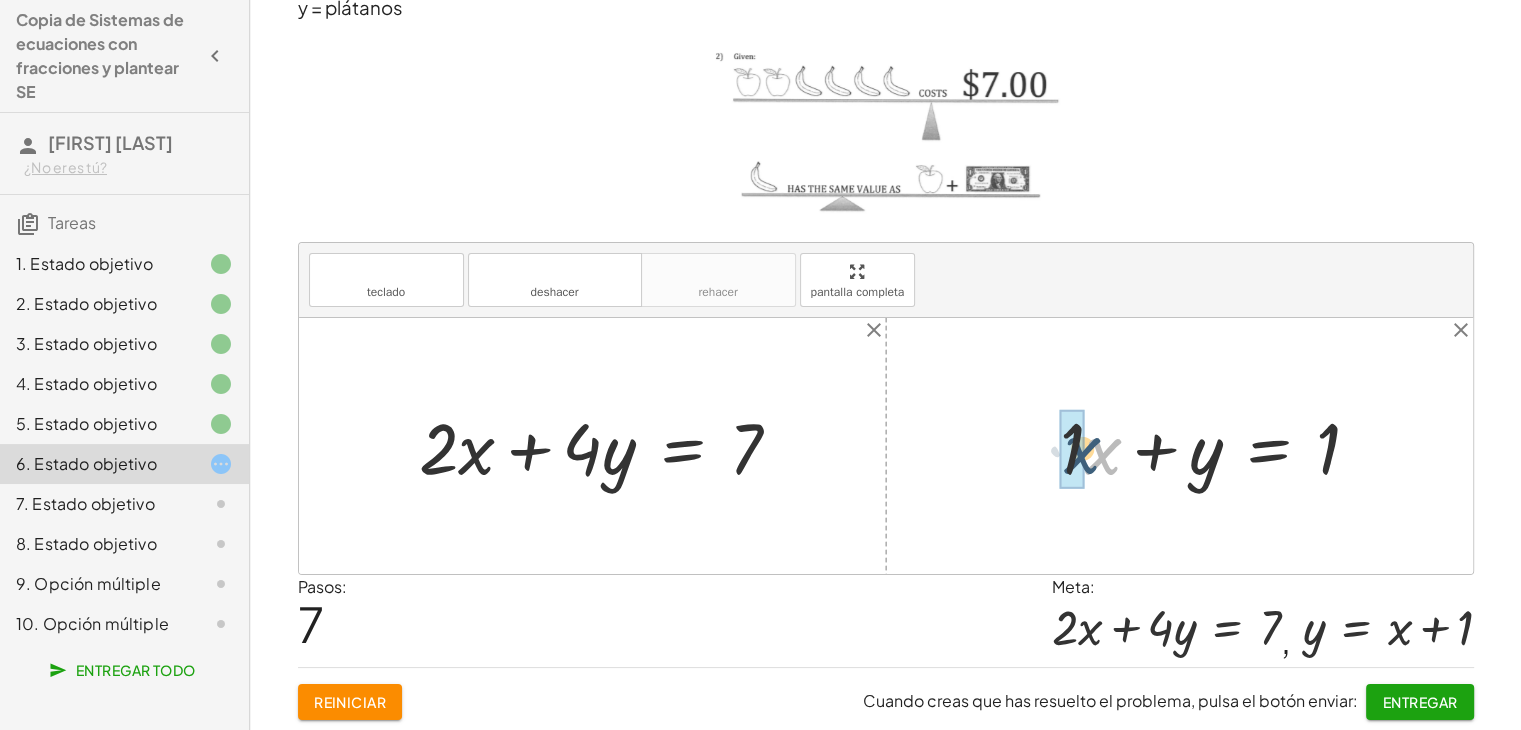 drag, startPoint x: 1100, startPoint y: 461, endPoint x: 1078, endPoint y: 460, distance: 22.022715 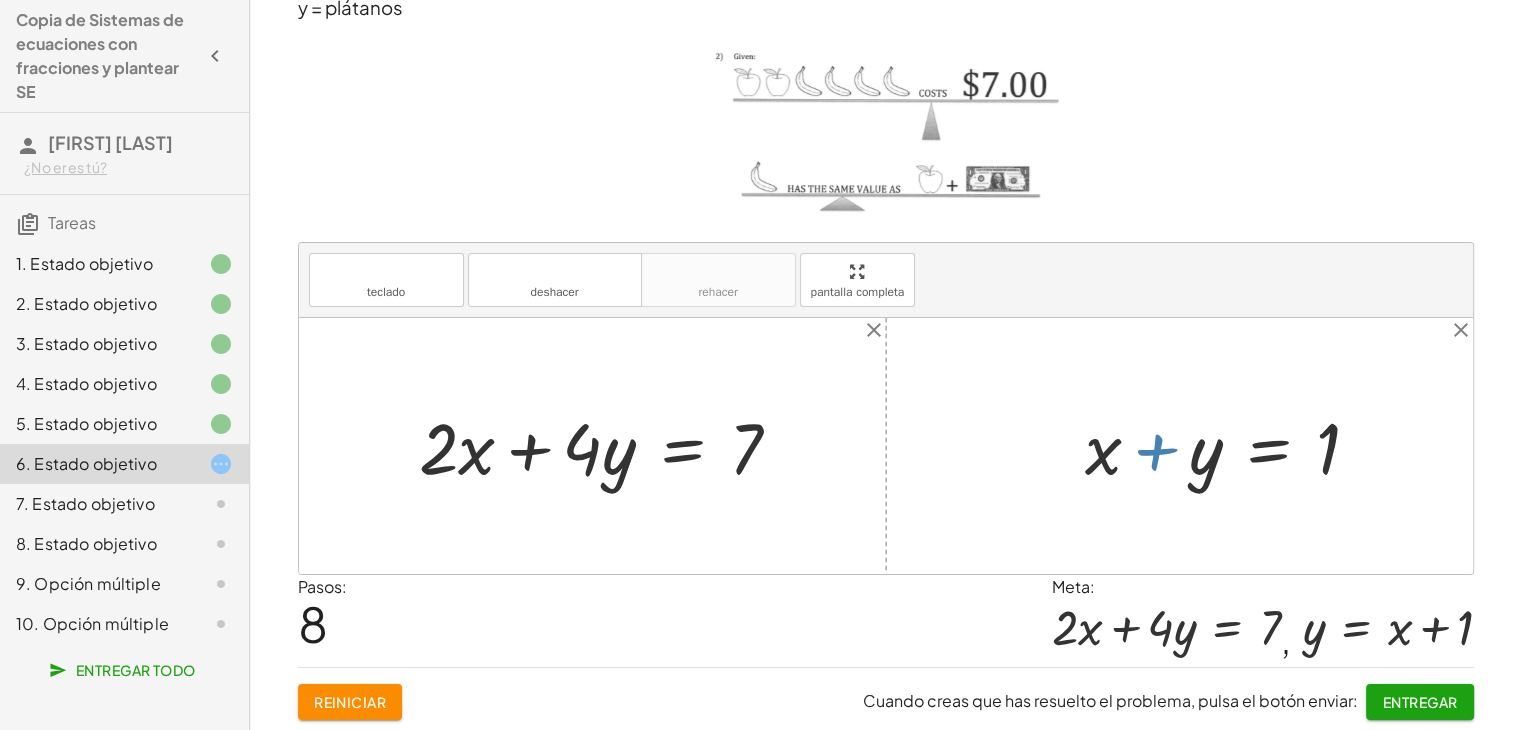 click at bounding box center (1230, 445) 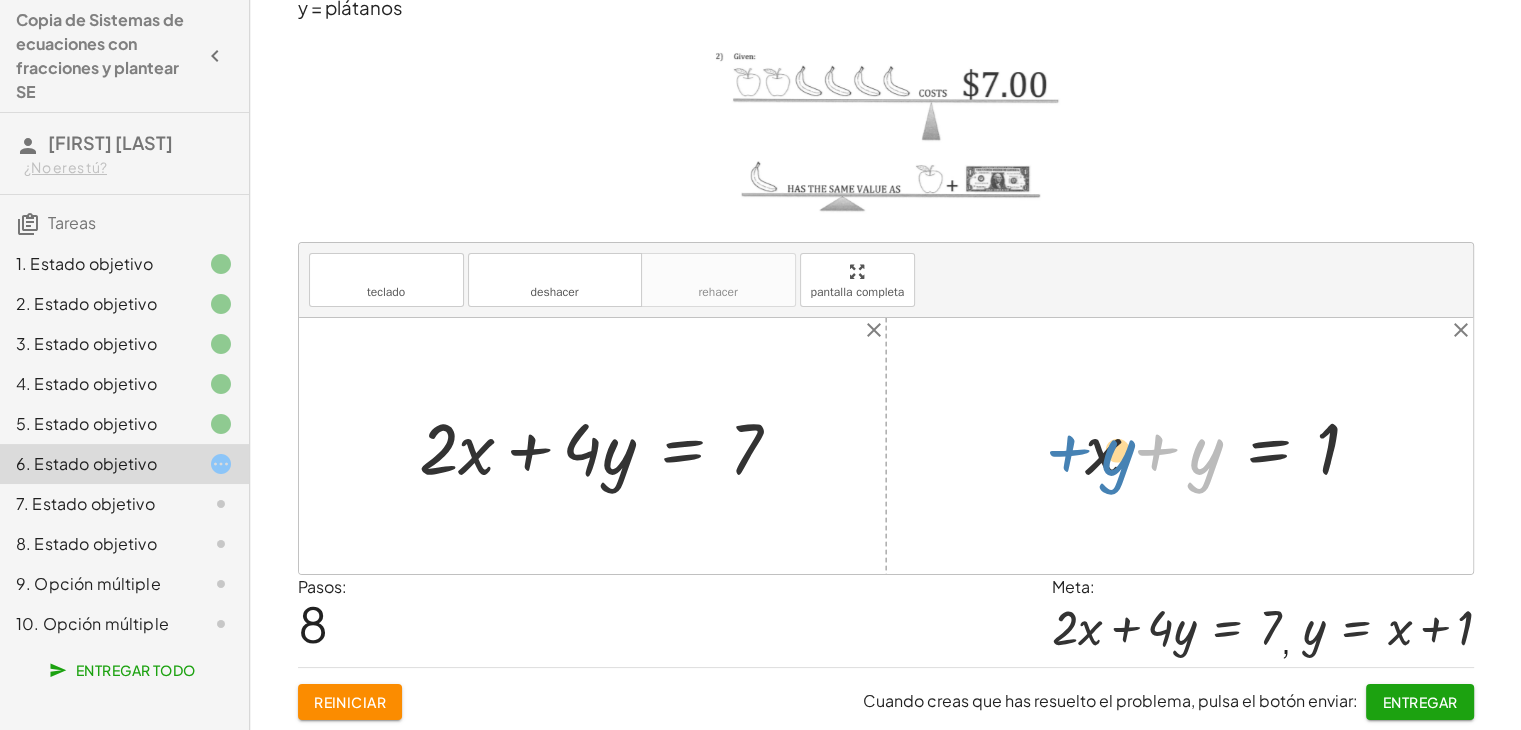 drag, startPoint x: 1156, startPoint y: 449, endPoint x: 1046, endPoint y: 449, distance: 110 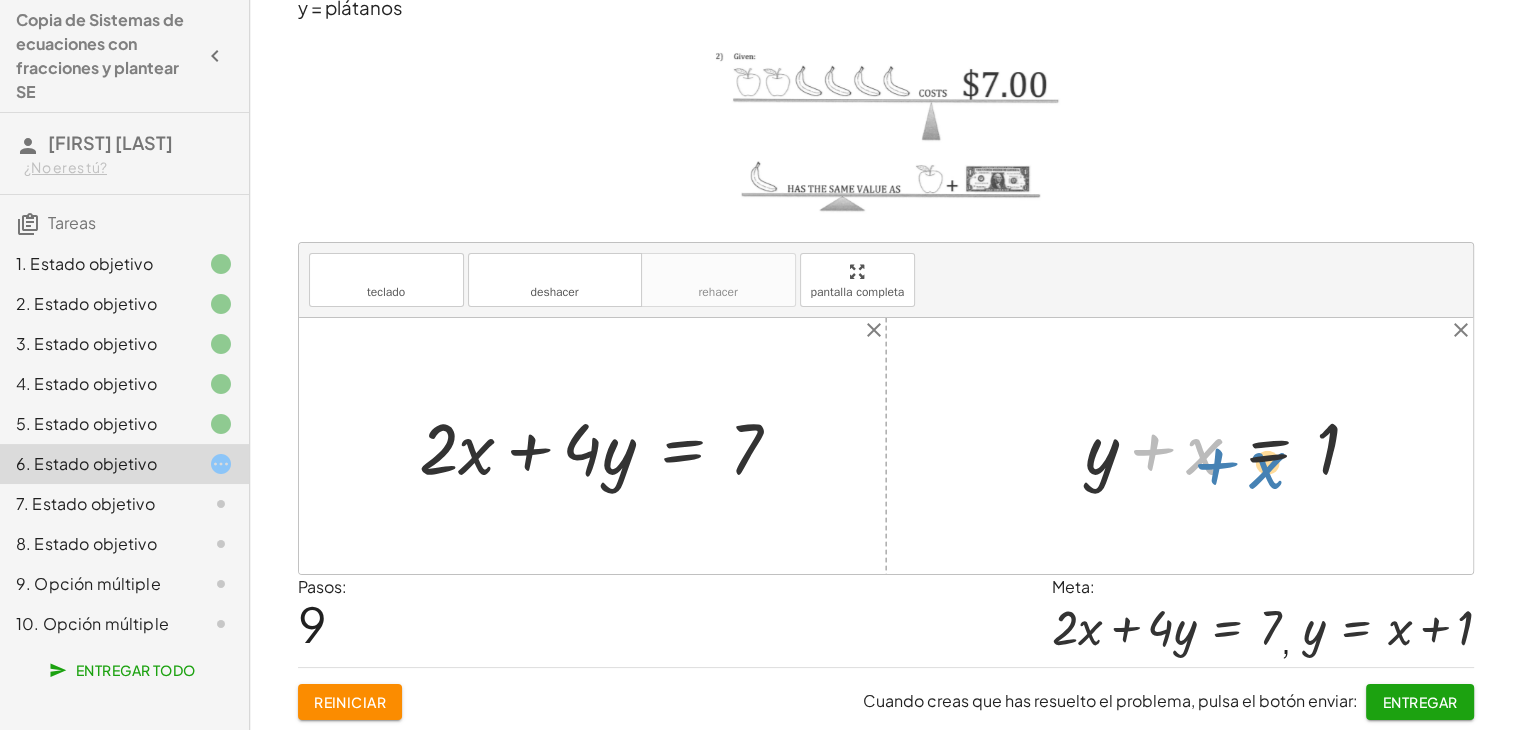 drag, startPoint x: 1147, startPoint y: 449, endPoint x: 1196, endPoint y: 458, distance: 49.819675 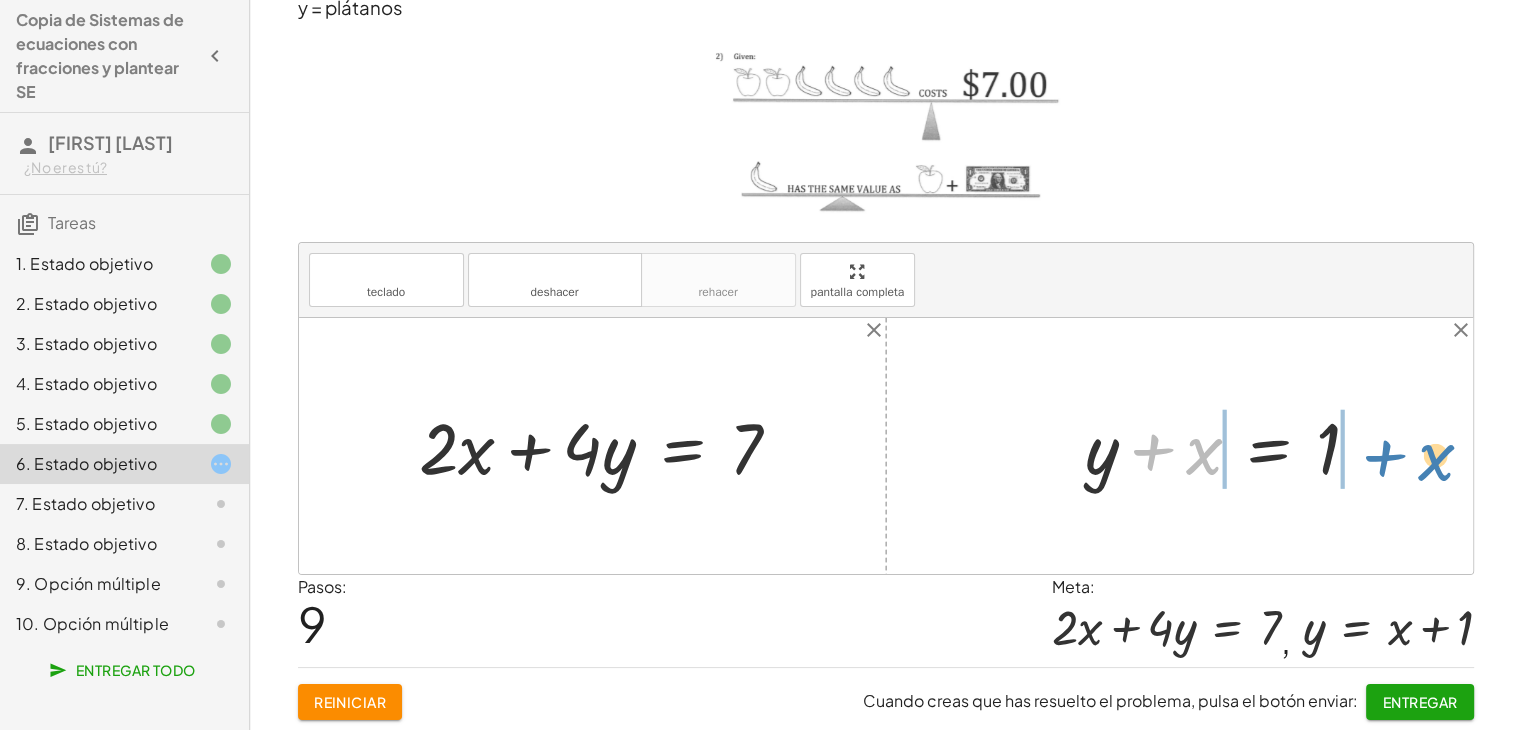 drag, startPoint x: 1203, startPoint y: 463, endPoint x: 1435, endPoint y: 469, distance: 232.07758 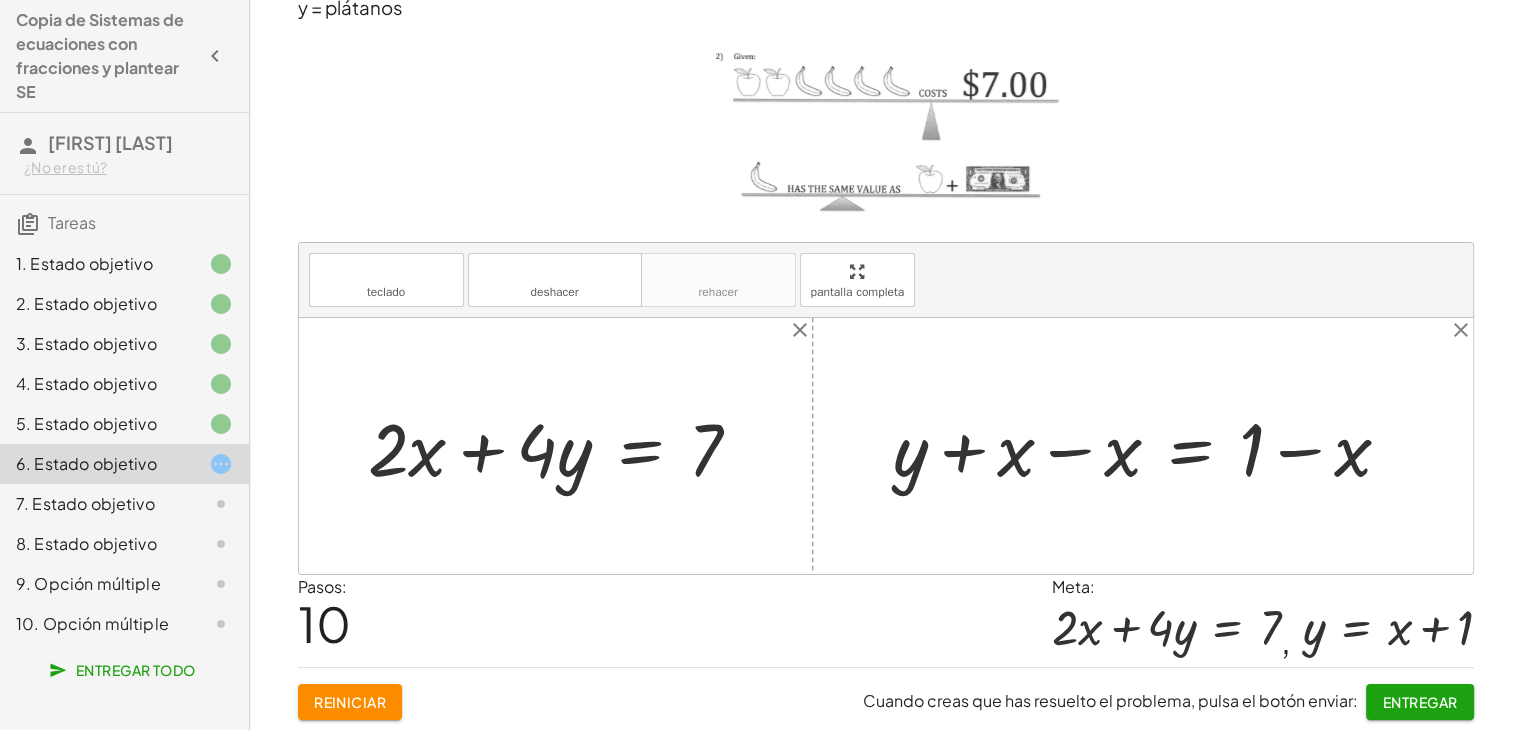 click at bounding box center [1150, 446] 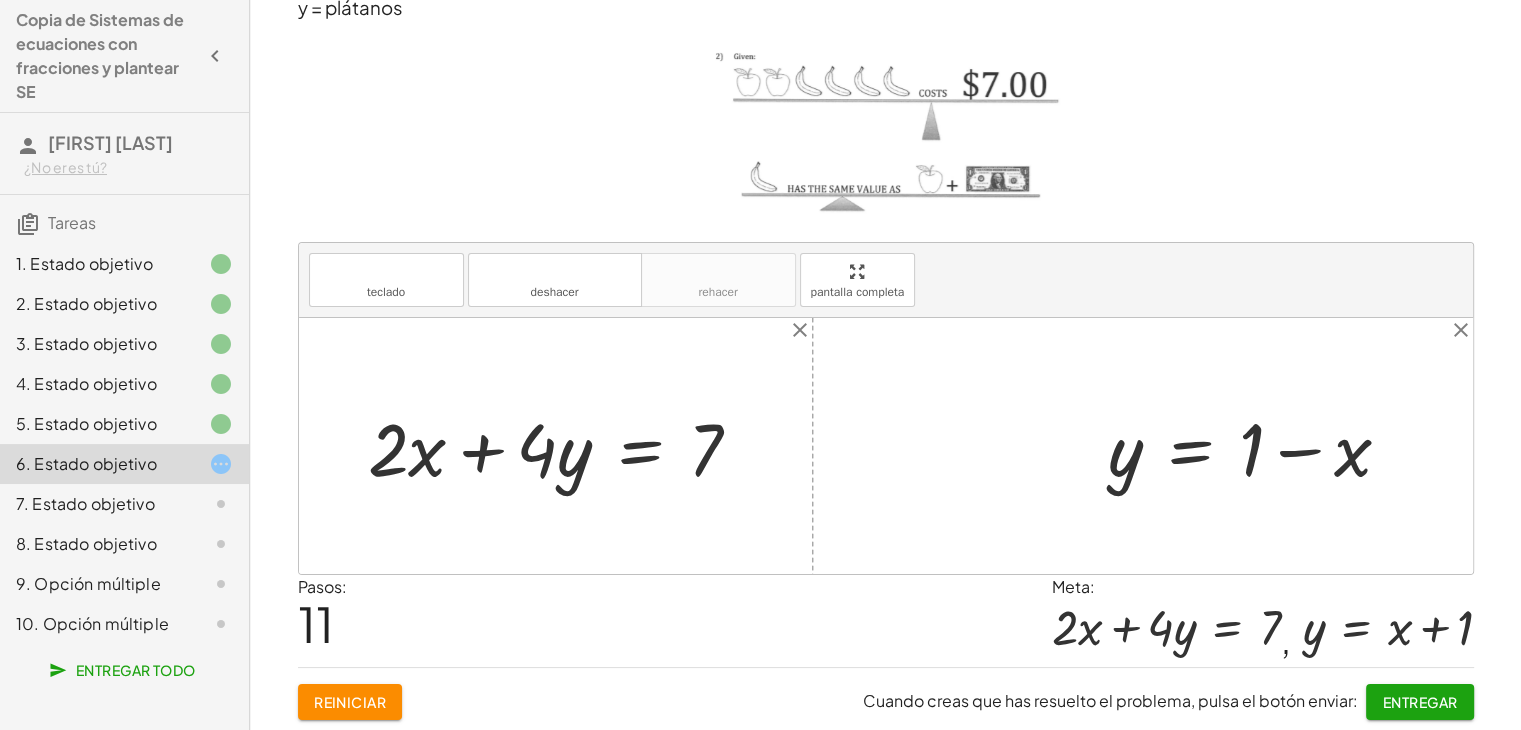 click at bounding box center (1258, 446) 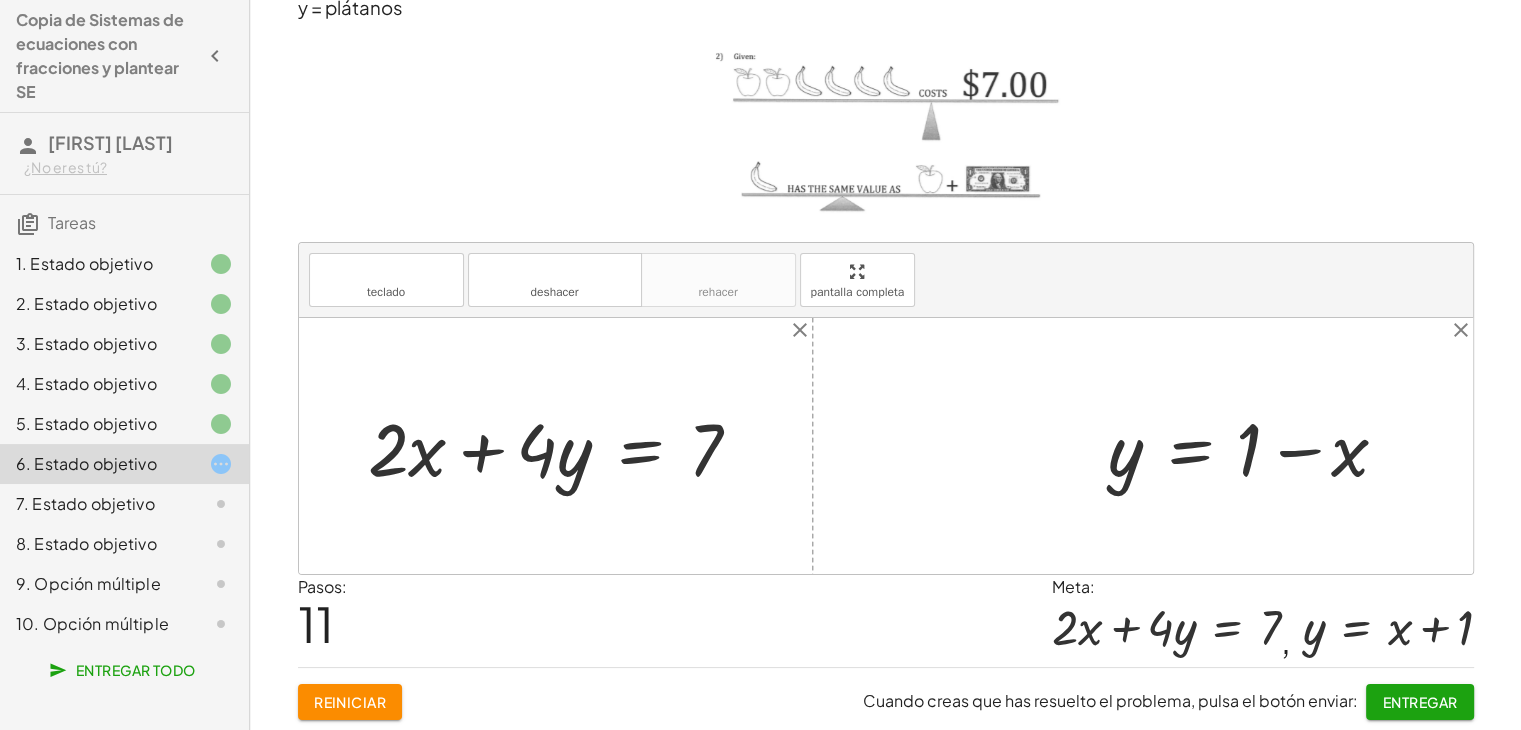 click at bounding box center [1258, 446] 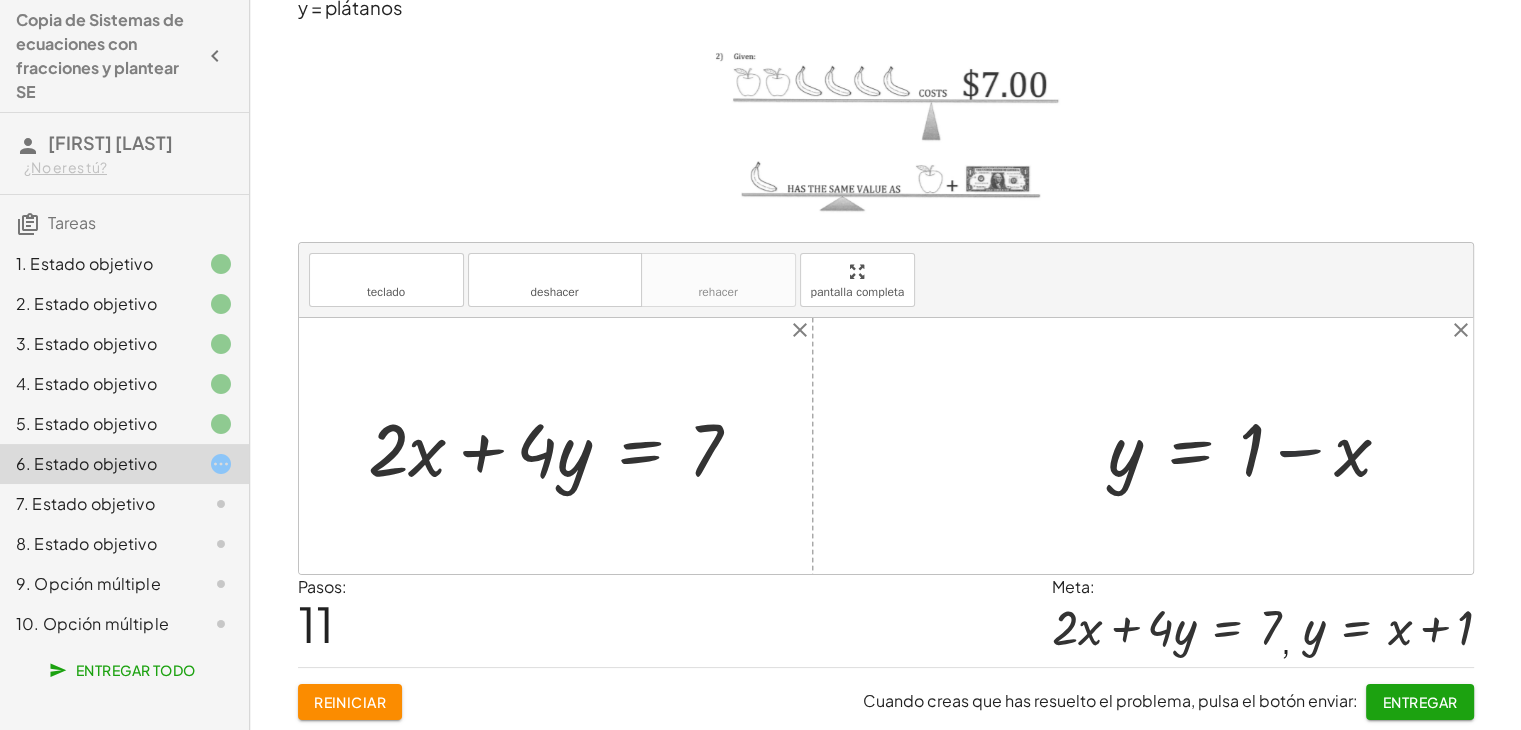 click at bounding box center [1258, 446] 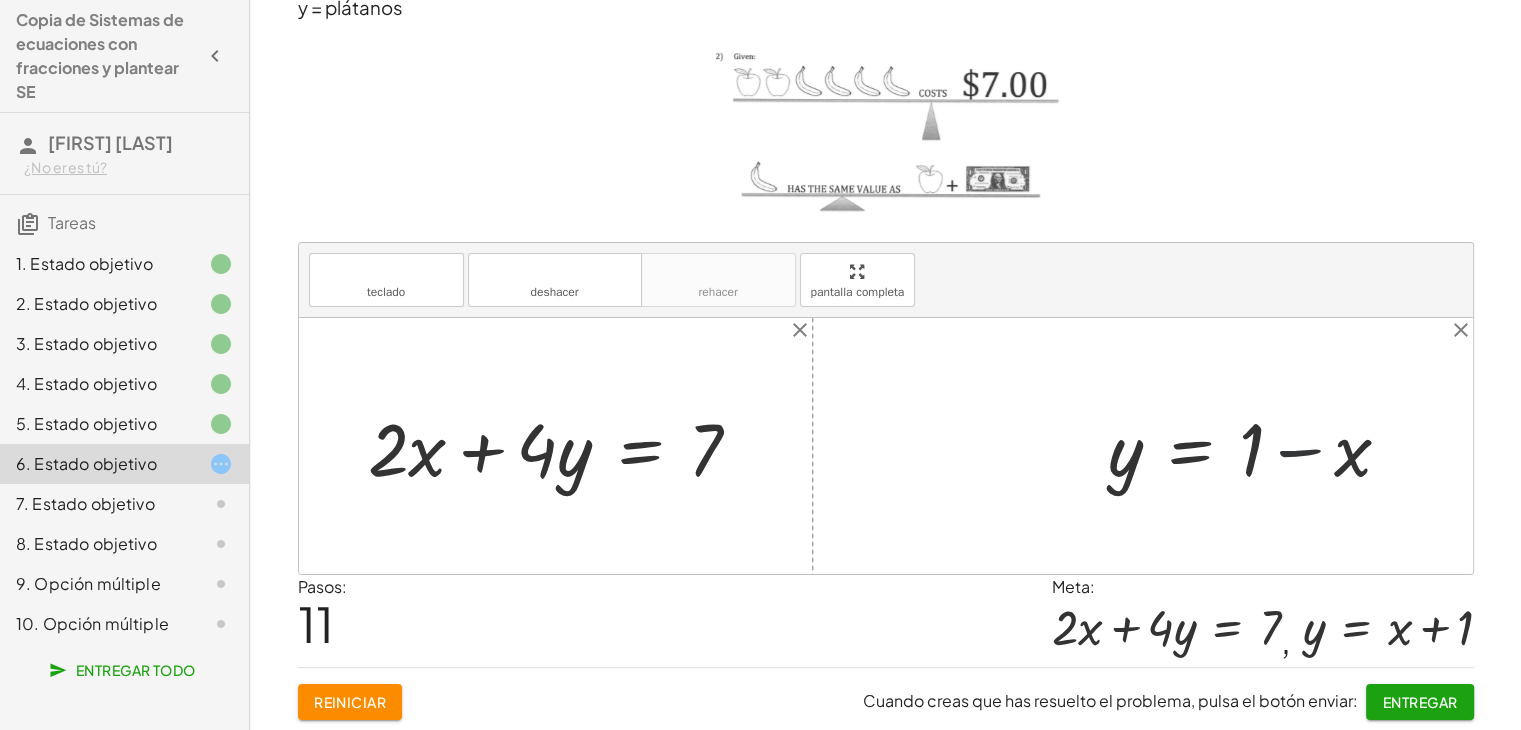 click at bounding box center [1258, 446] 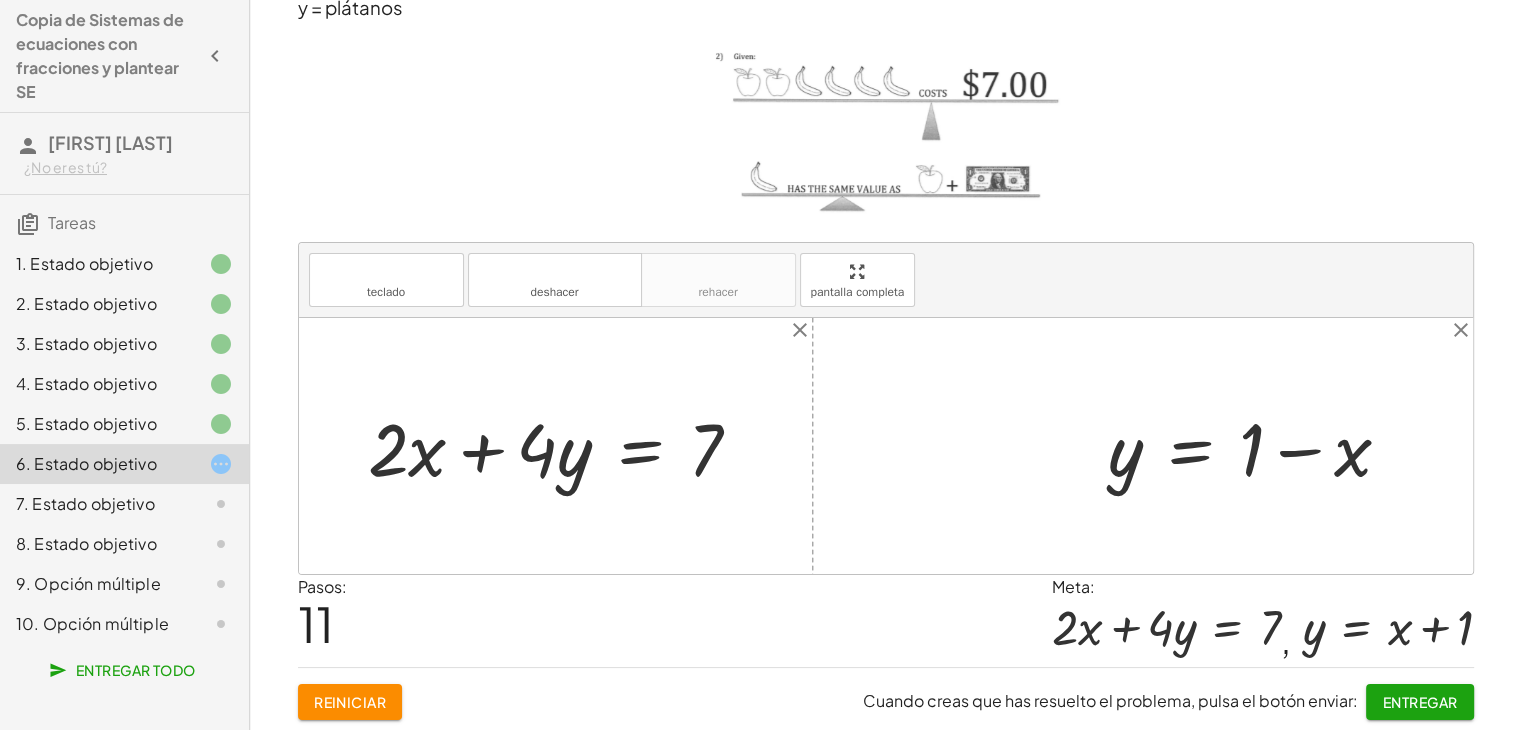 click on "Entregar" at bounding box center [1420, 702] 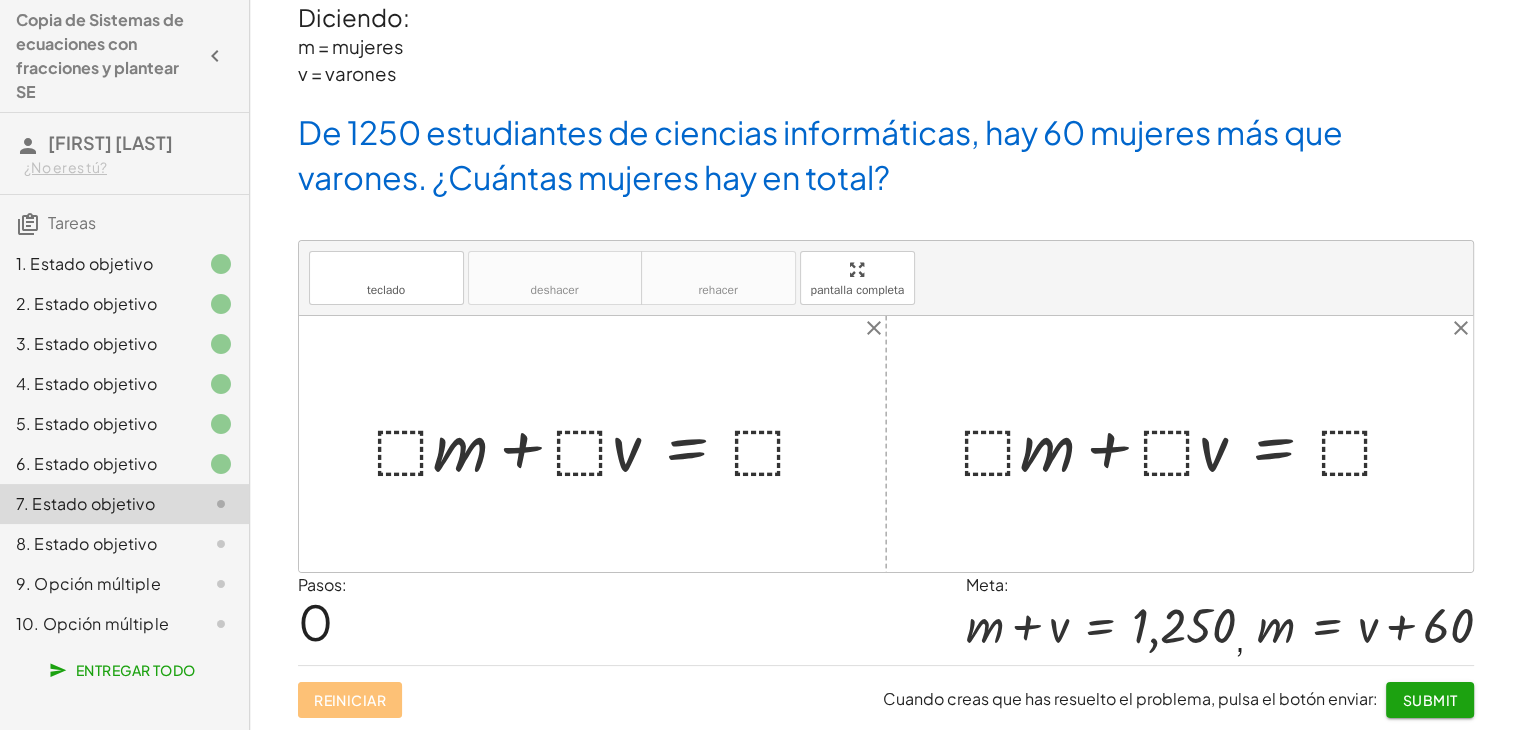 scroll, scrollTop: 44, scrollLeft: 0, axis: vertical 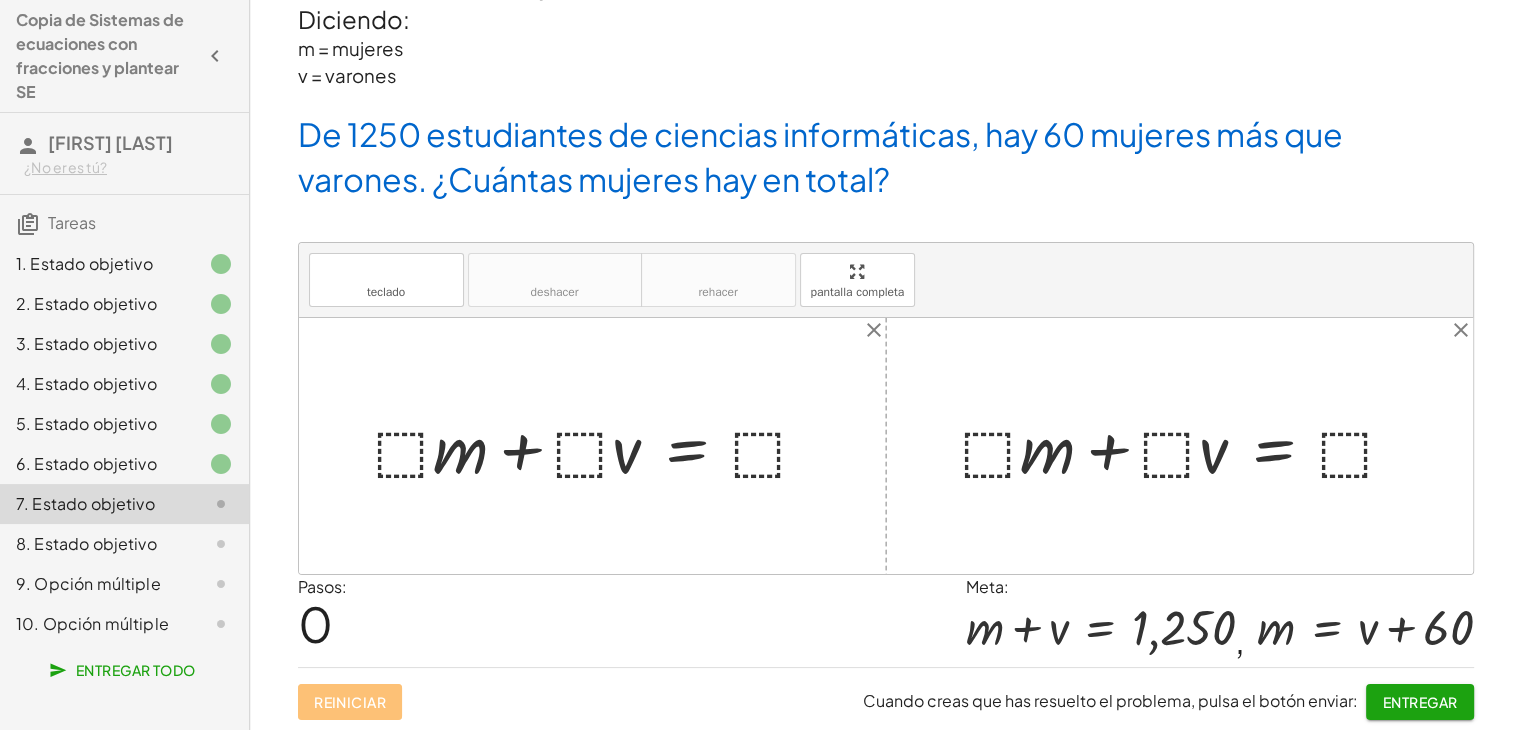 click at bounding box center [600, 446] 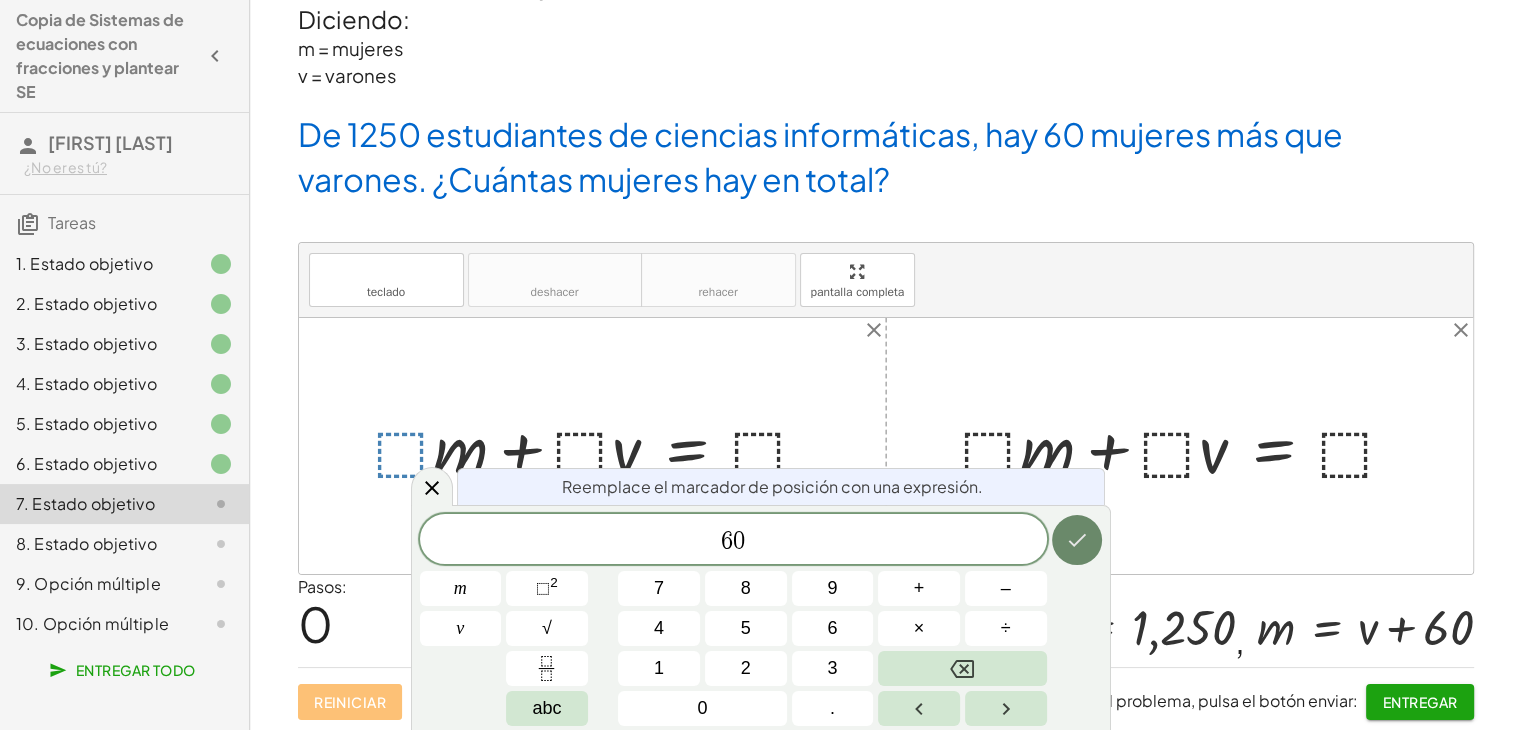 click at bounding box center [1077, 540] 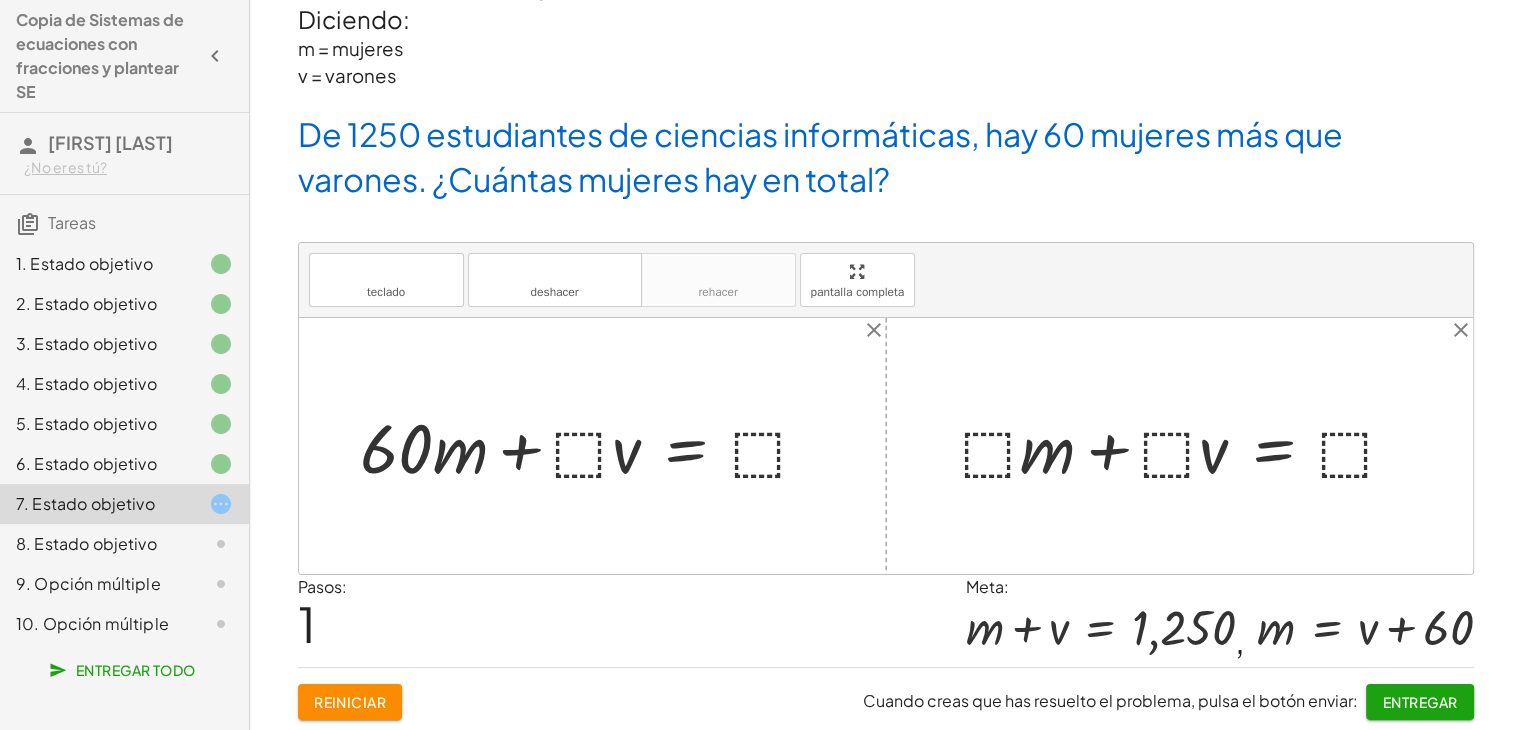 click at bounding box center (593, 446) 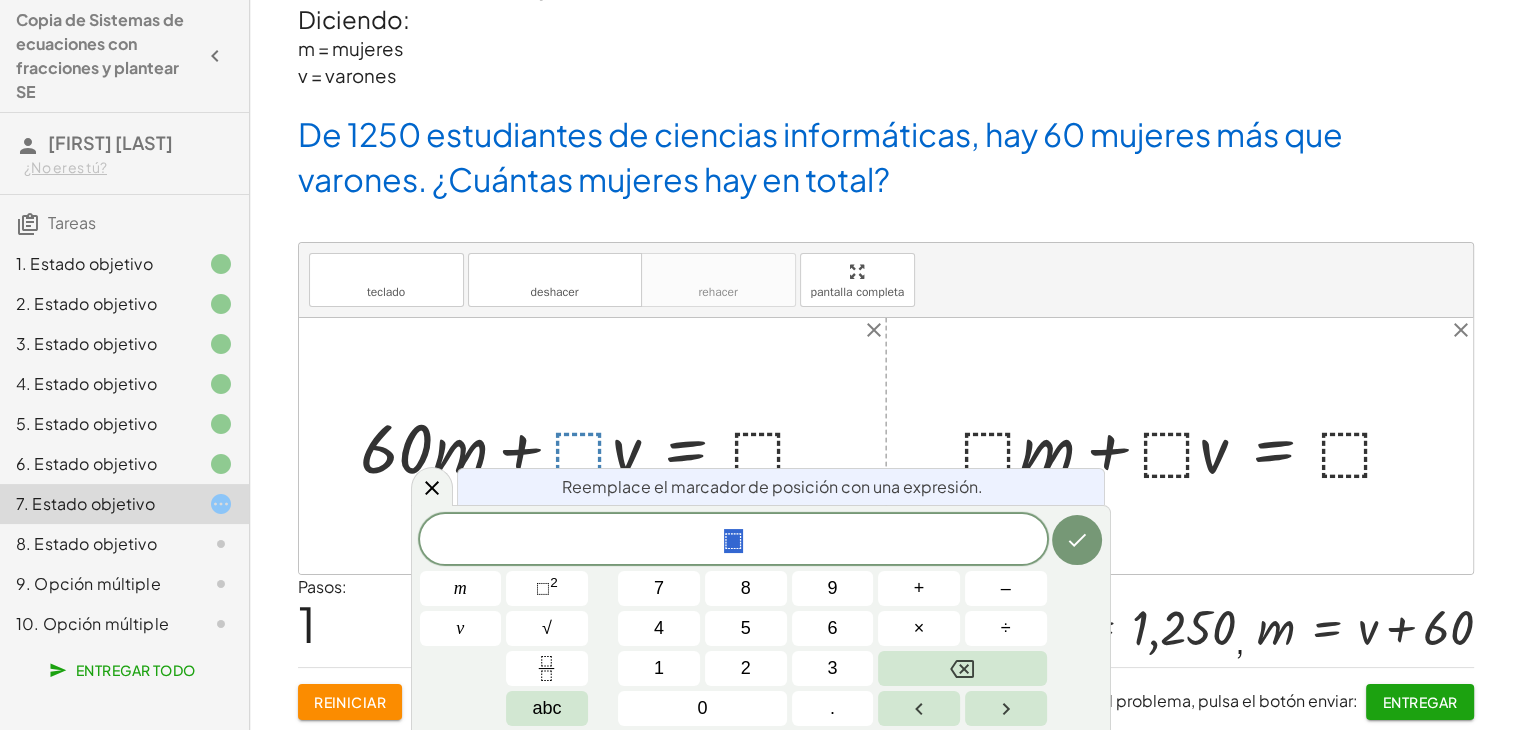 click at bounding box center (886, 446) 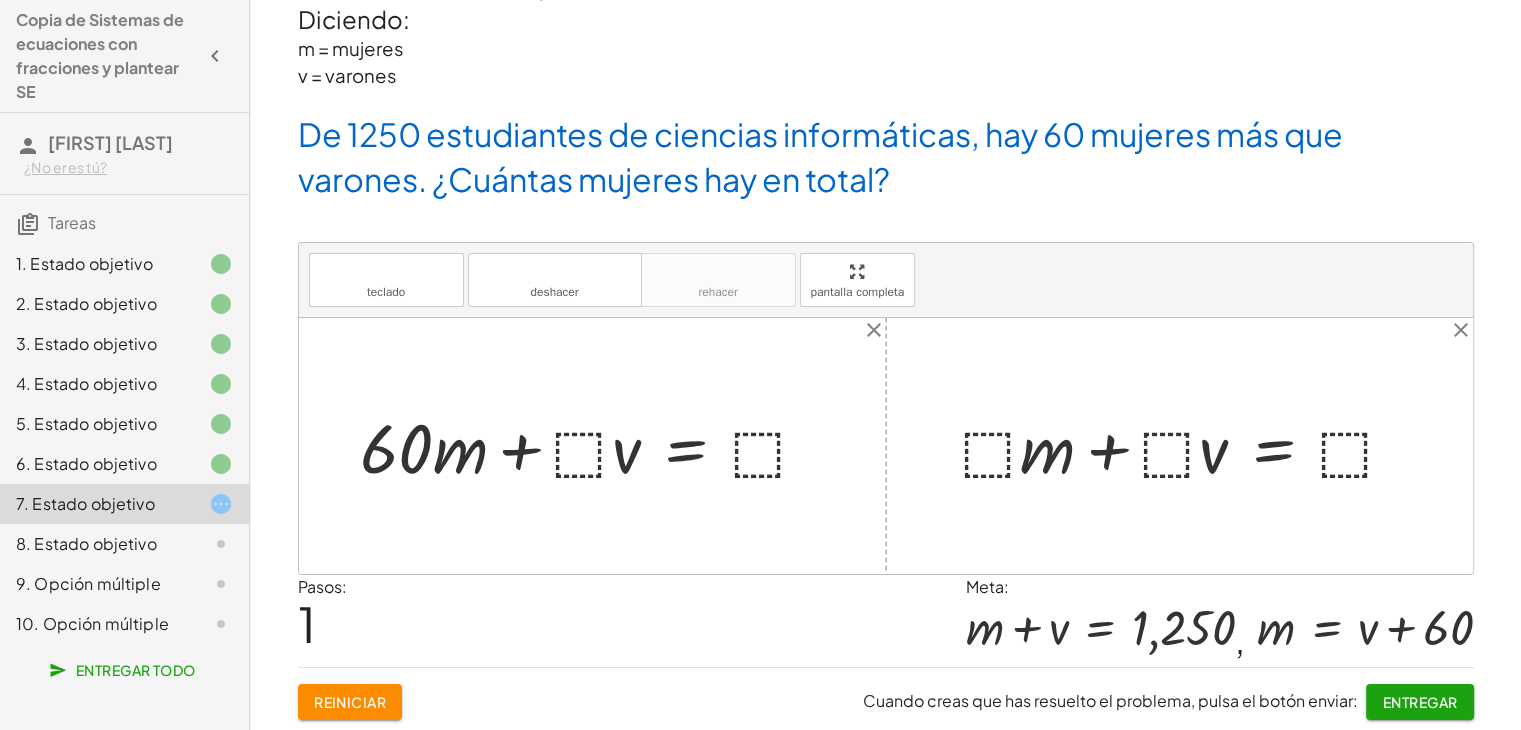 click at bounding box center [1187, 446] 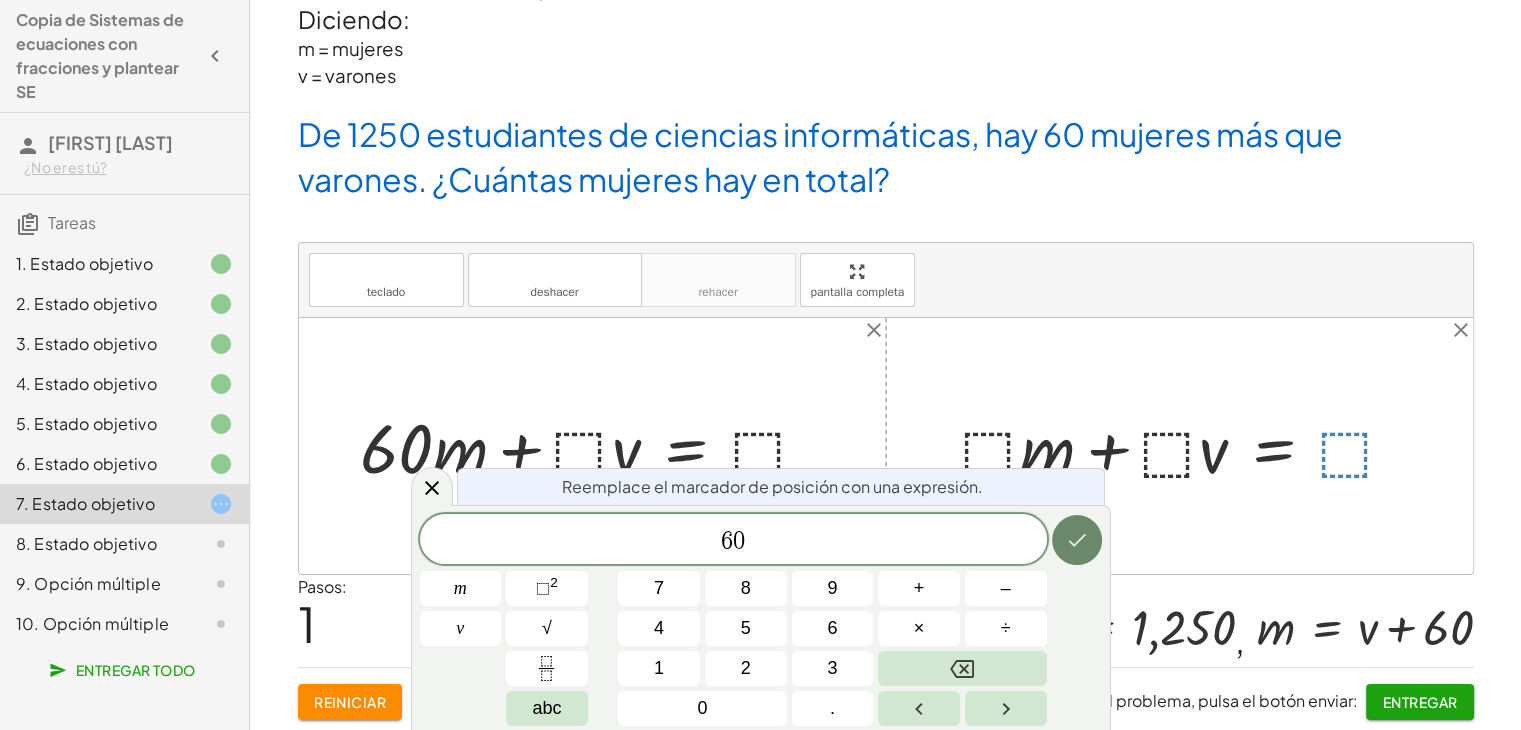 click 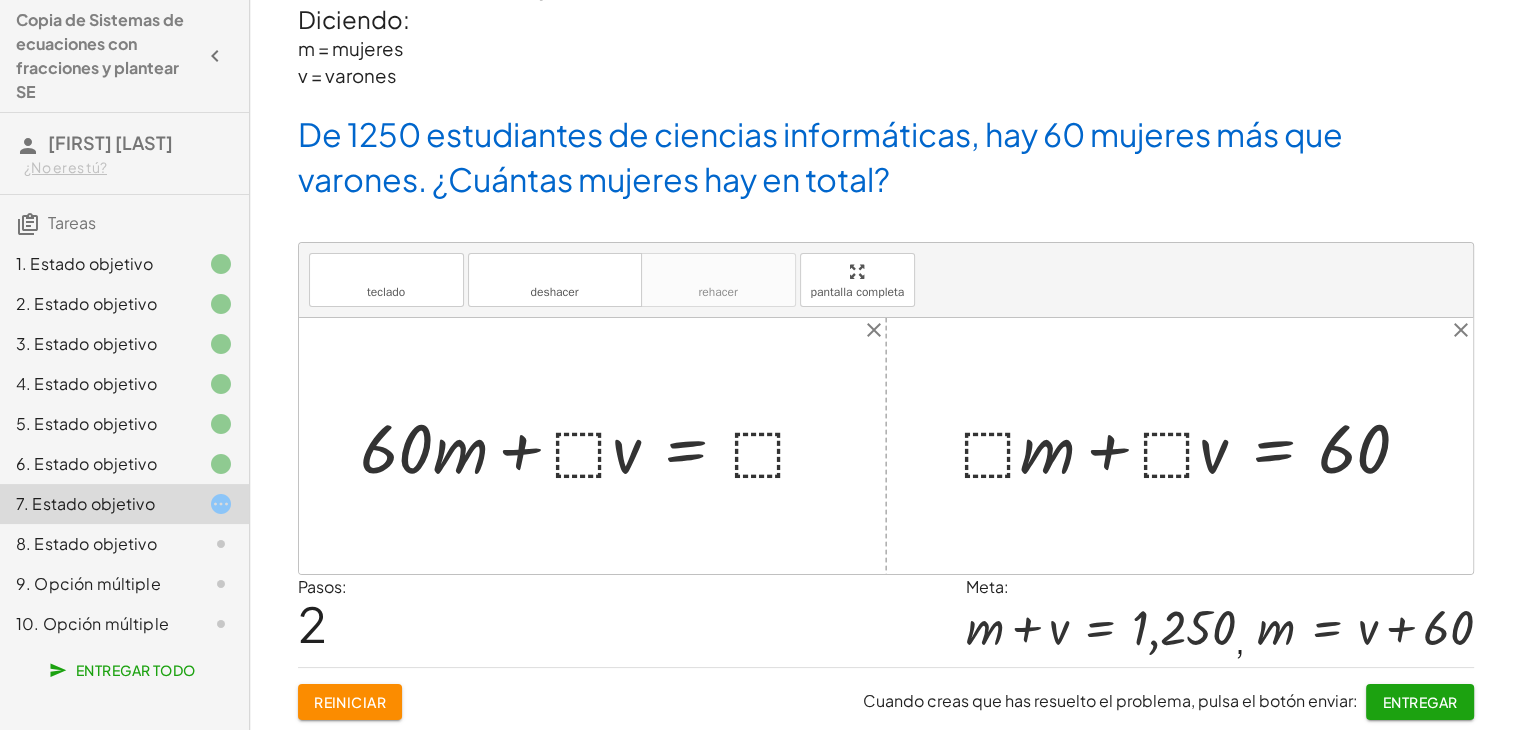 click at bounding box center (593, 446) 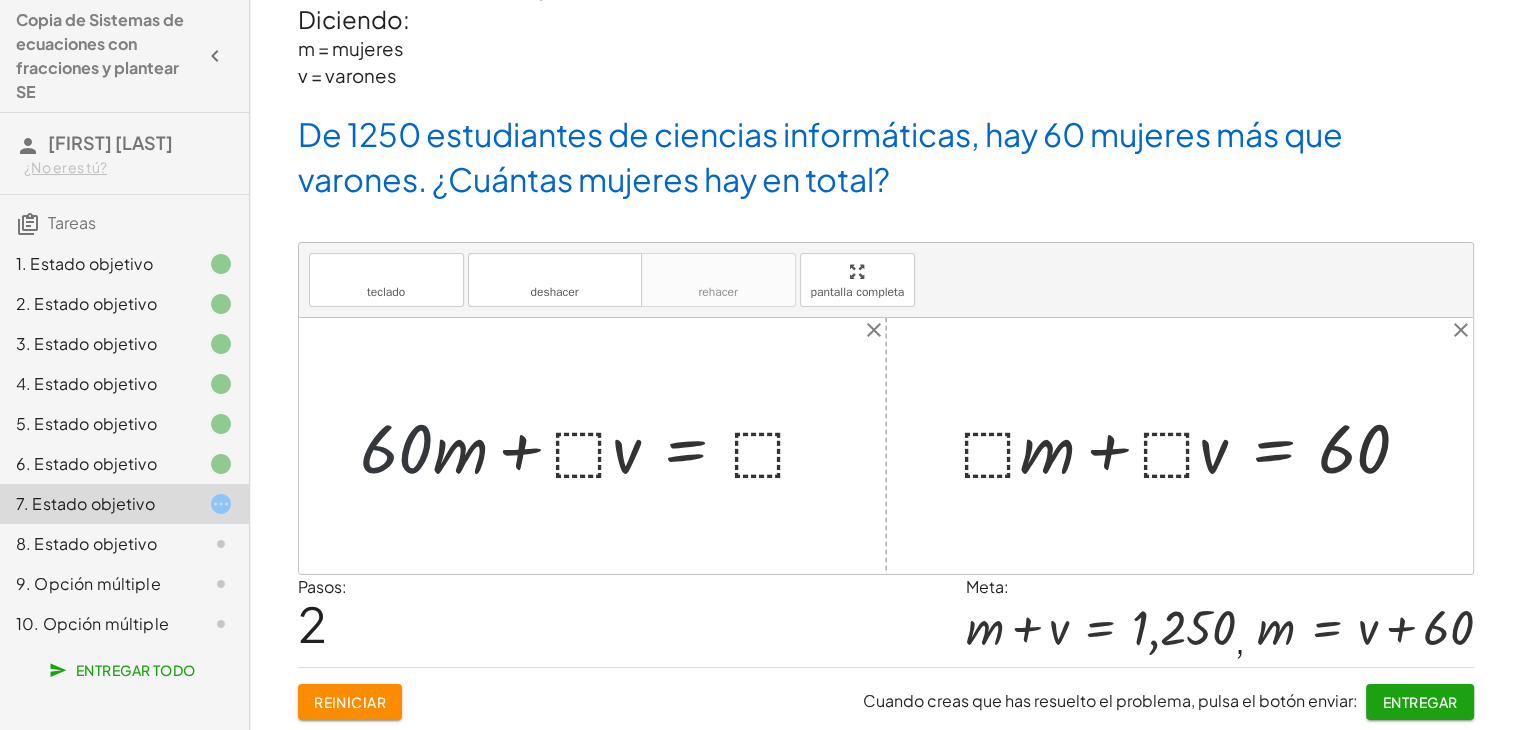 click at bounding box center (593, 446) 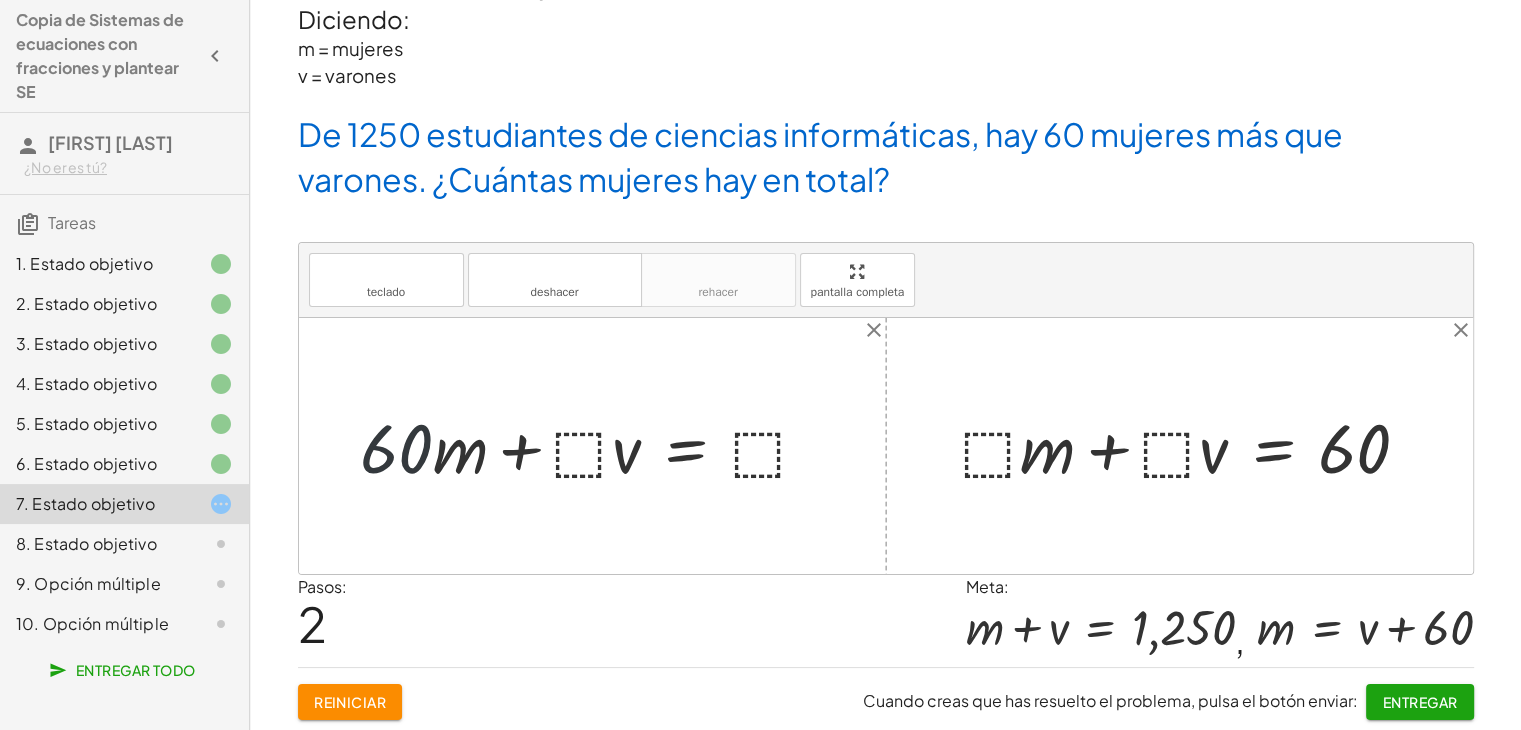 click at bounding box center (593, 446) 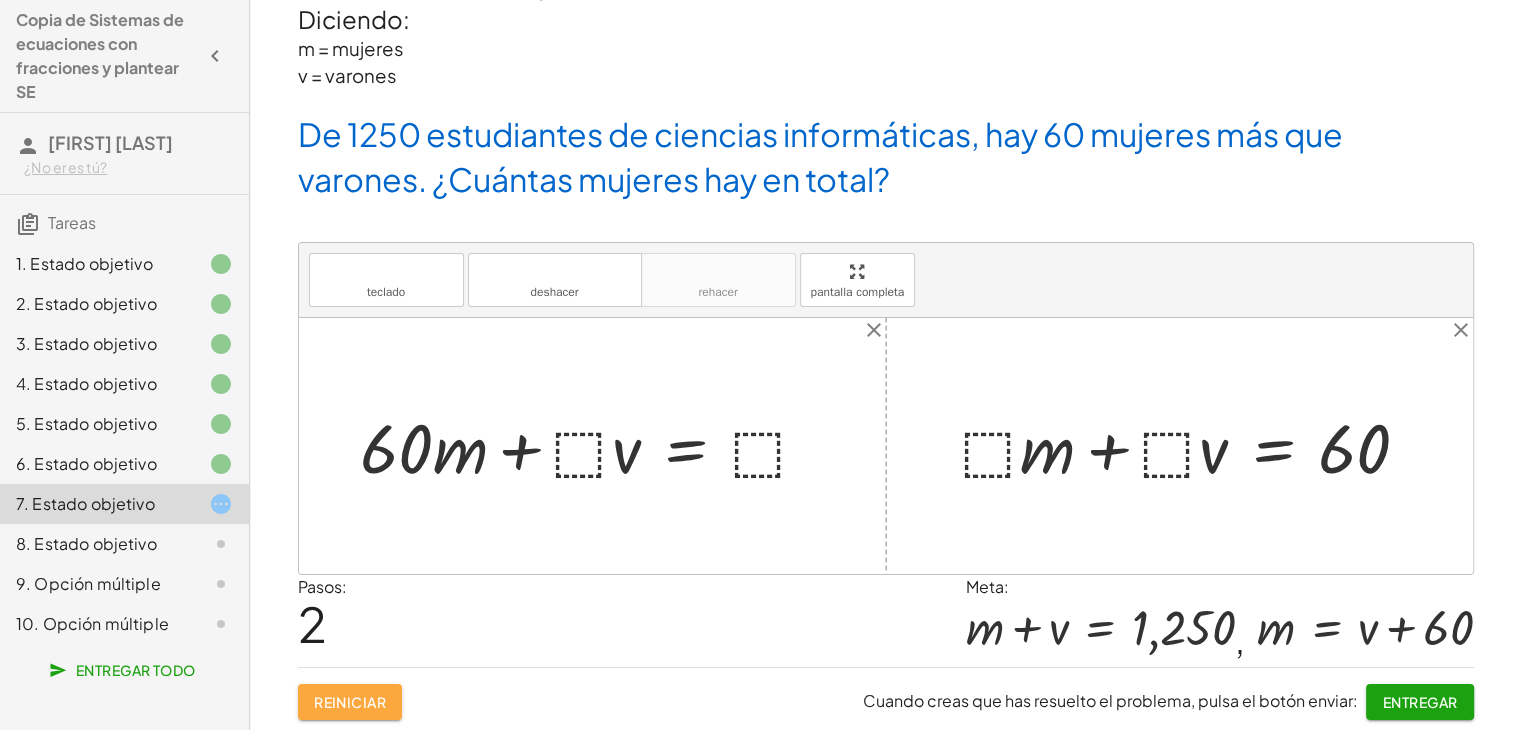 click on "Reiniciar" at bounding box center (350, 702) 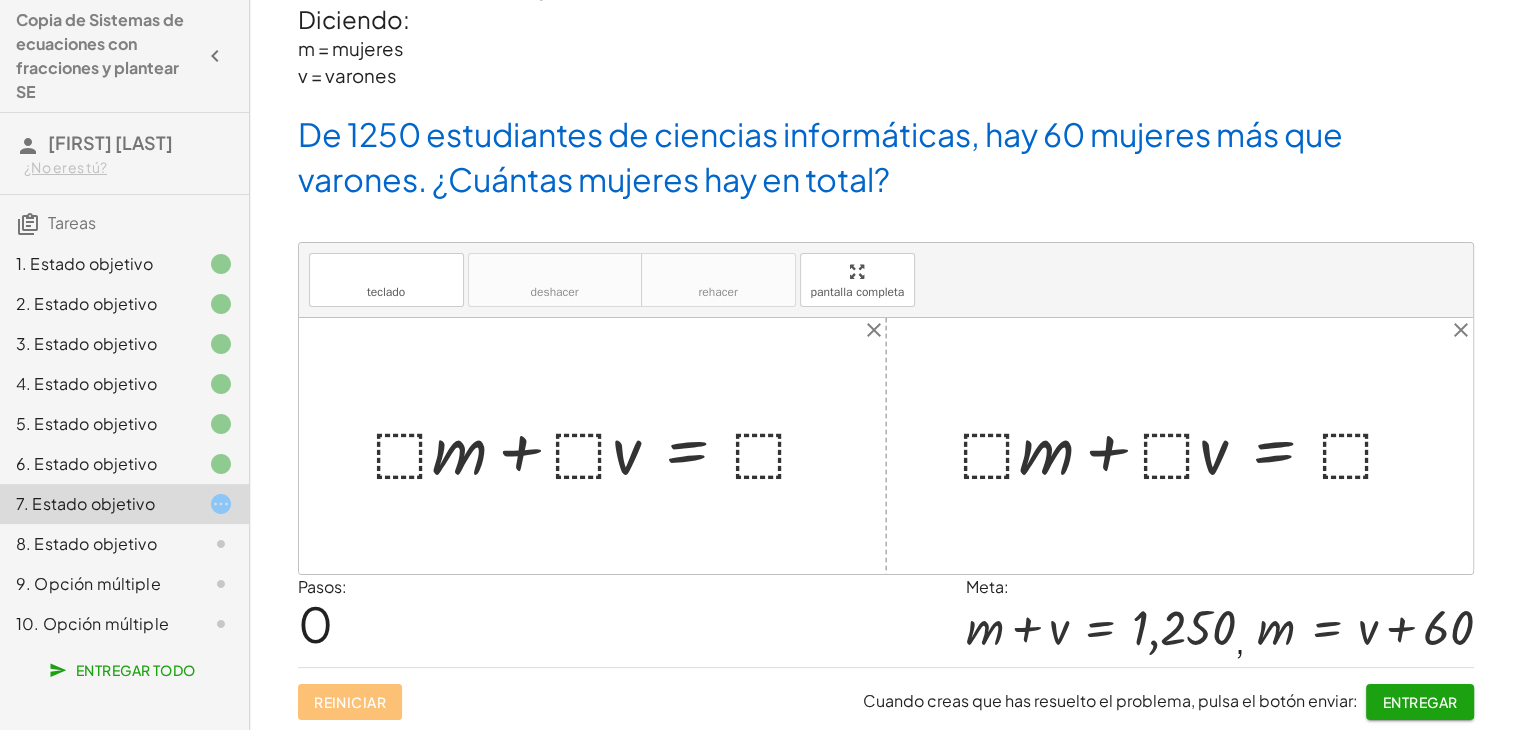 click at bounding box center (600, 446) 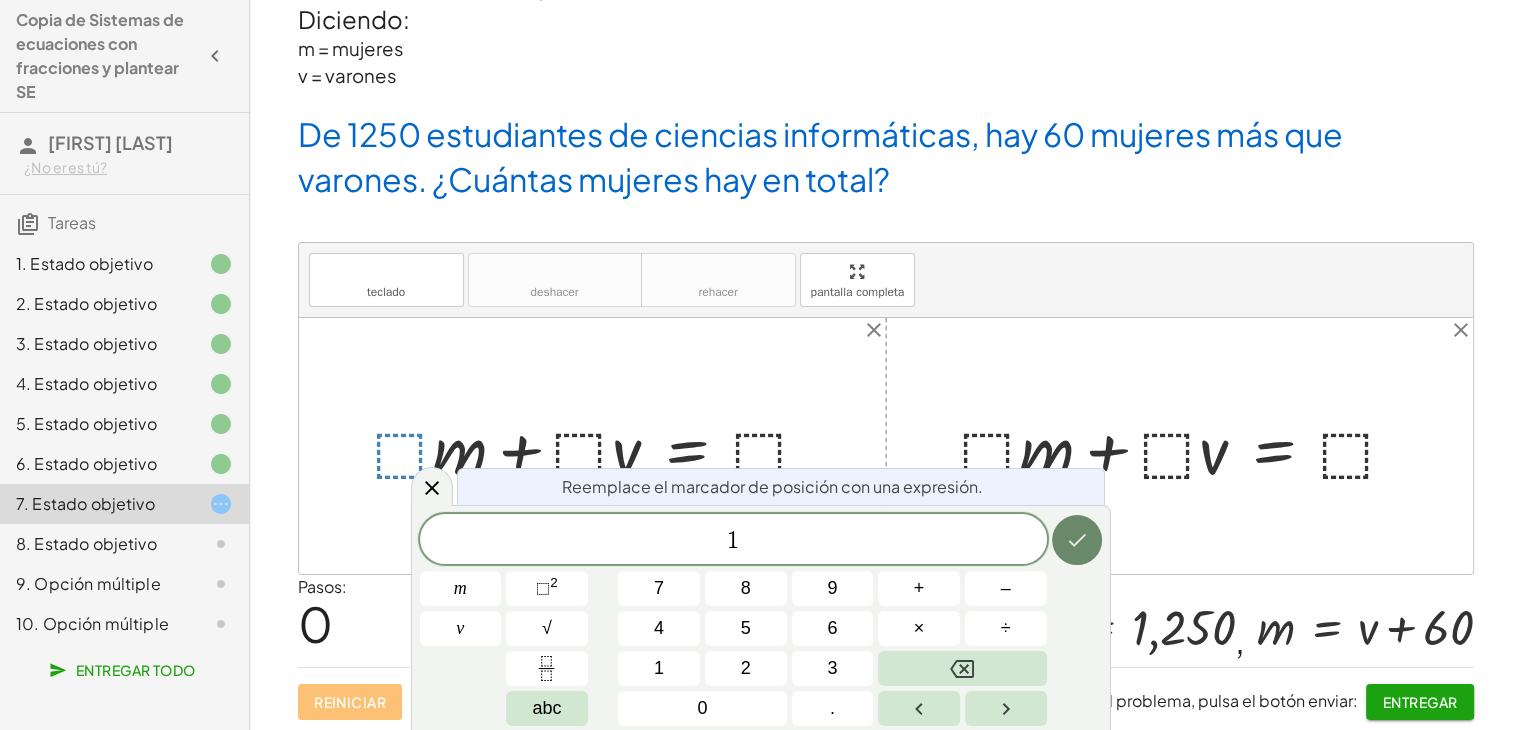 click at bounding box center [1077, 540] 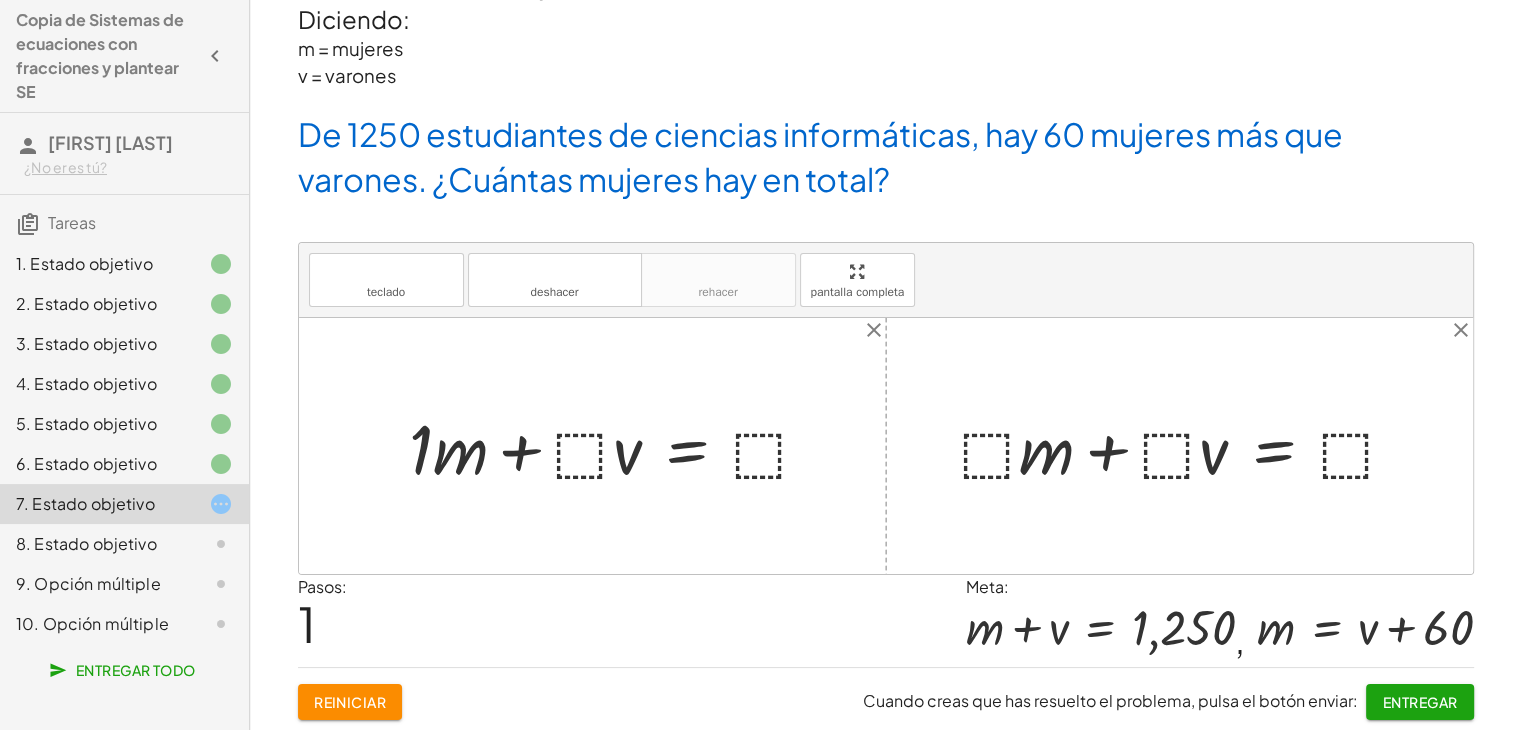 click at bounding box center (618, 446) 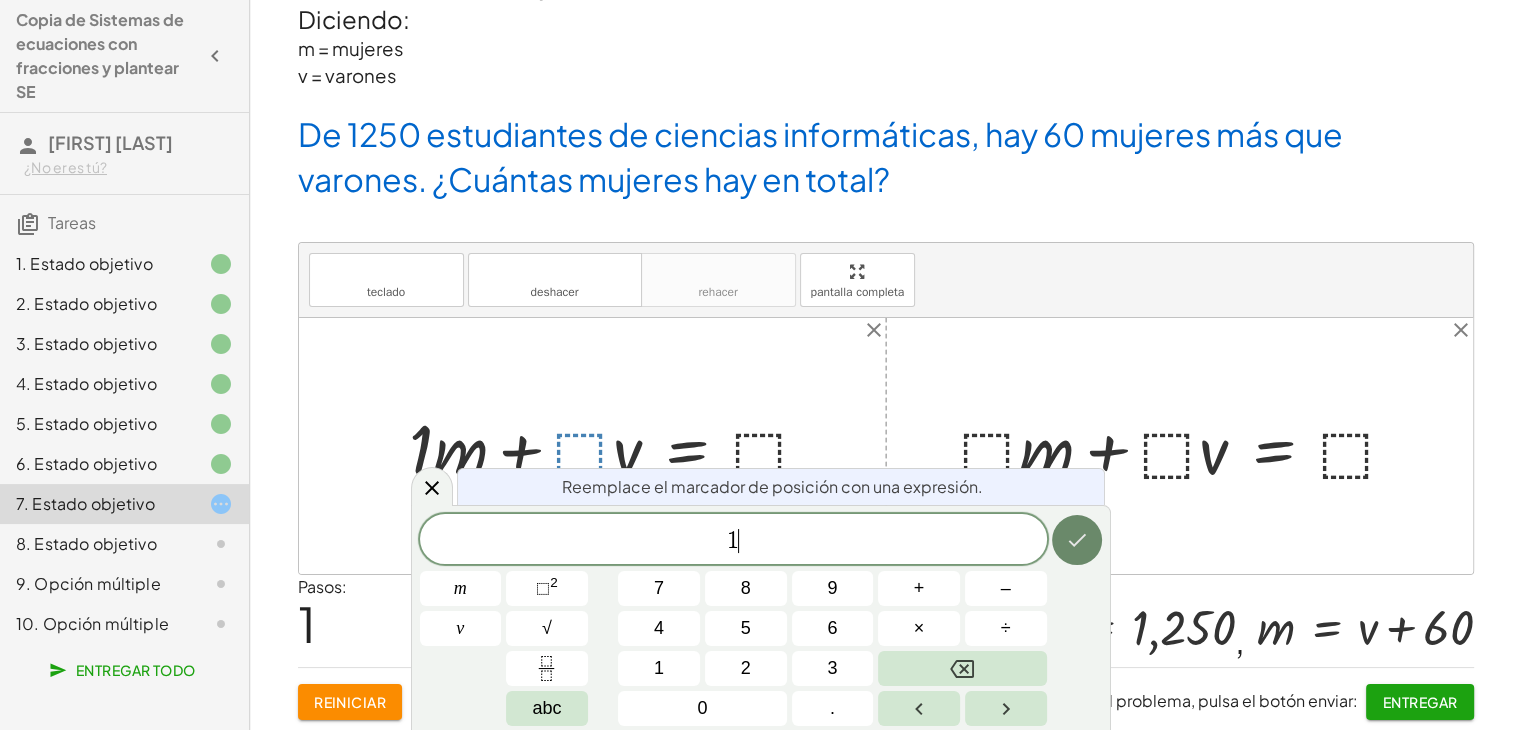 click 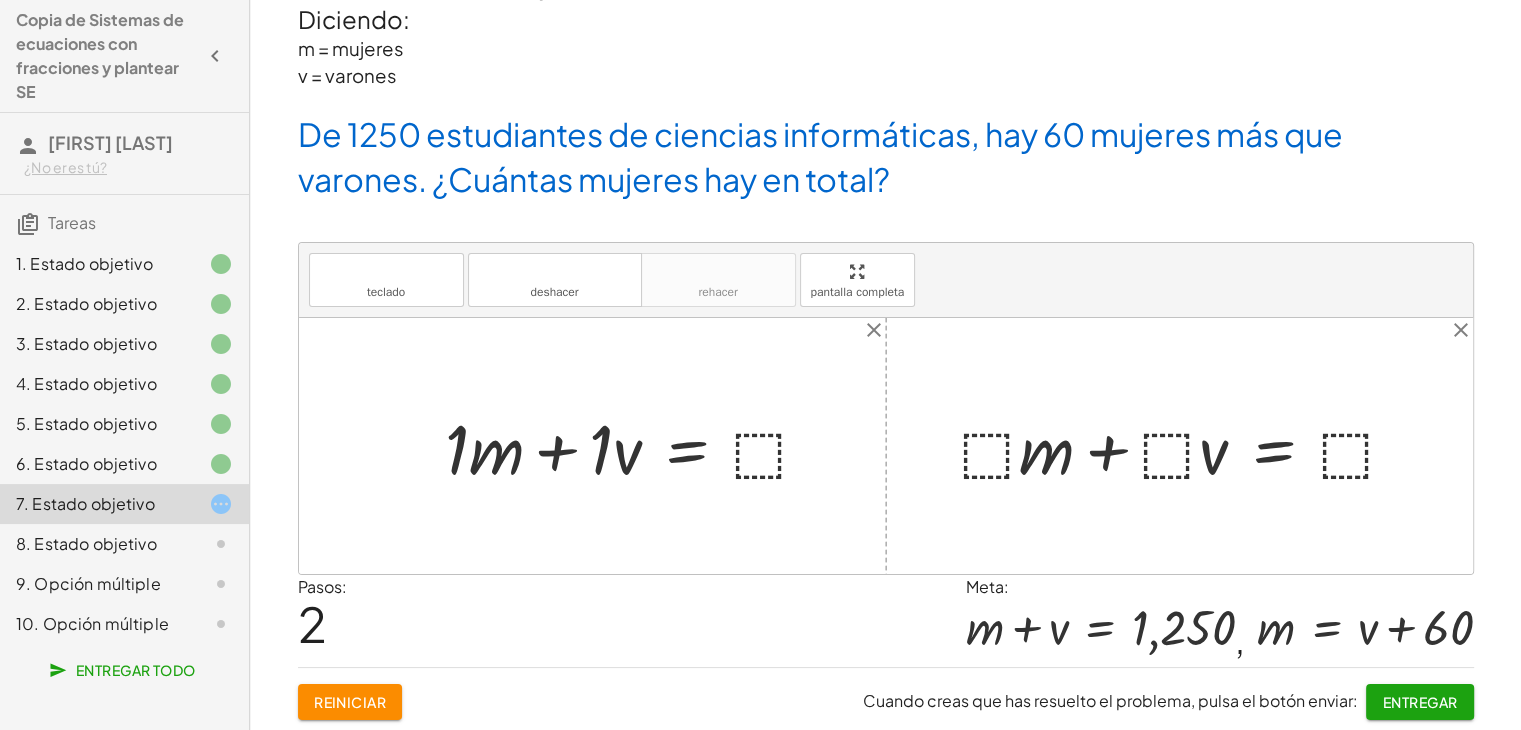 click at bounding box center (636, 446) 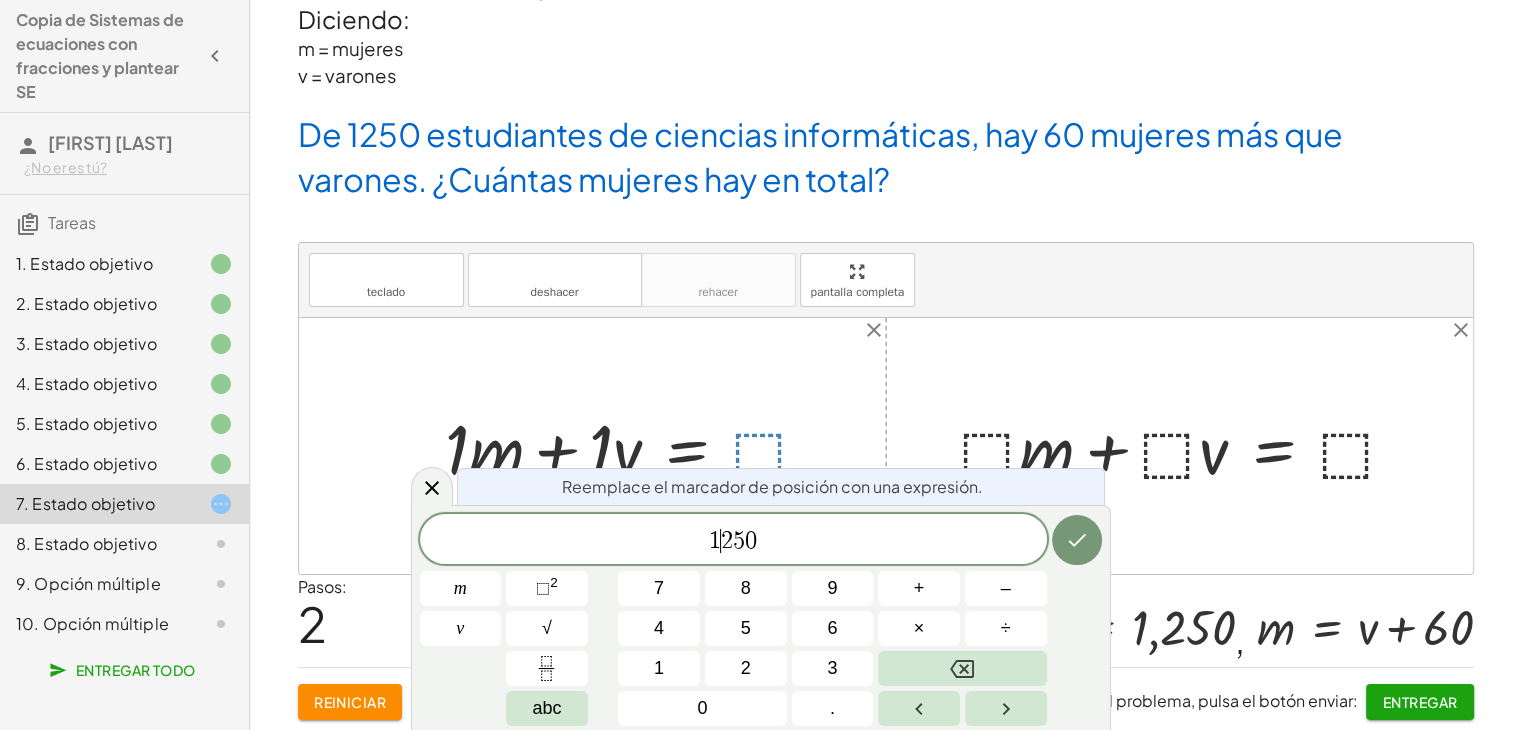 click on "1" at bounding box center (715, 541) 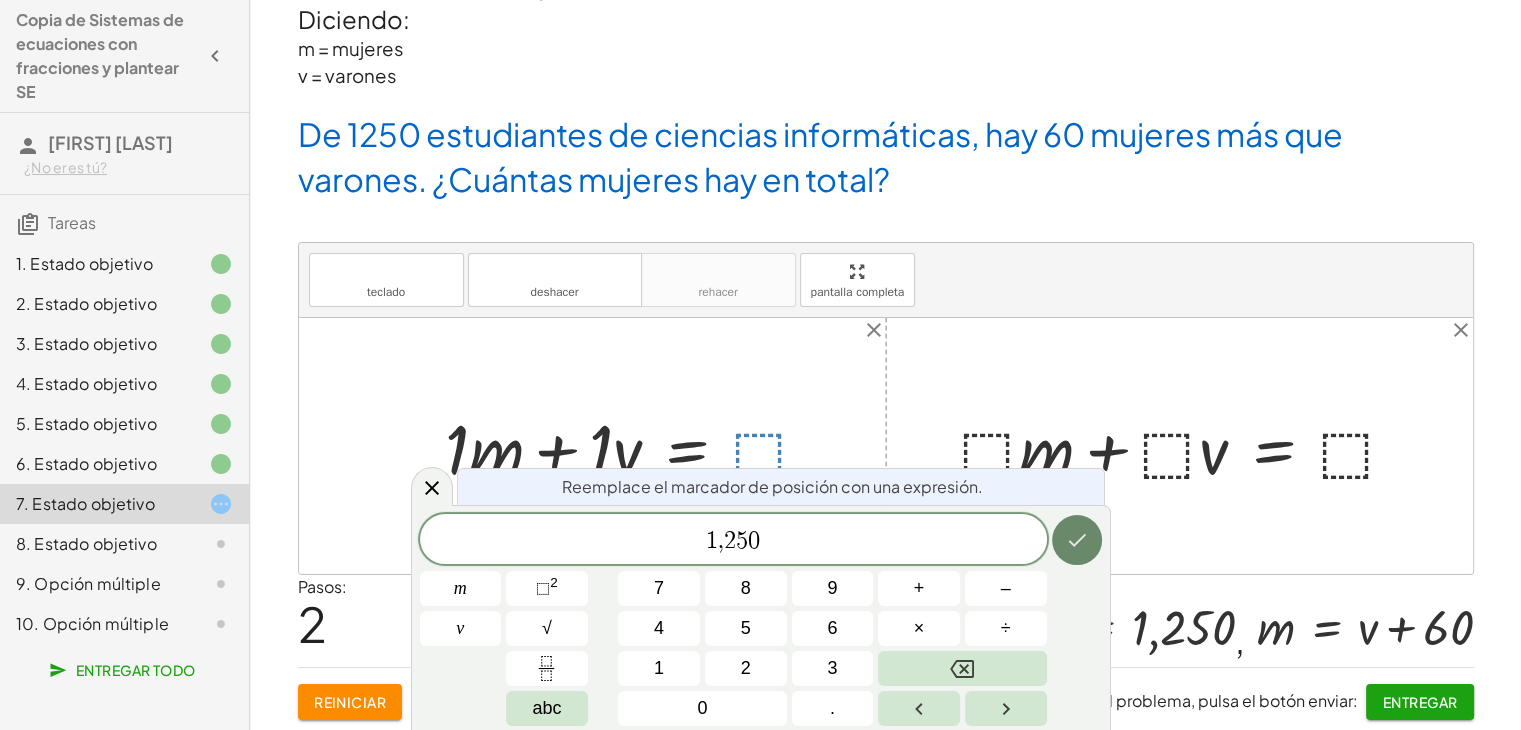 click 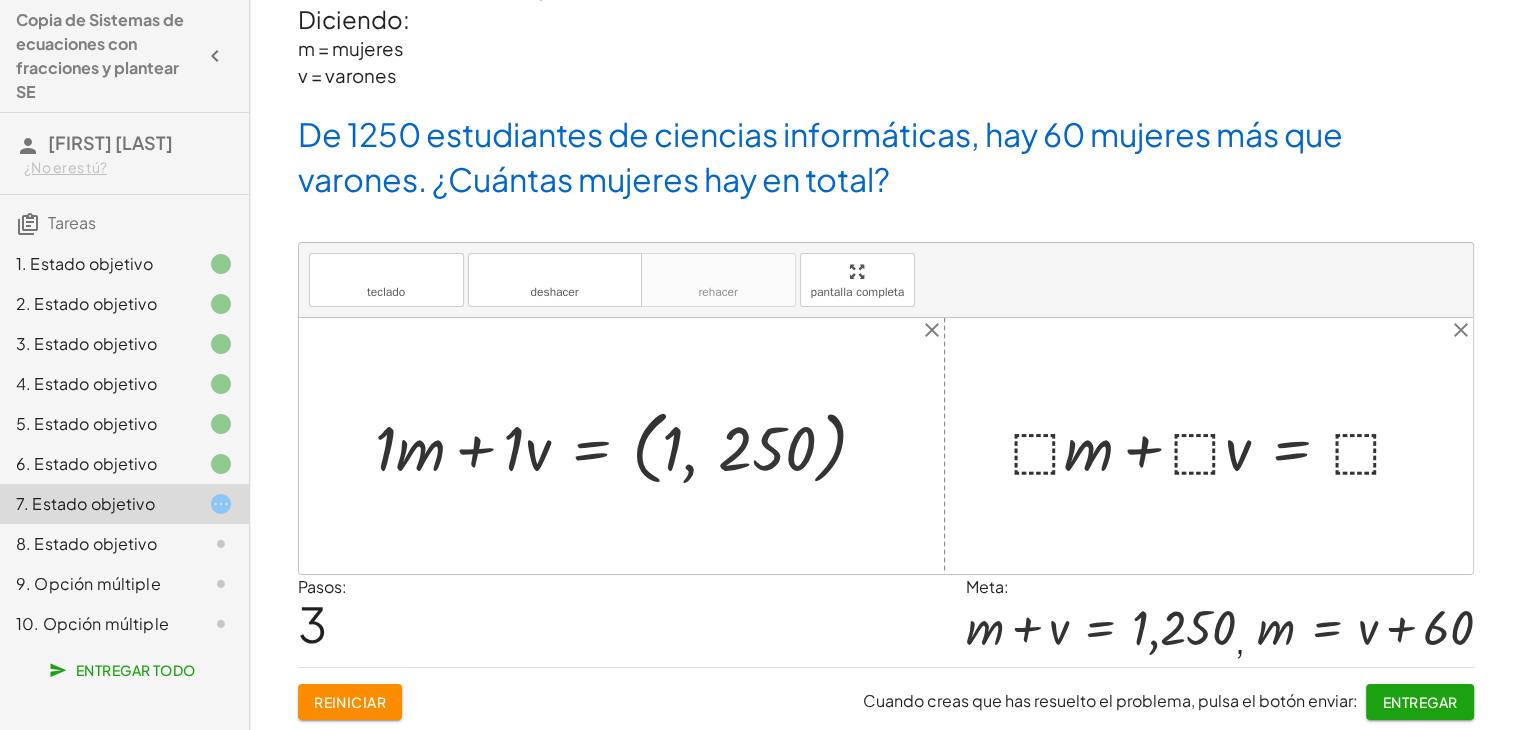 click at bounding box center (629, 445) 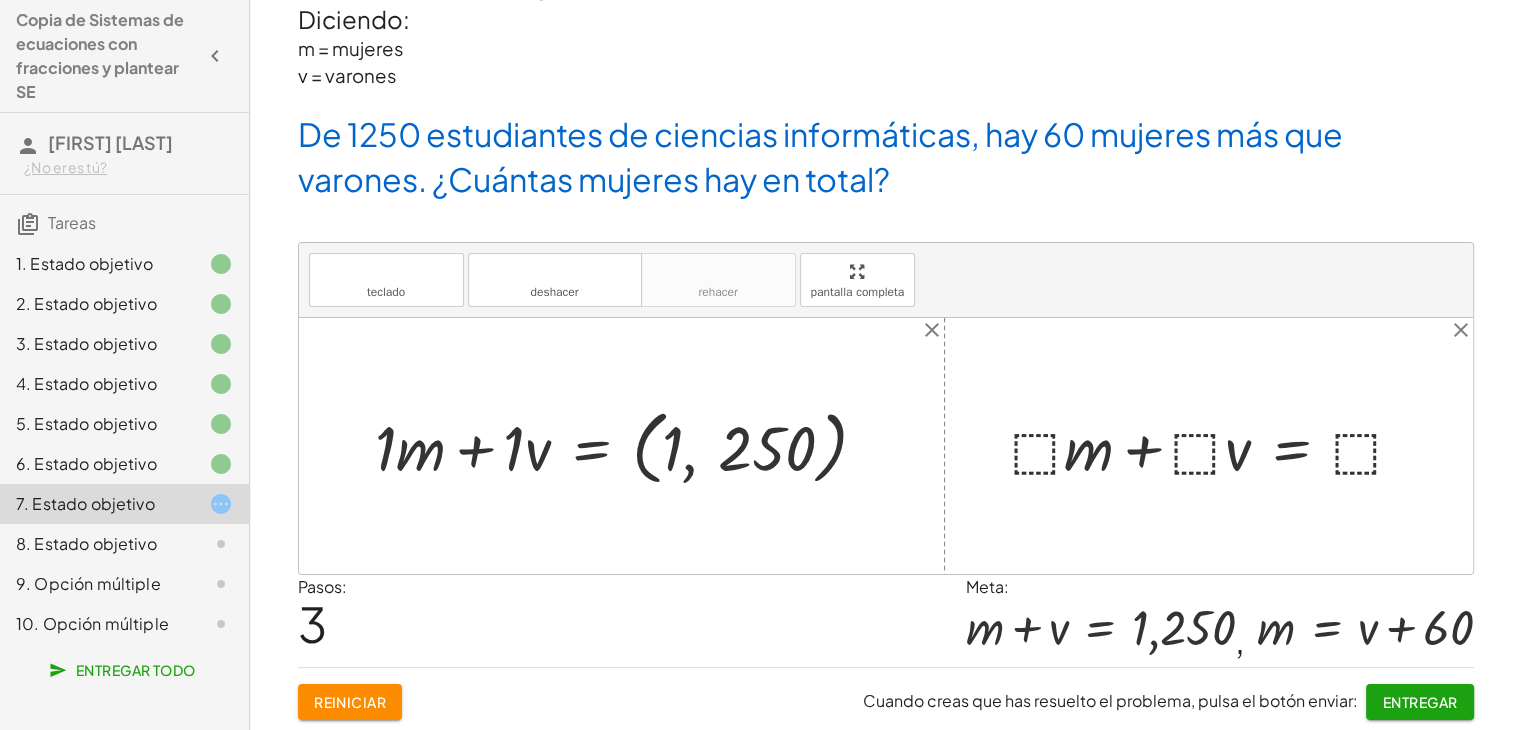 click on "Reiniciar" at bounding box center (350, 702) 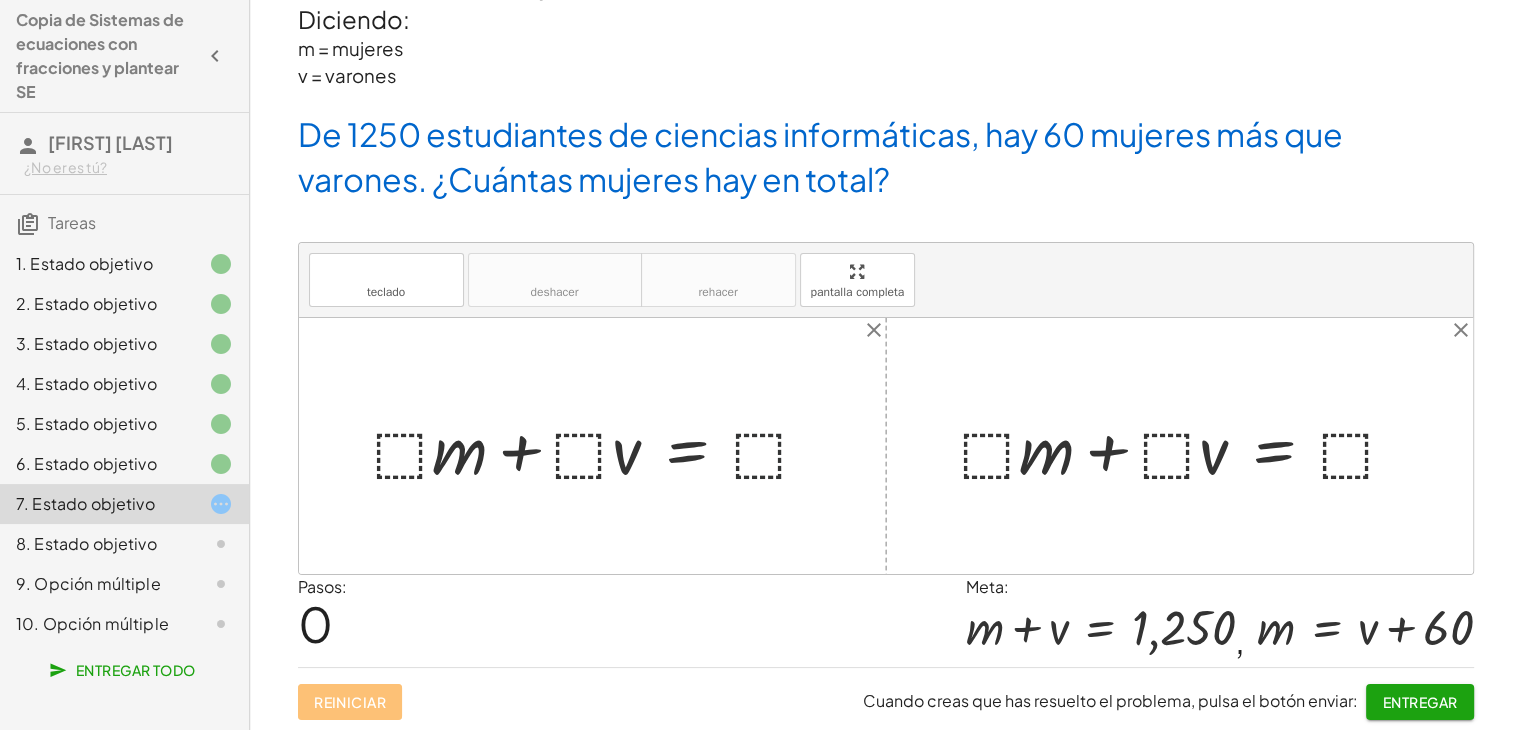 click at bounding box center (600, 446) 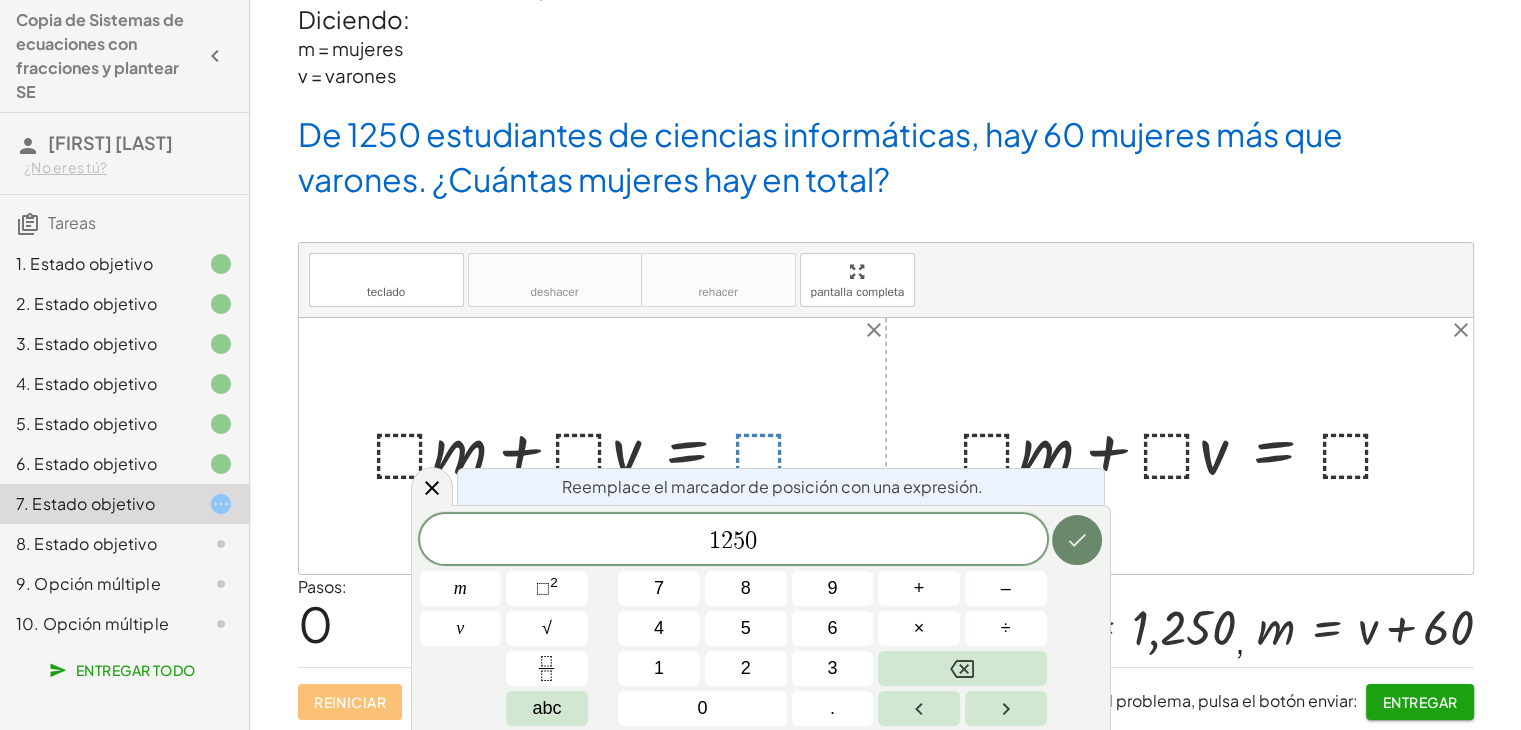 click 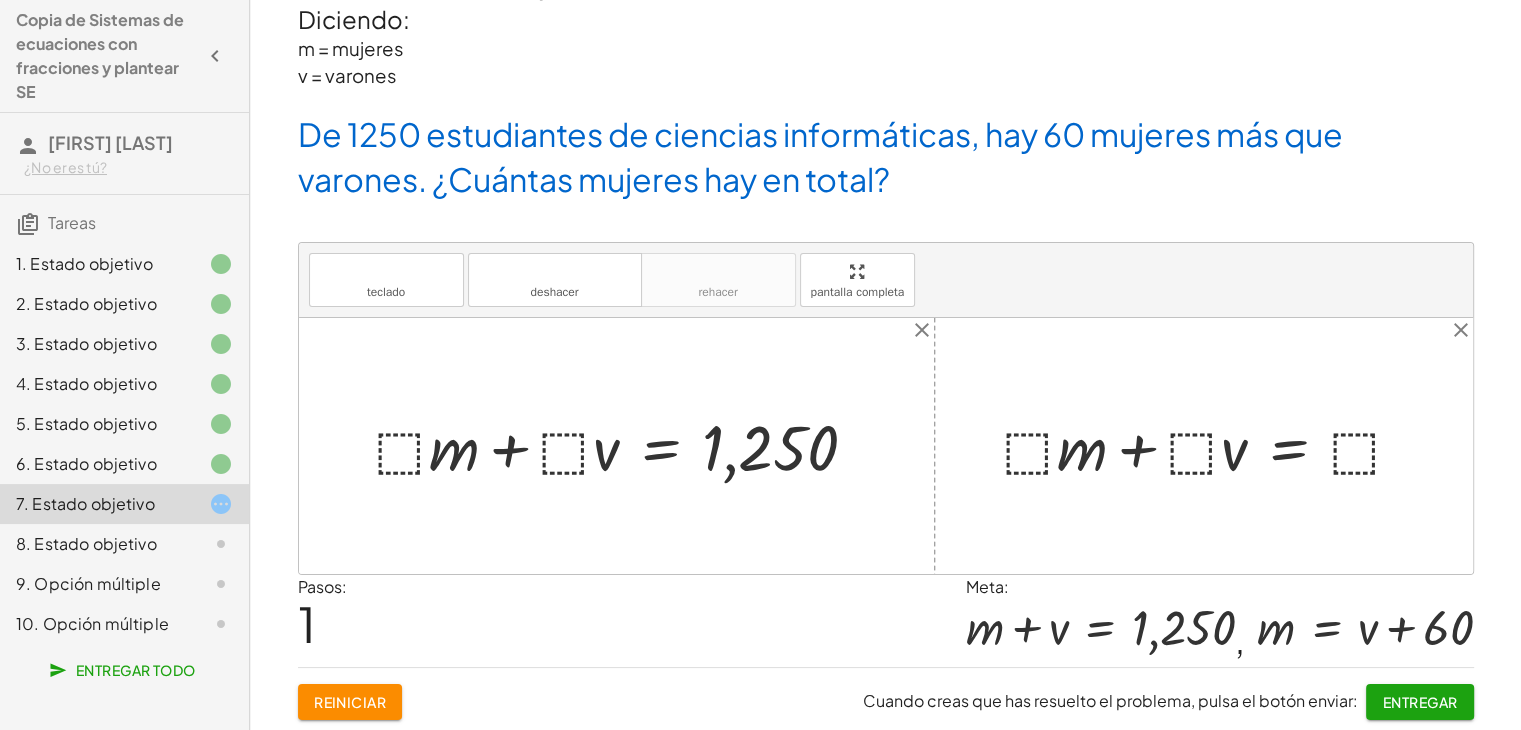 click at bounding box center (624, 445) 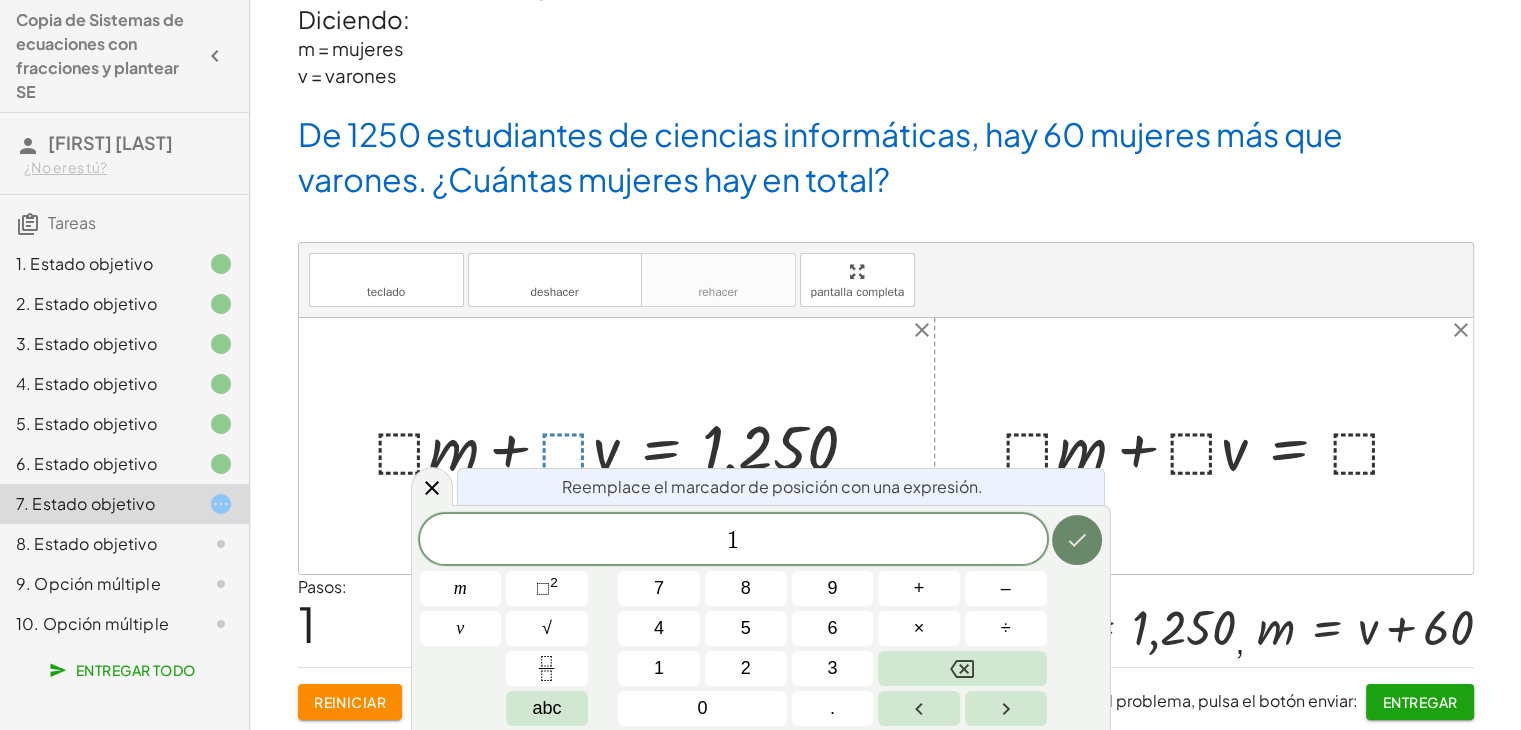 click 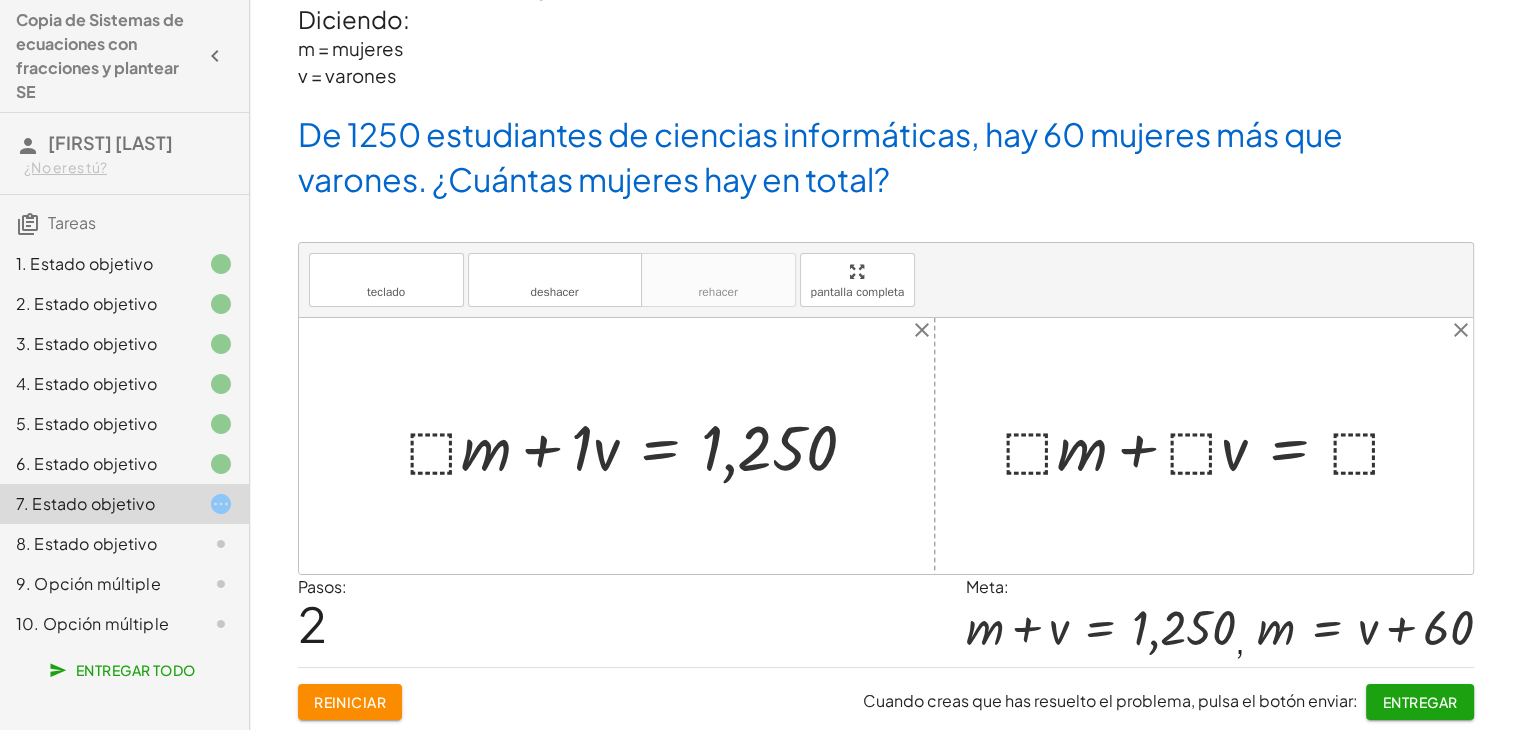click at bounding box center (640, 445) 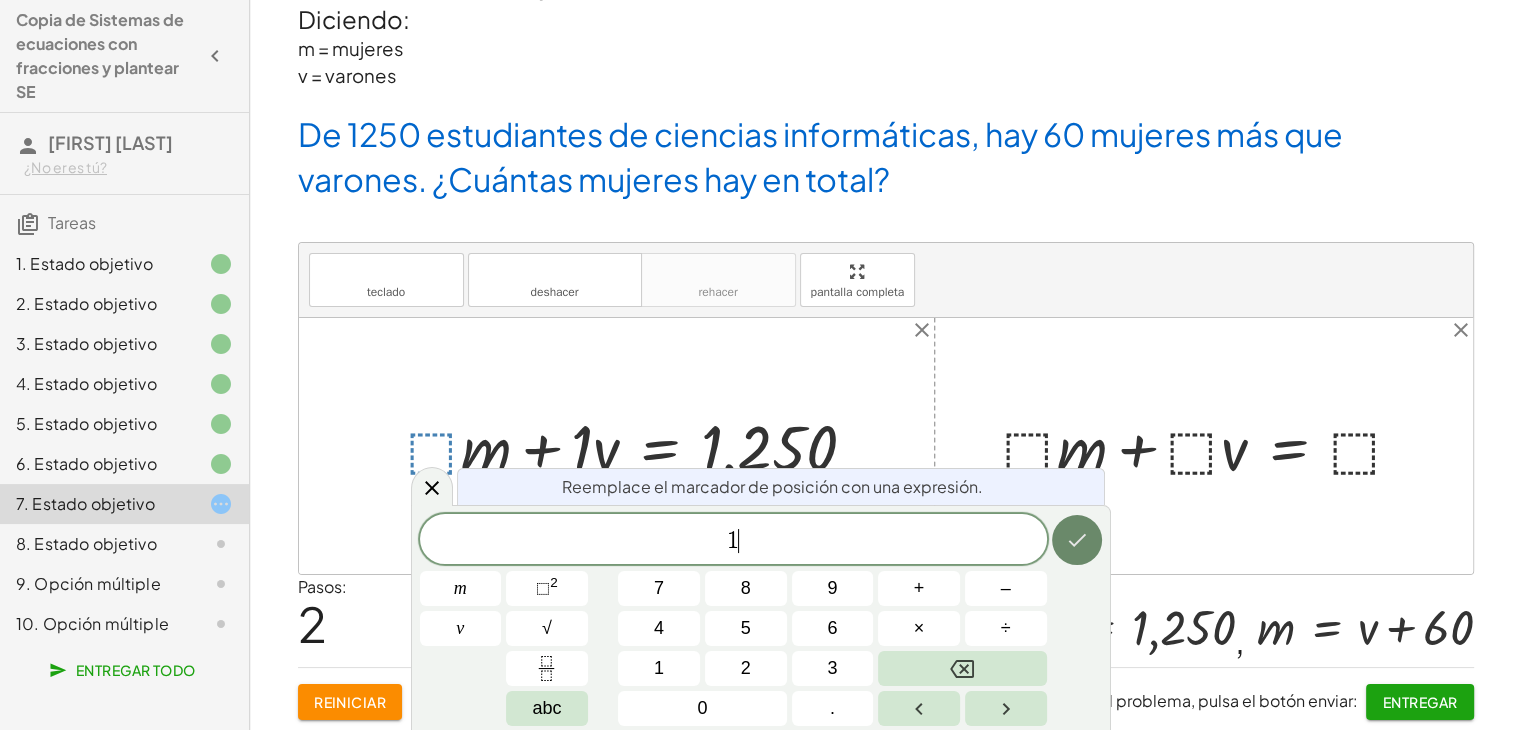click at bounding box center [1077, 540] 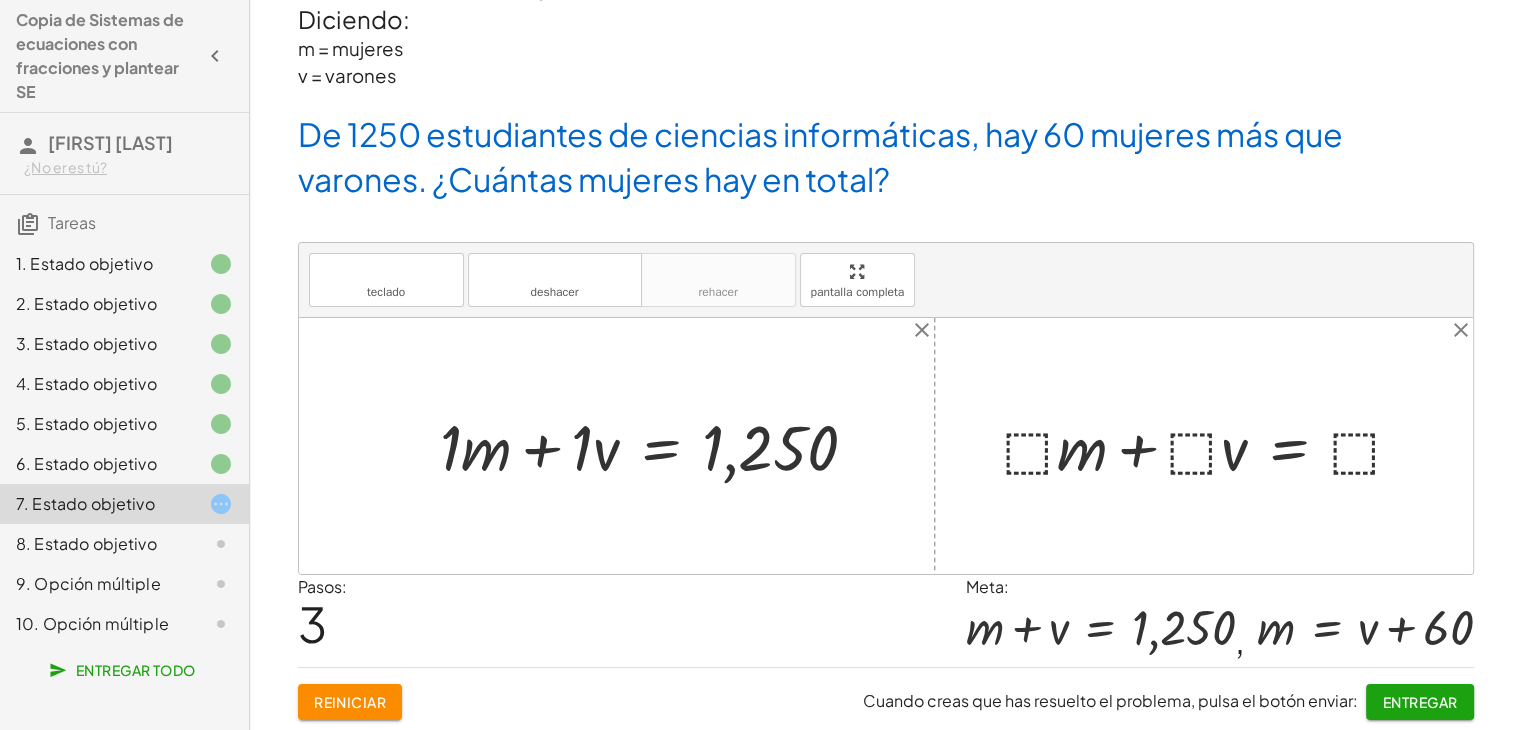 click at bounding box center (1211, 445) 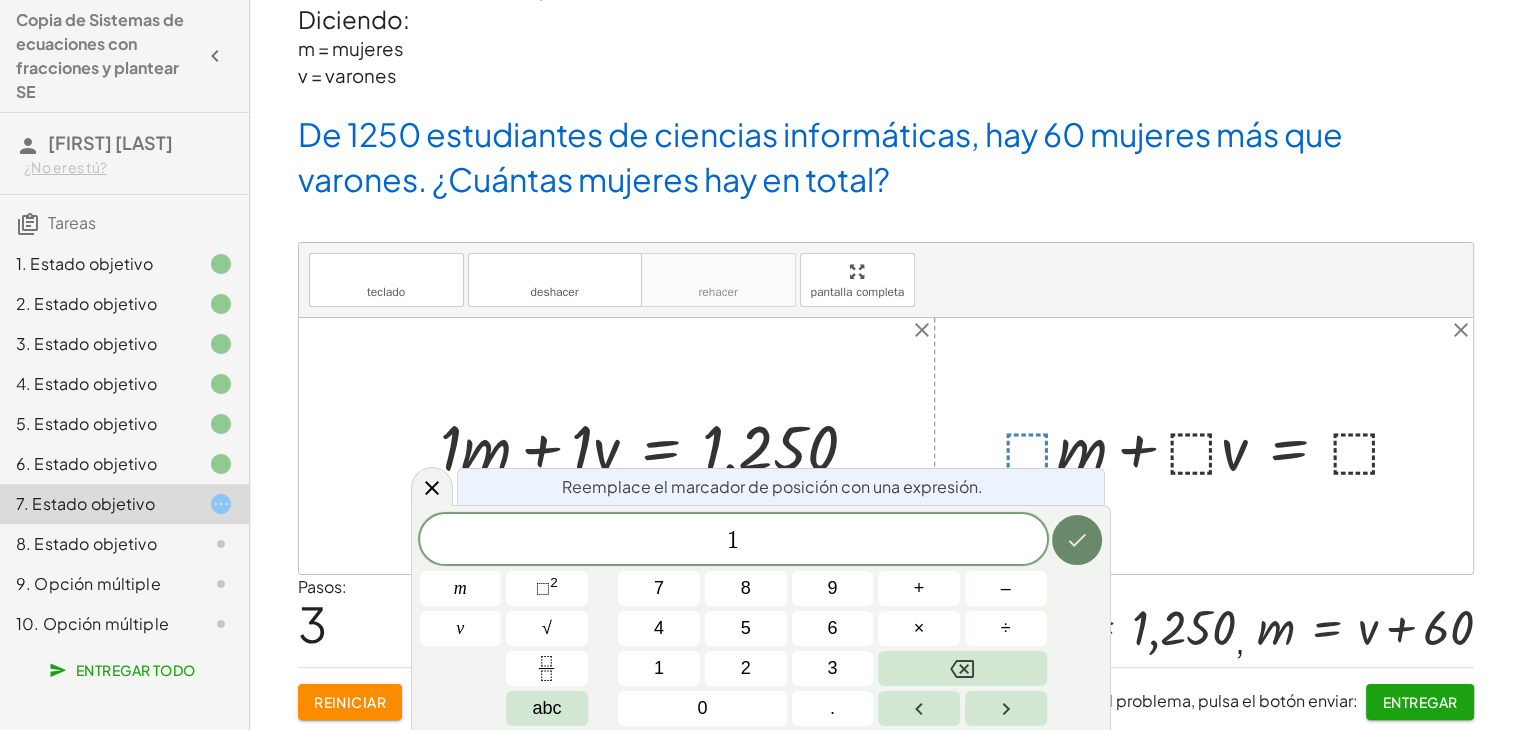click at bounding box center (1077, 540) 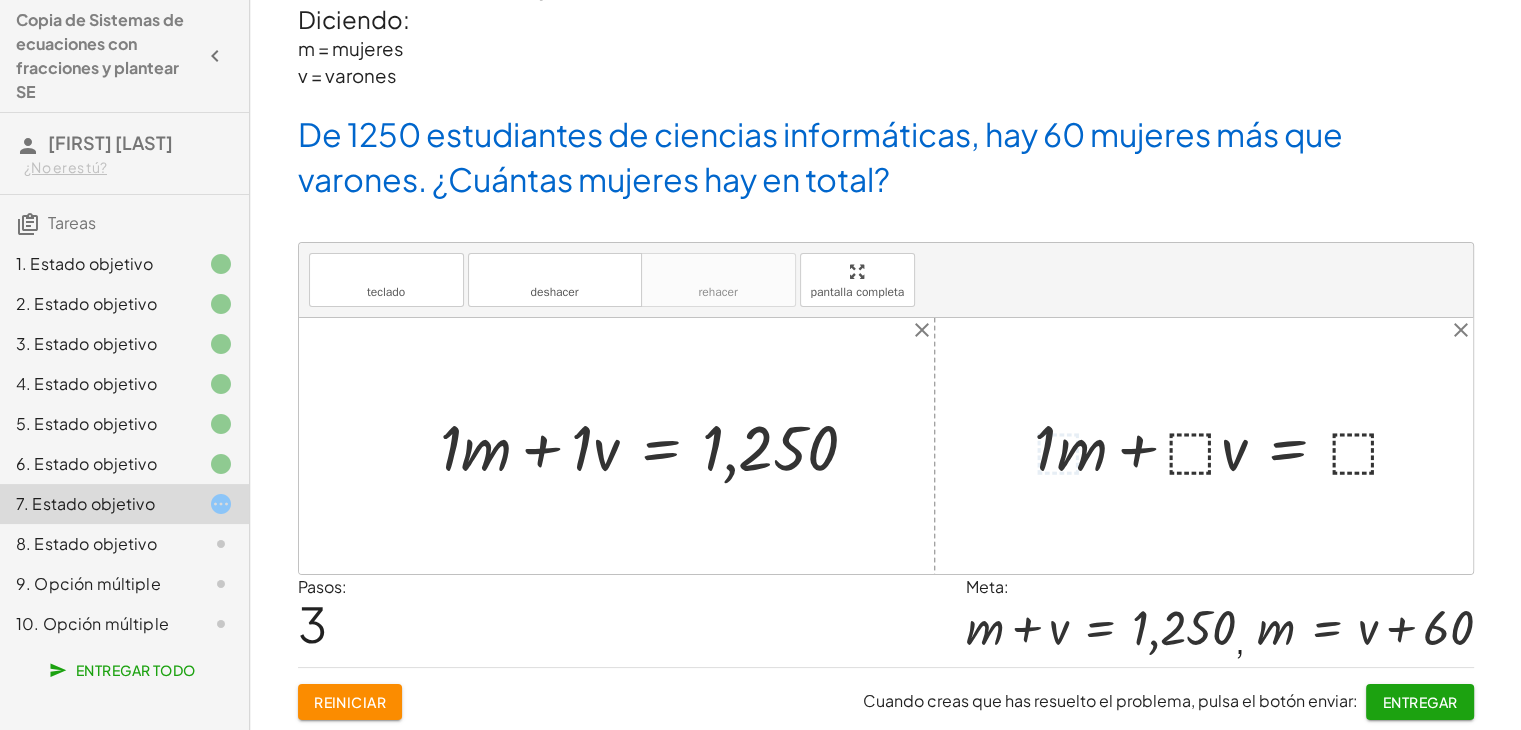 click at bounding box center [1227, 445] 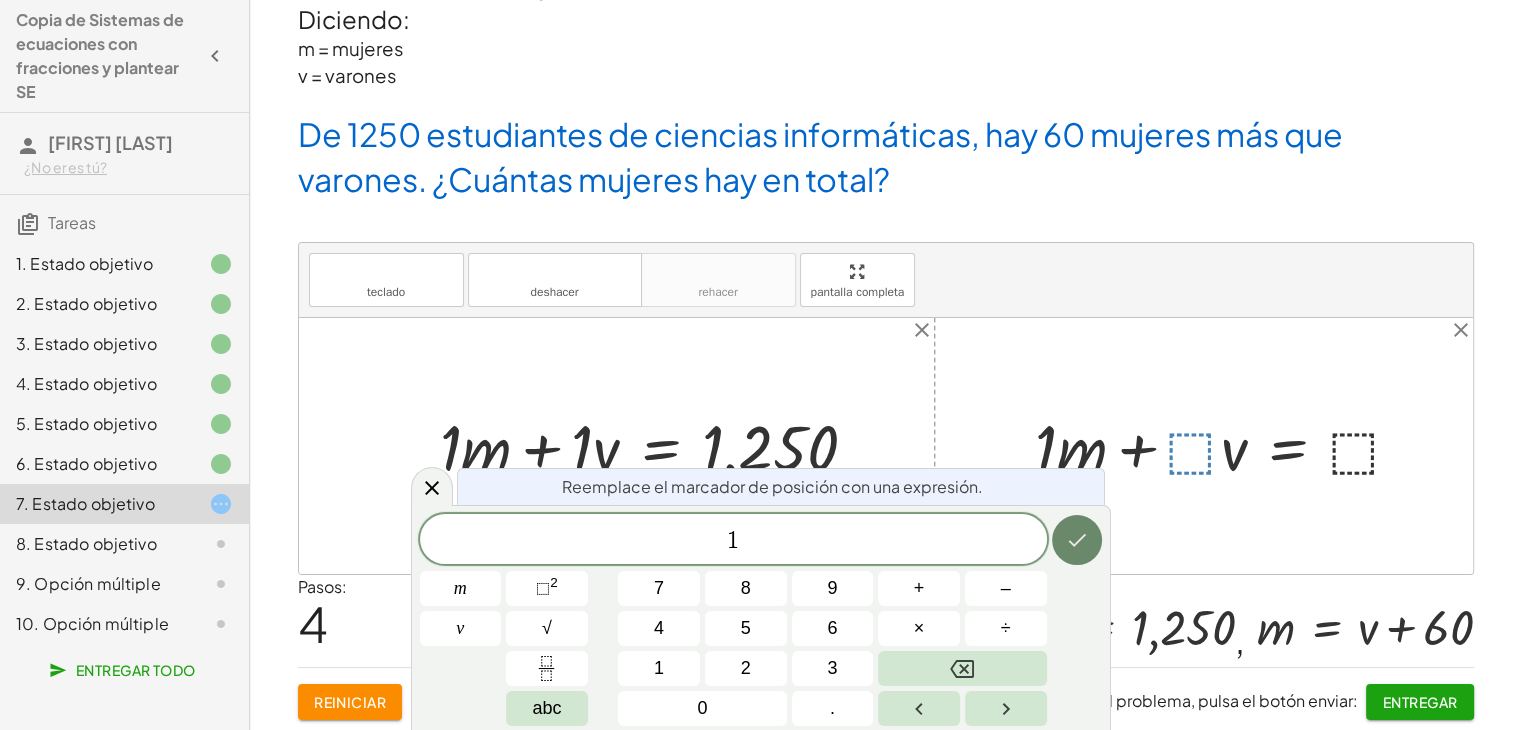 click at bounding box center (1077, 540) 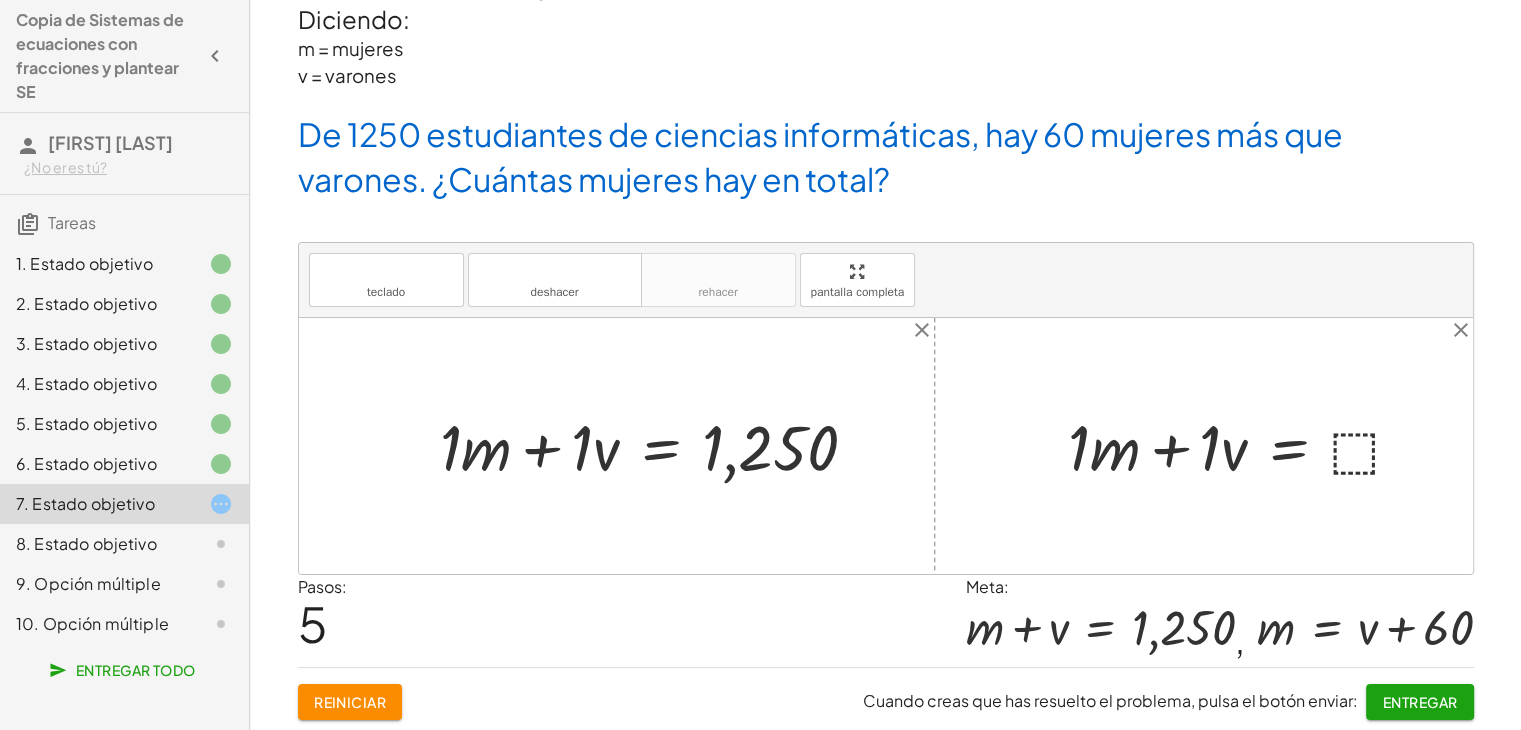 click at bounding box center [1244, 445] 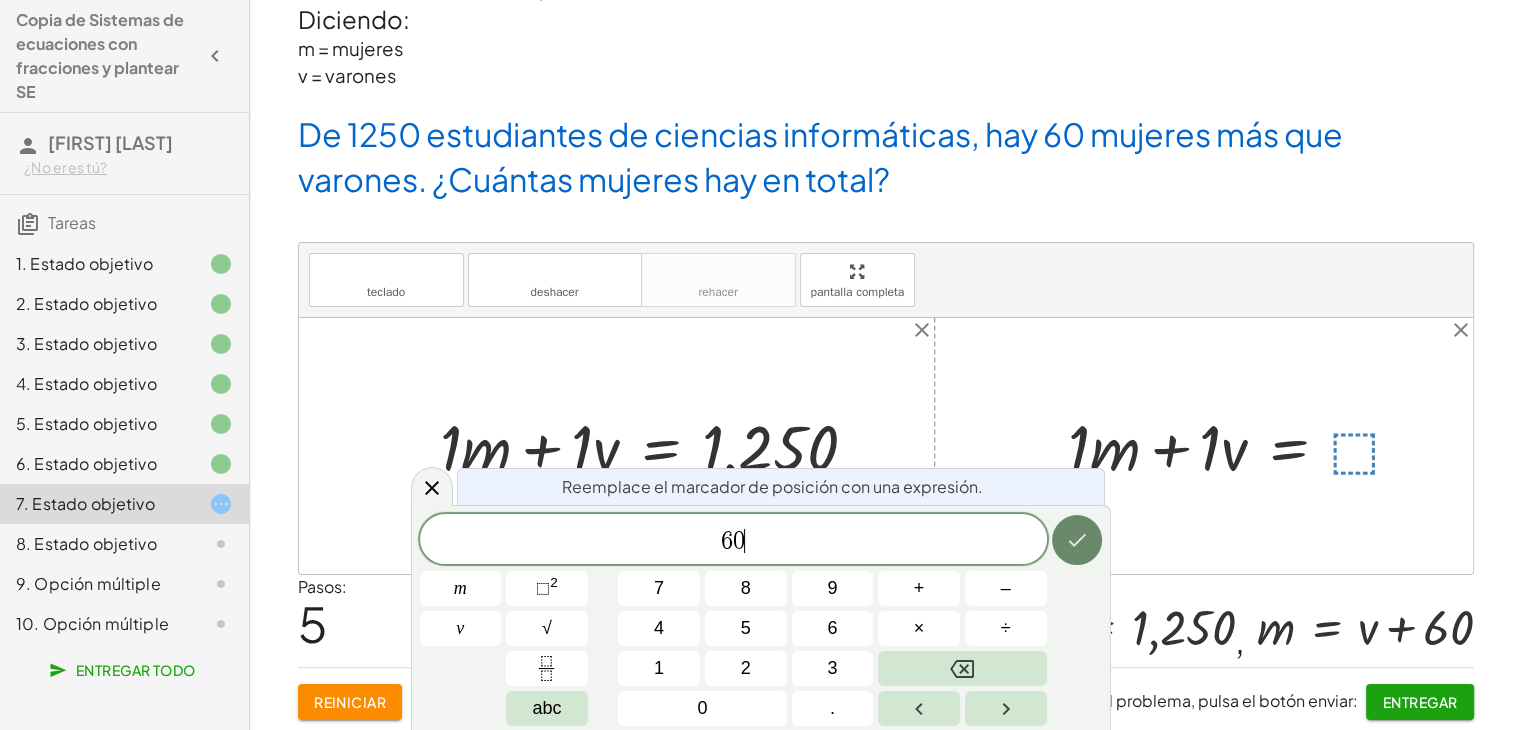 click 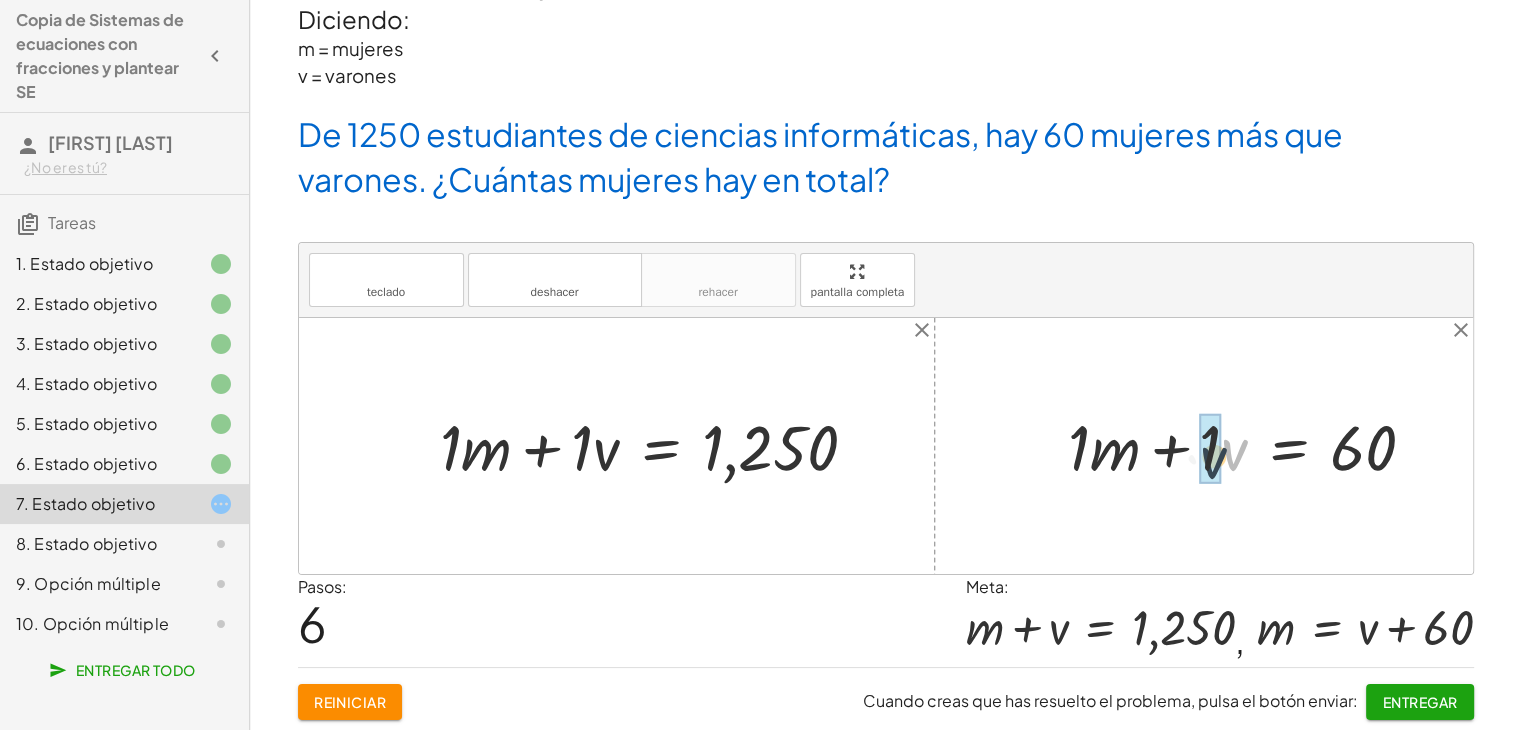 drag, startPoint x: 1228, startPoint y: 458, endPoint x: 1208, endPoint y: 463, distance: 20.615528 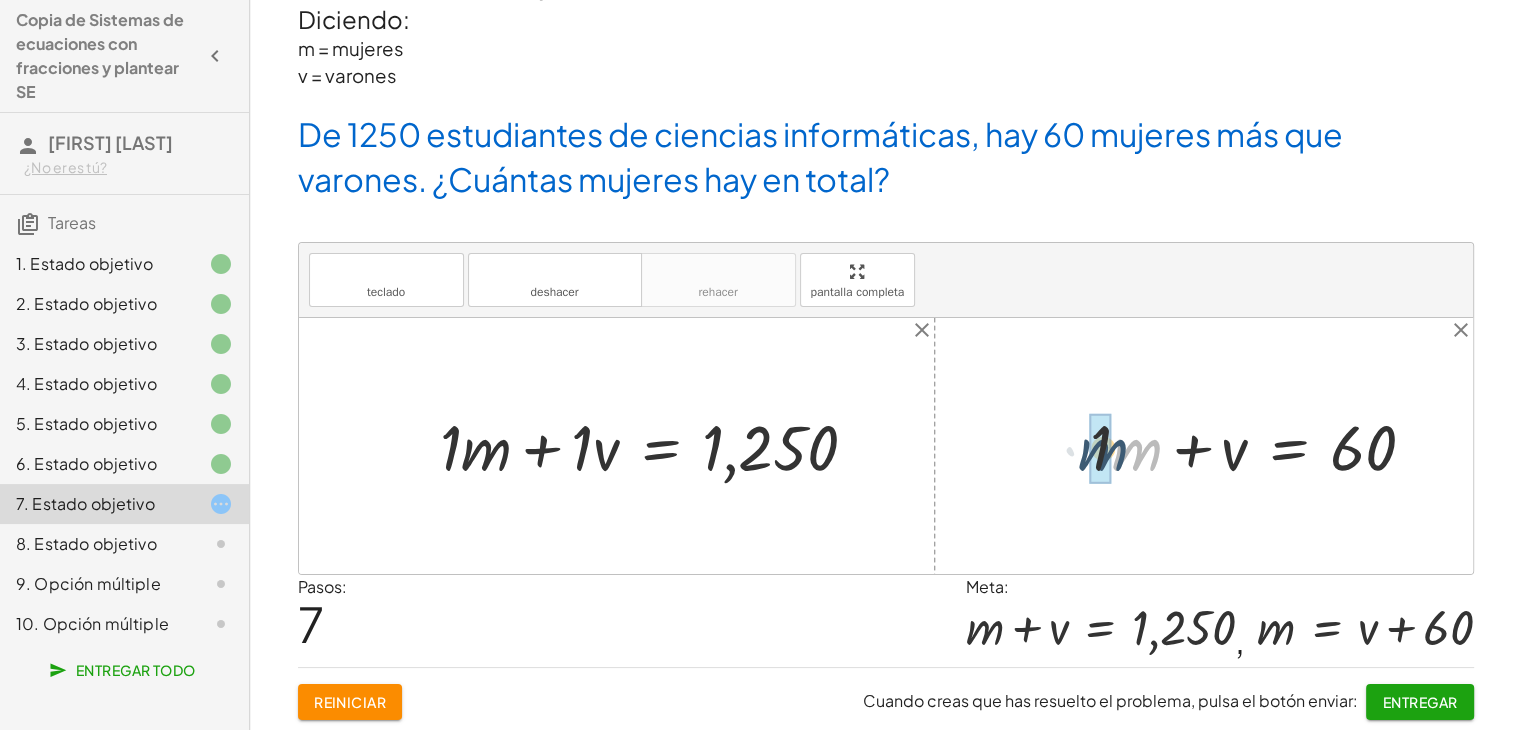 drag, startPoint x: 1129, startPoint y: 461, endPoint x: 1101, endPoint y: 456, distance: 28.442924 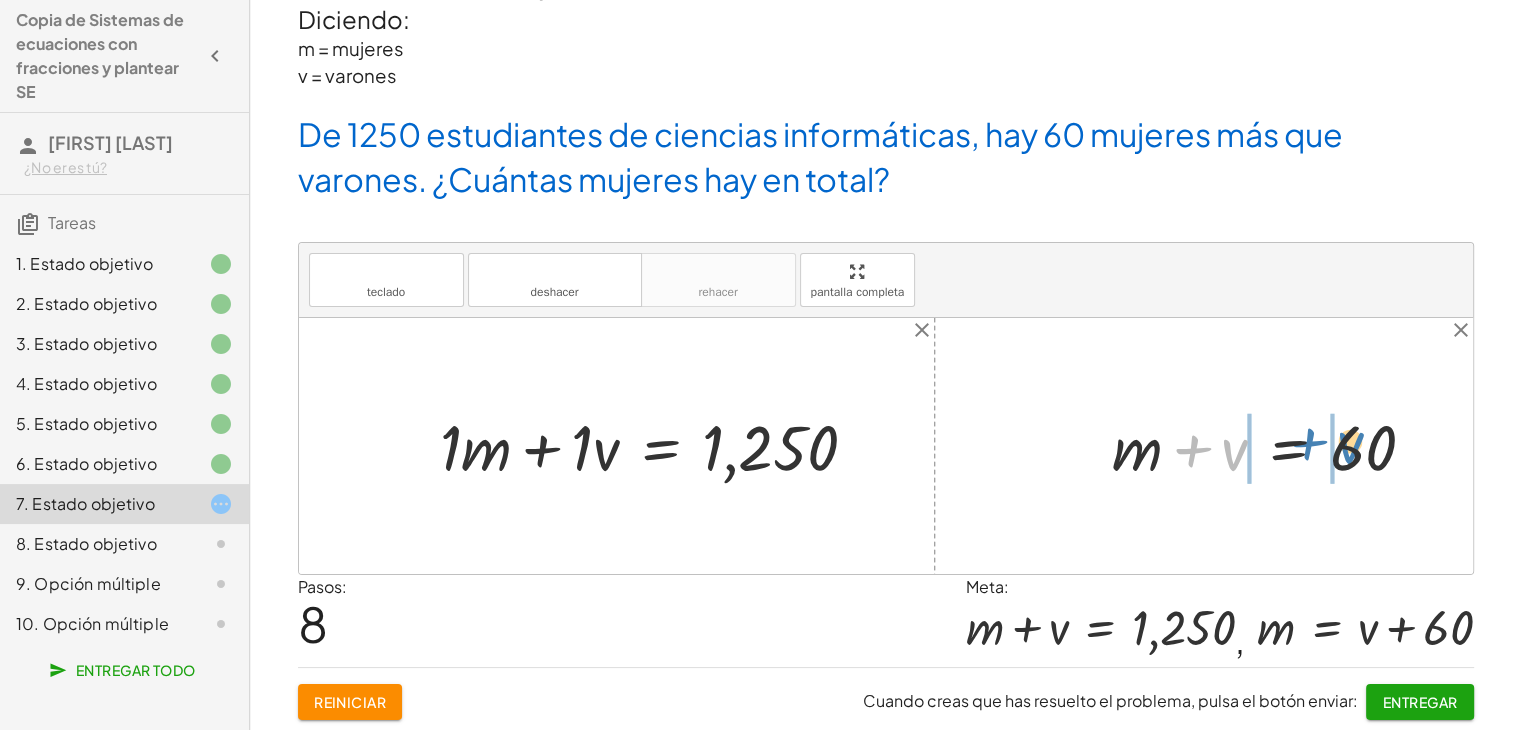 drag, startPoint x: 1235, startPoint y: 453, endPoint x: 1351, endPoint y: 446, distance: 116.21101 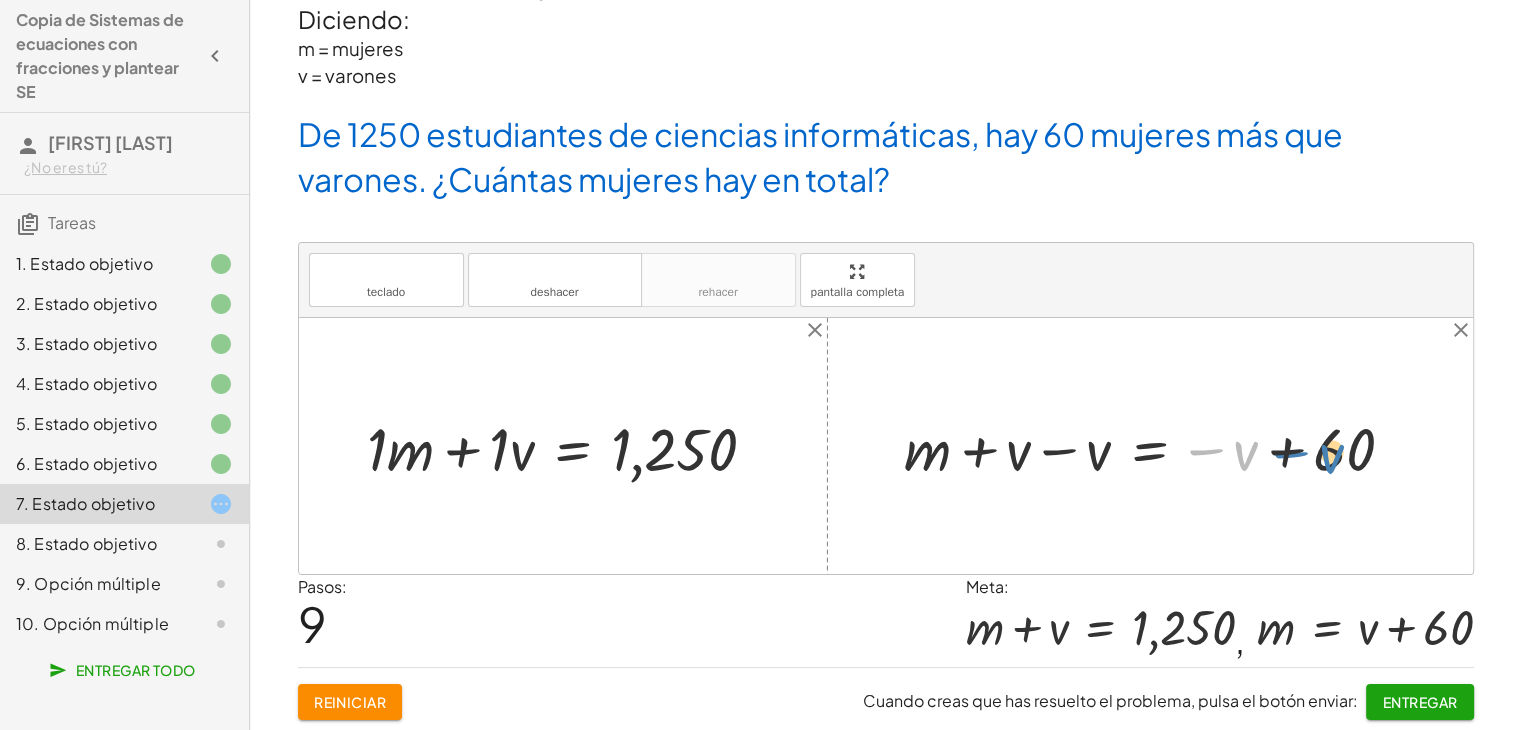drag, startPoint x: 1208, startPoint y: 446, endPoint x: 1308, endPoint y: 445, distance: 100.005 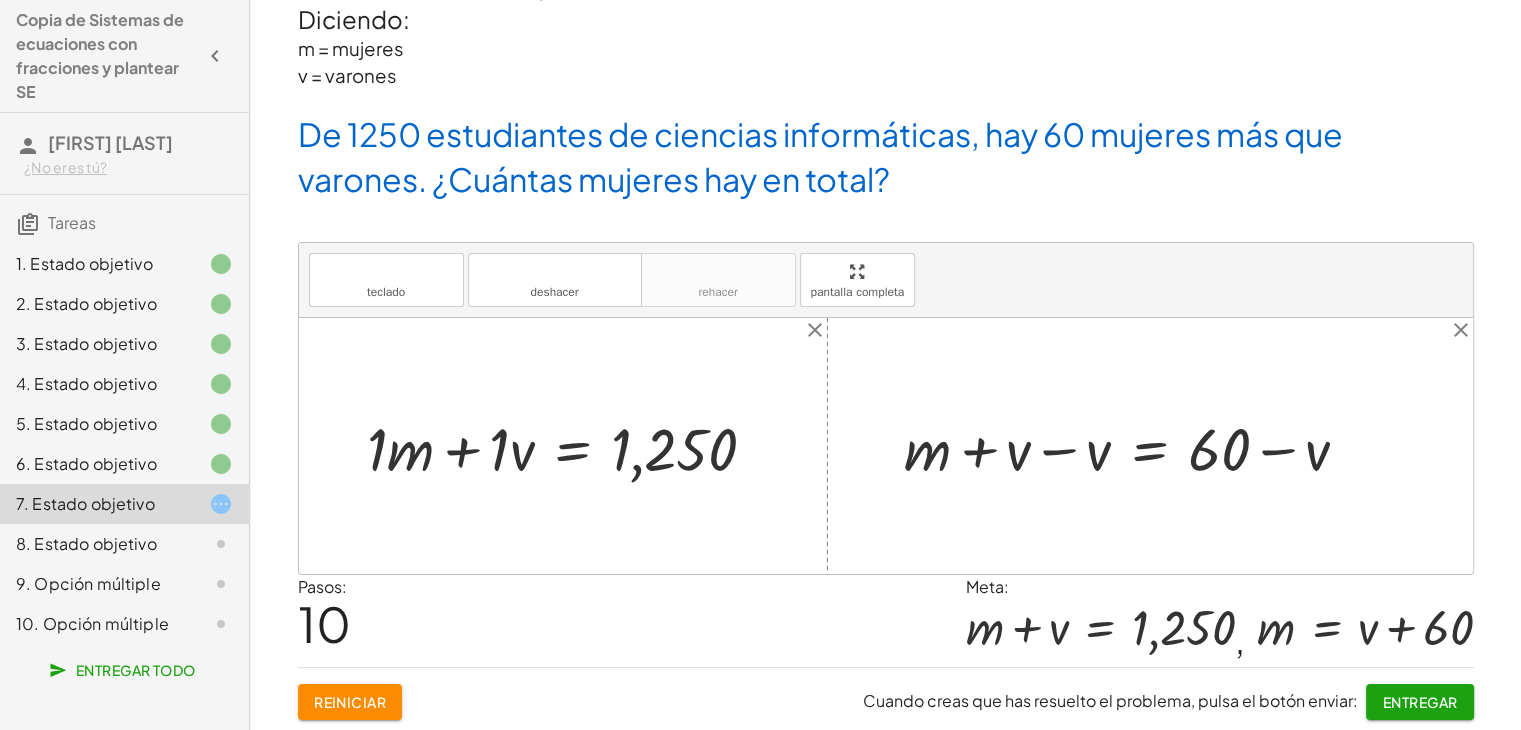 click at bounding box center [1134, 446] 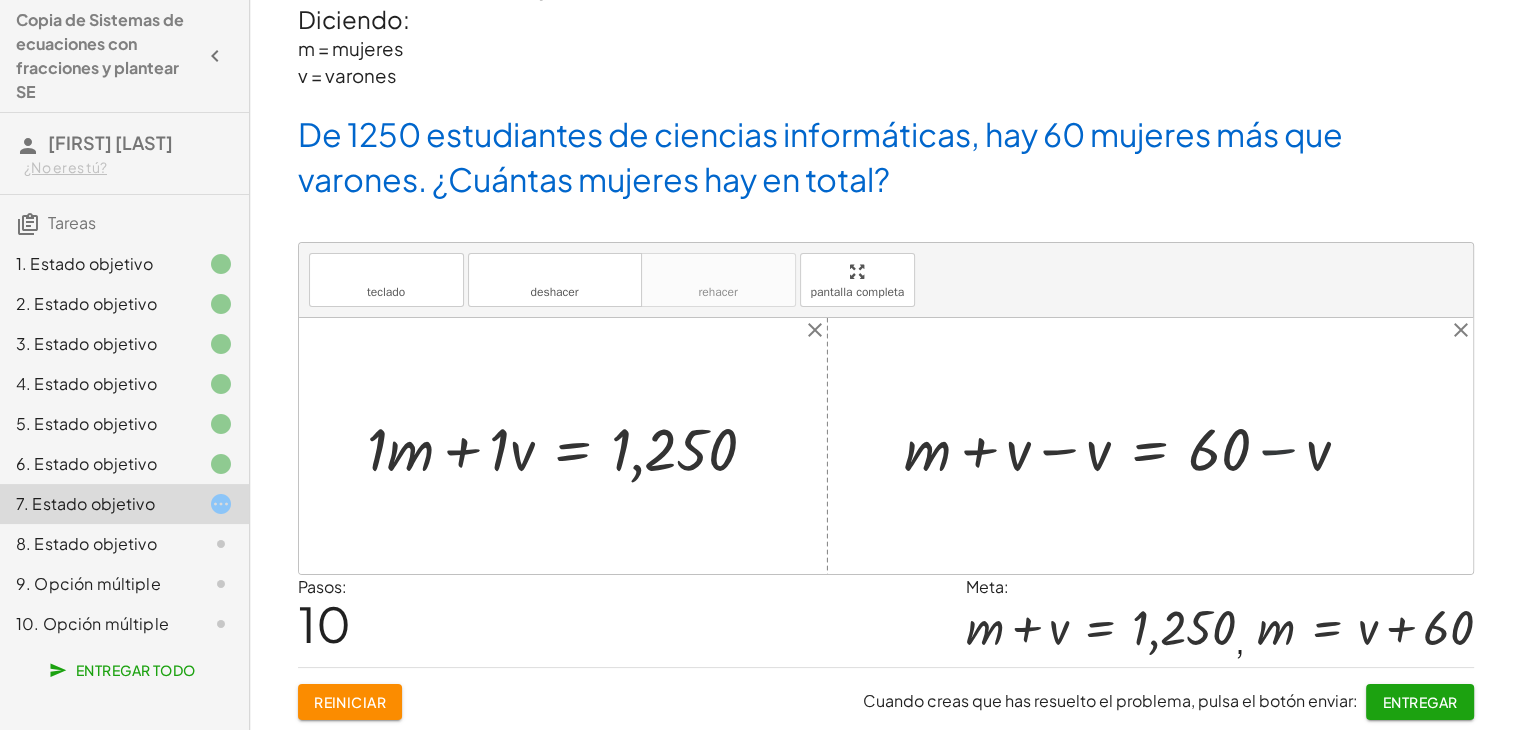 drag, startPoint x: 1278, startPoint y: 445, endPoint x: 1096, endPoint y: 457, distance: 182.39517 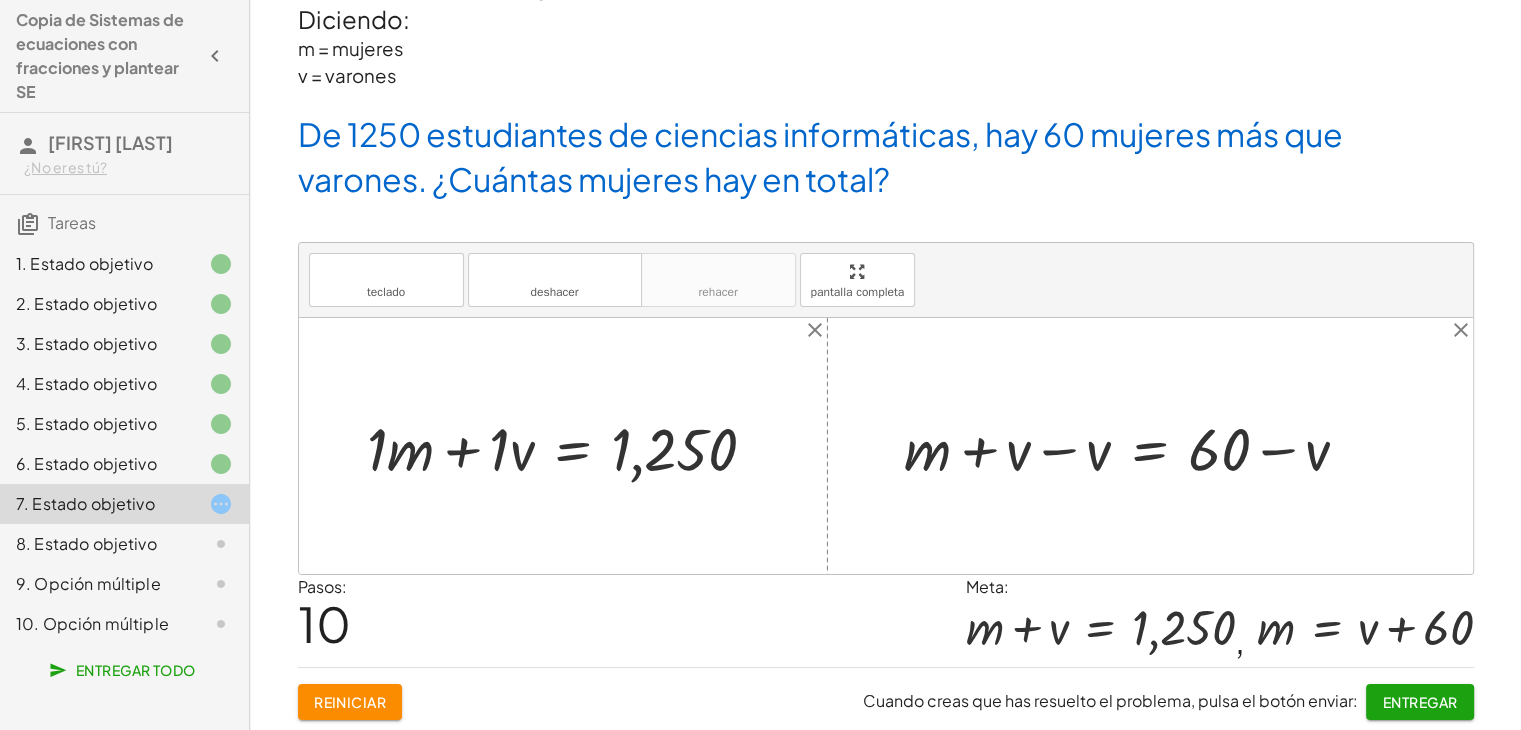 click at bounding box center [1134, 446] 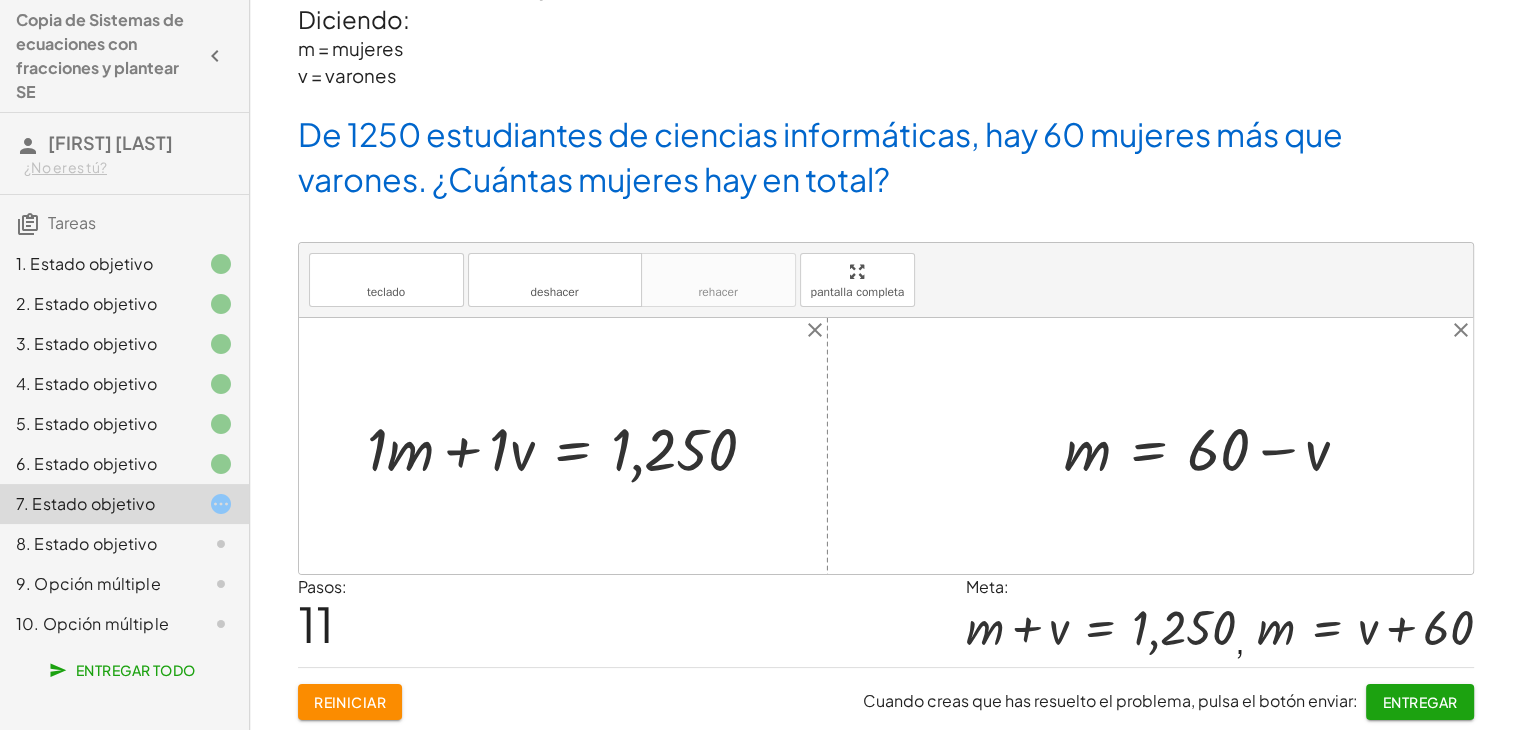 click at bounding box center (1214, 446) 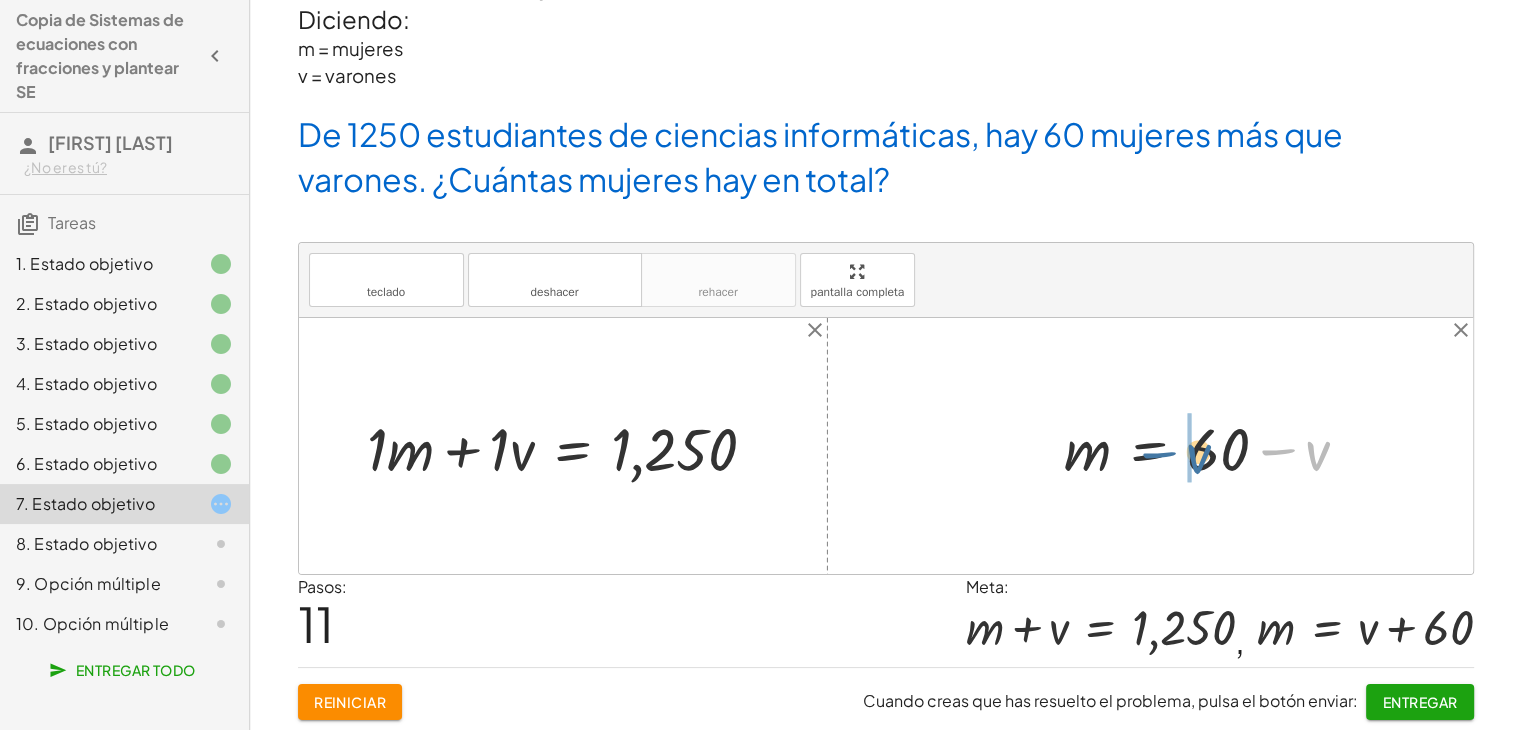 drag, startPoint x: 1318, startPoint y: 457, endPoint x: 1196, endPoint y: 459, distance: 122.016396 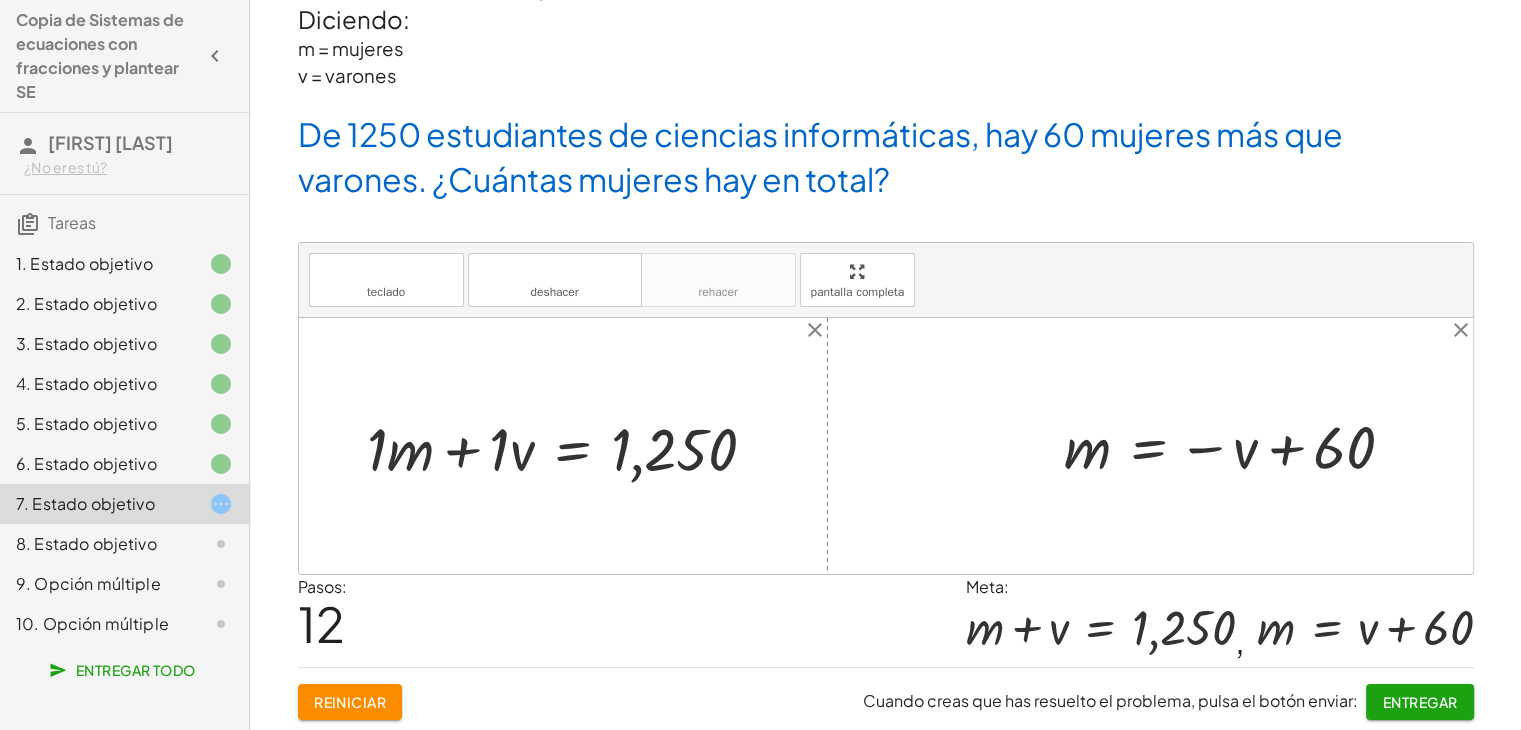 click at bounding box center [1237, 446] 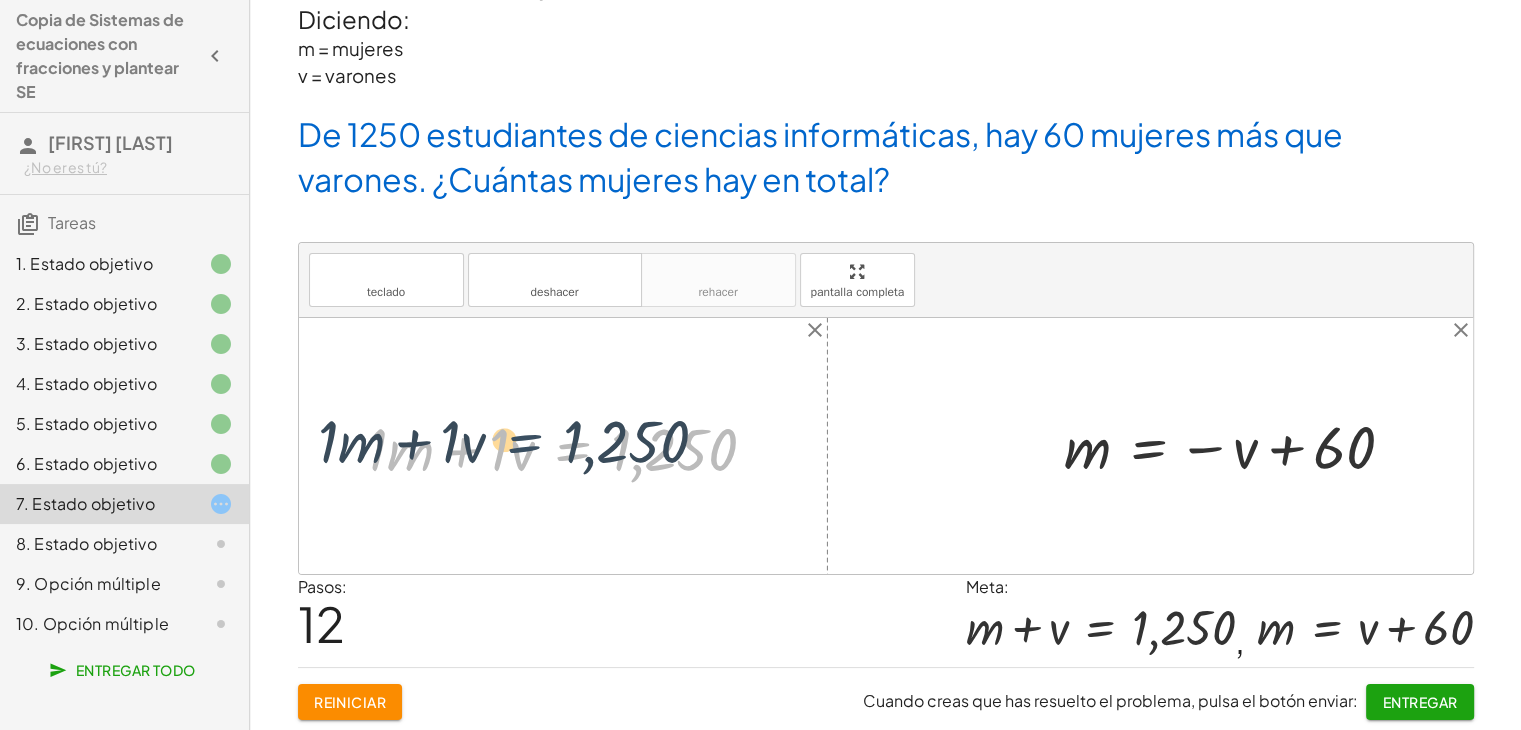 drag, startPoint x: 534, startPoint y: 452, endPoint x: 609, endPoint y: 460, distance: 75.42546 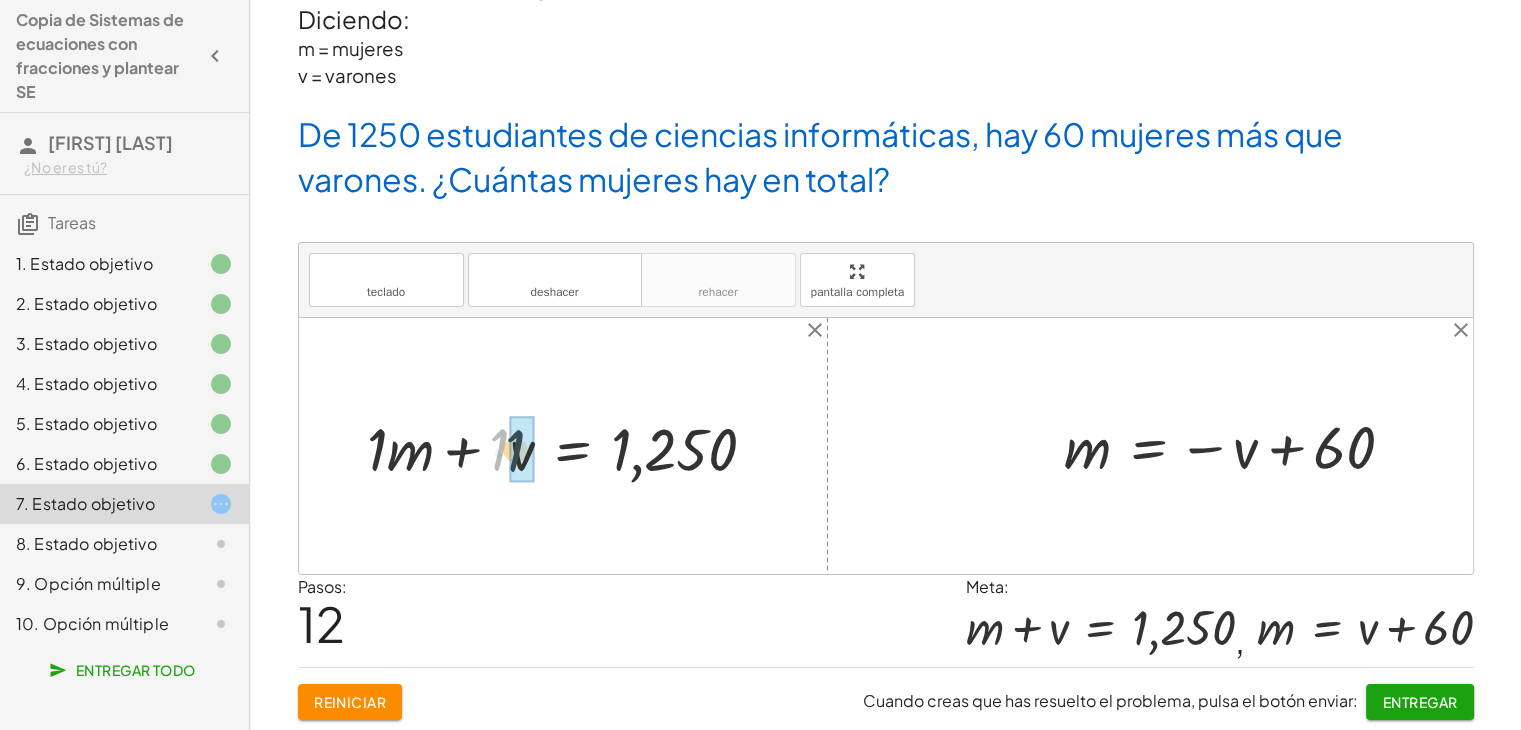 drag, startPoint x: 502, startPoint y: 452, endPoint x: 519, endPoint y: 453, distance: 17.029387 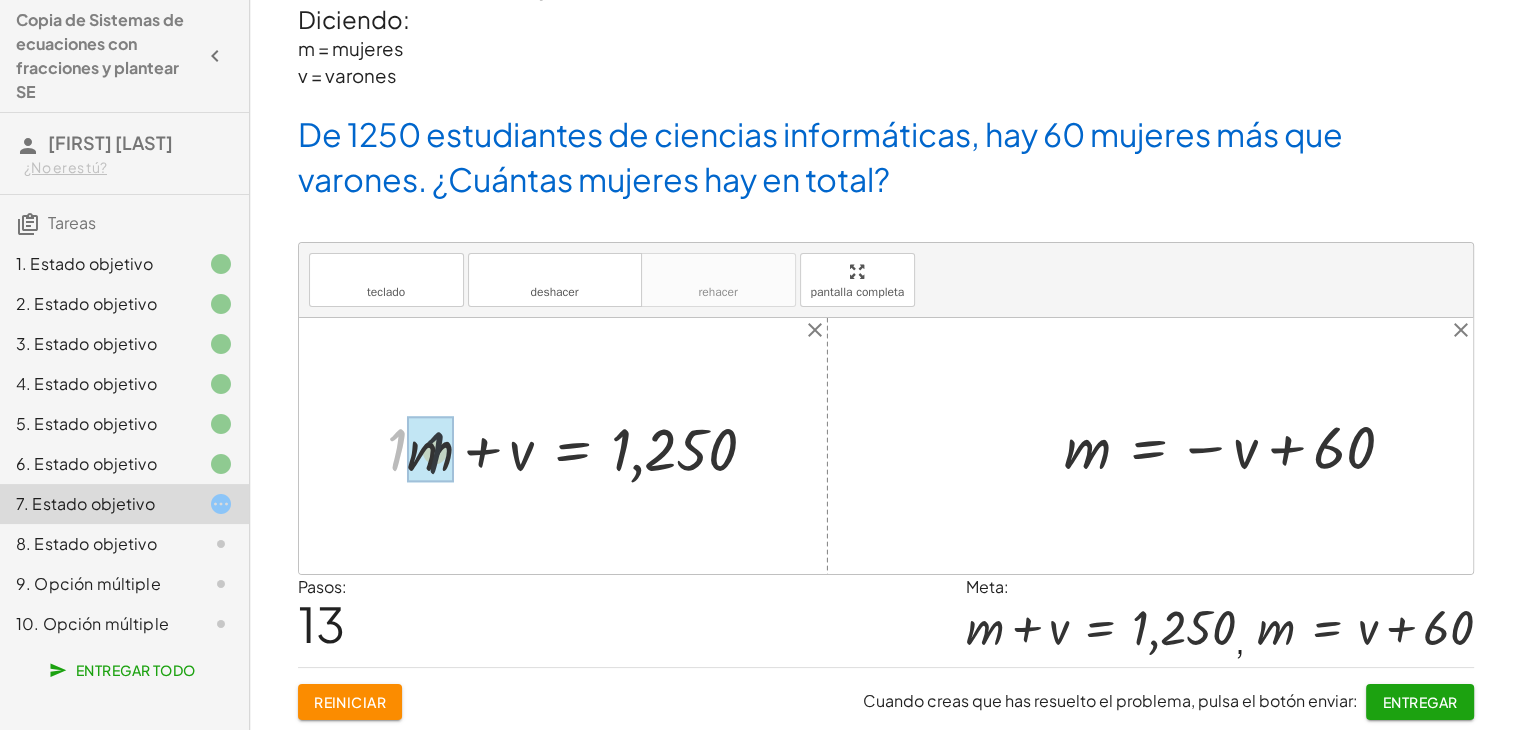 drag, startPoint x: 394, startPoint y: 453, endPoint x: 437, endPoint y: 456, distance: 43.104523 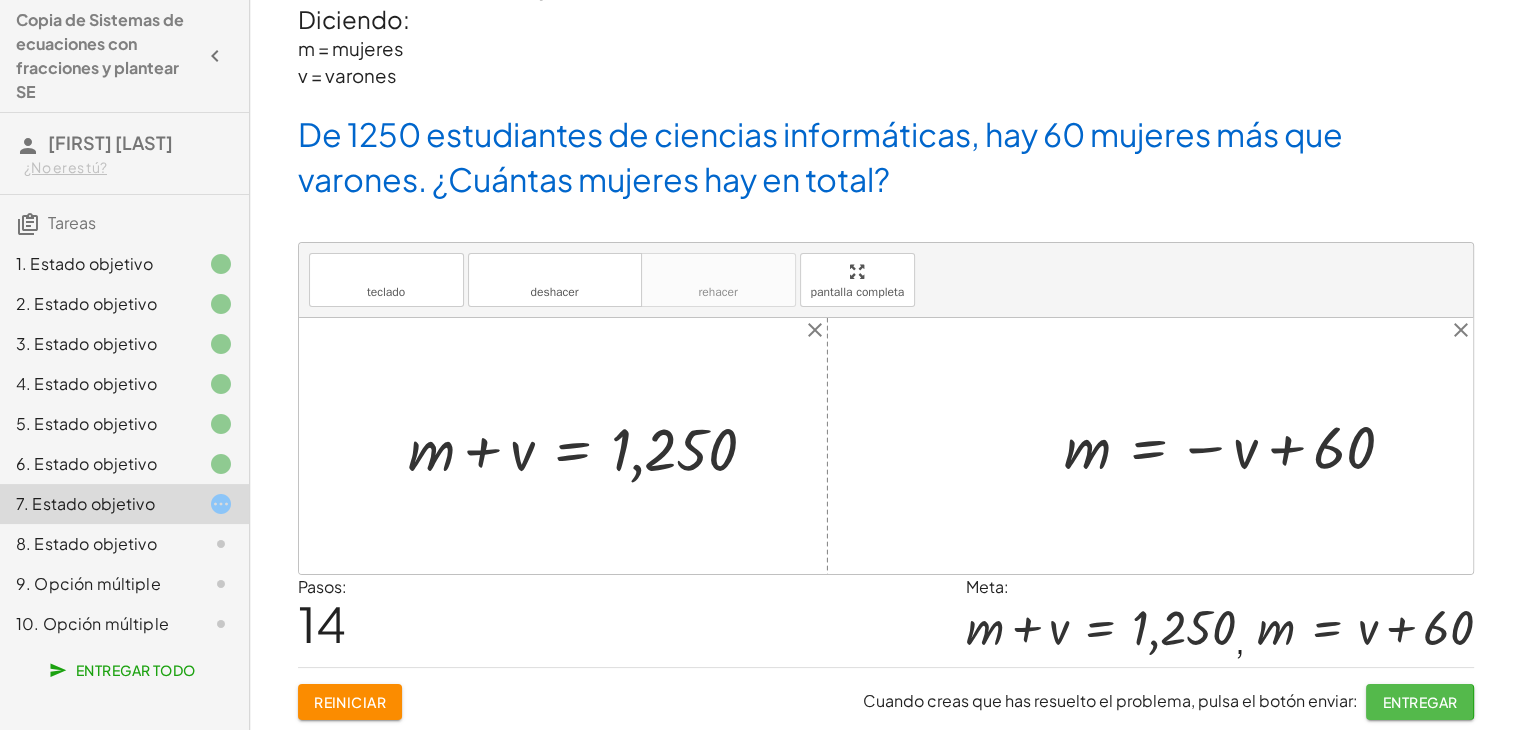 click on "Entregar" at bounding box center (1420, 702) 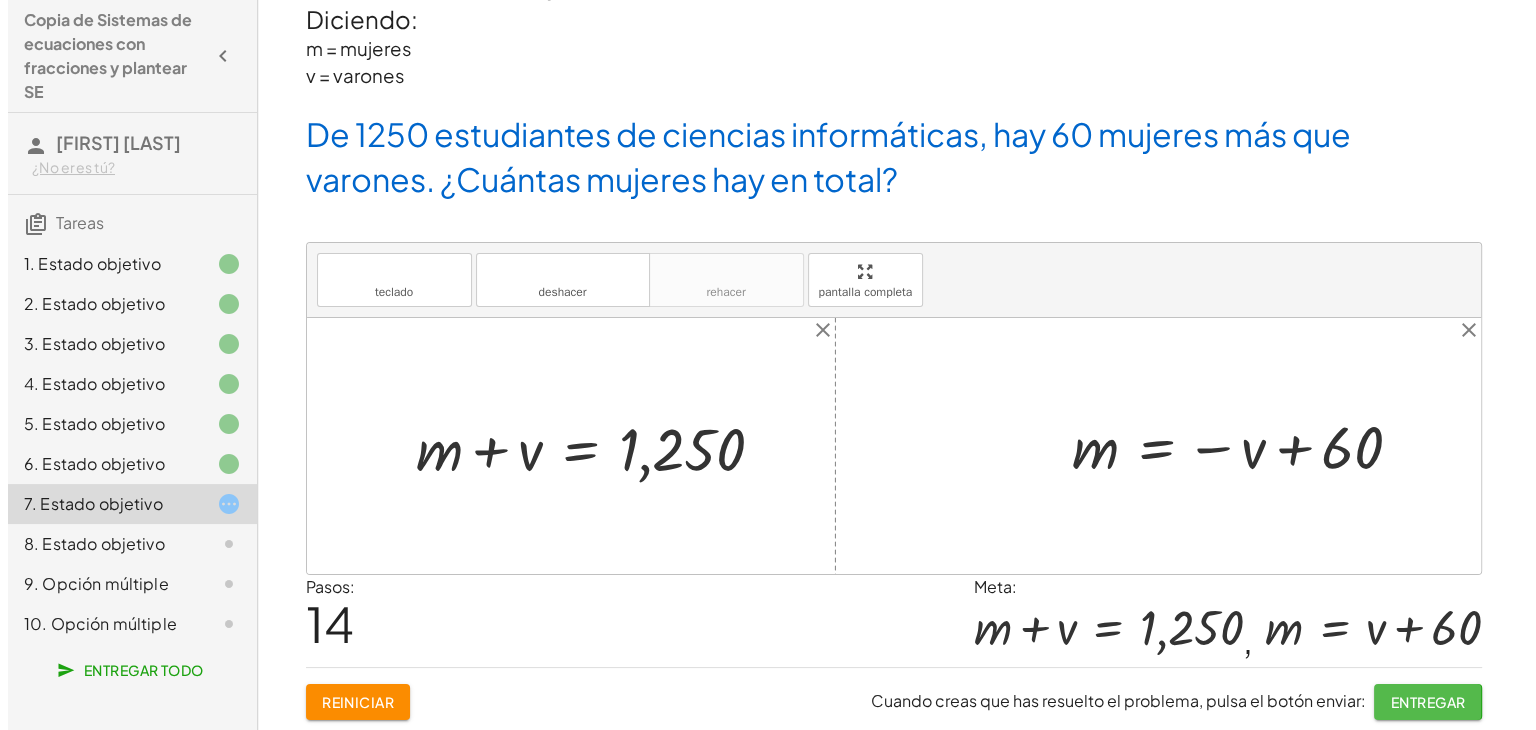 scroll, scrollTop: 0, scrollLeft: 0, axis: both 